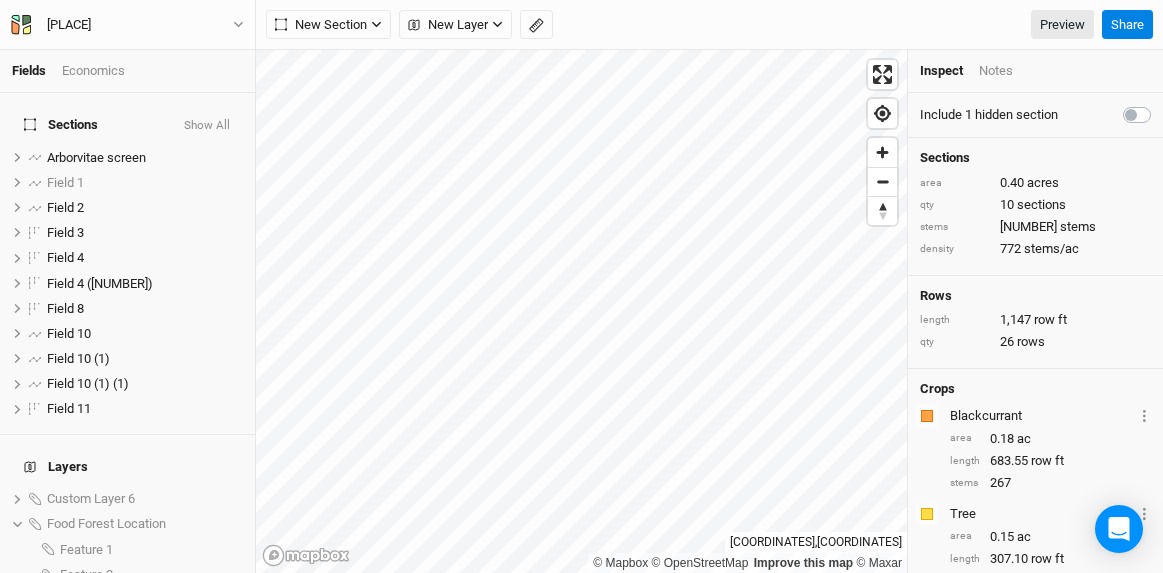 scroll, scrollTop: 0, scrollLeft: 0, axis: both 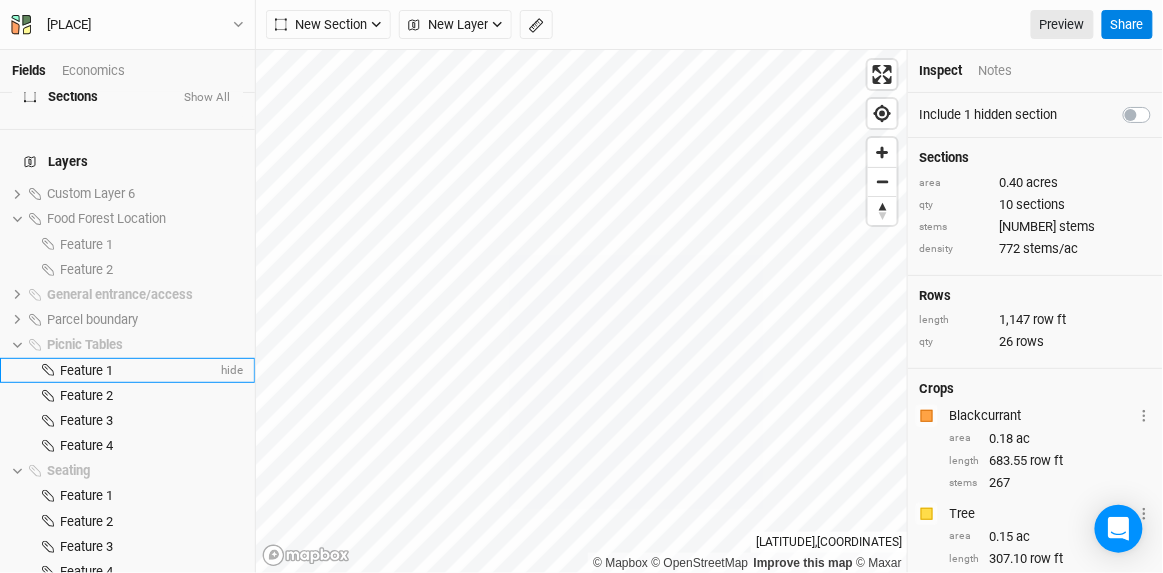 click on "Feature 1" at bounding box center (86, 370) 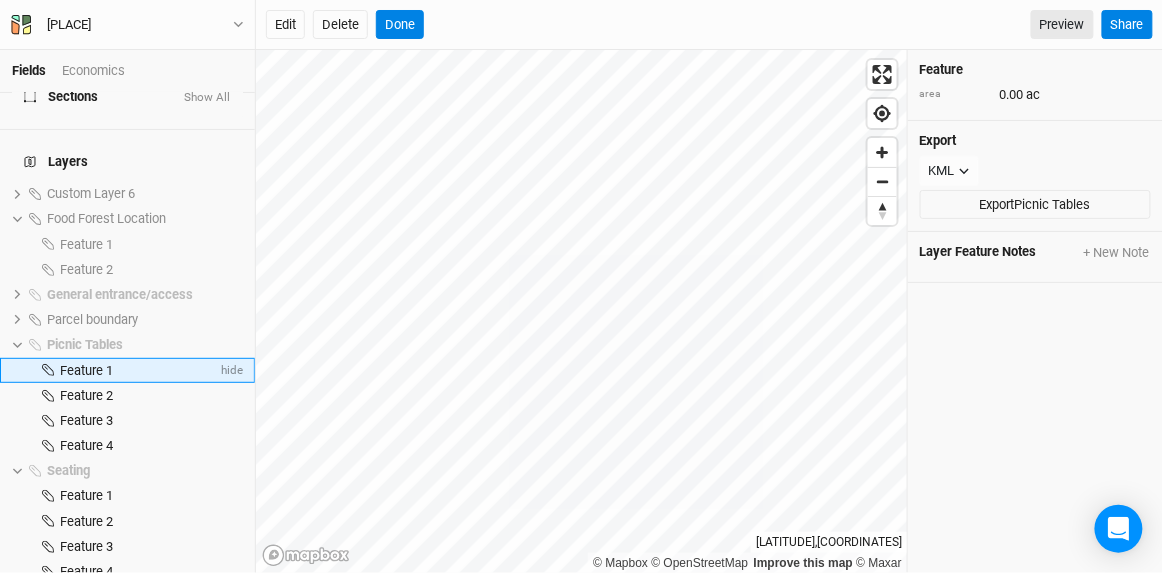scroll, scrollTop: 474, scrollLeft: 0, axis: vertical 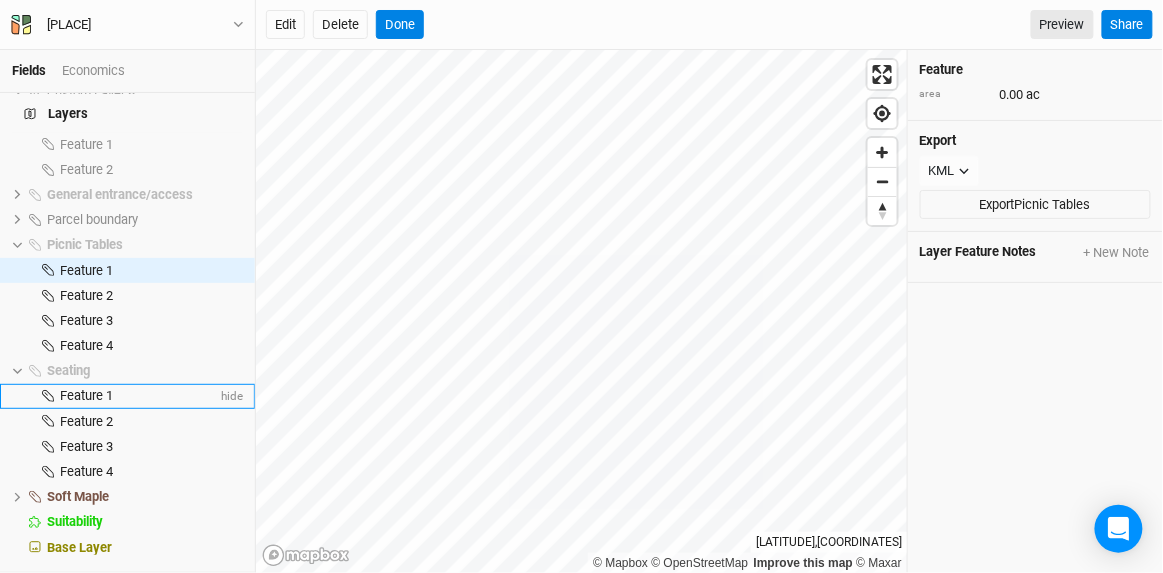 click on "Feature 1" at bounding box center (86, 395) 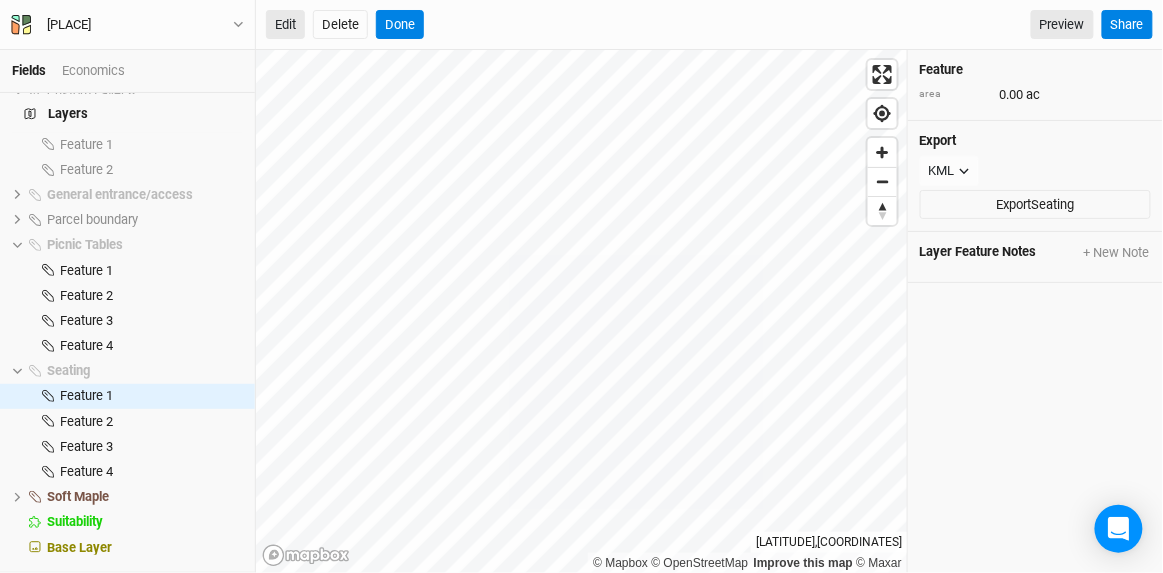 click on "Edit" at bounding box center (285, 25) 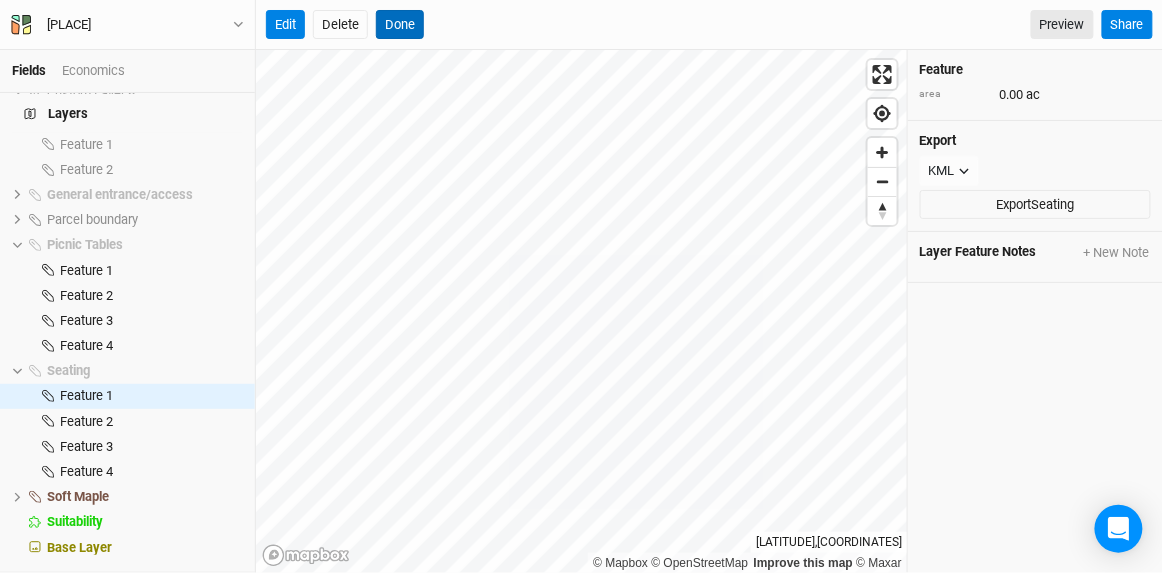 click on "Done" at bounding box center (400, 25) 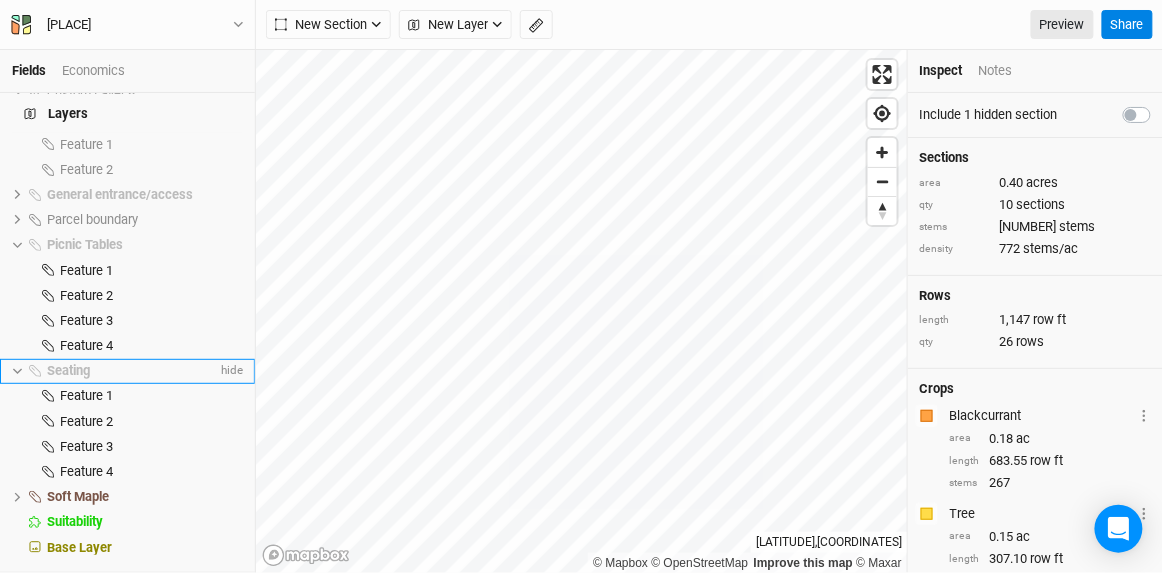 click on "Seating" at bounding box center [132, 371] 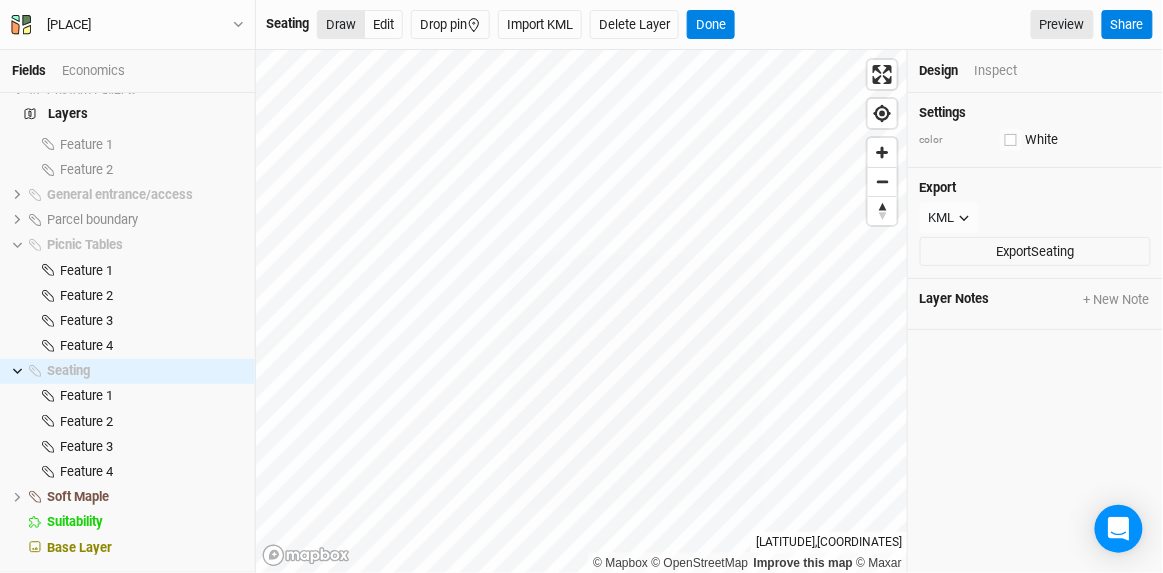 click on "Draw" at bounding box center (341, 25) 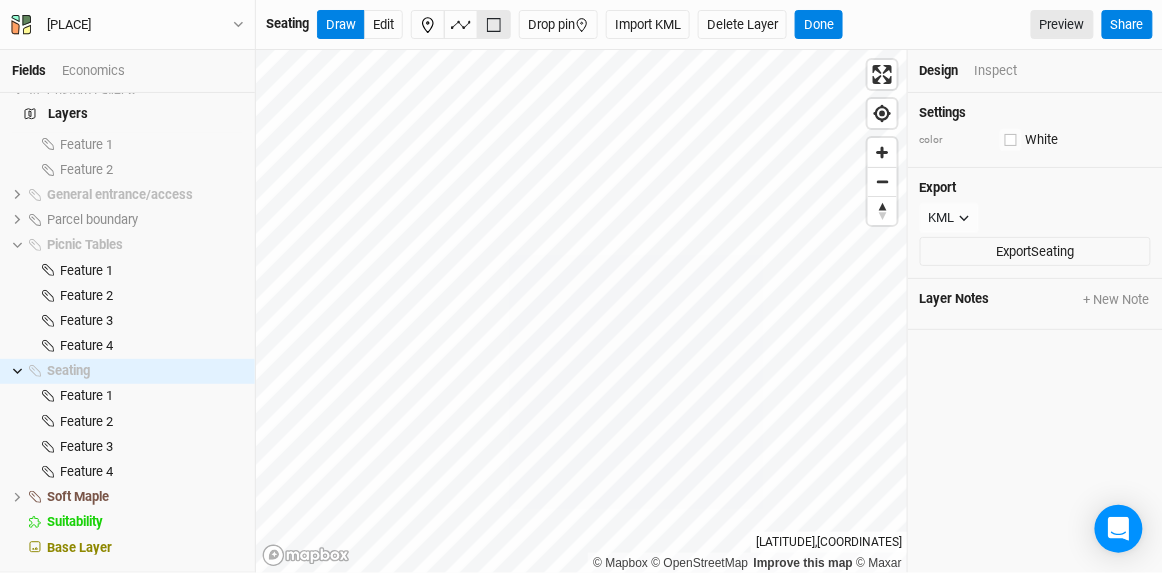 click at bounding box center (494, 25) 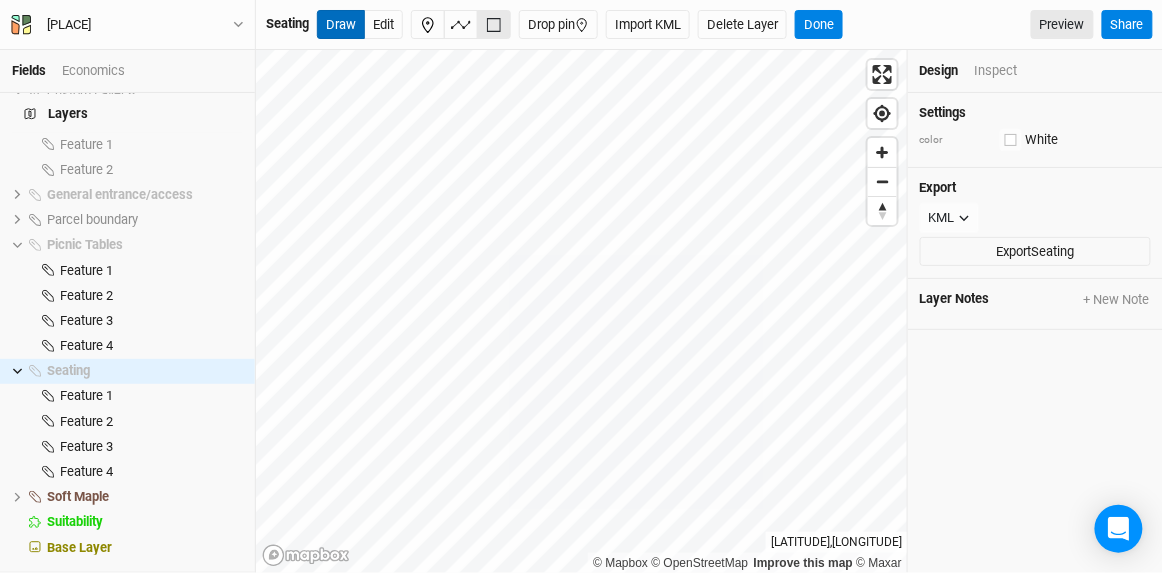 click on "Draw" at bounding box center (341, 25) 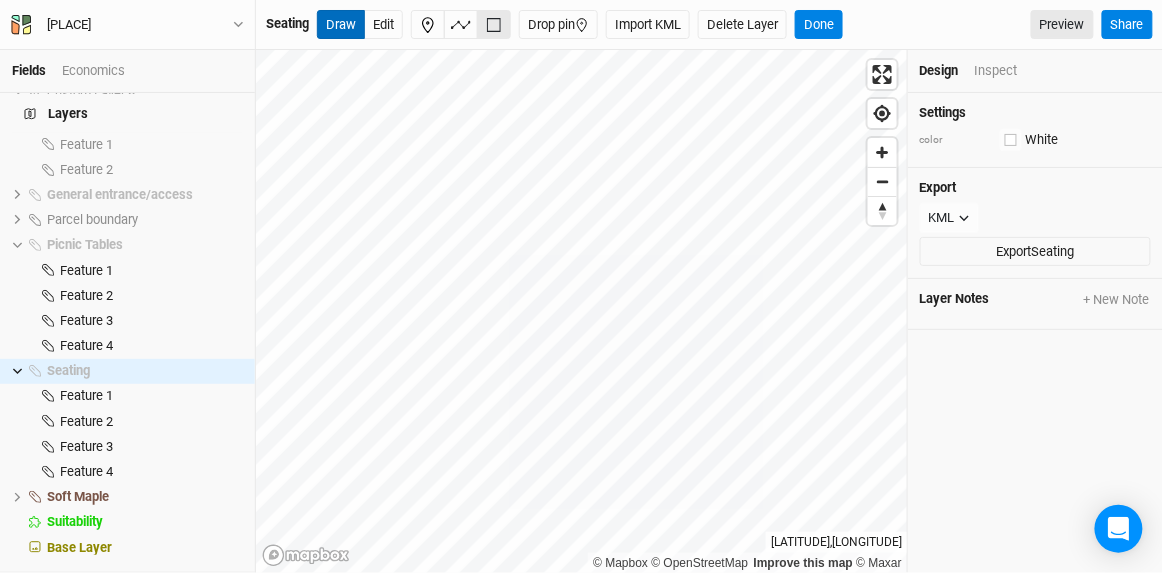 click on "Draw" at bounding box center [341, 25] 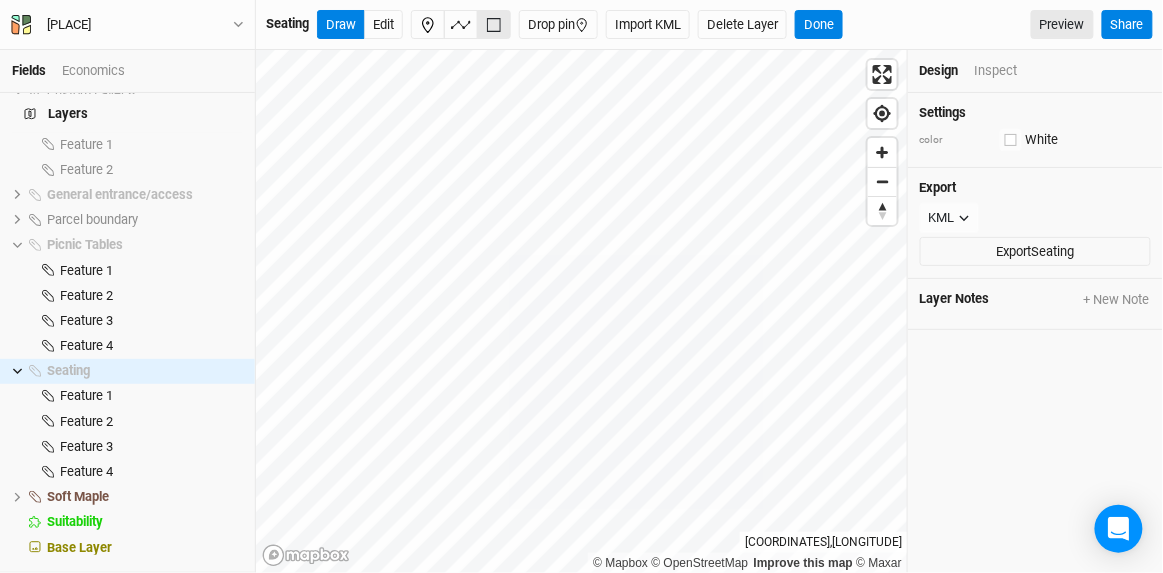 click 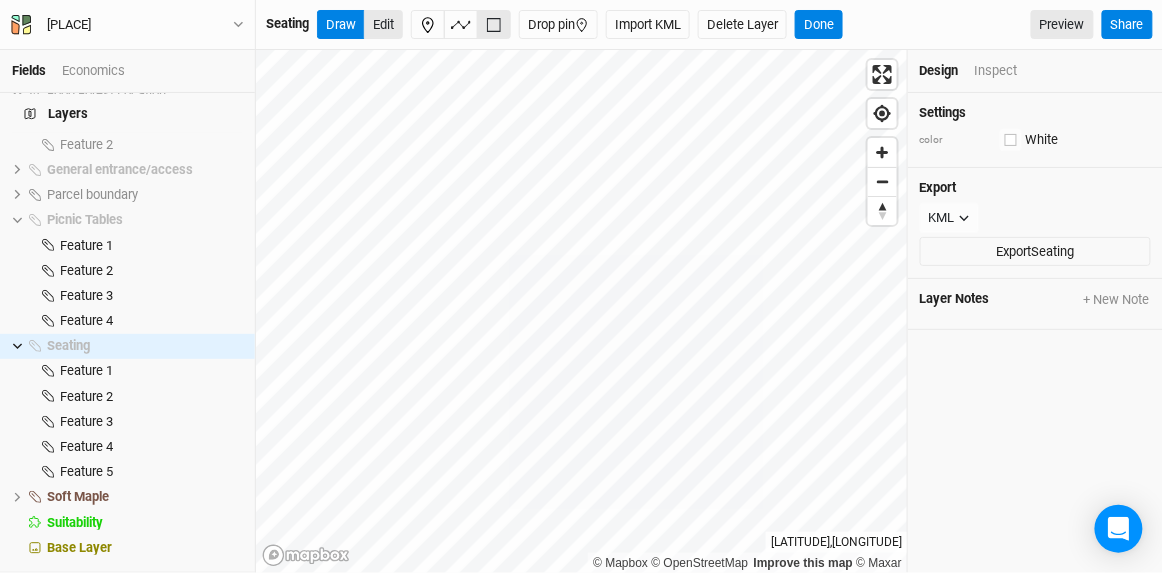 click on "Edit" at bounding box center [383, 25] 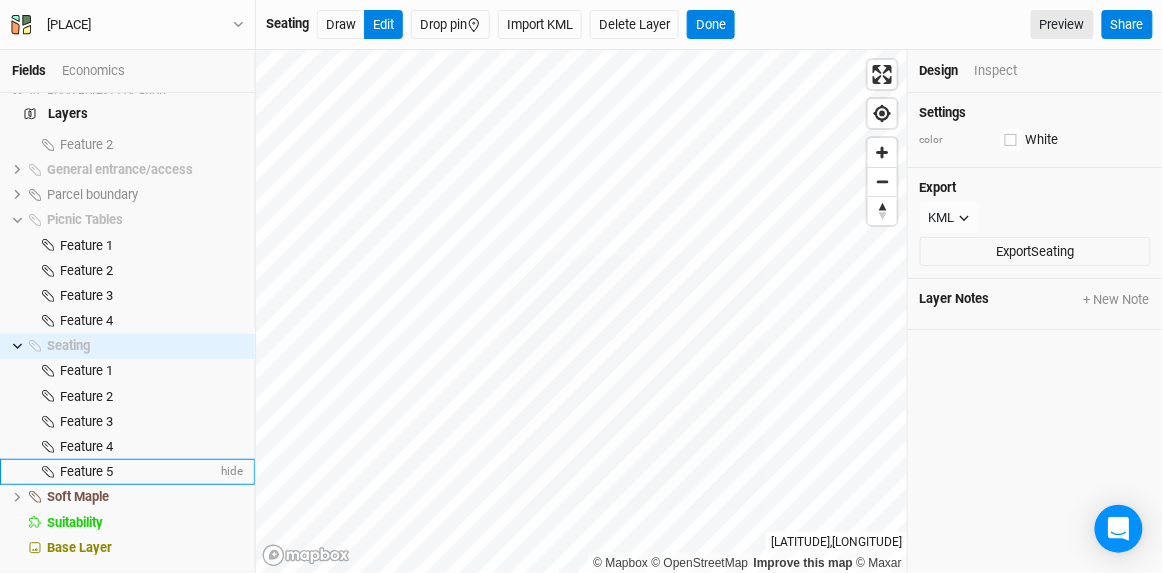 click on "Feature 5" at bounding box center (138, 472) 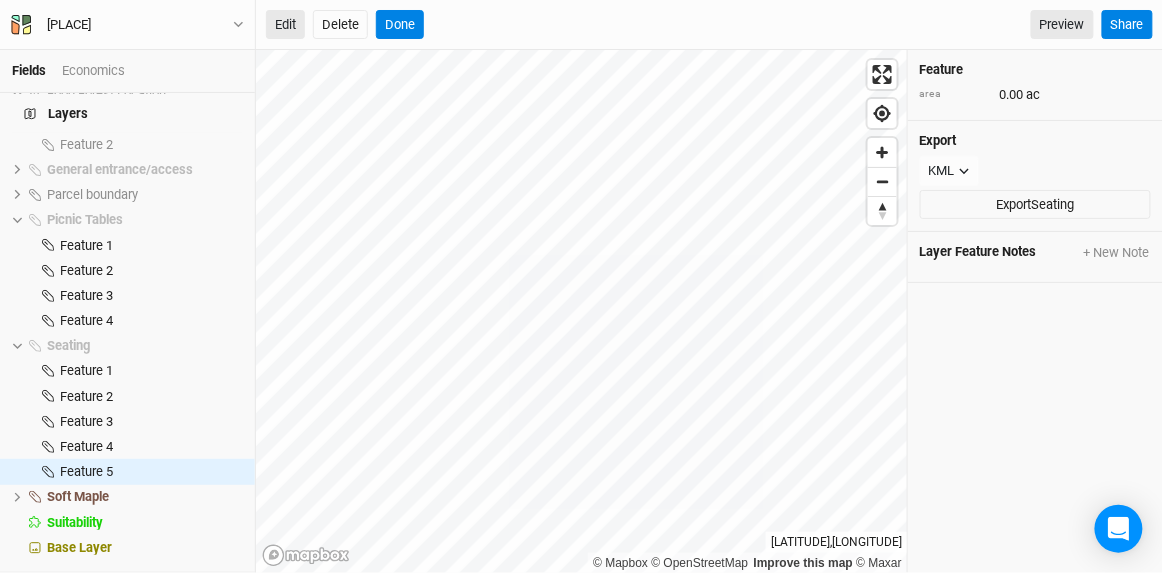 click on "Edit" at bounding box center [285, 25] 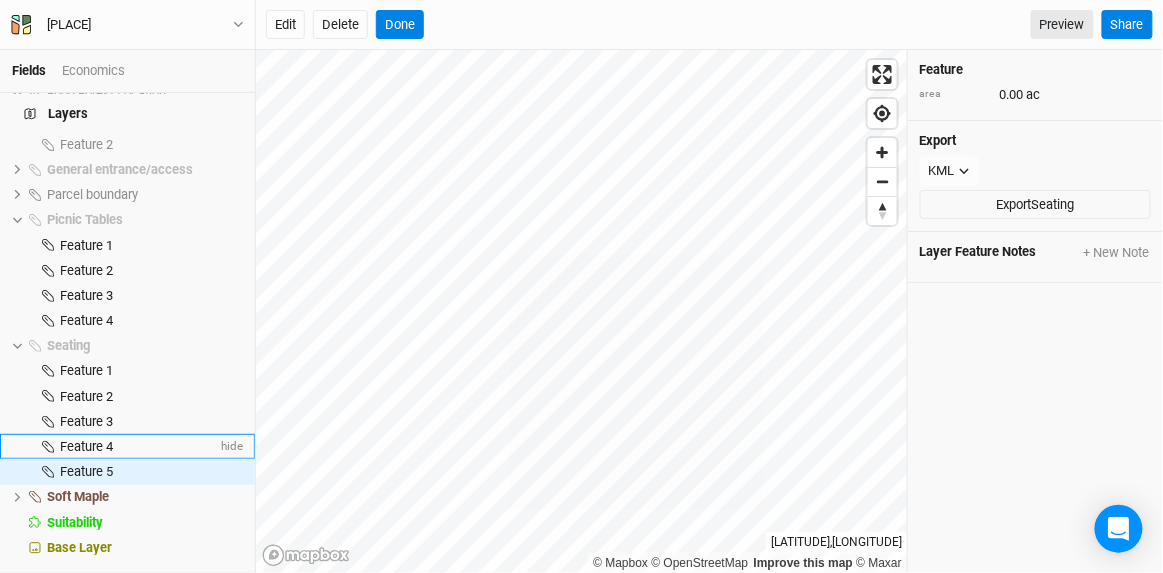 click on "Feature 4" at bounding box center [86, 446] 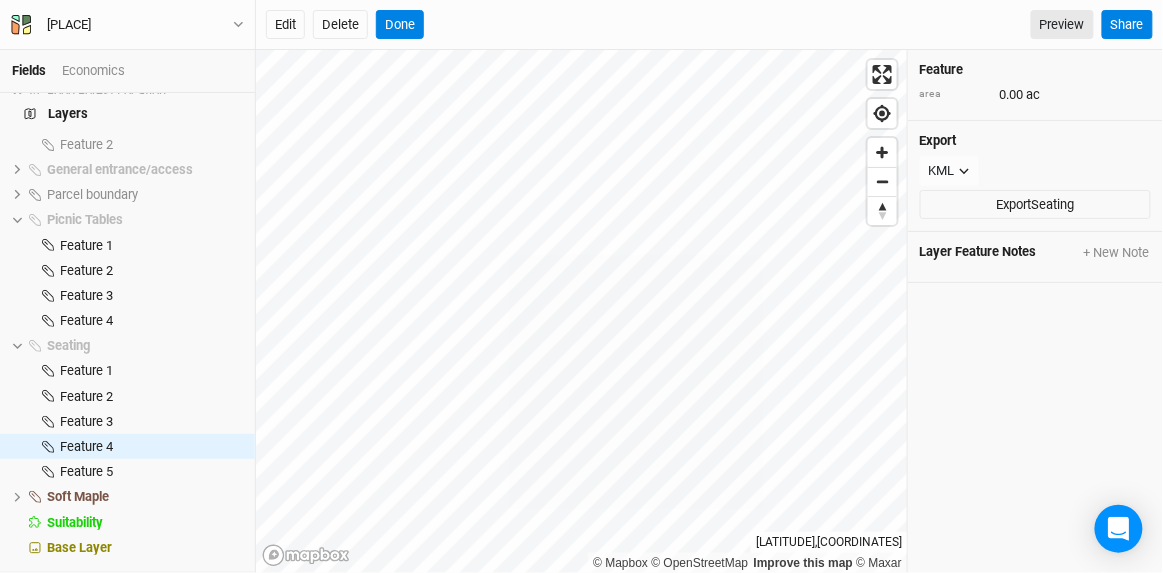 drag, startPoint x: 292, startPoint y: 27, endPoint x: 697, endPoint y: 12, distance: 405.27768 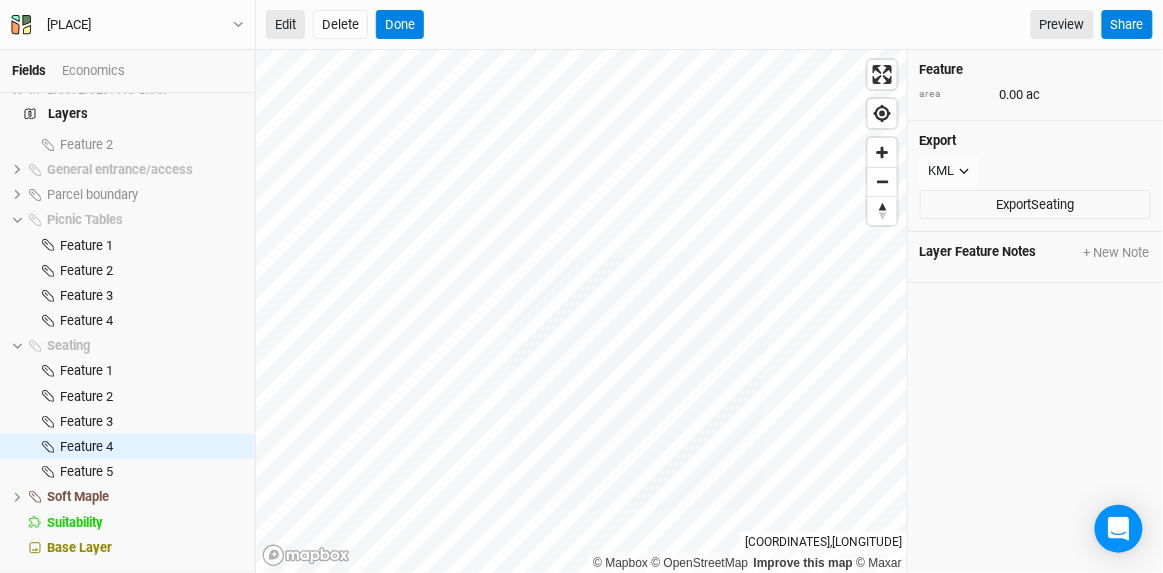 drag, startPoint x: 295, startPoint y: 38, endPoint x: 285, endPoint y: 20, distance: 20.59126 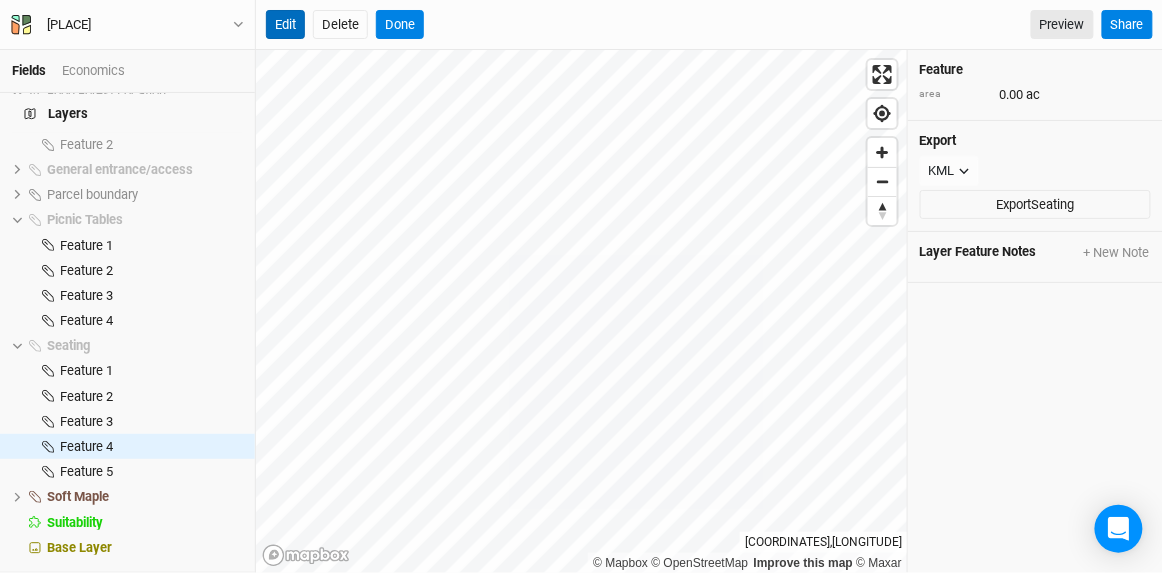click on "Edit" at bounding box center (285, 25) 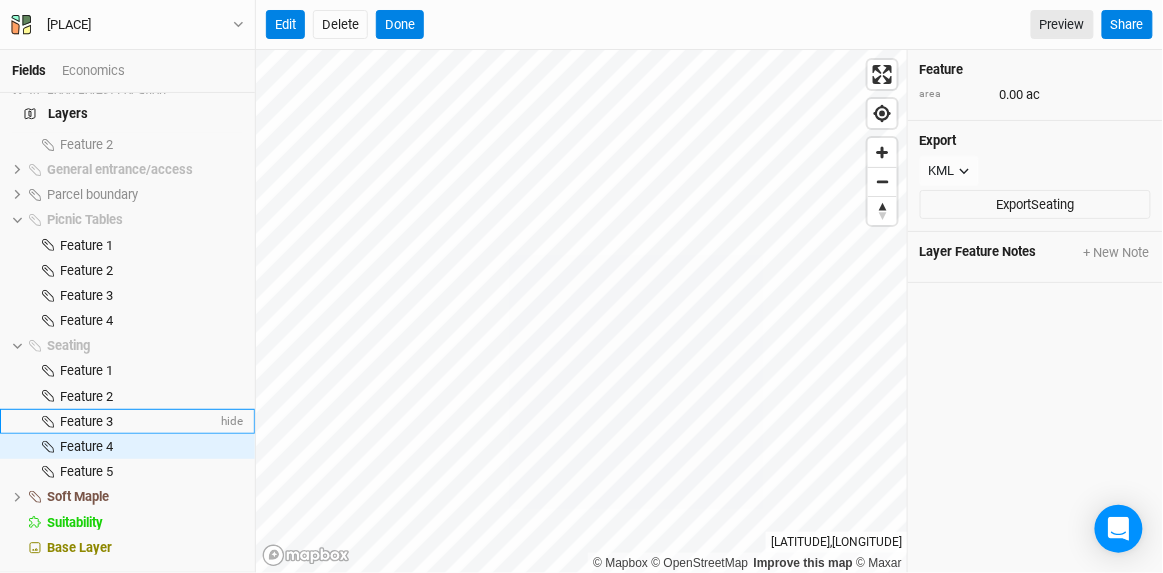 click on "Feature 3" at bounding box center (138, 422) 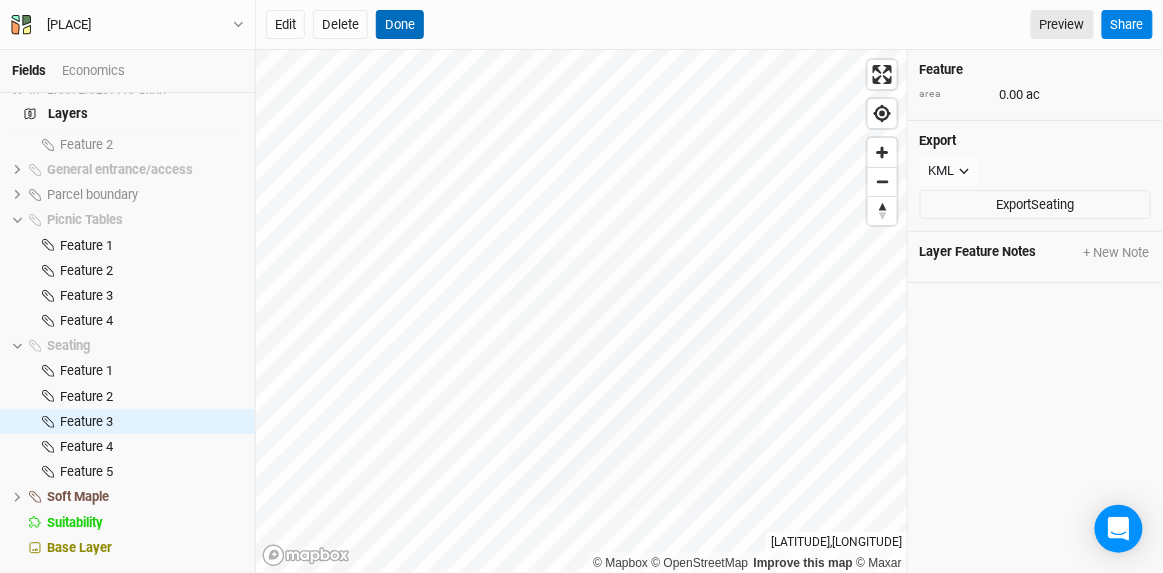 click on "Fields Economics Sections Show All Arborvitae screen hide Field 1 show Field 2 hide Field 3 hide Field 4 hide Field 4 (1) hide Field 8 hide Field 10 hide Field 10 (1) hide Field 10 (1) (1) hide Field 11 hide Layers Custom Layer 6 show Food Forest Location  show Feature 1 Feature 2 General entrance/access hide Parcel boundary  show Picnic Tables hide Feature 1 hide Feature 2 hide Feature 3 hide Feature 4 hide Seating hide Feature 1 hide Feature 2 hide Feature 3 hide Feature 4 hide Feature 5 hide Soft Maple hide Suitability hide Base Layer Low-Point-Washburn Back Project Settings User settings Imperial Metric Keyboard Shortcuts Log out Edit Delete Done Preview Share © Mapbox   © OpenStreetMap   Improve this map   © Maxar [LATITUDE] , [LONGITUDE] Feature area 0.00   ac Export KML JSON KML Export  Seating Layer Feature Notes + New Note" at bounding box center (581, 286) 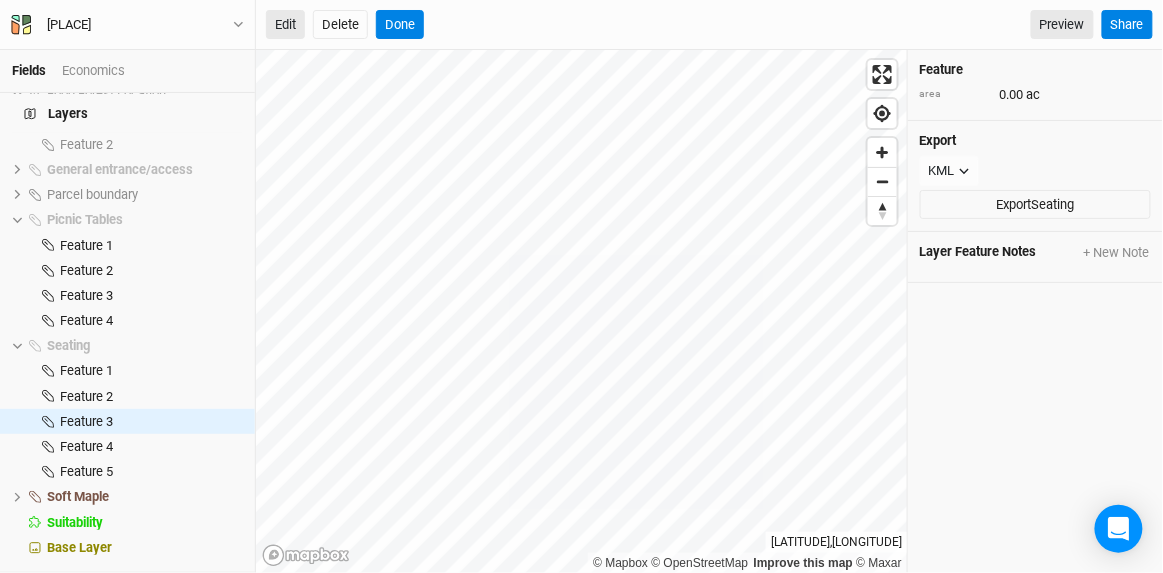 click on "Edit" at bounding box center [285, 25] 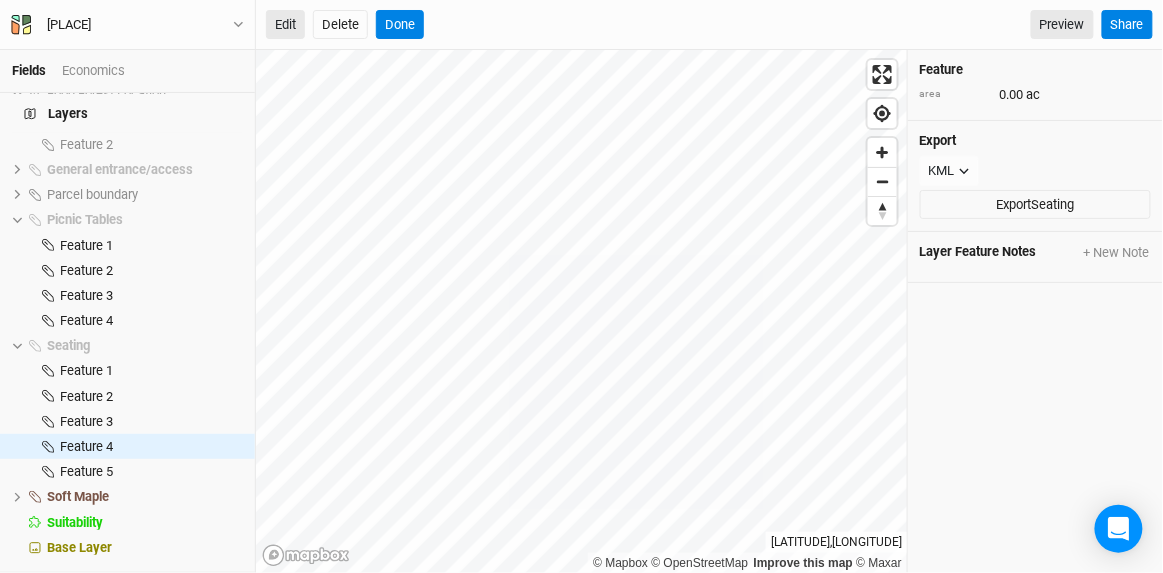 click on "Edit" at bounding box center [285, 25] 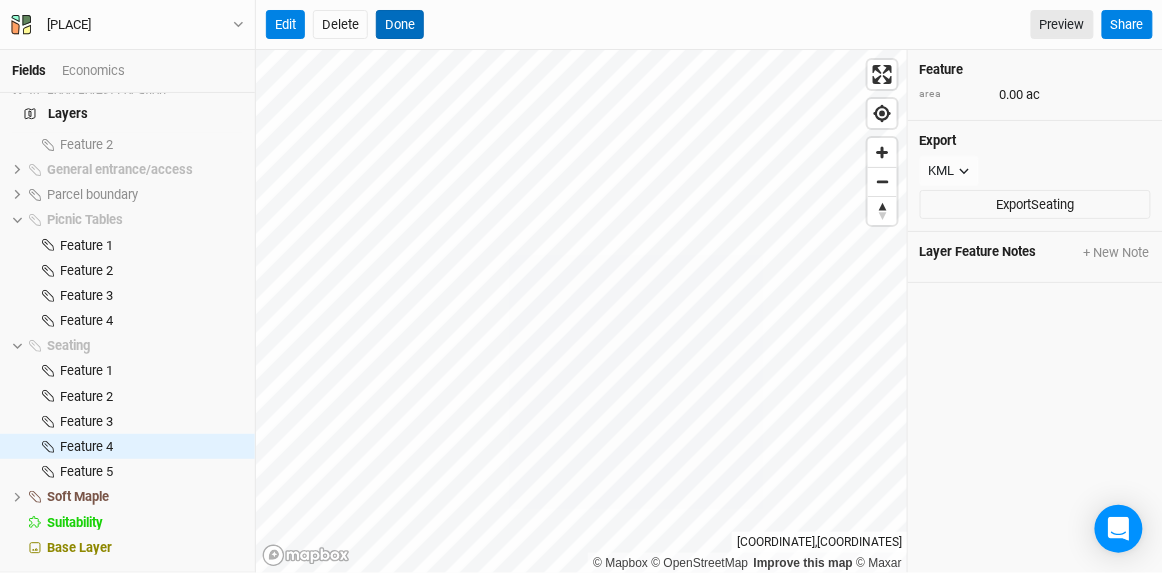 click on "Done" at bounding box center (400, 25) 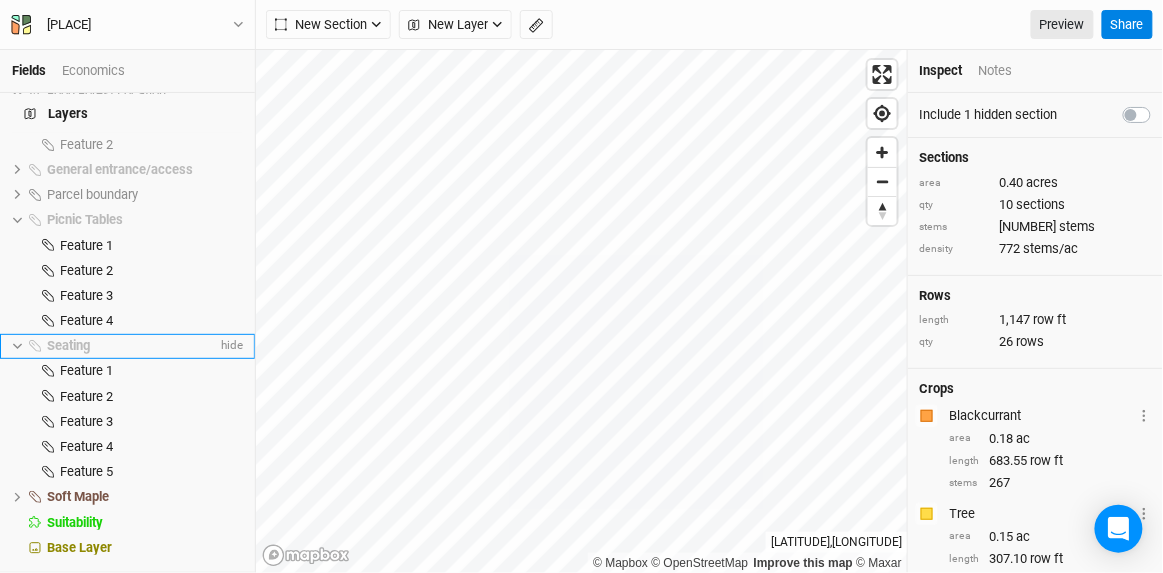 click on "Seating" at bounding box center (132, 346) 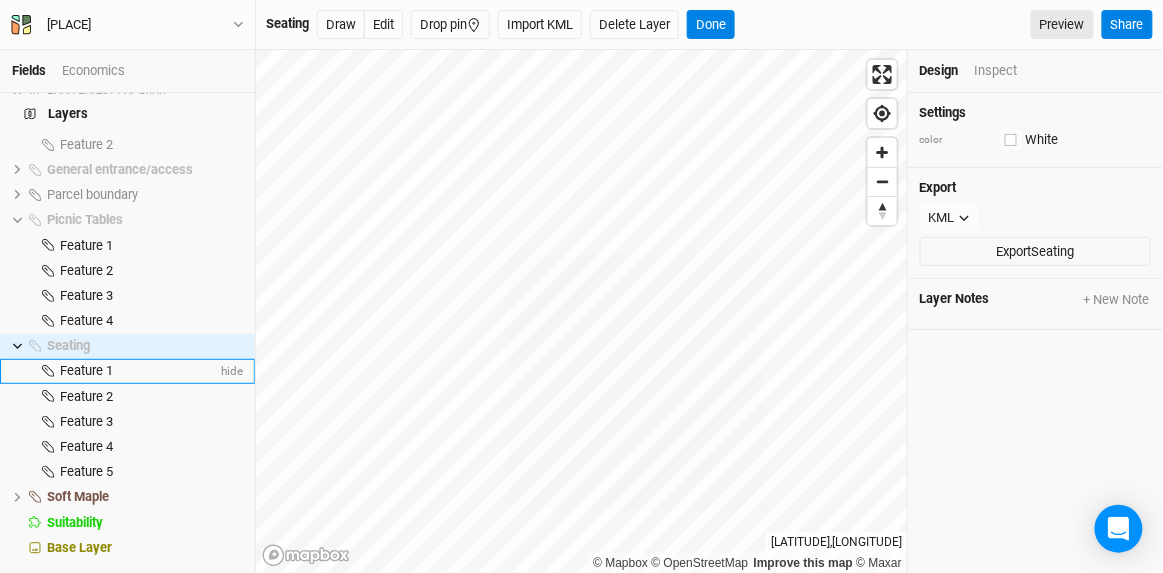 click on "Feature 1" at bounding box center (138, 371) 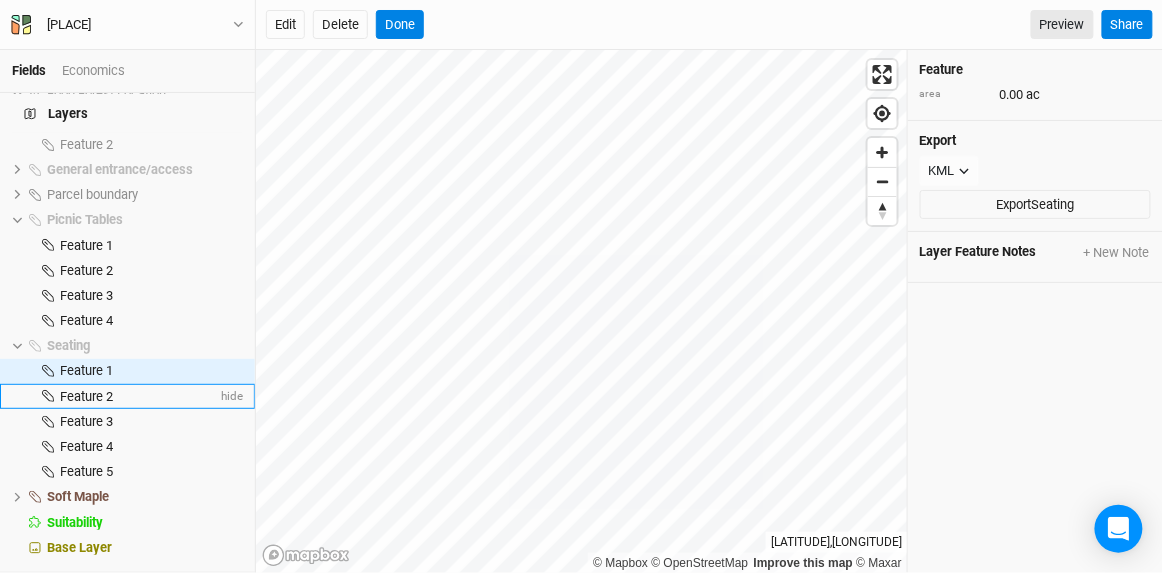 click on "Feature 2" at bounding box center [138, 397] 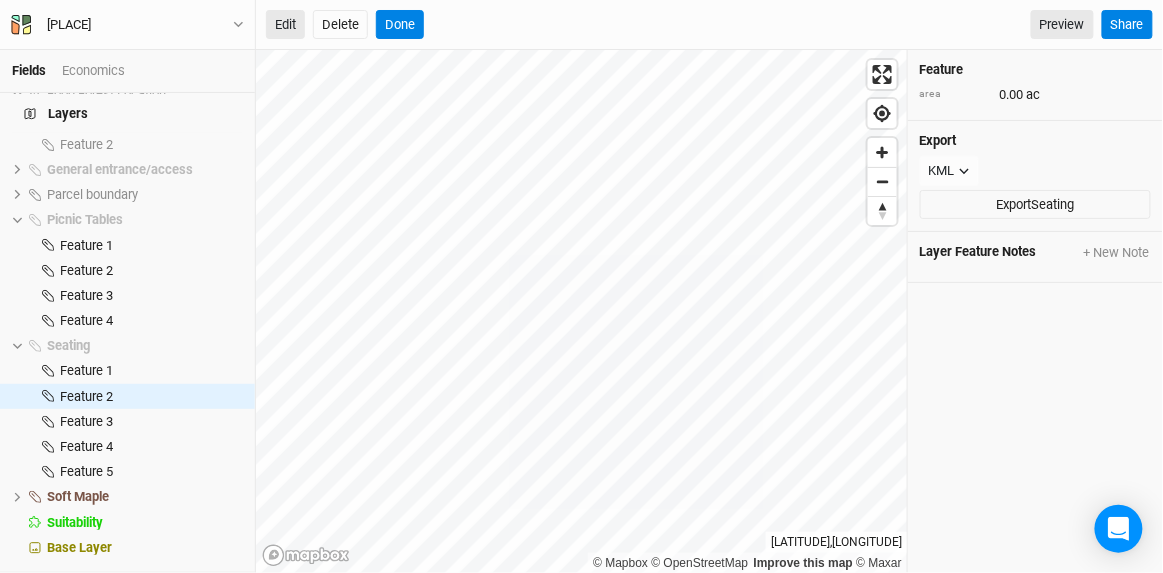 click on "Edit" at bounding box center [285, 25] 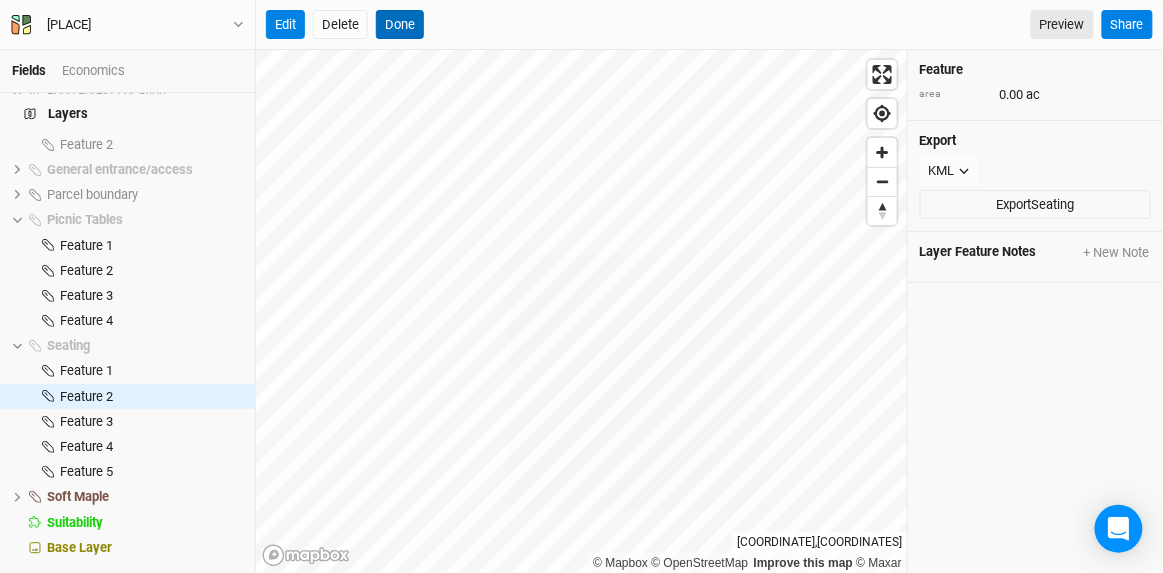 click on "Done" at bounding box center [400, 25] 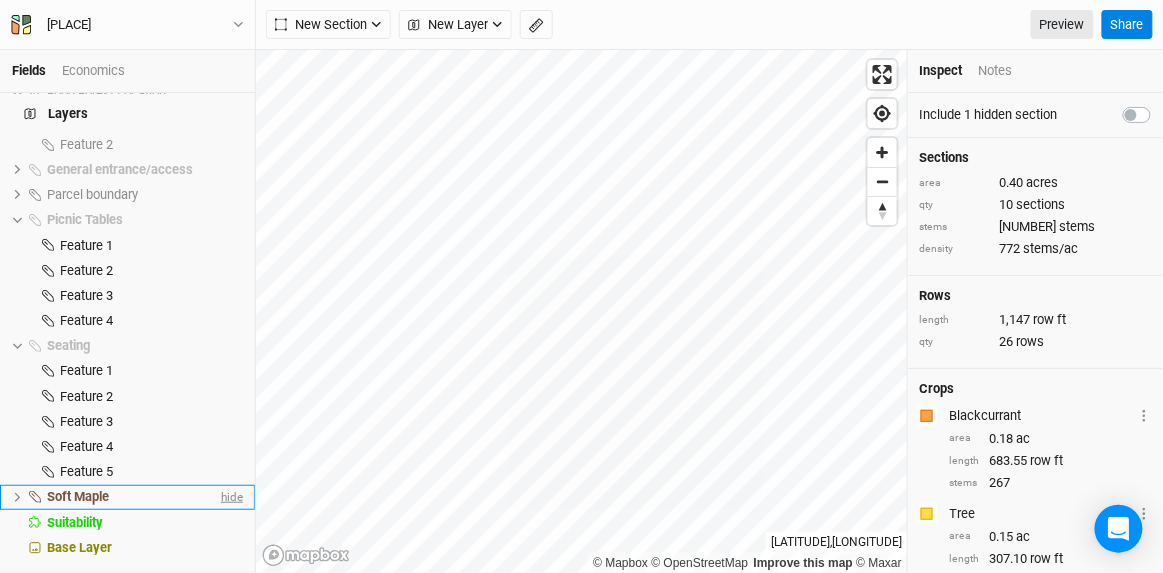click on "hide" at bounding box center [230, 497] 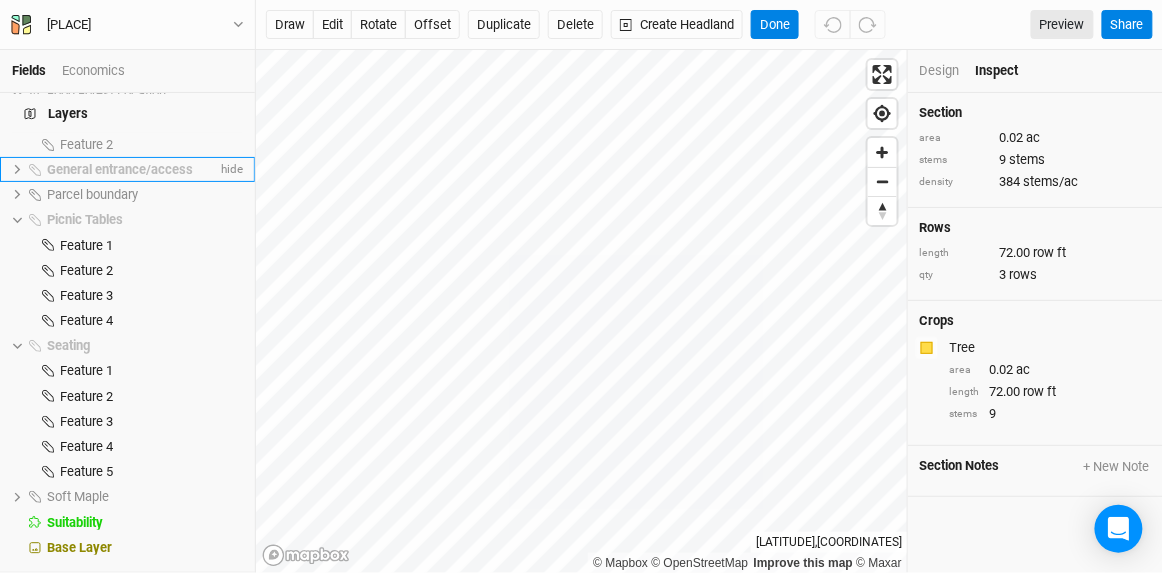 scroll, scrollTop: 97, scrollLeft: 0, axis: vertical 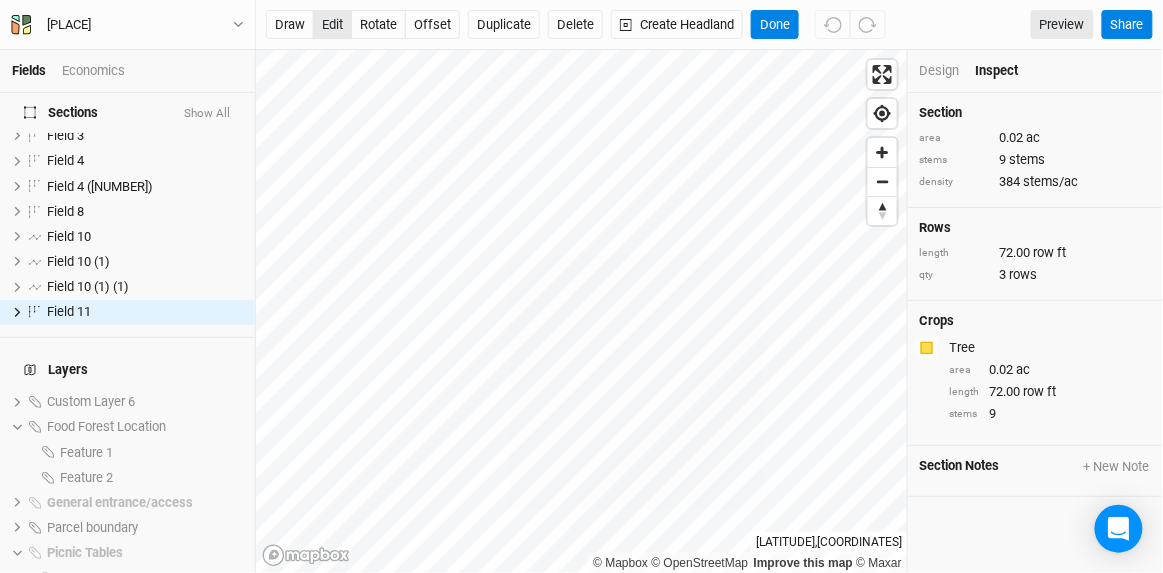 click on "edit" at bounding box center (332, 25) 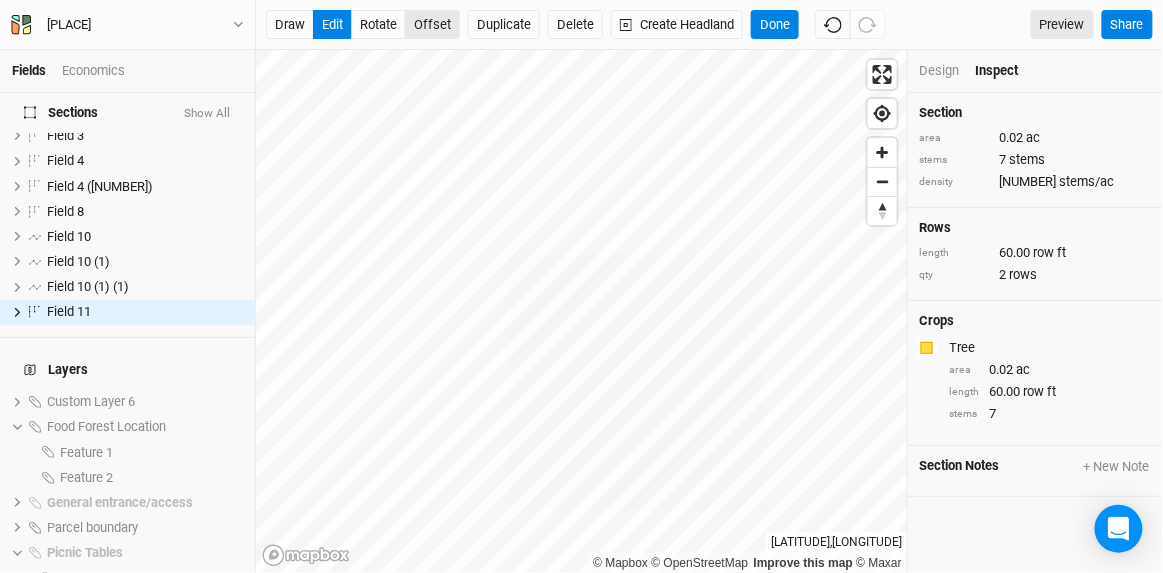 click on "offset" at bounding box center (432, 25) 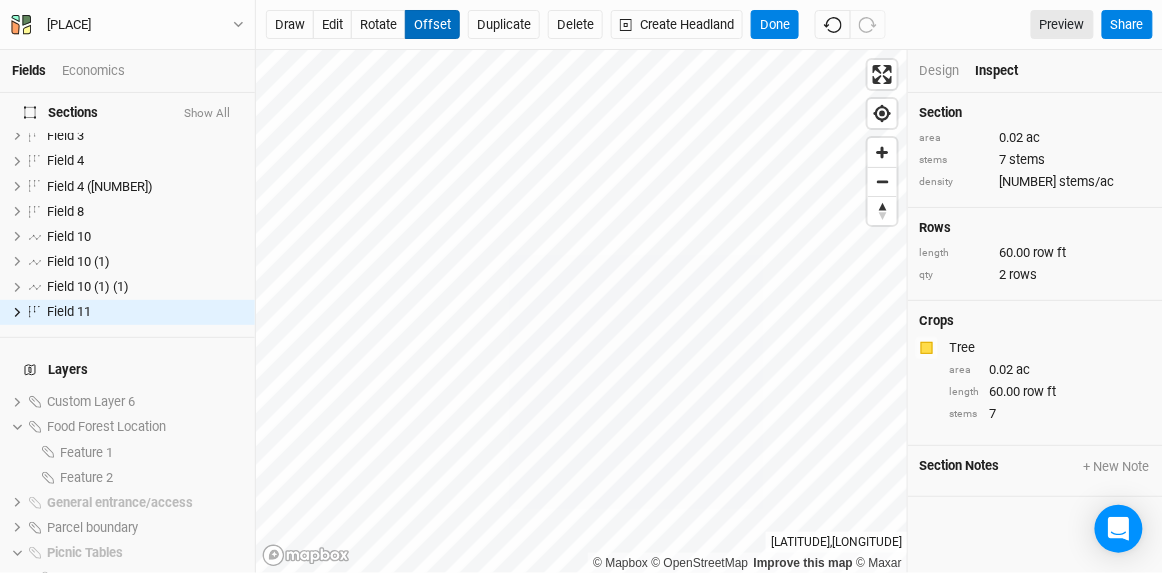 type 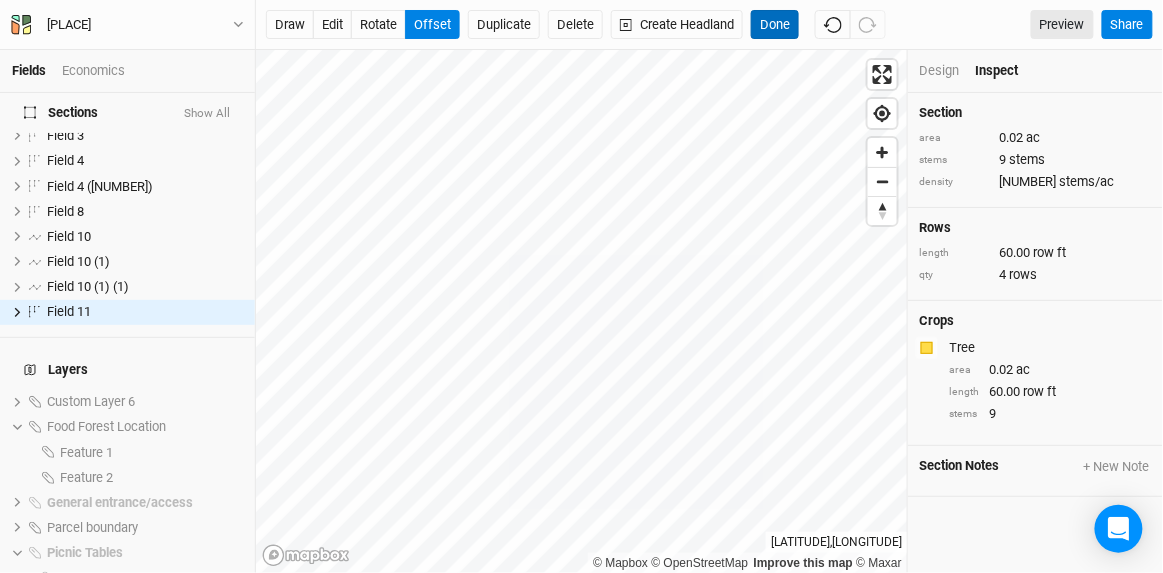 click on "Done" at bounding box center [775, 25] 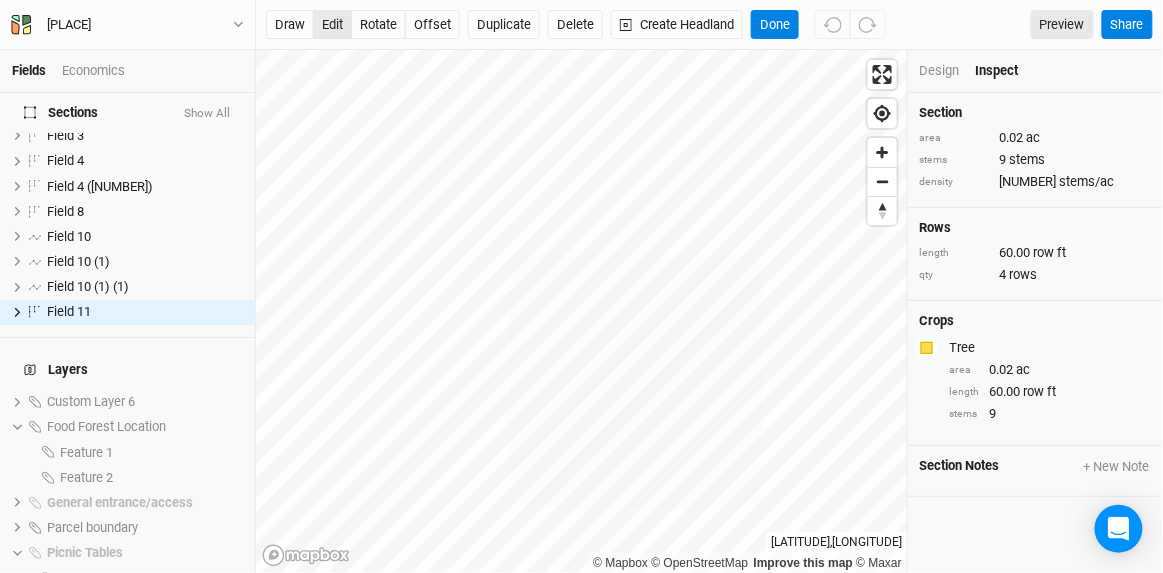 click on "edit" at bounding box center [332, 25] 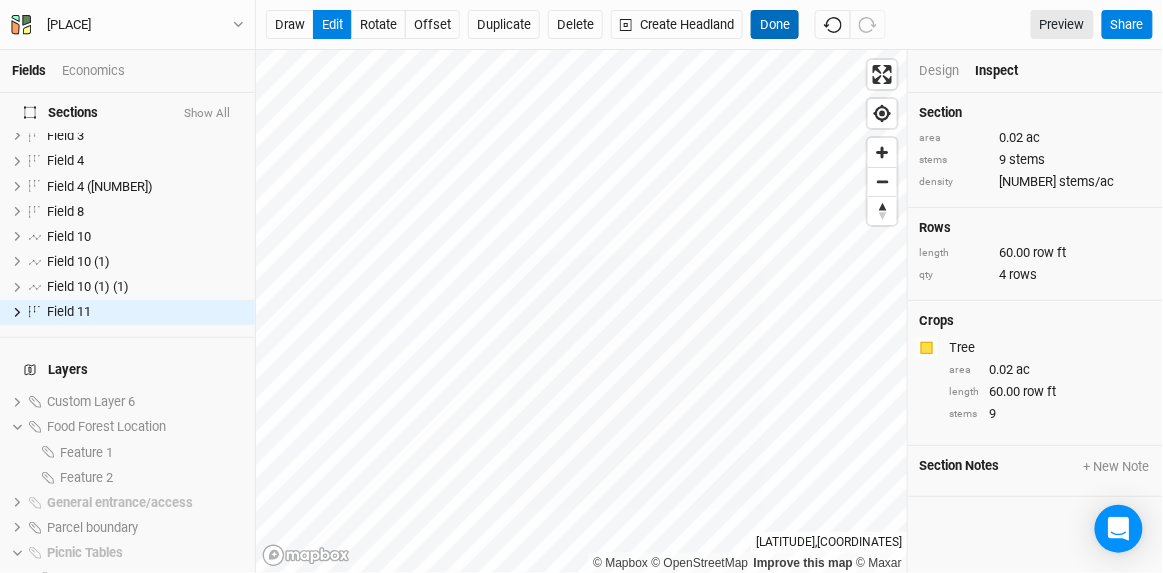 click on "Done" at bounding box center (775, 25) 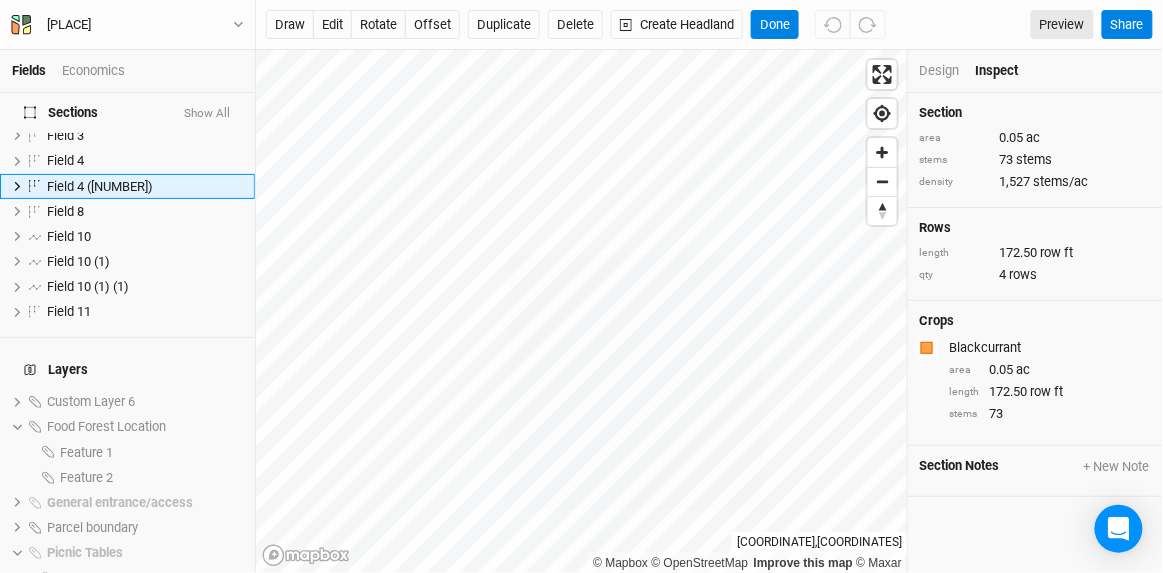 scroll, scrollTop: 0, scrollLeft: 0, axis: both 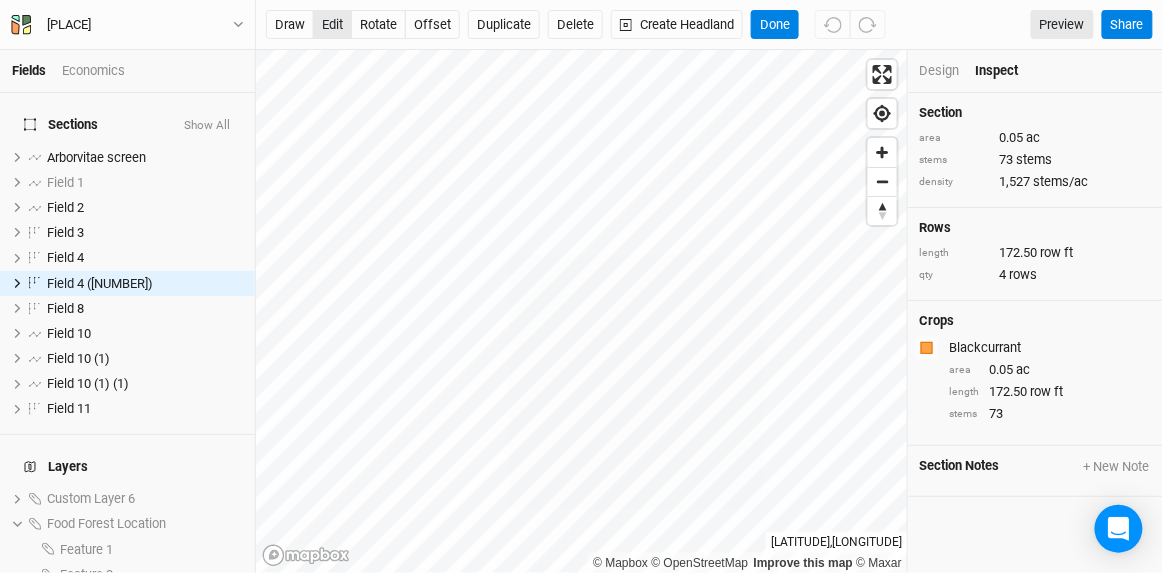 click on "edit" at bounding box center [332, 25] 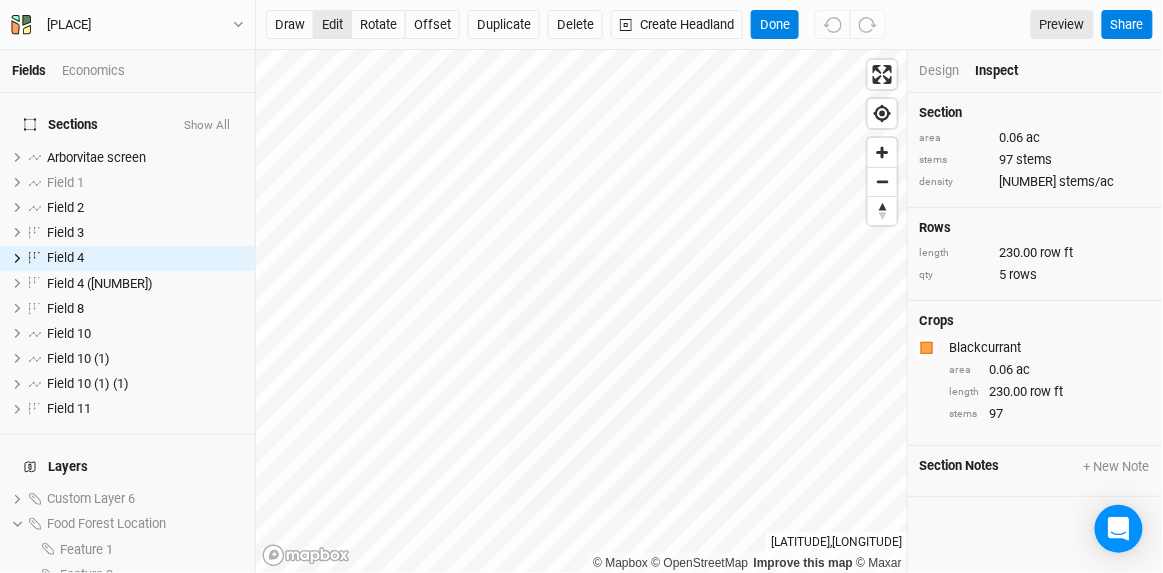 click on "edit" at bounding box center [332, 25] 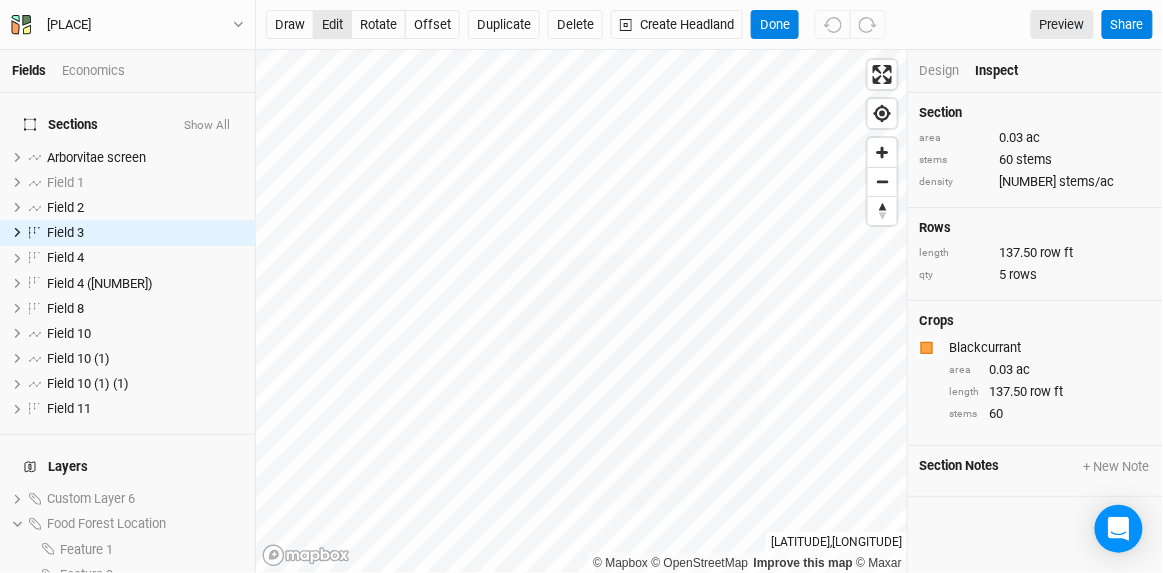 click on "edit" at bounding box center (332, 25) 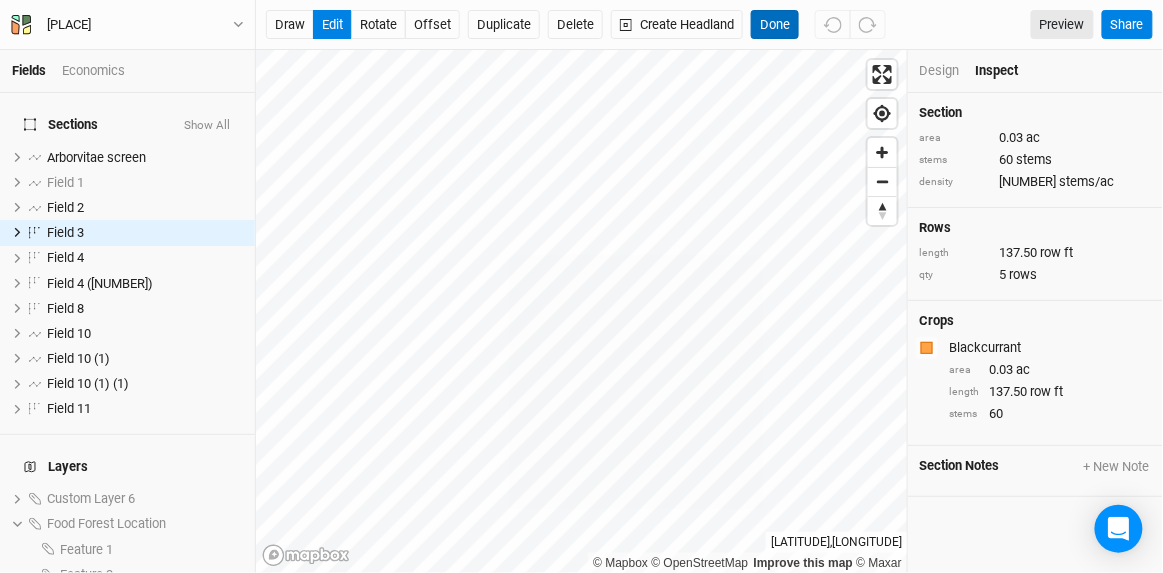 click on "Done" at bounding box center [775, 25] 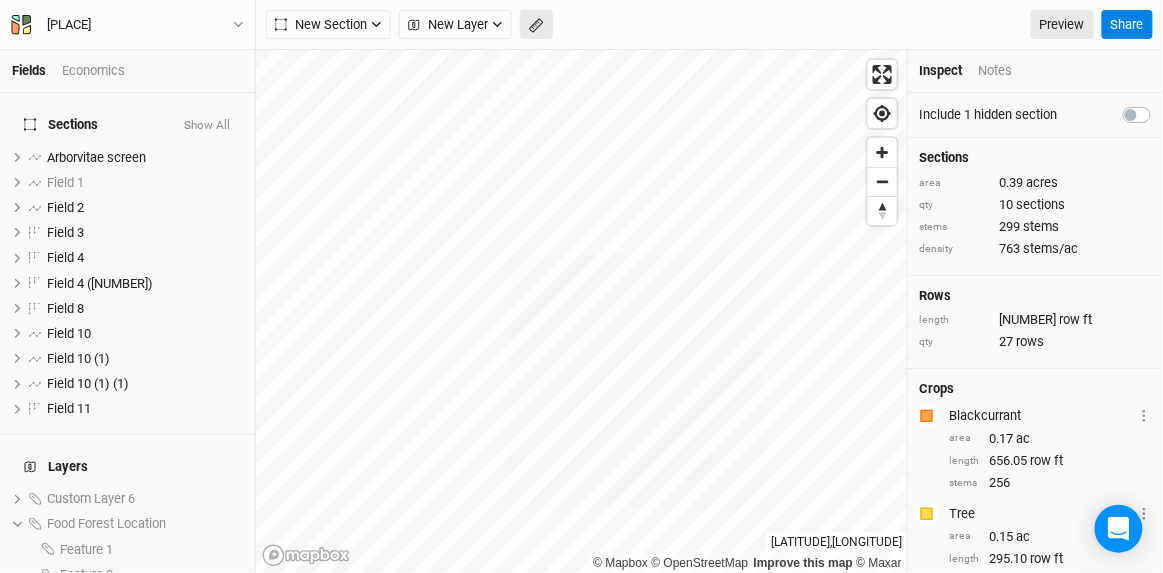 click 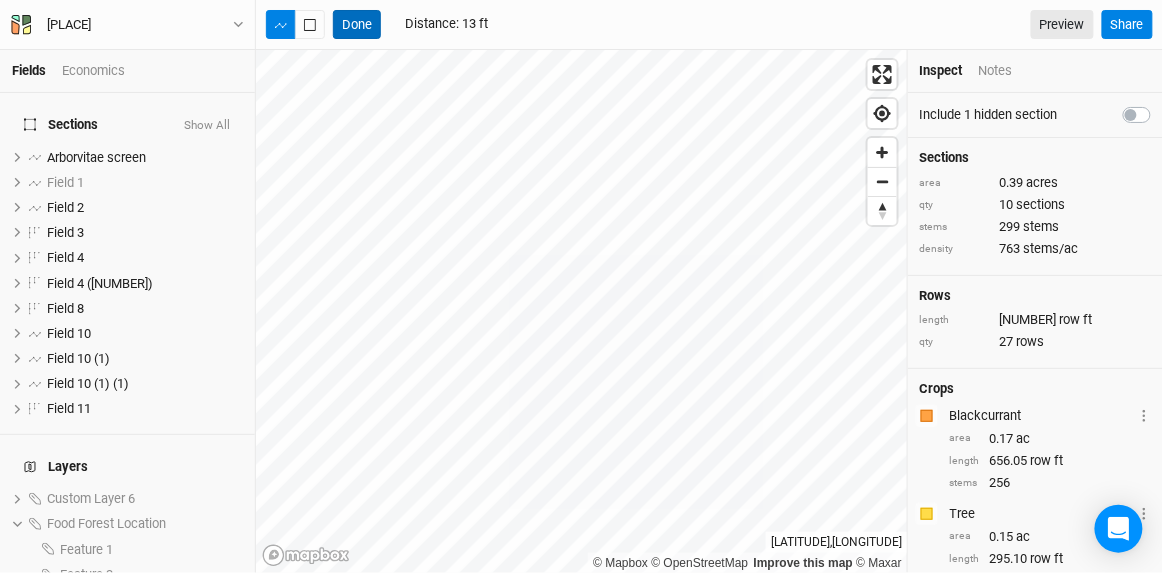 click on "Done" at bounding box center [357, 25] 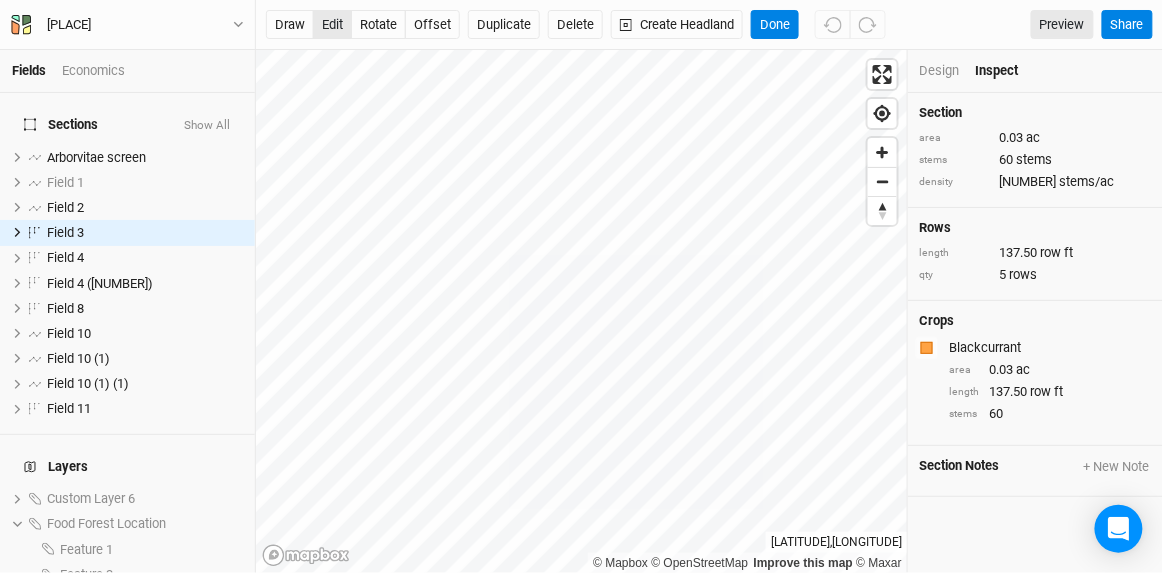 click on "edit" at bounding box center (332, 25) 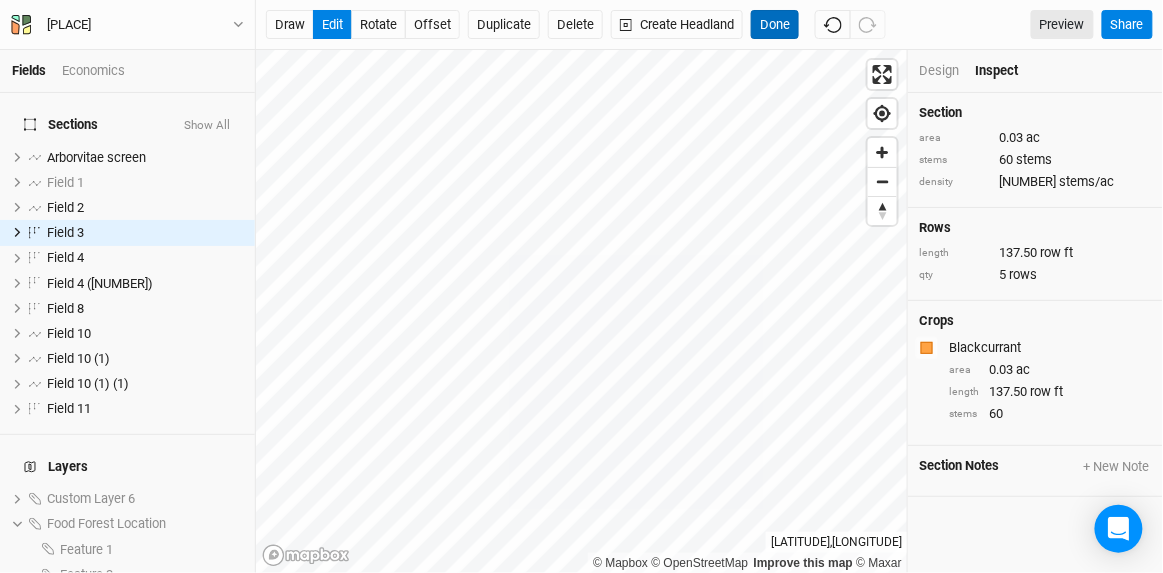 click on "Done" at bounding box center (775, 25) 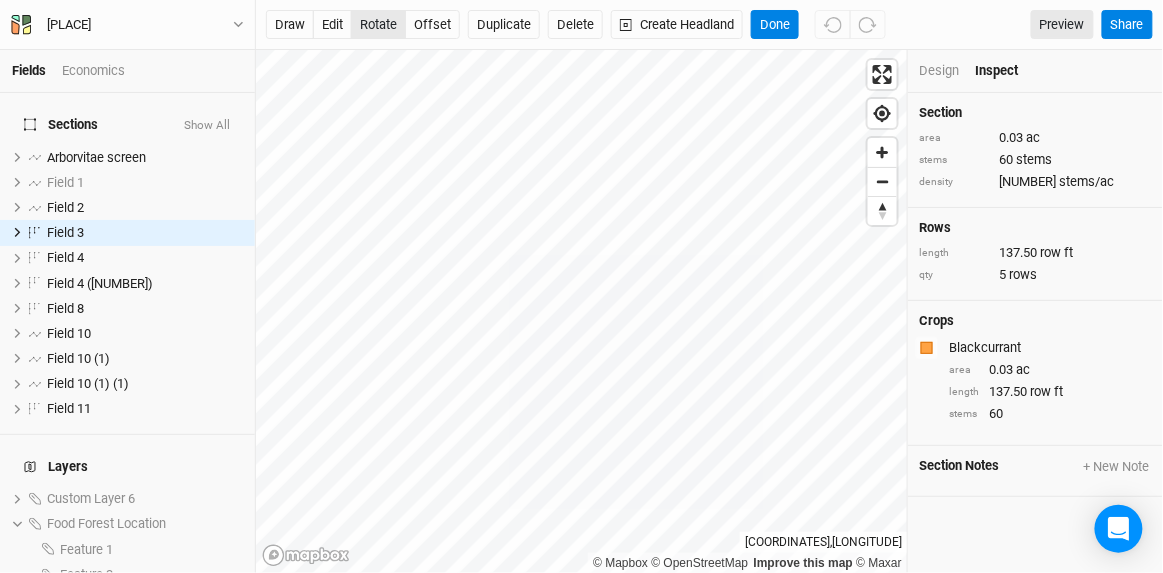 click on "rotate" at bounding box center [378, 25] 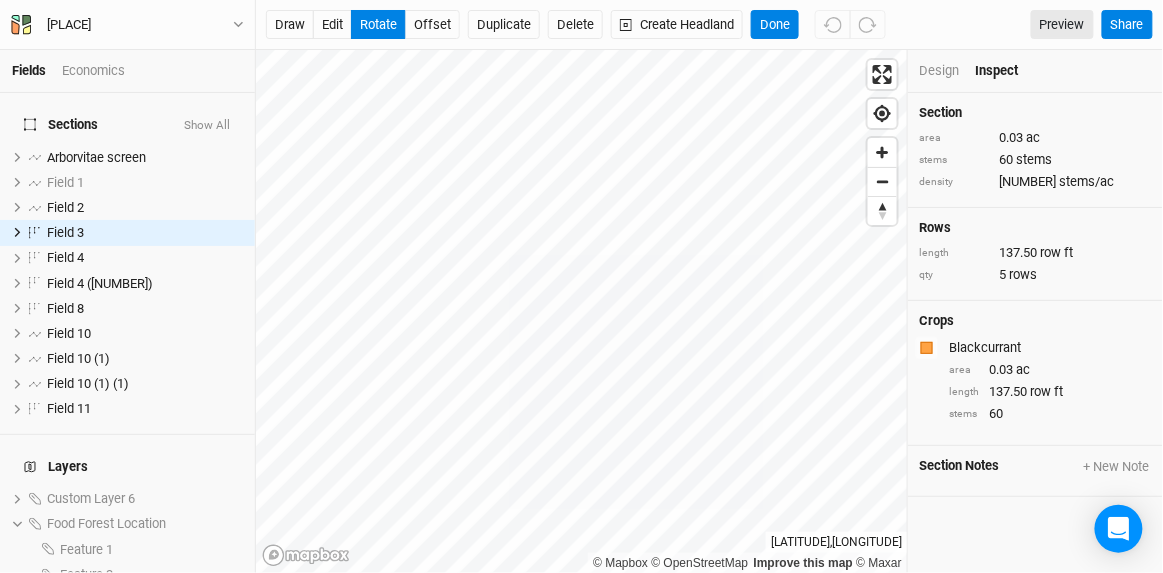 click on "Design" at bounding box center (940, 71) 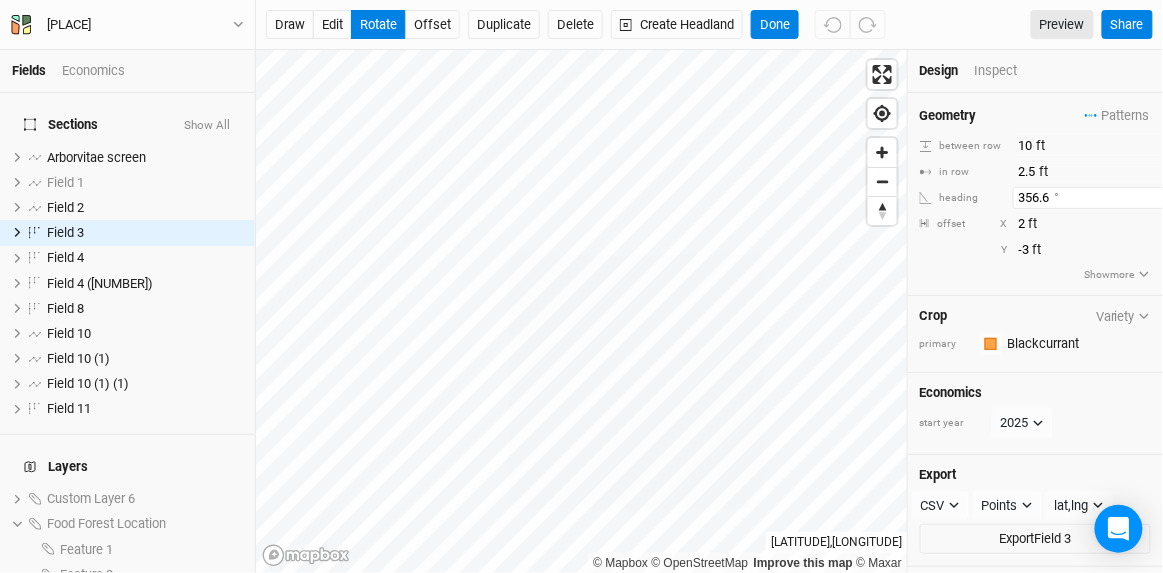 click on "356.6" at bounding box center (1100, 198) 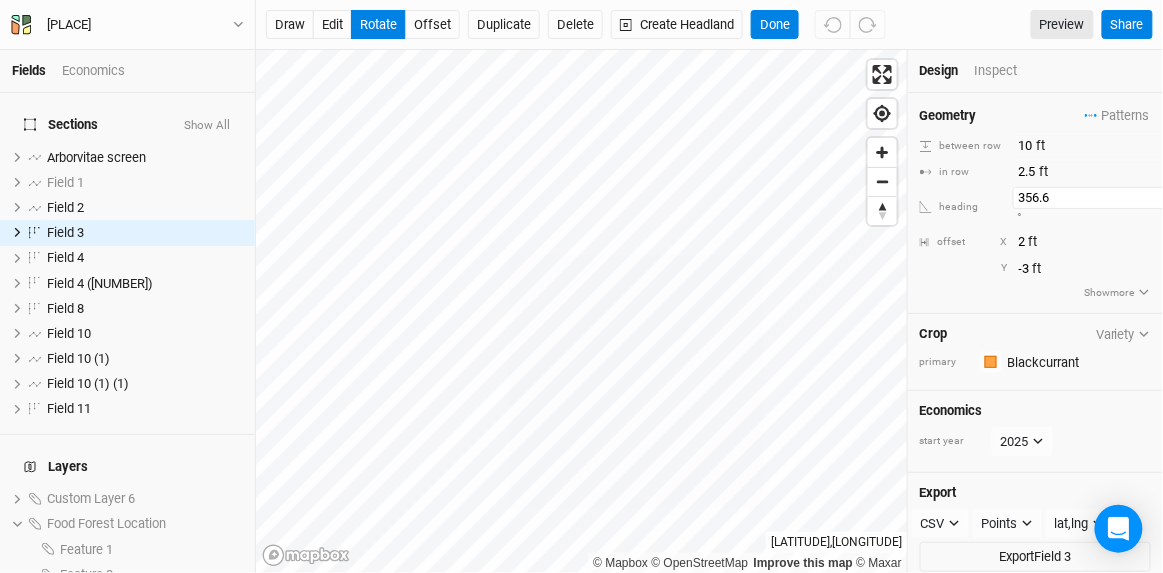 type on "0" 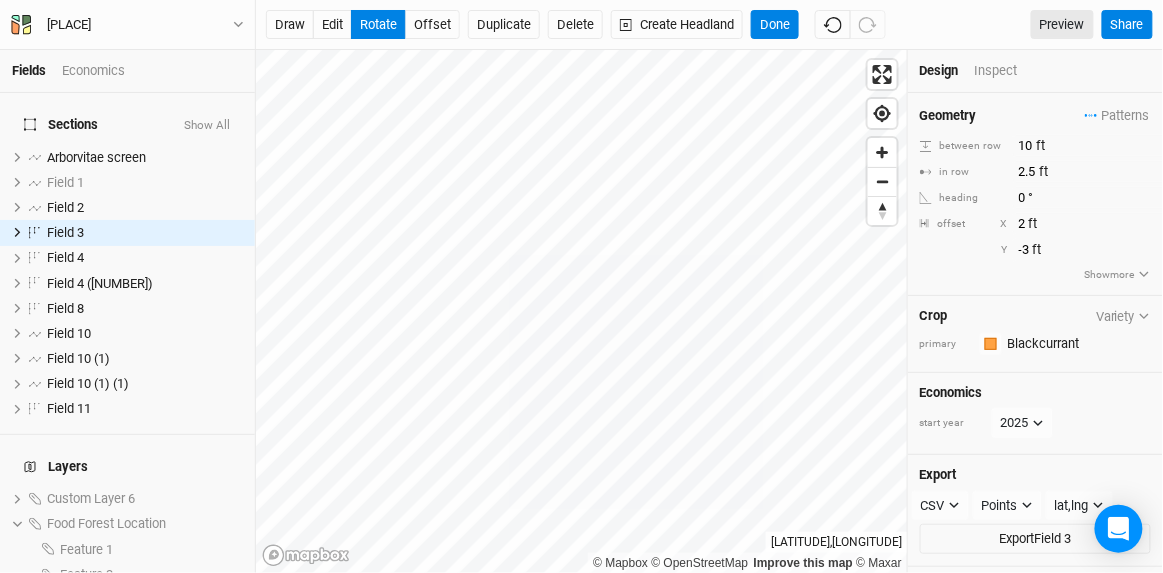 click on "[GEOMETRY_PATTERNS] [NUMBER] [UNIT] [PATTERN] [ROW] [NUMBER] [UNIT] [ROW] [NUMBER] [UNIT] [HEADING] [NUMBER] [DEGREE] [OFFSET] X [NUMBER] [UNIT] Y [NUMBER] [UNIT] [SHOW] [MORE]" at bounding box center [1035, 194] 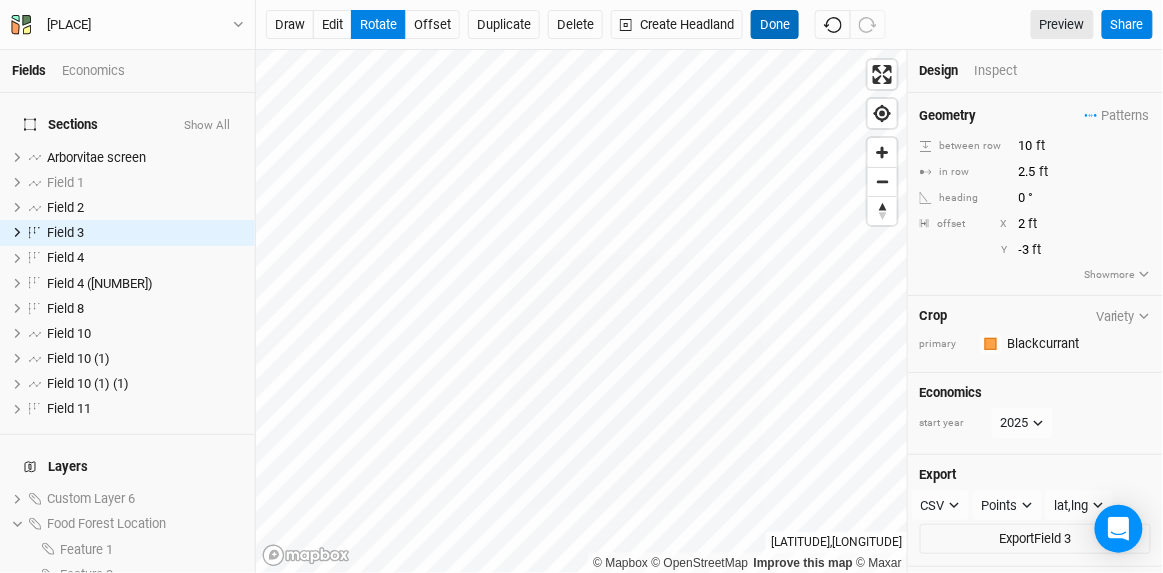 click on "Done" at bounding box center [775, 25] 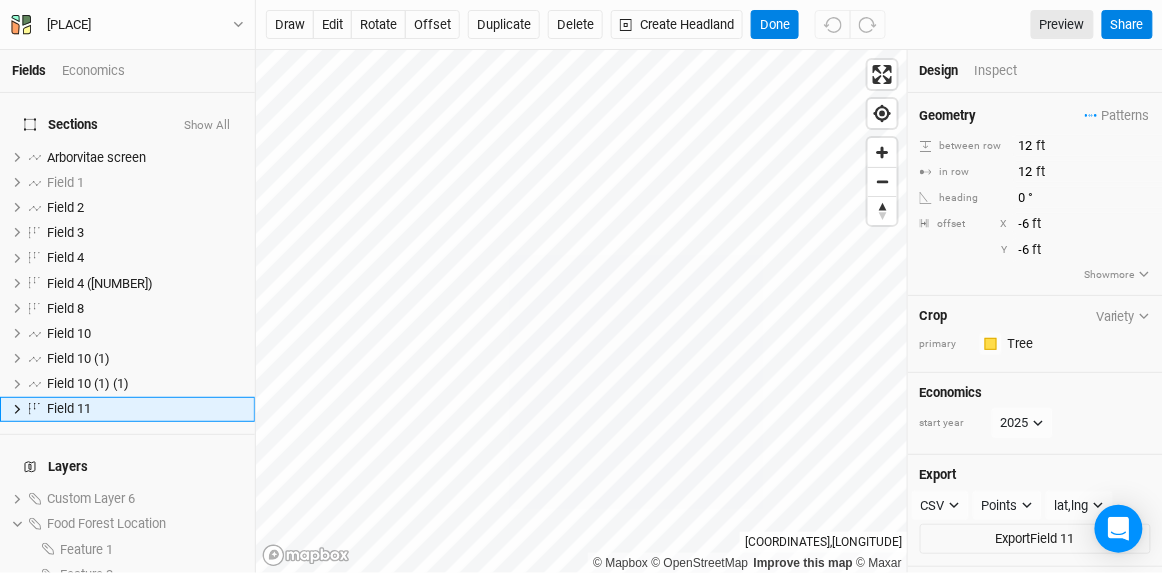scroll, scrollTop: 97, scrollLeft: 0, axis: vertical 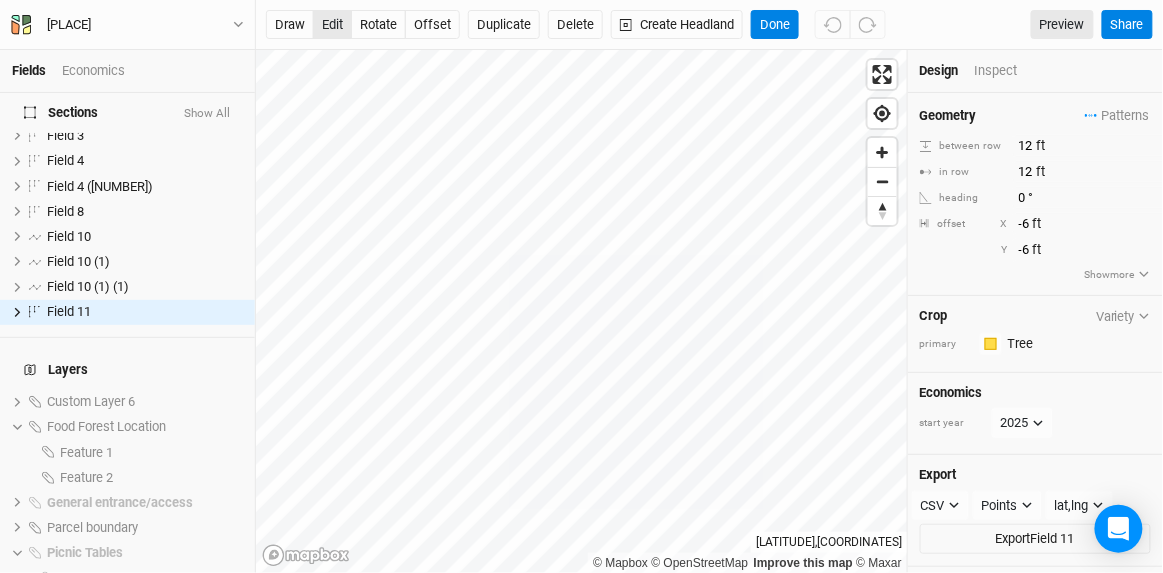 click on "edit" at bounding box center [332, 25] 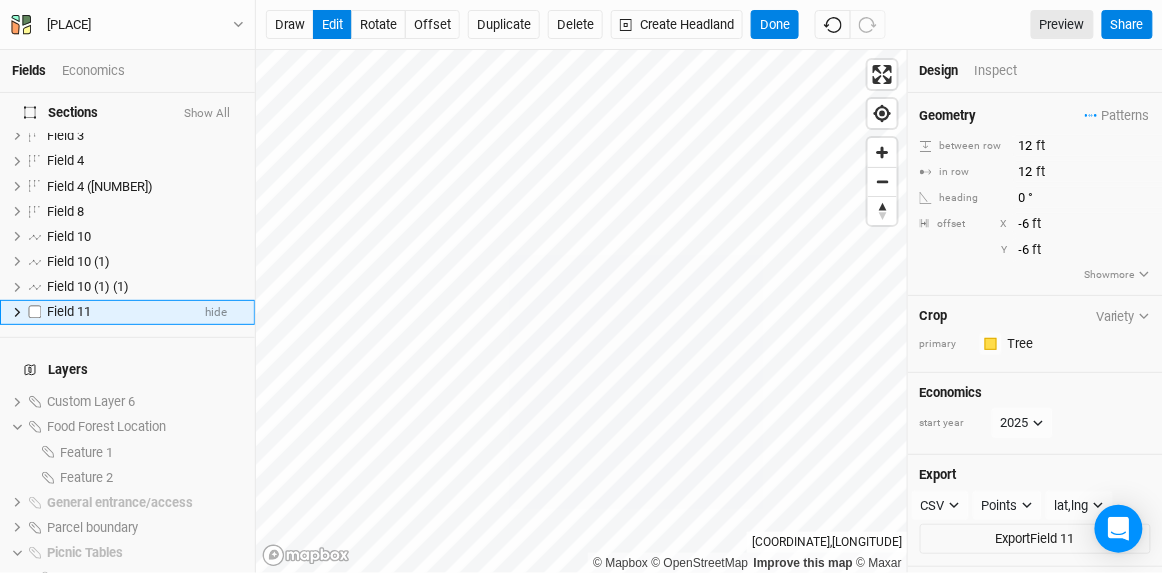 scroll, scrollTop: 0, scrollLeft: 0, axis: both 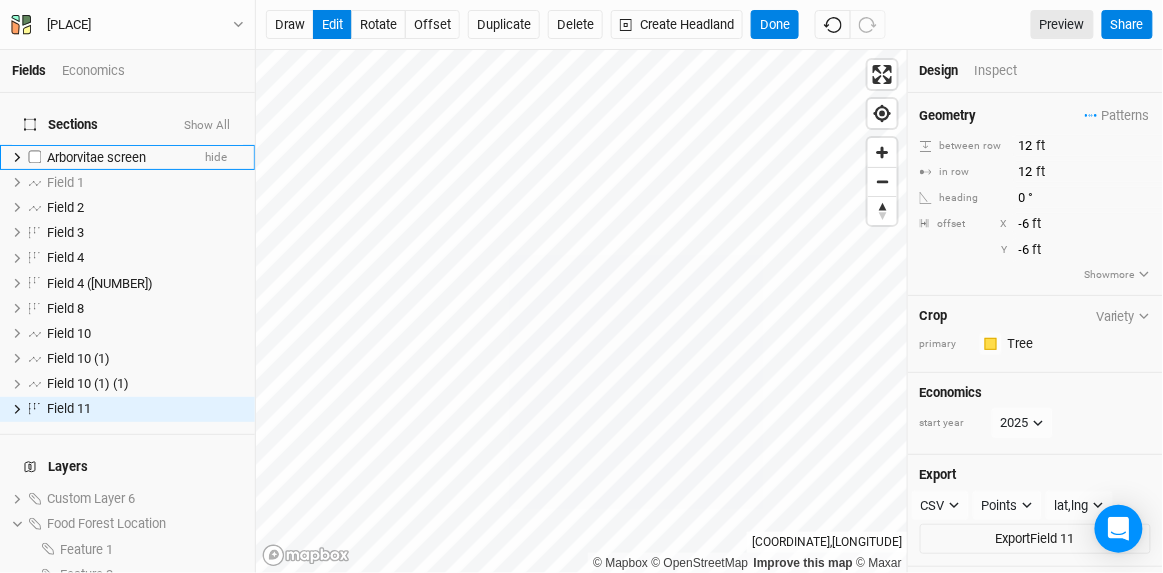 click on "Arborvitae screen" at bounding box center [96, 157] 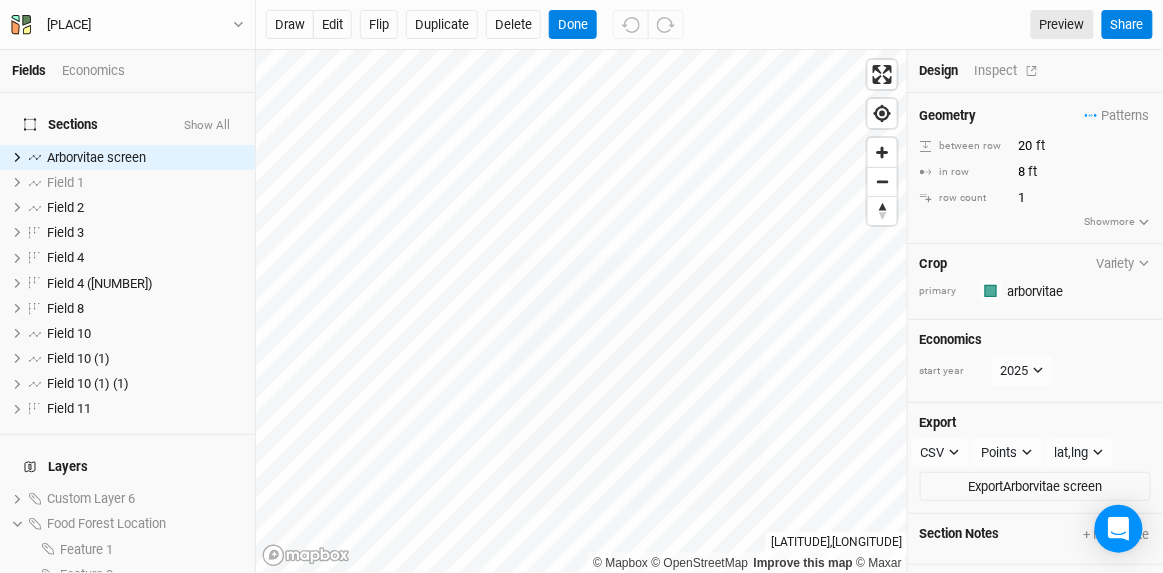 click on "Inspect" at bounding box center [1010, 71] 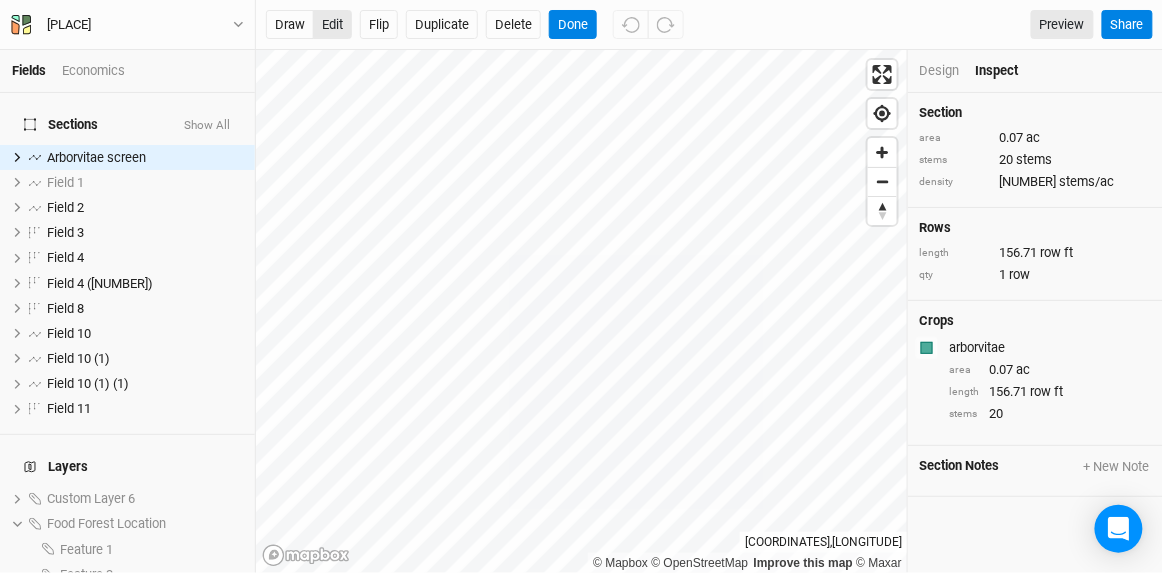 click on "edit" at bounding box center [332, 25] 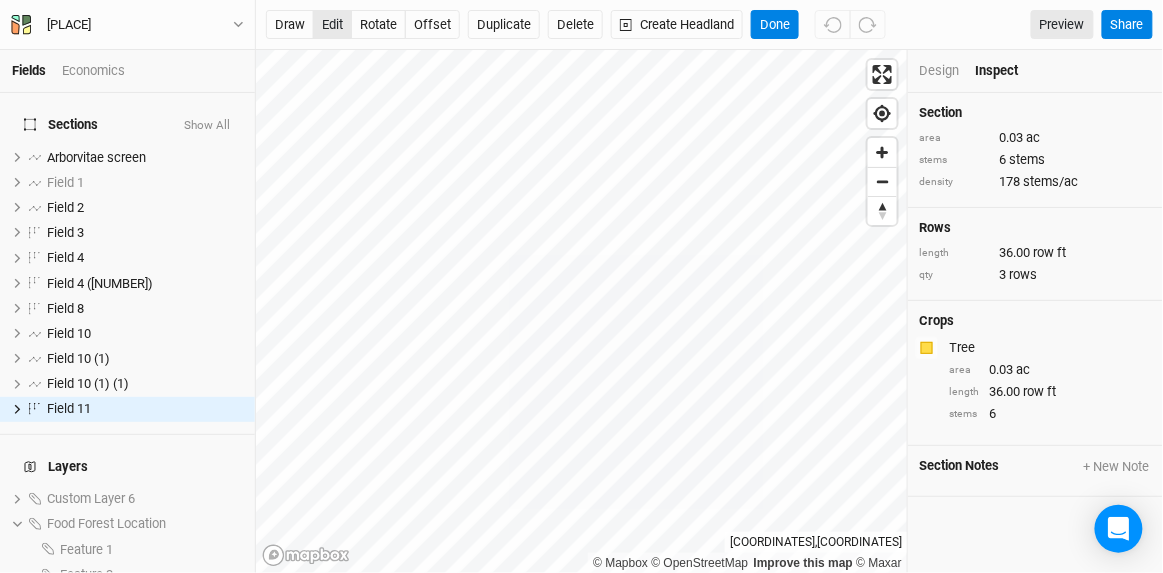 scroll, scrollTop: 97, scrollLeft: 0, axis: vertical 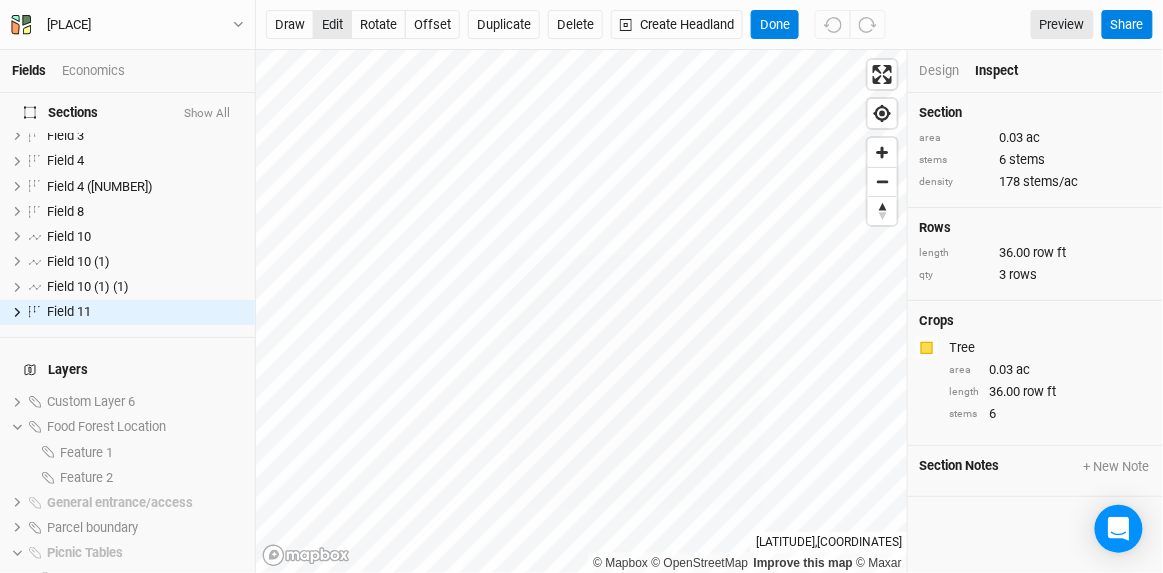 click on "edit" at bounding box center [332, 25] 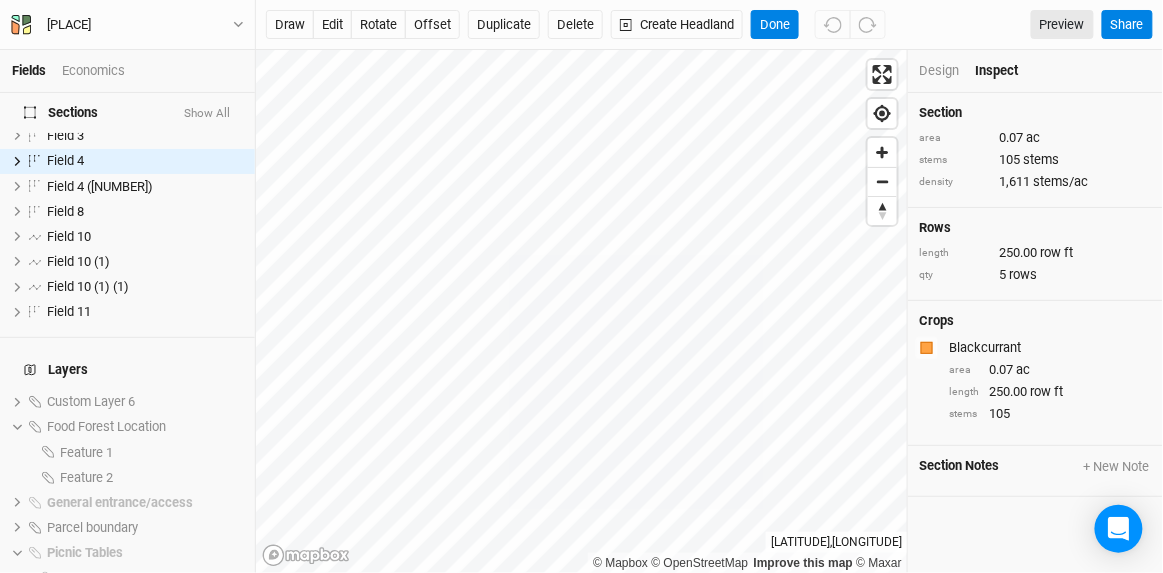 scroll, scrollTop: 0, scrollLeft: 0, axis: both 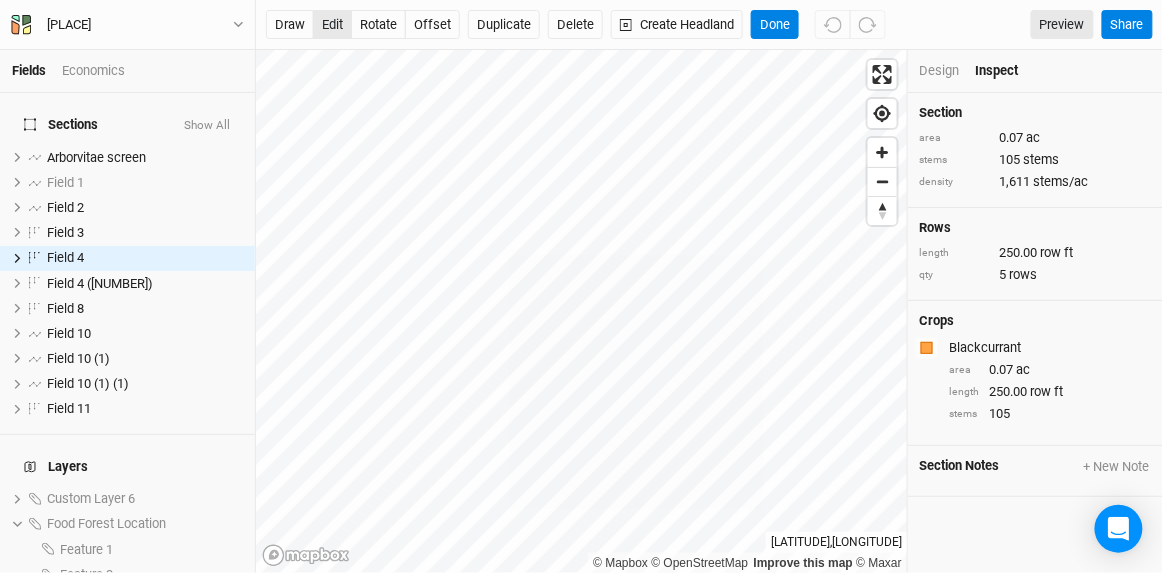 click on "edit" at bounding box center [332, 25] 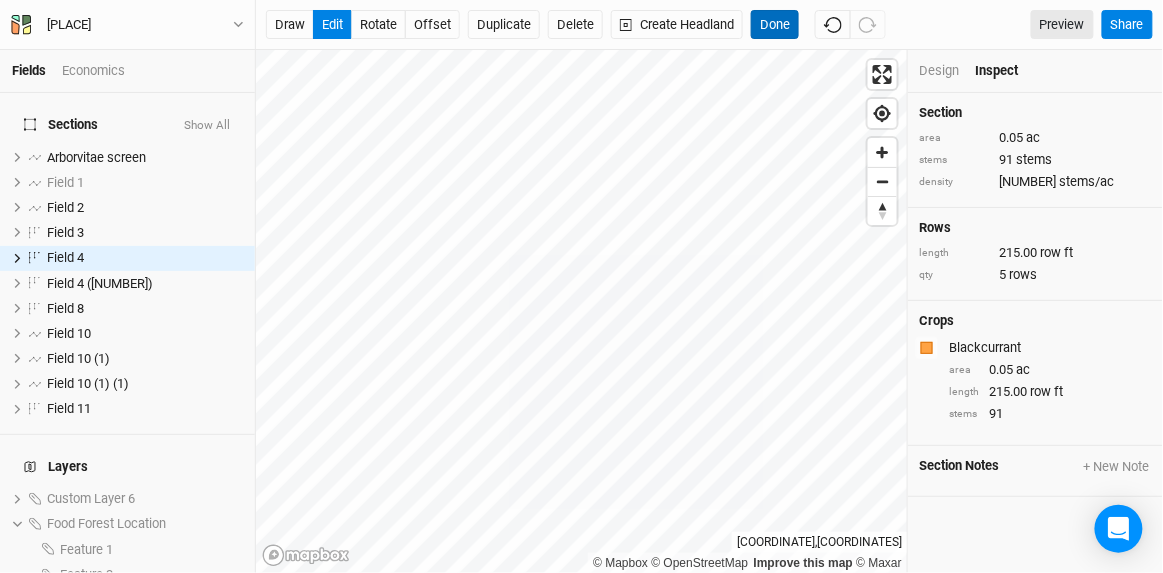 click on "Done" at bounding box center (775, 25) 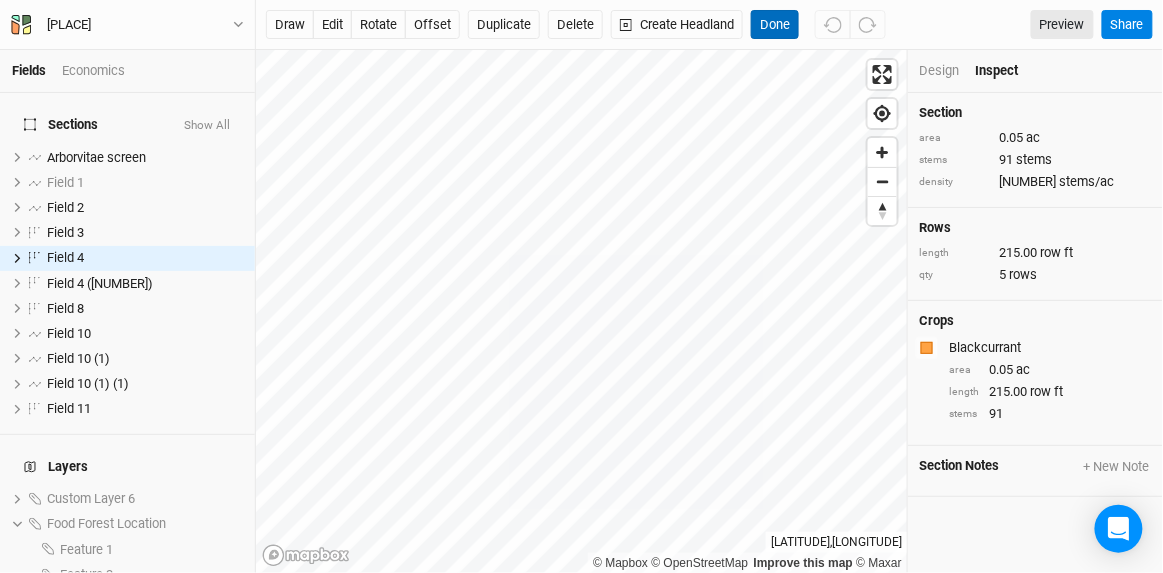 click on "Done" at bounding box center (775, 25) 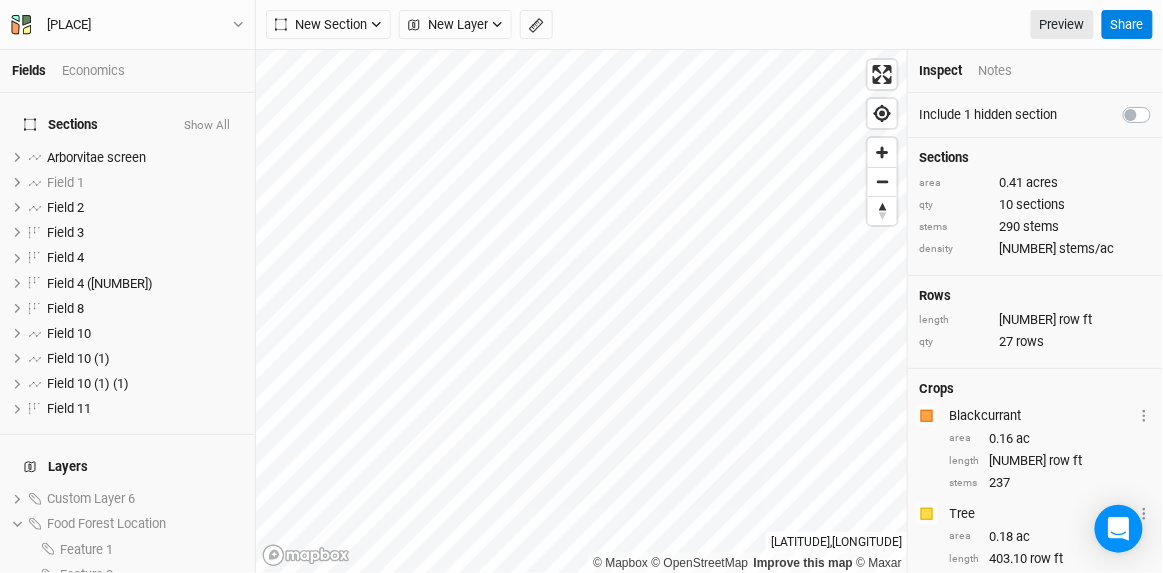 click on "New Section Grid Line Keyline Beta Upload New Layer Custom Contours Roads Utilities Headlands Ridges Valleys Piping Fences Farm Boundary Ponds Buildings Field Boundaries CLU Boundaries (US) Soil Boundaries (US) Preview Share" at bounding box center [709, 25] 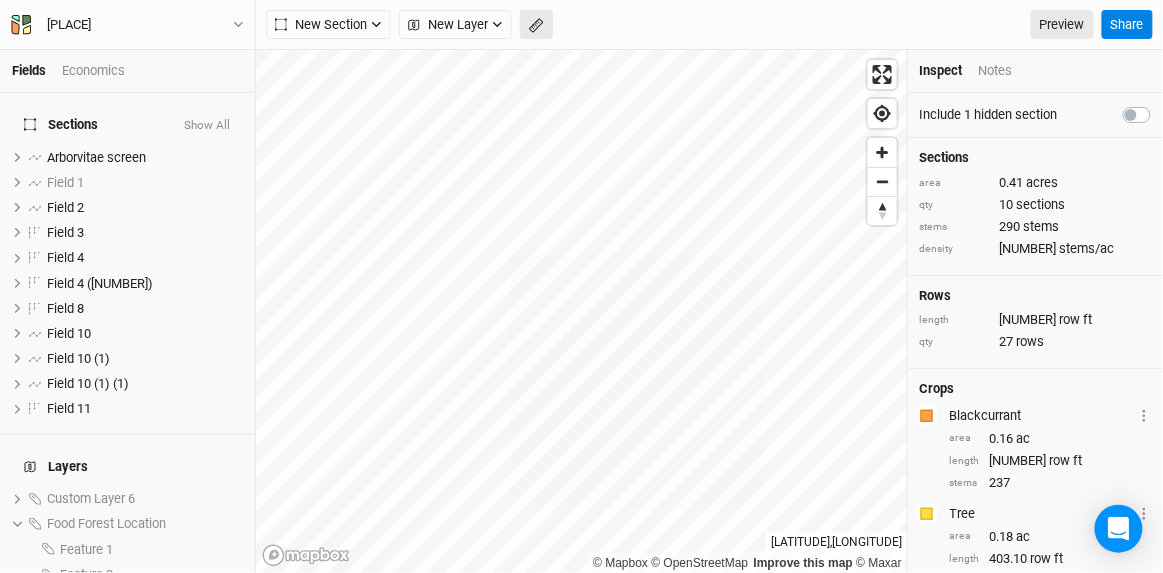 click 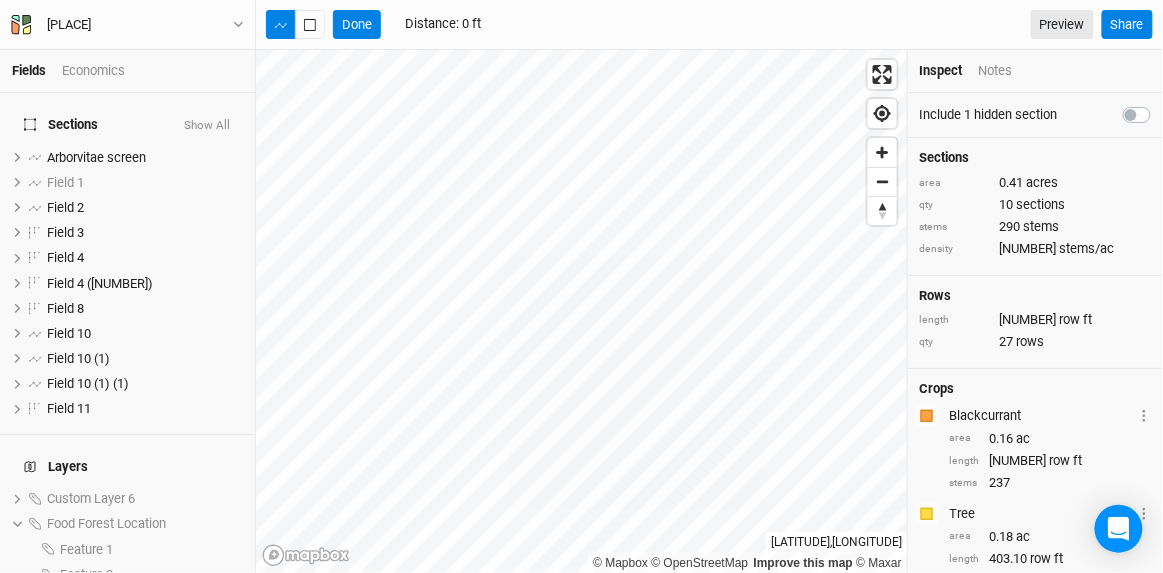 click on "Done Distance :   0   ft Preview" at bounding box center [680, 25] 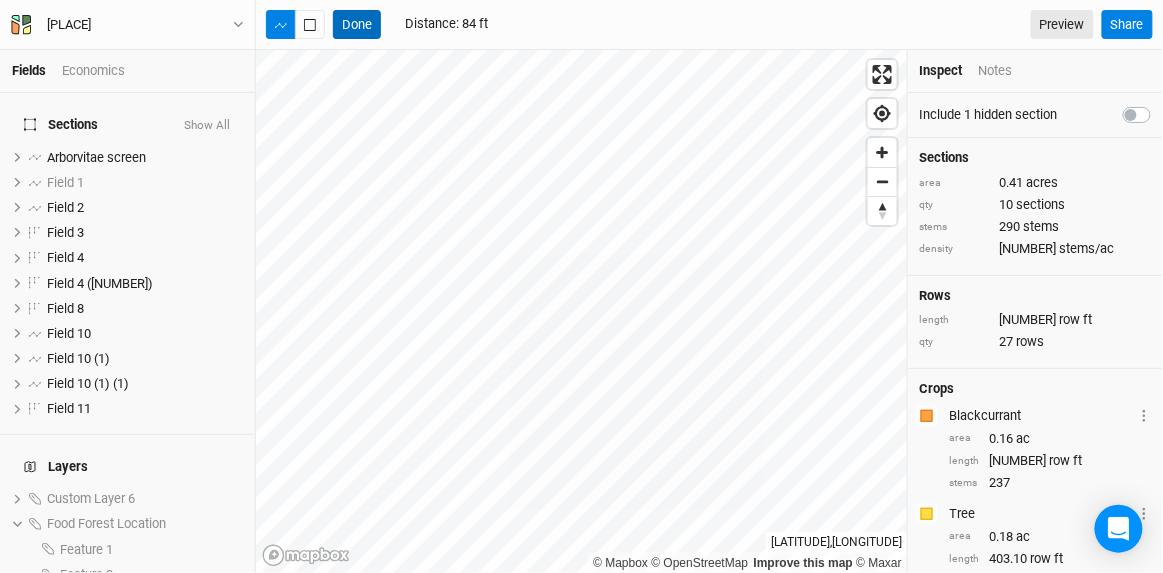 click on "Done" at bounding box center [357, 25] 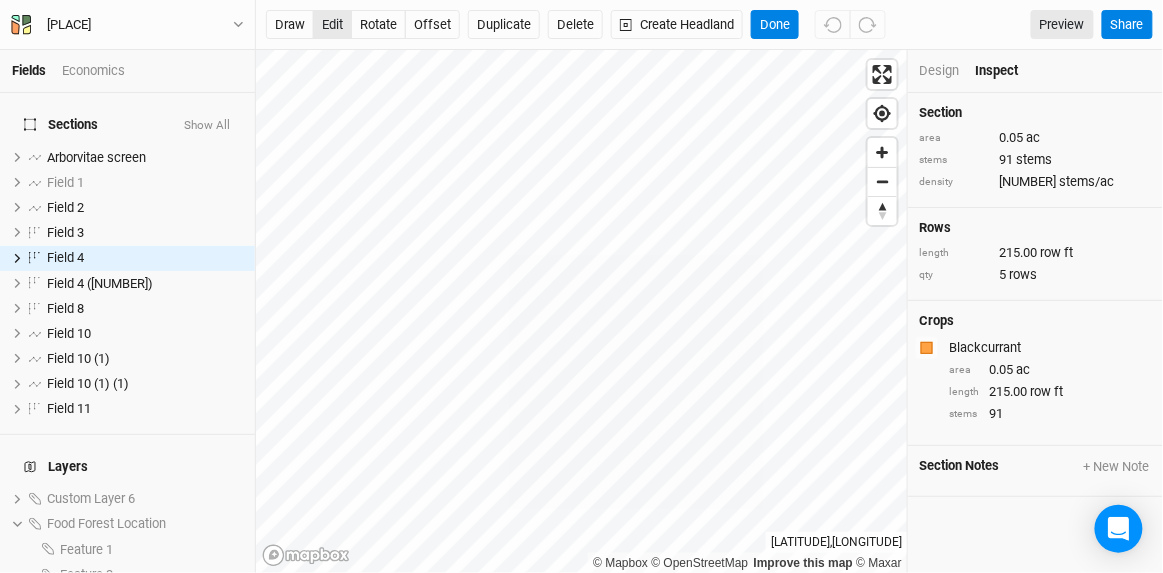 click on "edit" at bounding box center [332, 25] 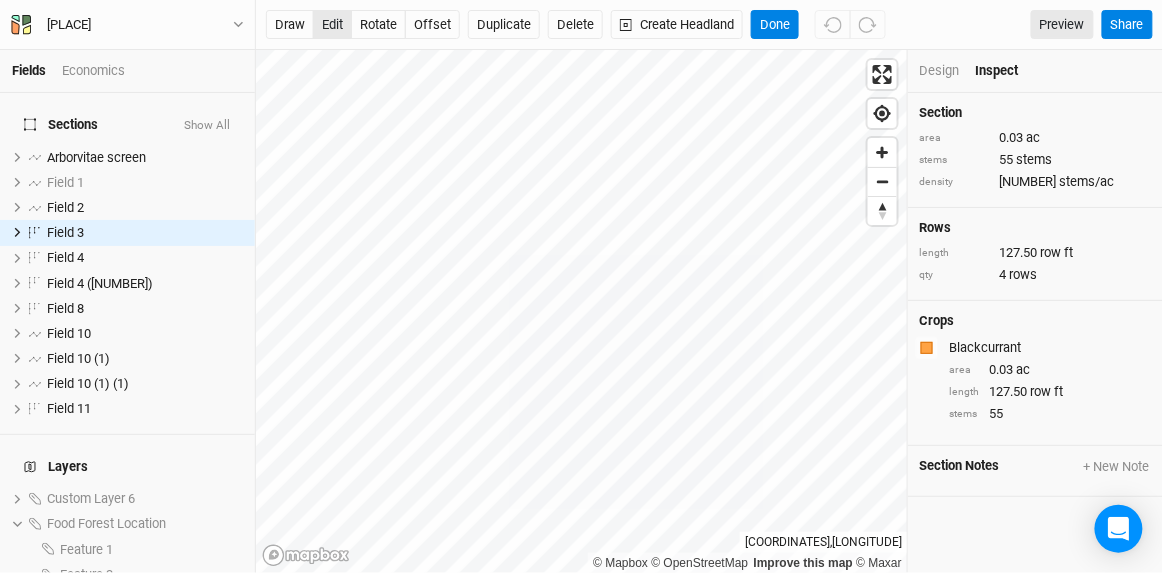 click on "edit" at bounding box center (332, 25) 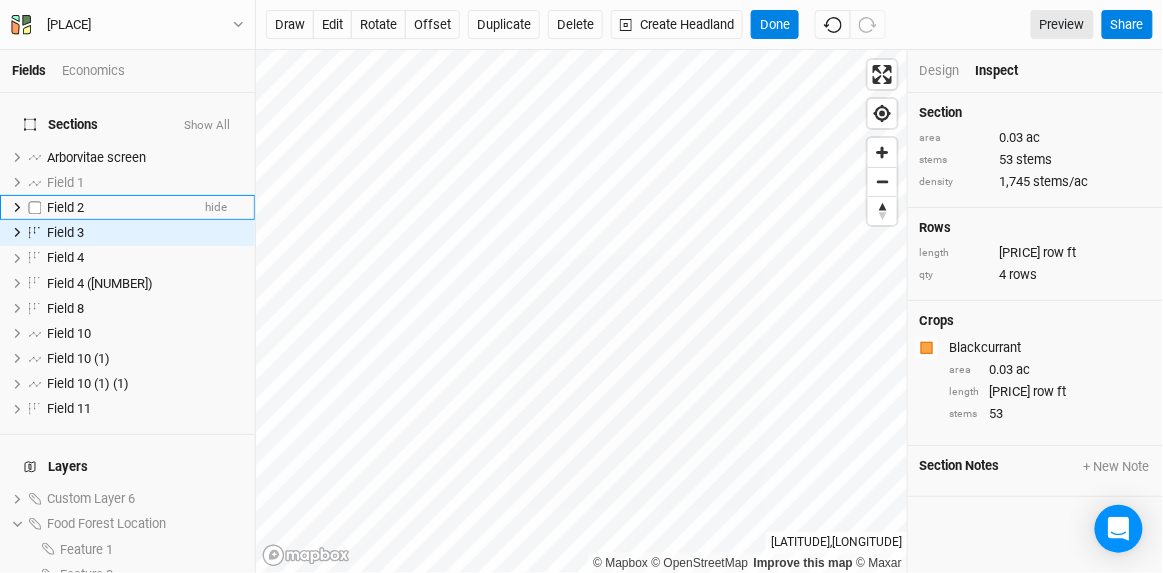 click on "Field 2" at bounding box center (118, 208) 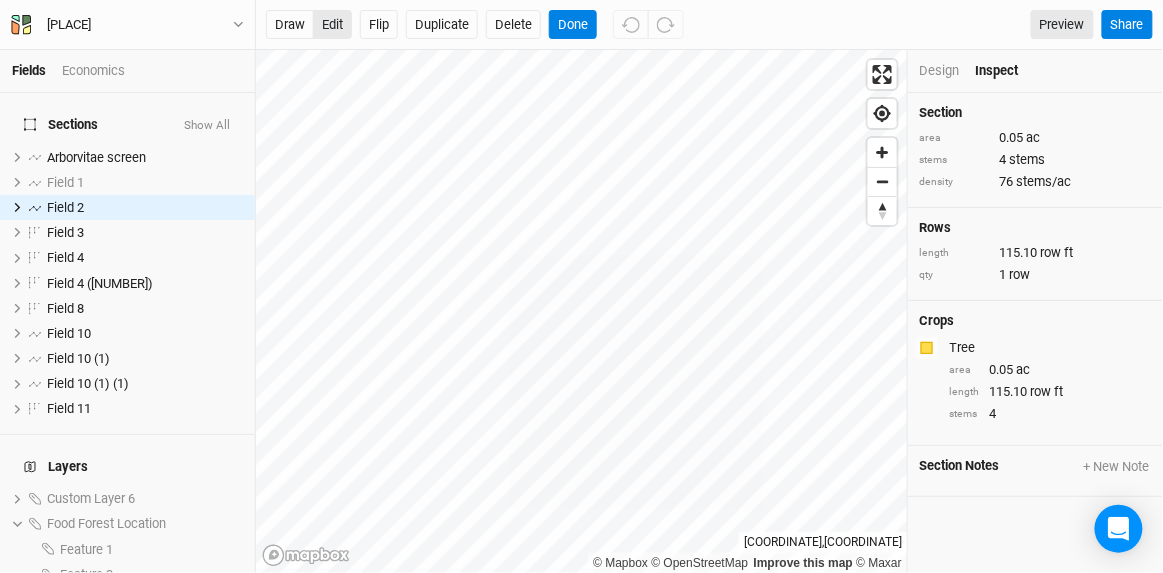 click on "edit" at bounding box center (332, 25) 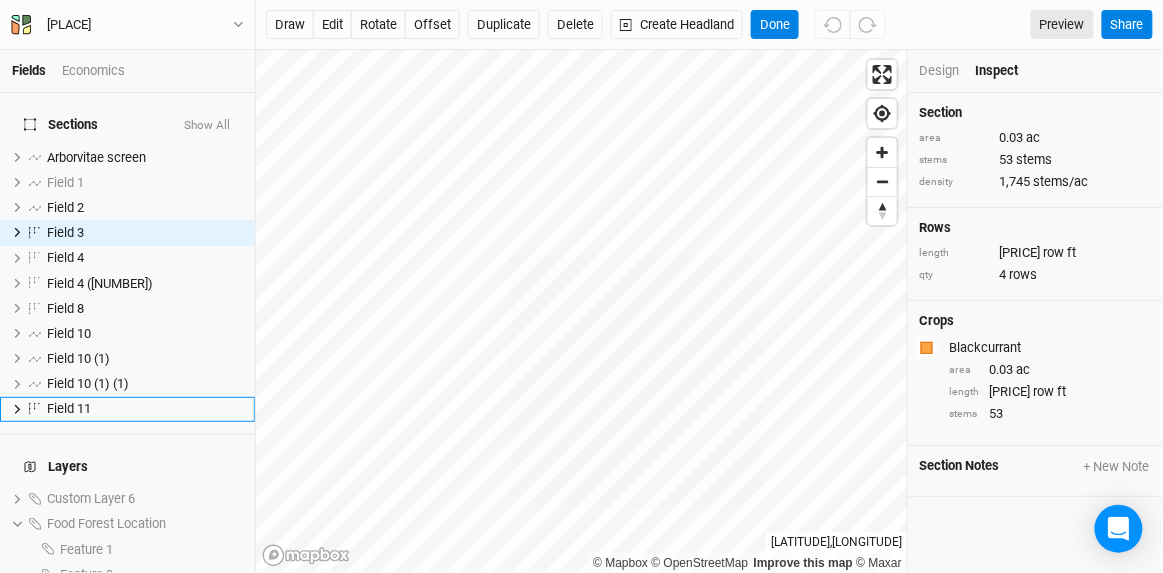 scroll, scrollTop: 97, scrollLeft: 0, axis: vertical 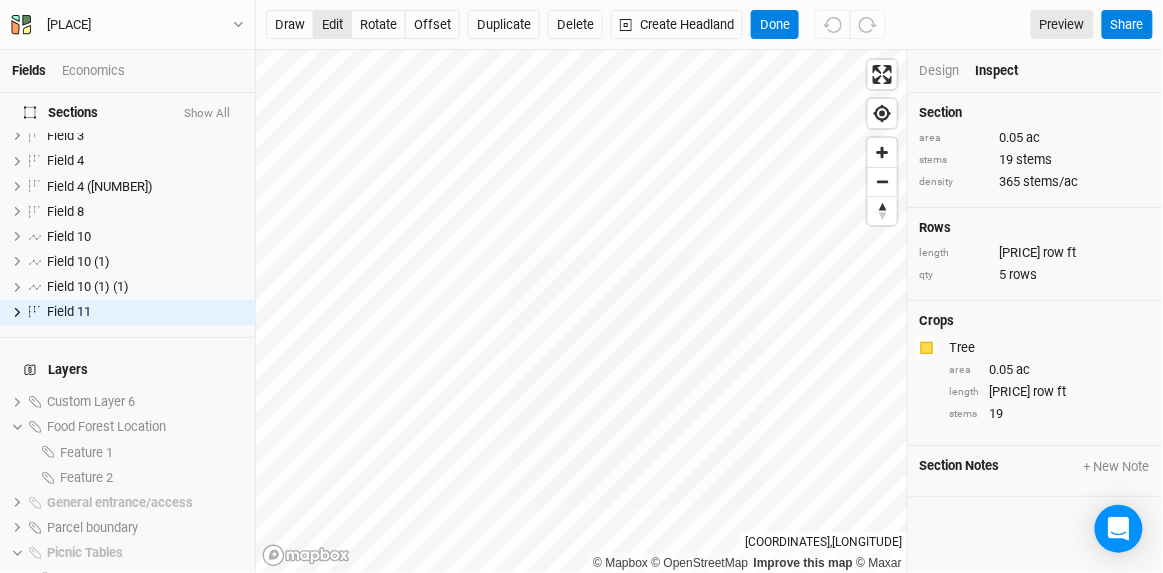 click on "edit" at bounding box center (332, 25) 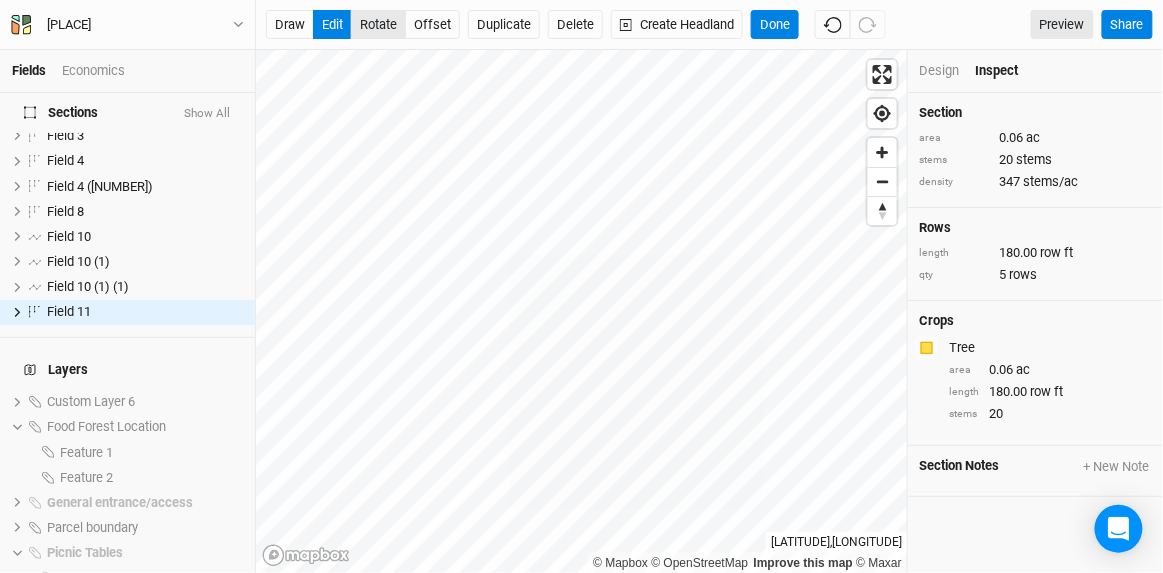 click on "rotate" at bounding box center (378, 25) 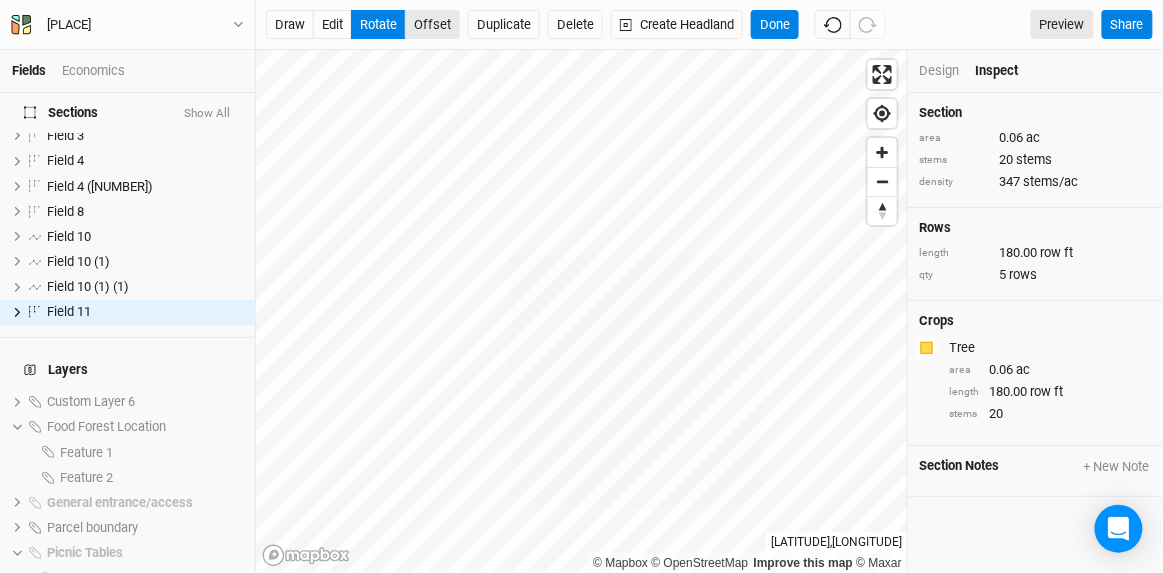 click on "offset" at bounding box center [432, 25] 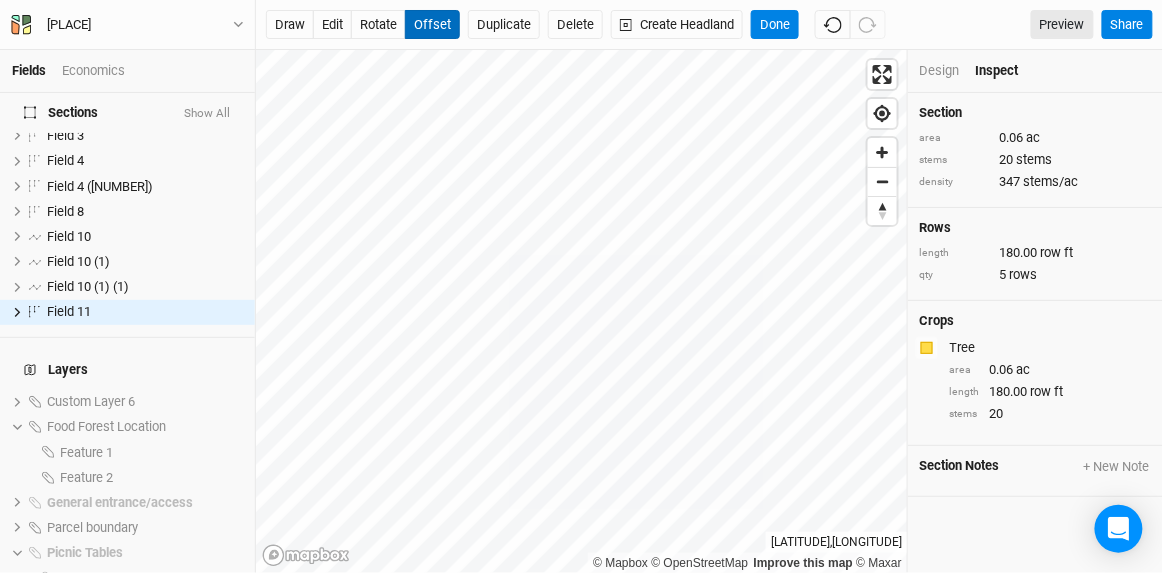 type 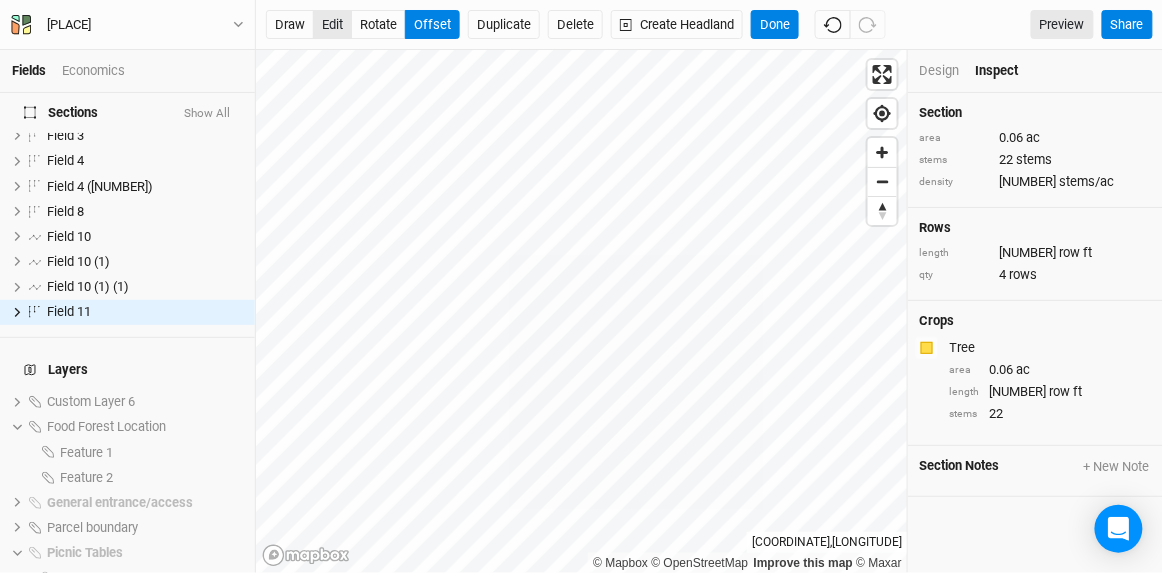 click on "edit" at bounding box center (332, 25) 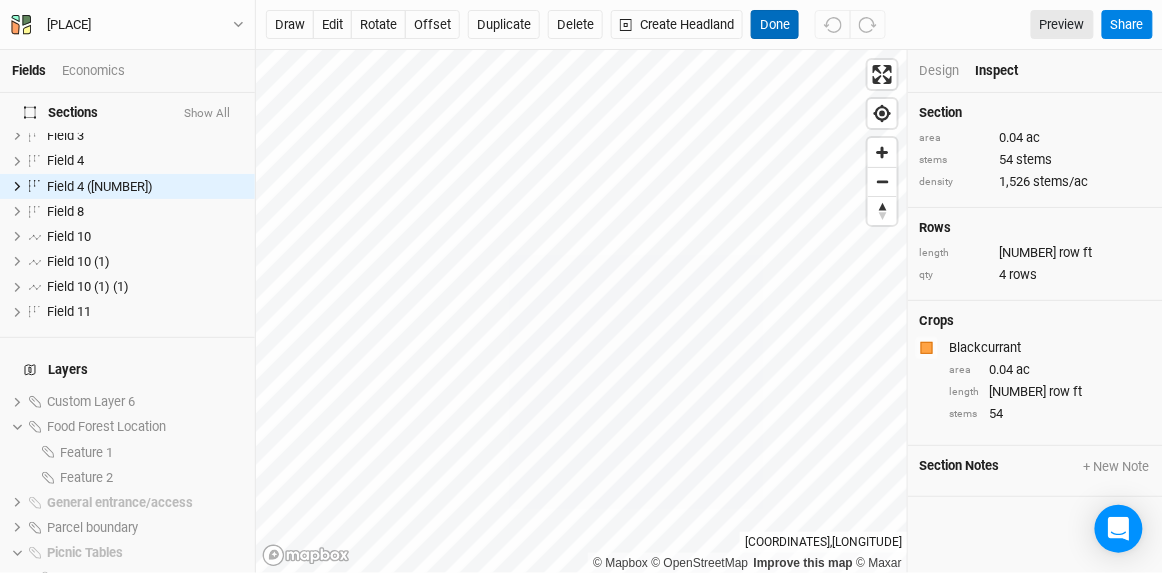 scroll, scrollTop: 0, scrollLeft: 0, axis: both 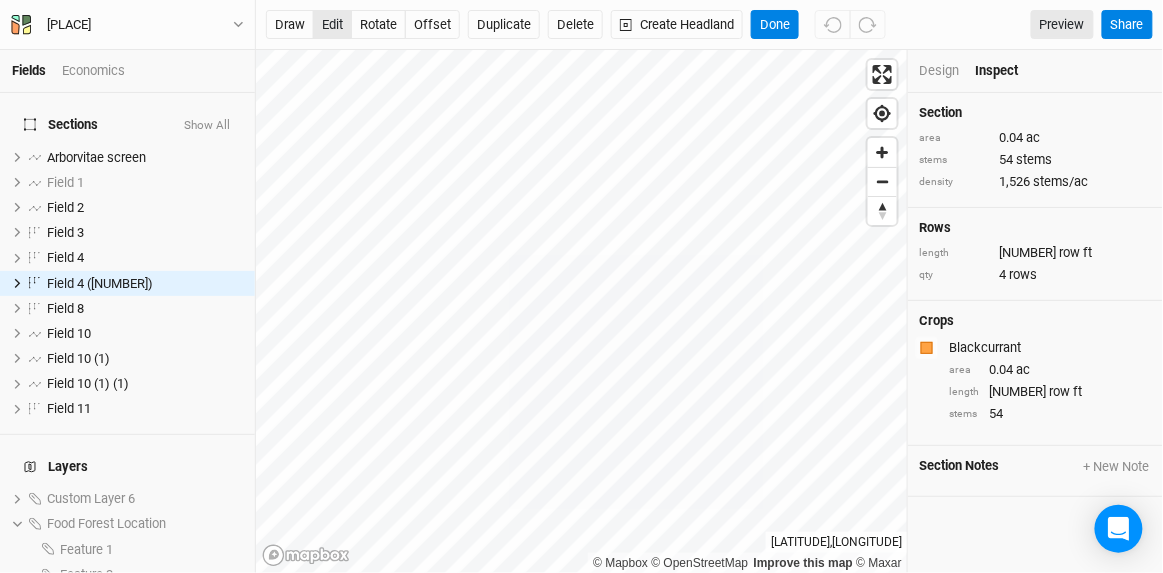 click on "edit" at bounding box center (332, 25) 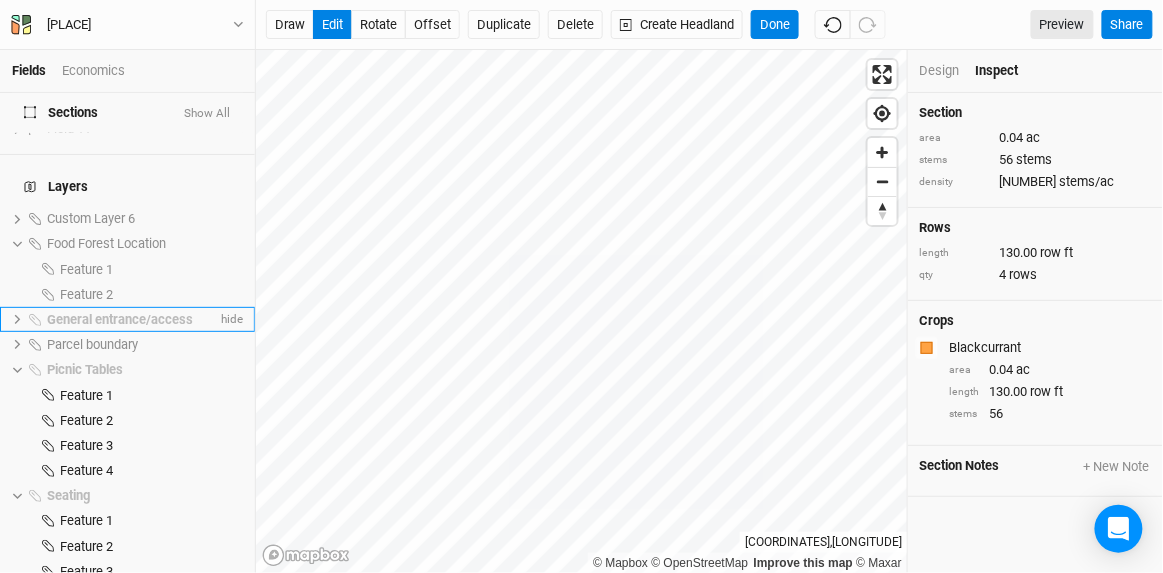 scroll, scrollTop: 282, scrollLeft: 0, axis: vertical 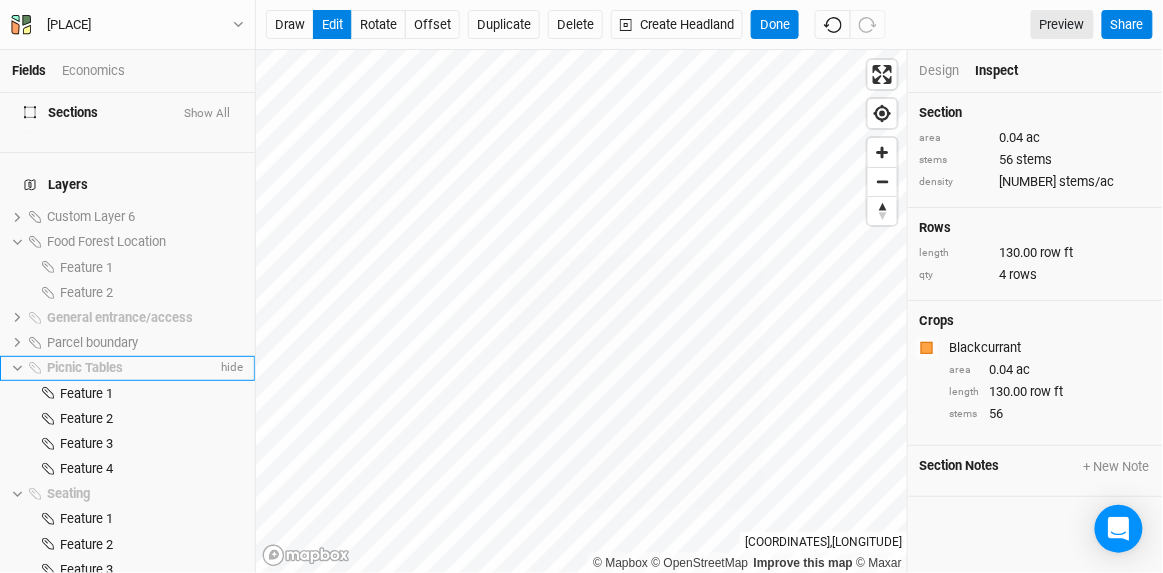 click on "Picnic Tables" at bounding box center (85, 367) 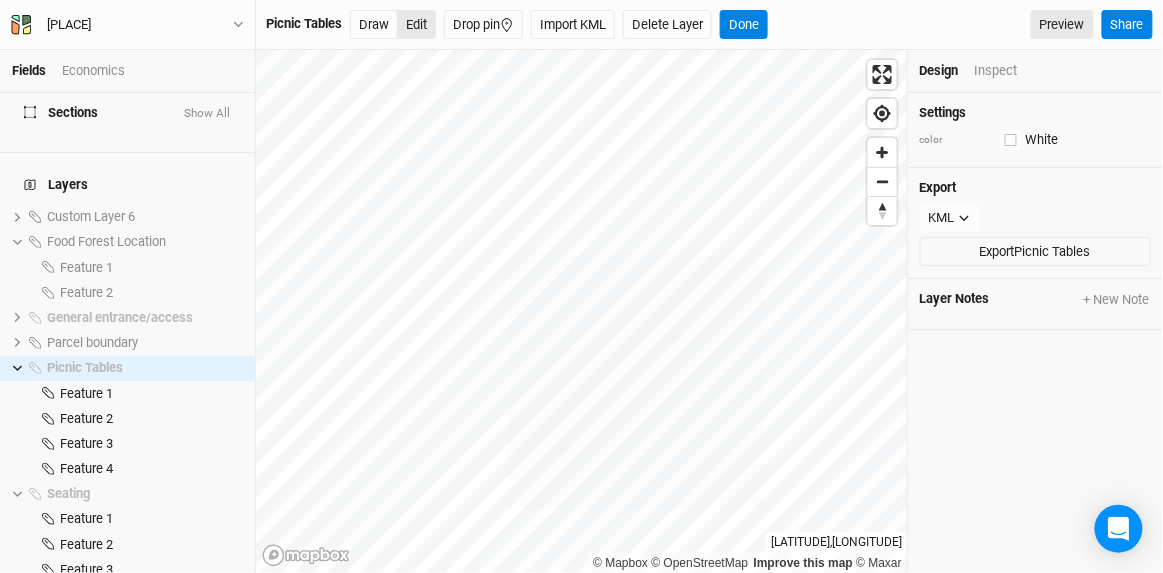 click on "Edit" at bounding box center [416, 25] 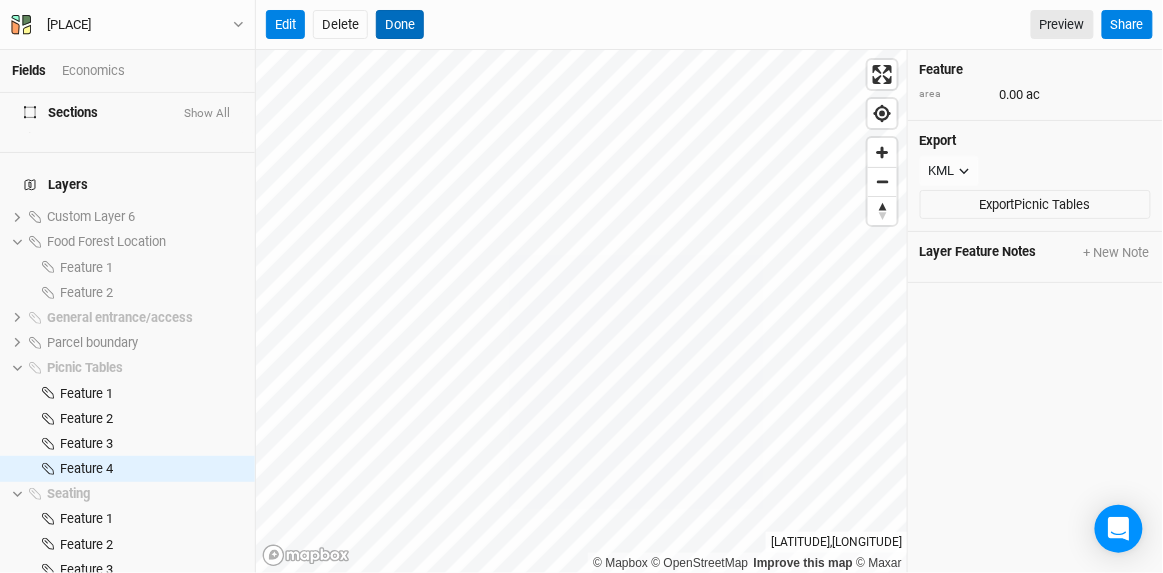 click on "Done" at bounding box center (400, 25) 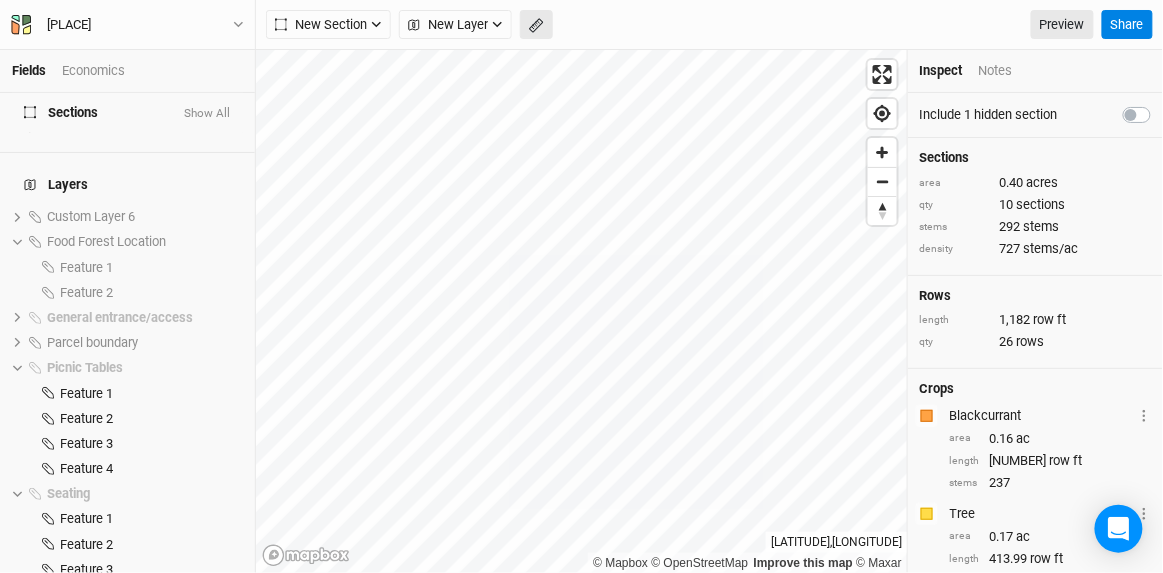 click at bounding box center [536, 25] 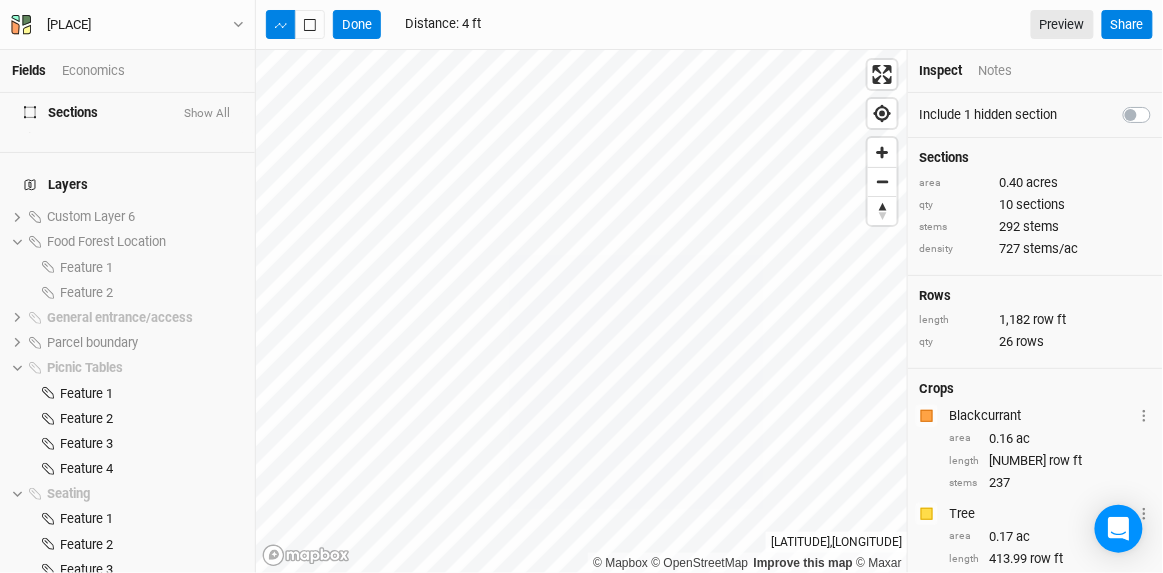 click on "Done Distance : 4 ft Preview Share" at bounding box center (709, 25) 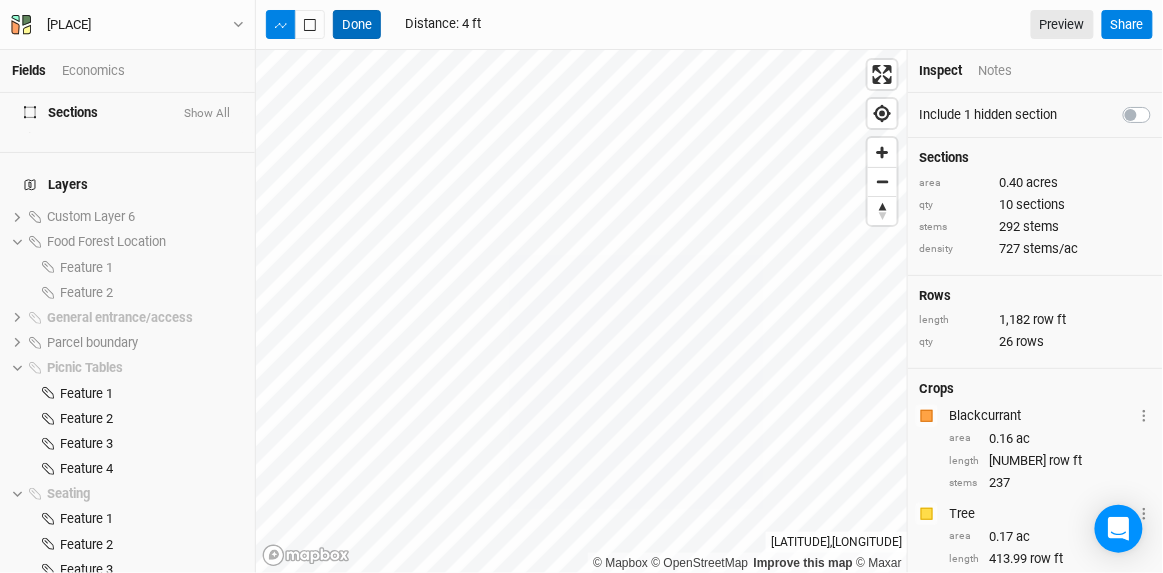click on "Done" at bounding box center (357, 25) 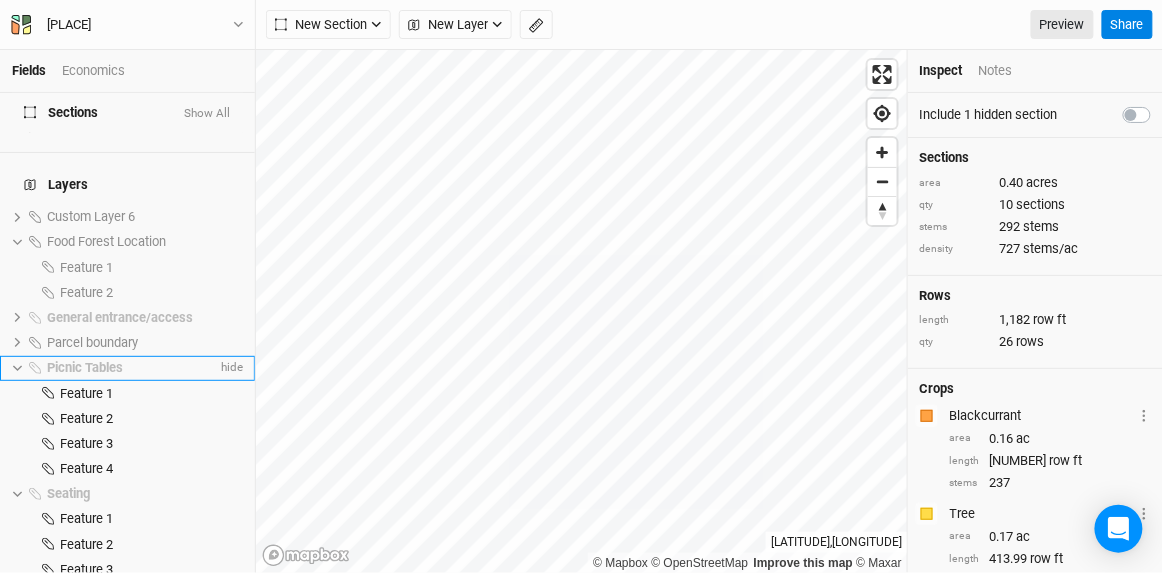 click on "[ACTIVITY] hide" at bounding box center [127, 368] 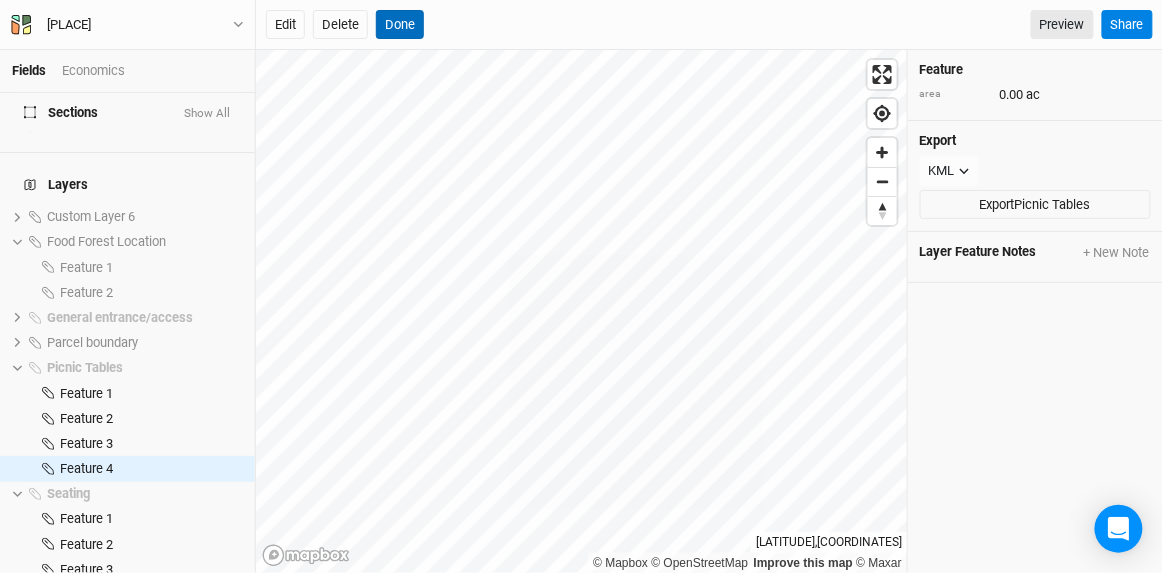 click on "Done" at bounding box center (400, 25) 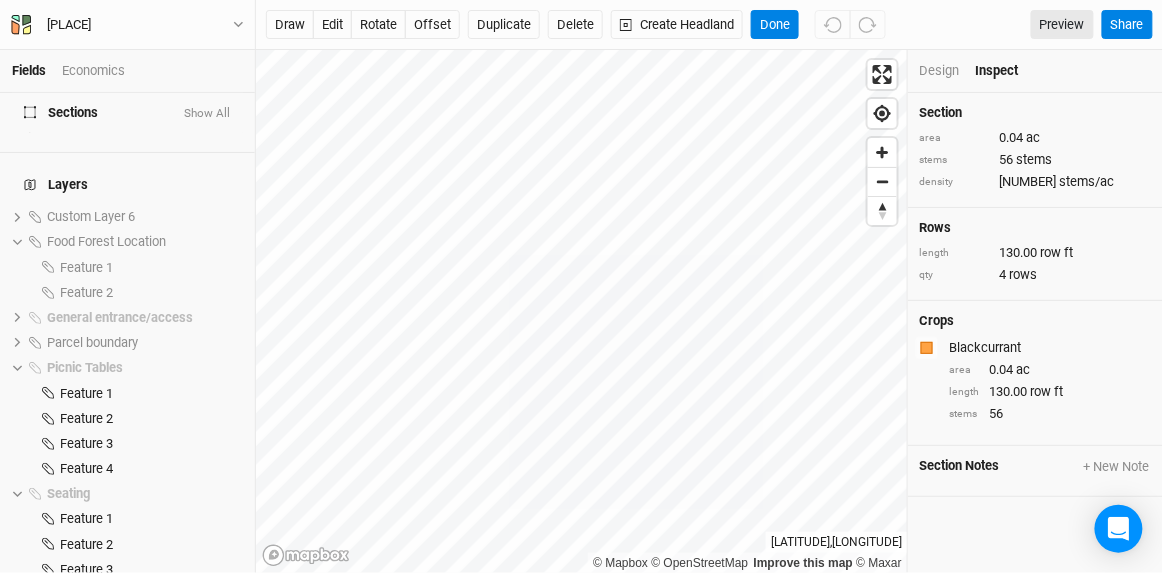 scroll, scrollTop: 0, scrollLeft: 0, axis: both 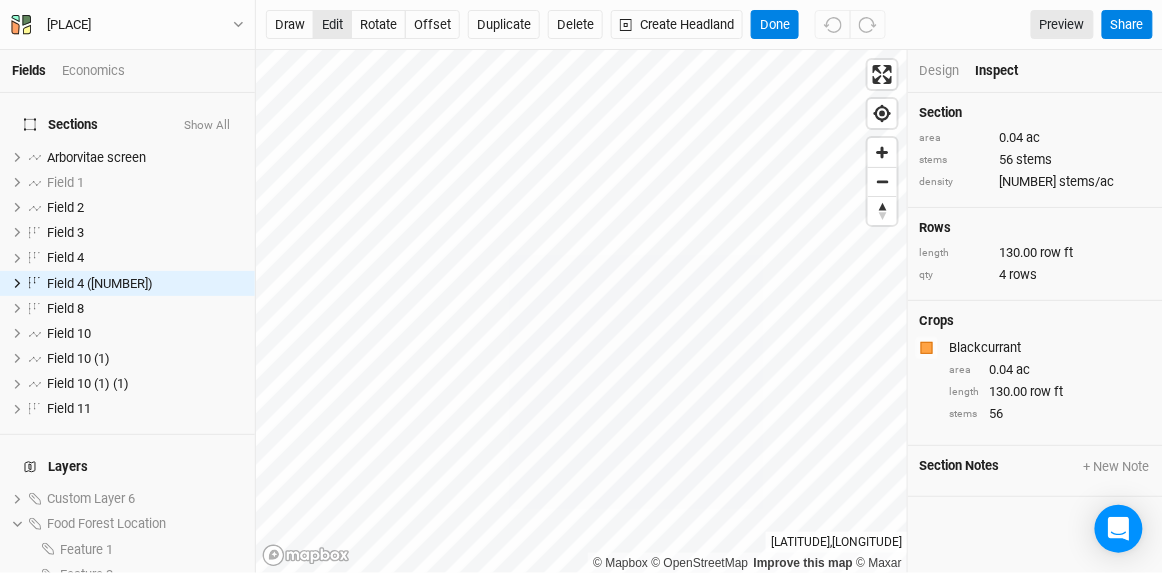 click on "edit" at bounding box center [332, 25] 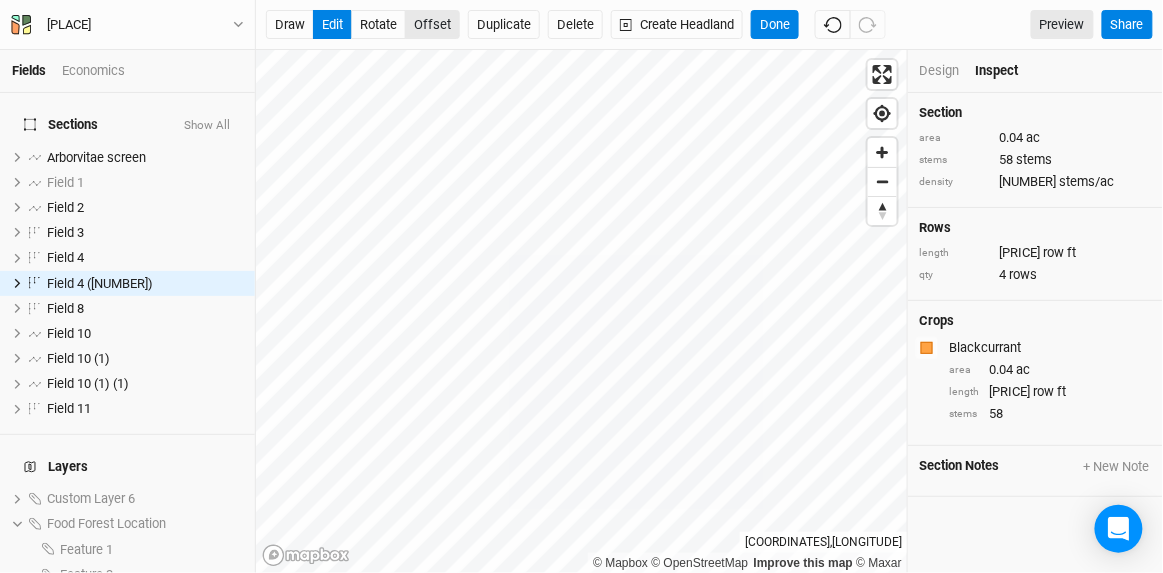 click on "offset" at bounding box center [432, 25] 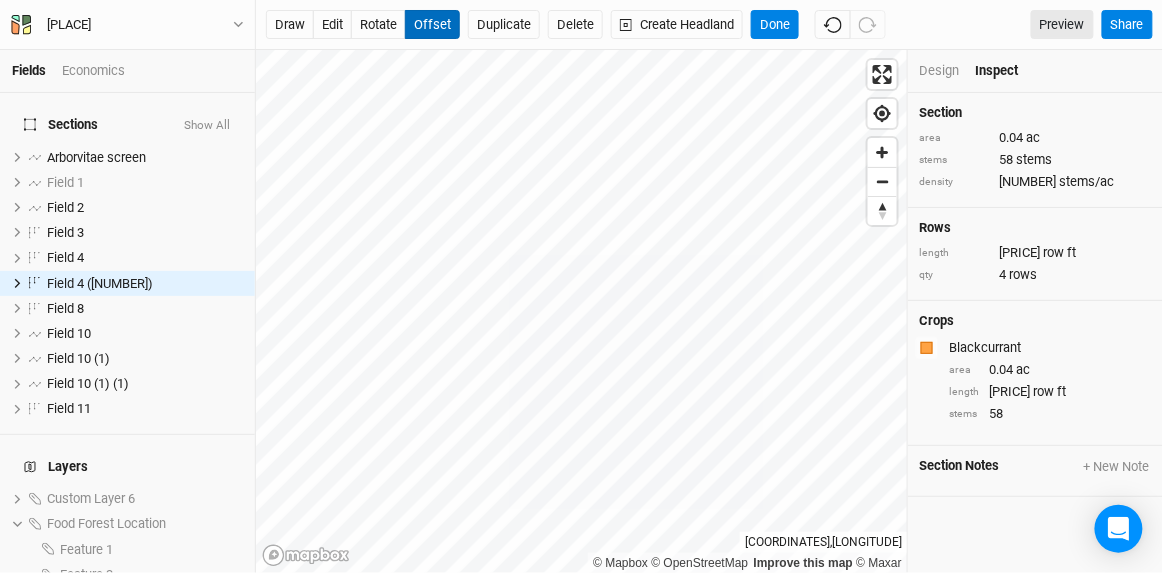 type 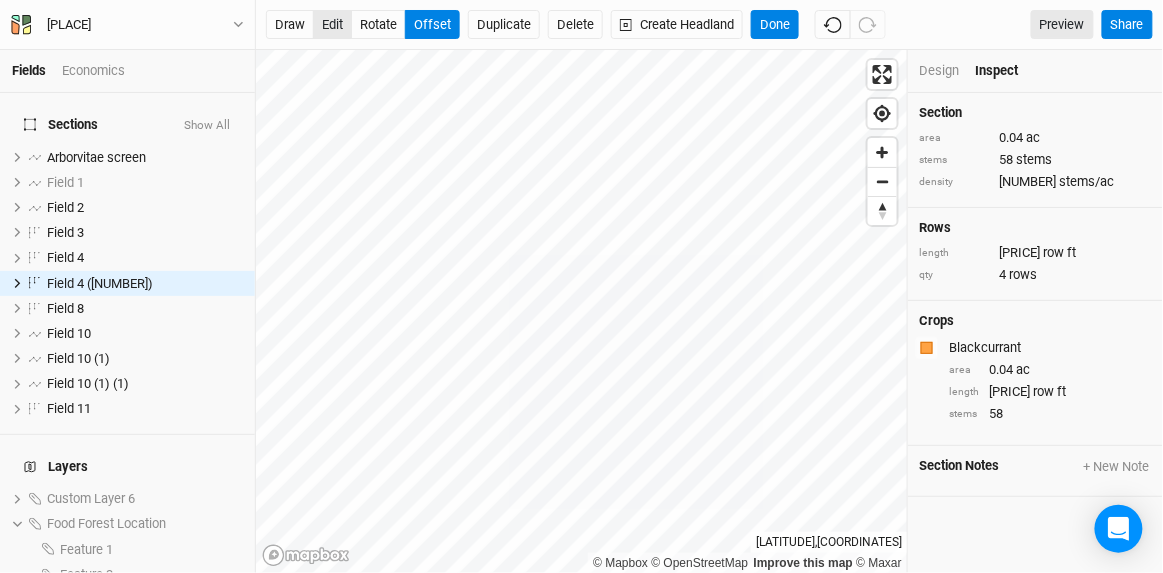click on "edit" at bounding box center [332, 25] 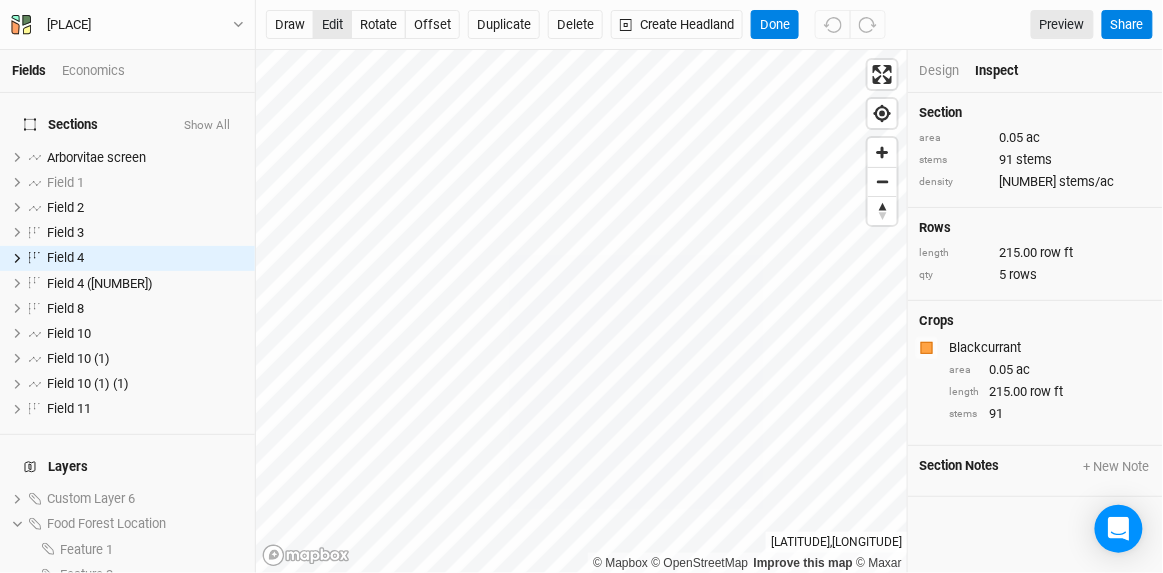 click on "edit" at bounding box center (332, 25) 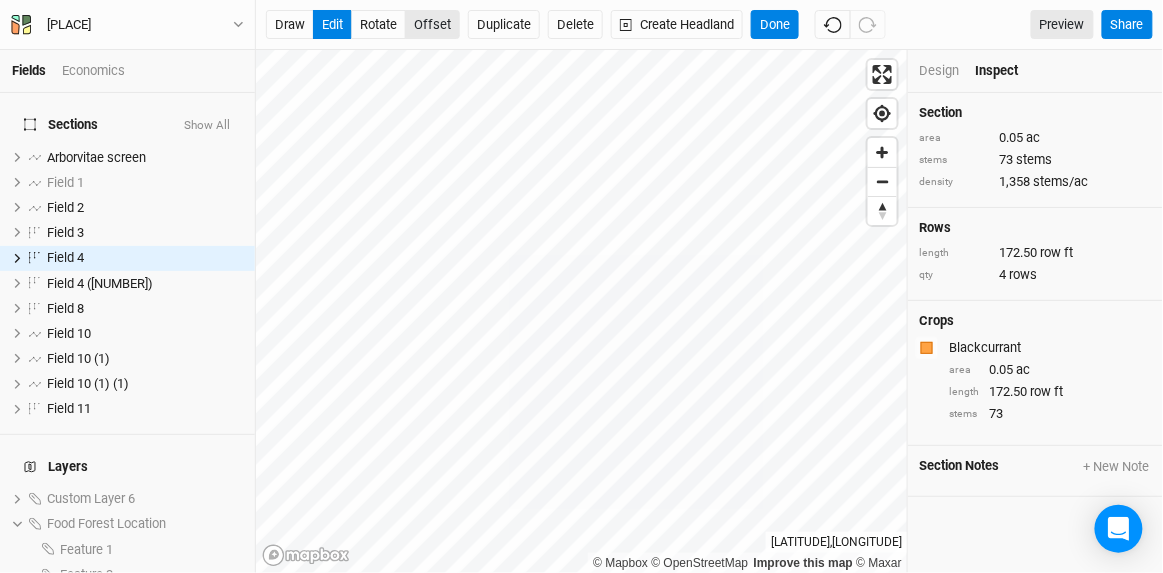 click on "offset" at bounding box center (432, 25) 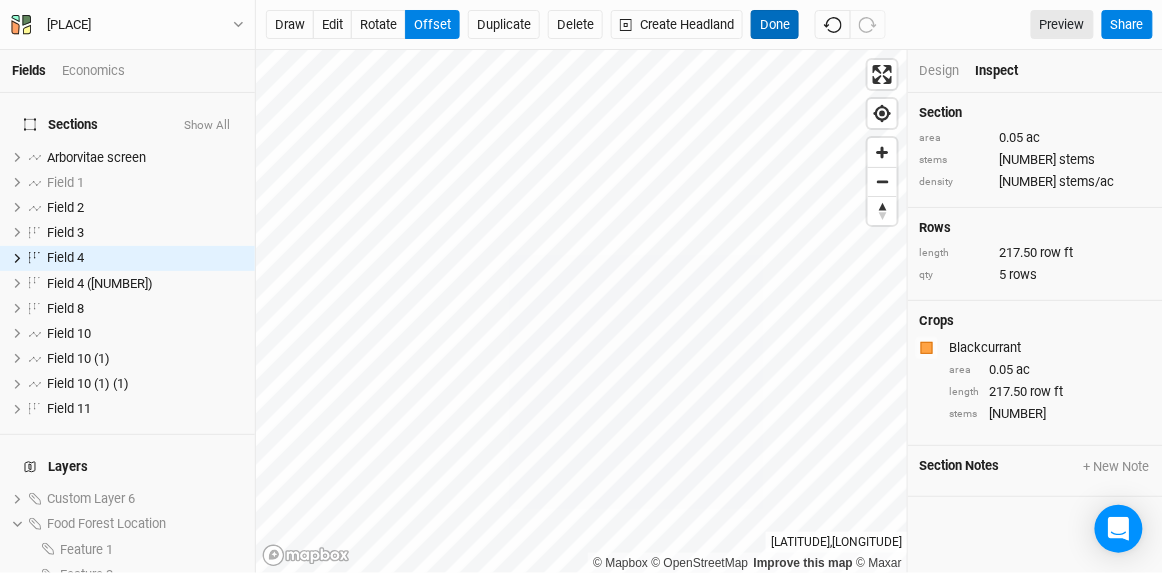 click on "Done" at bounding box center (775, 25) 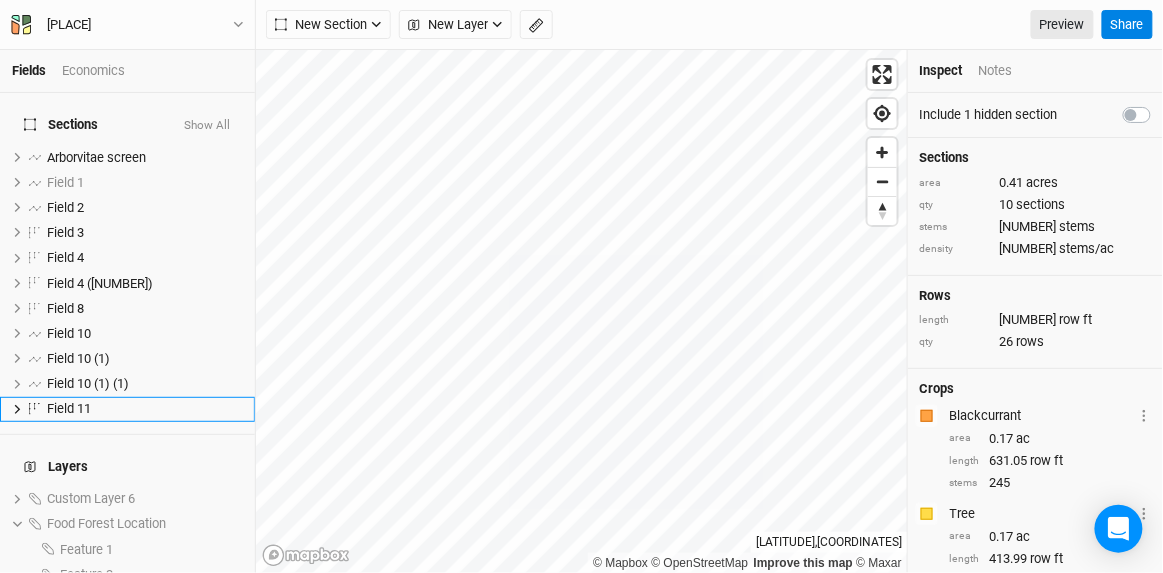 scroll, scrollTop: 97, scrollLeft: 0, axis: vertical 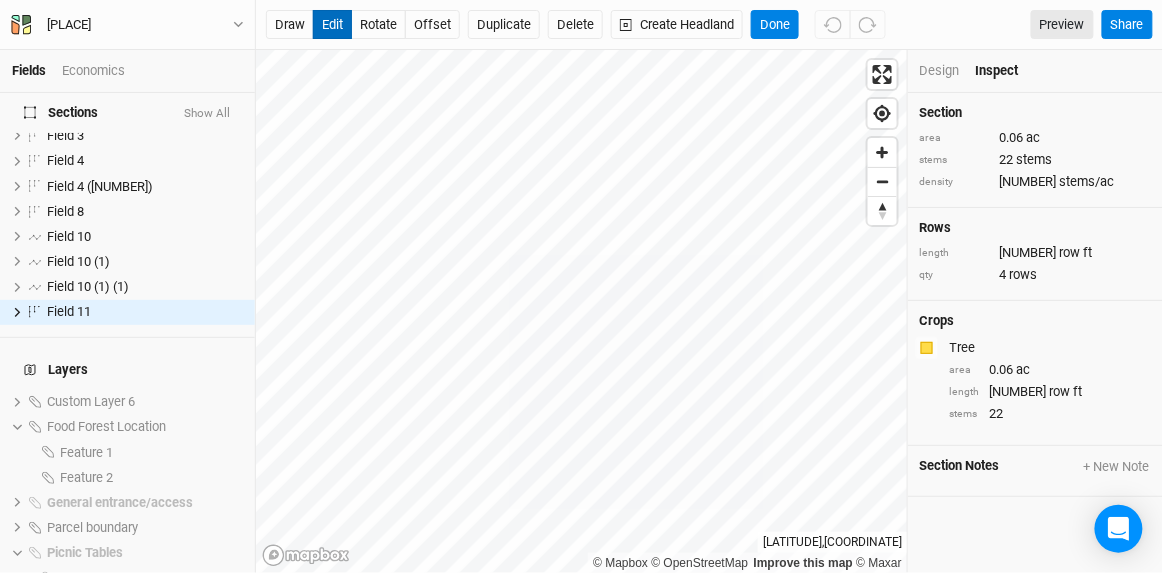 click on "edit" at bounding box center [332, 25] 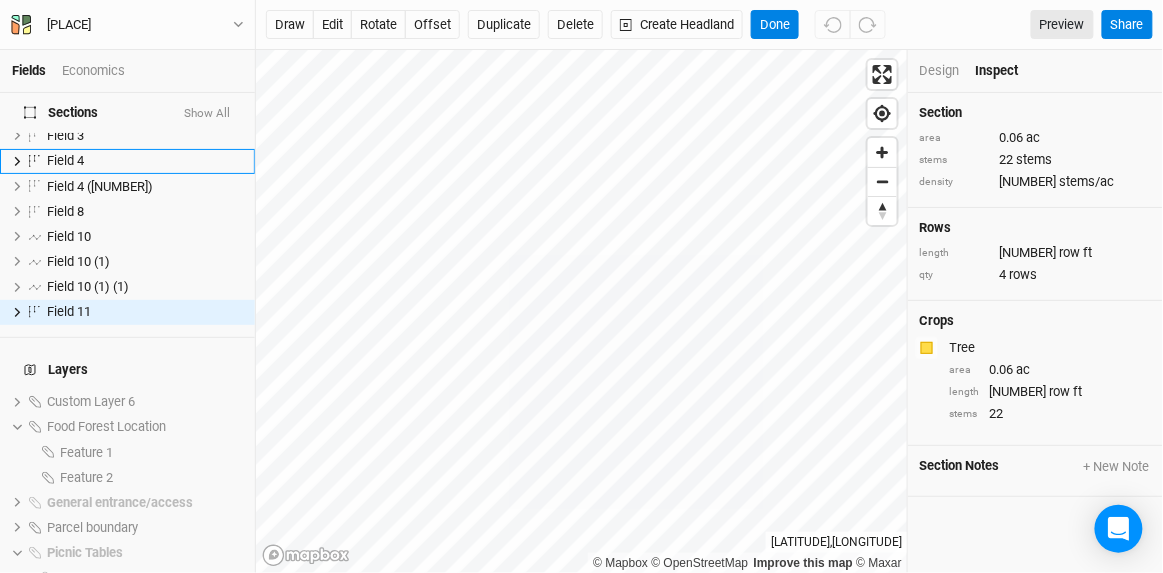 scroll, scrollTop: 0, scrollLeft: 0, axis: both 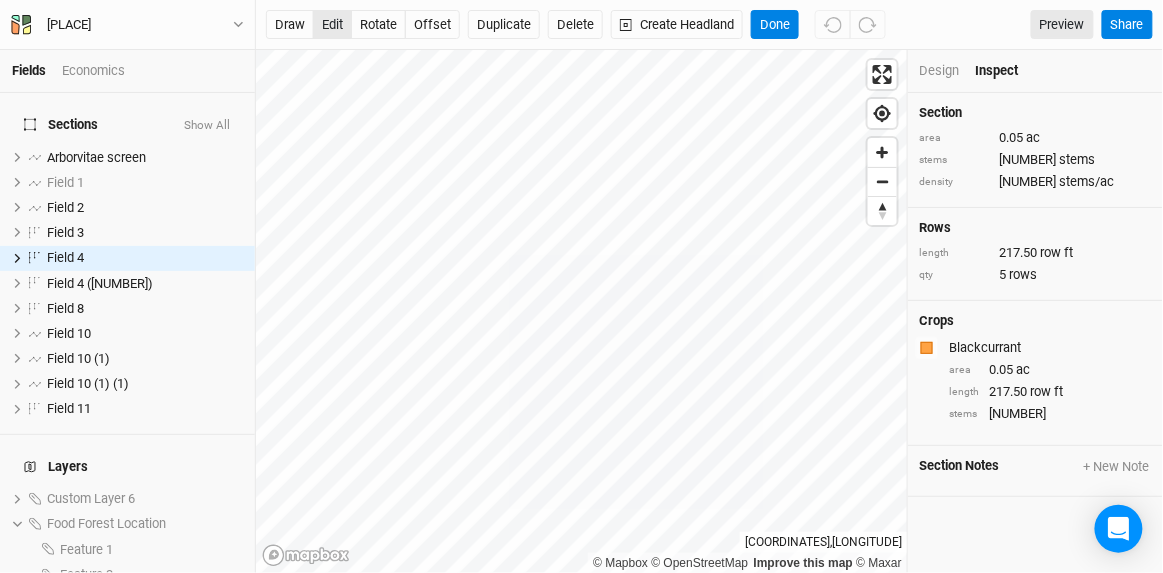 click on "edit" at bounding box center [332, 25] 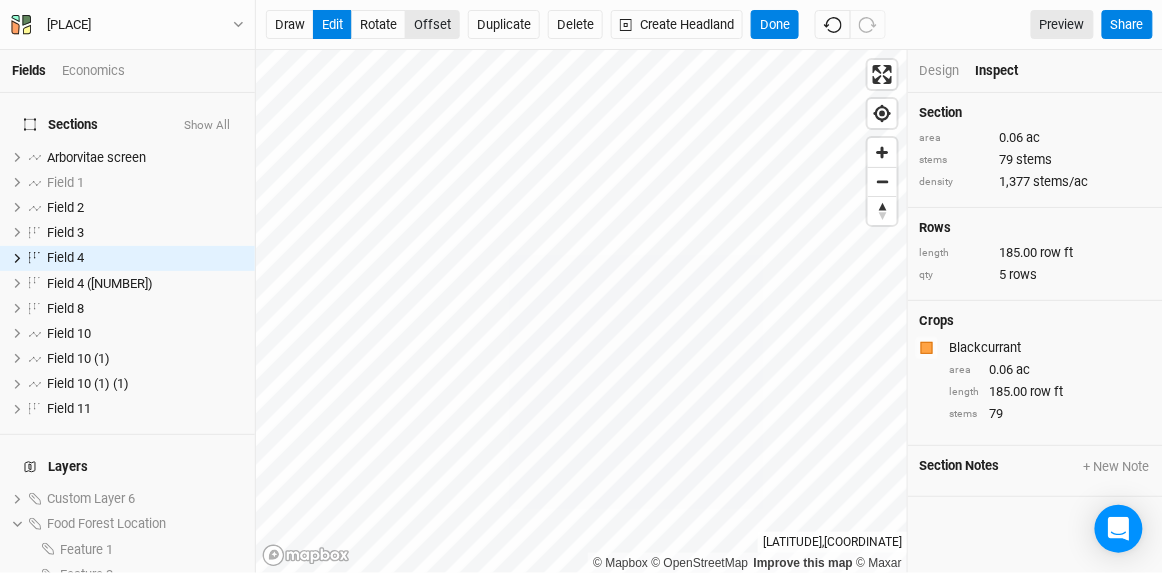 click on "offset" at bounding box center (432, 25) 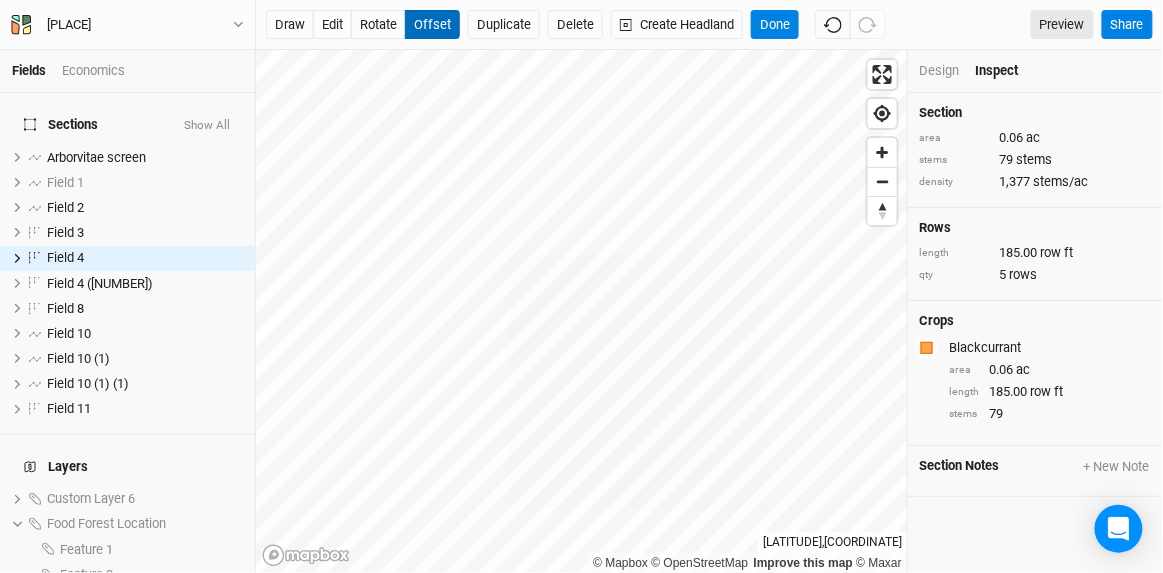 type 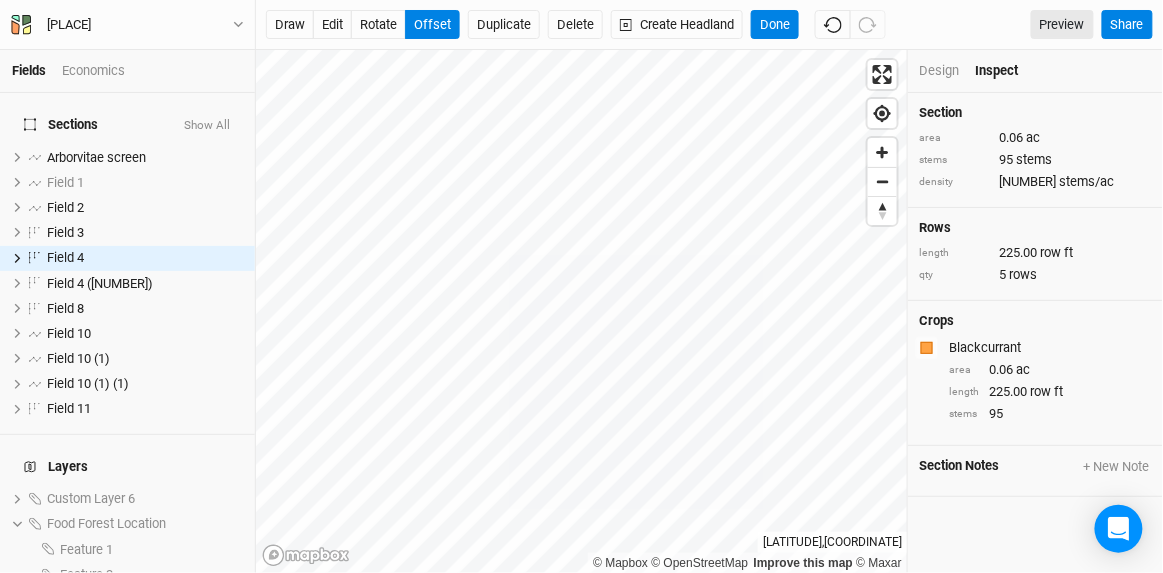 click on "Design Inspect" at bounding box center [1035, 71] 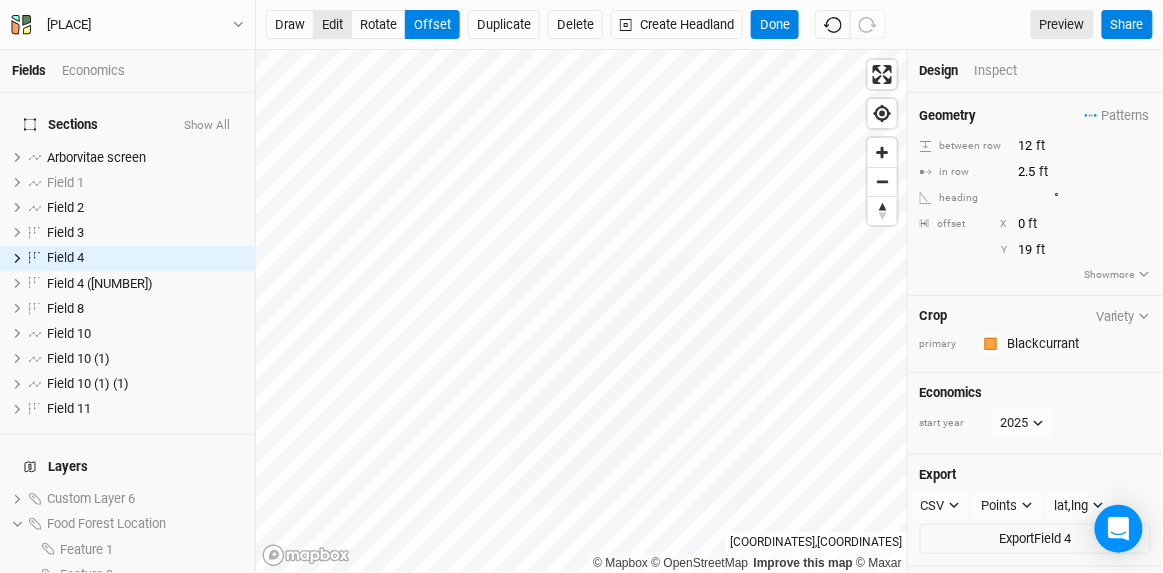 click on "edit" at bounding box center [332, 25] 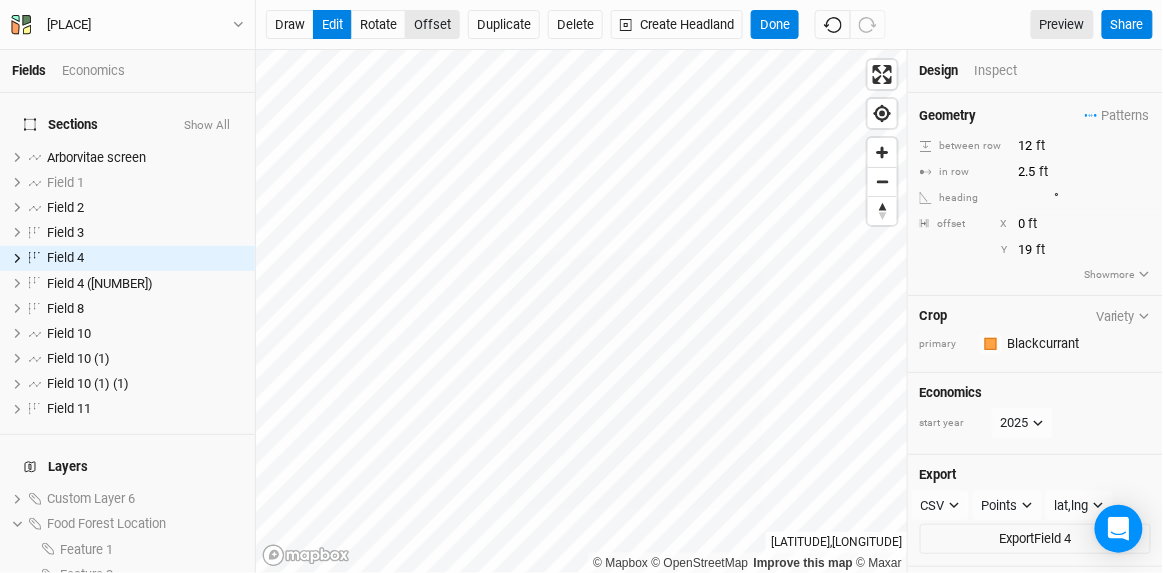 click on "offset" at bounding box center [432, 25] 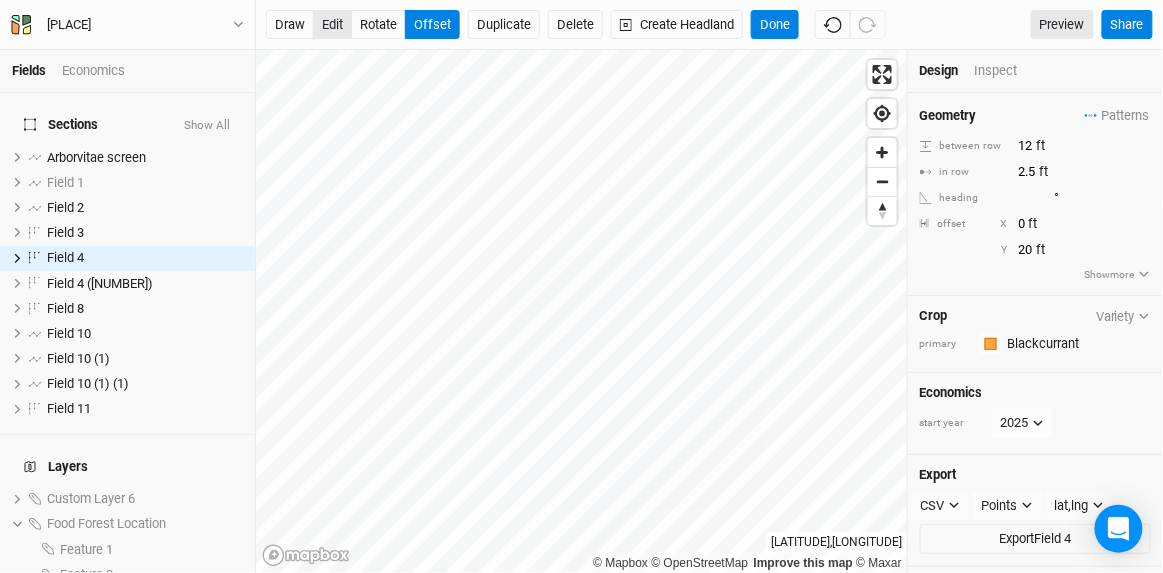 click on "edit" at bounding box center [332, 25] 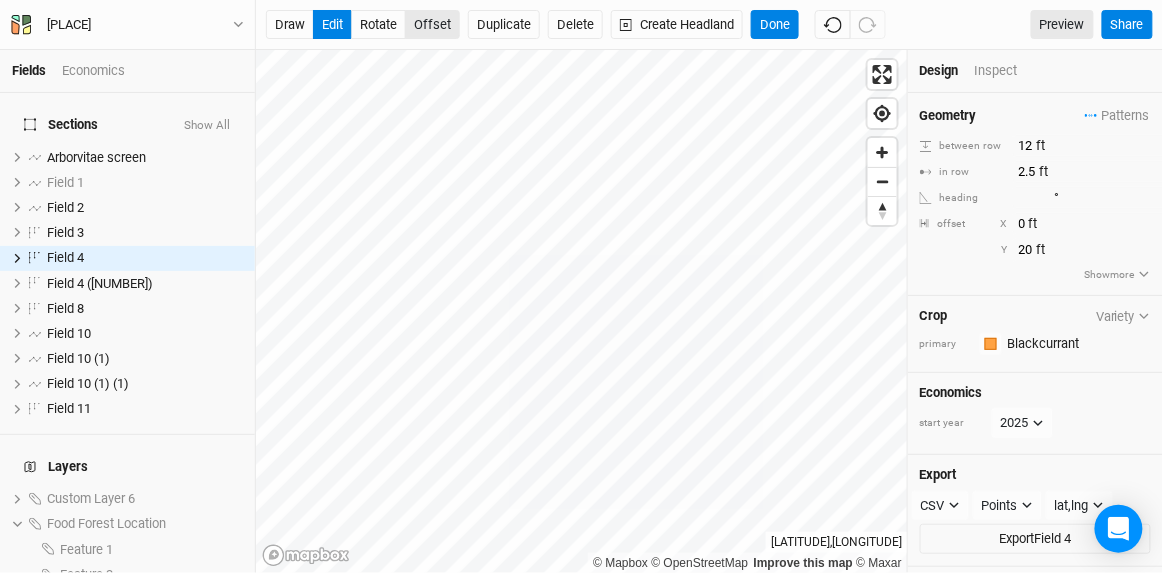 click on "offset" at bounding box center (432, 25) 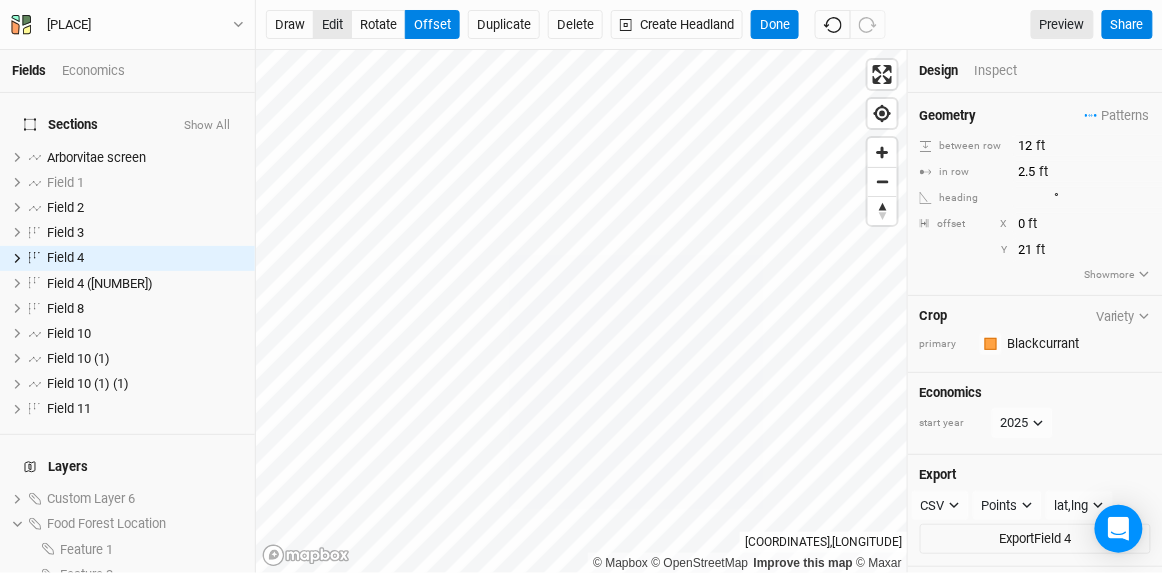 click on "edit" at bounding box center [332, 25] 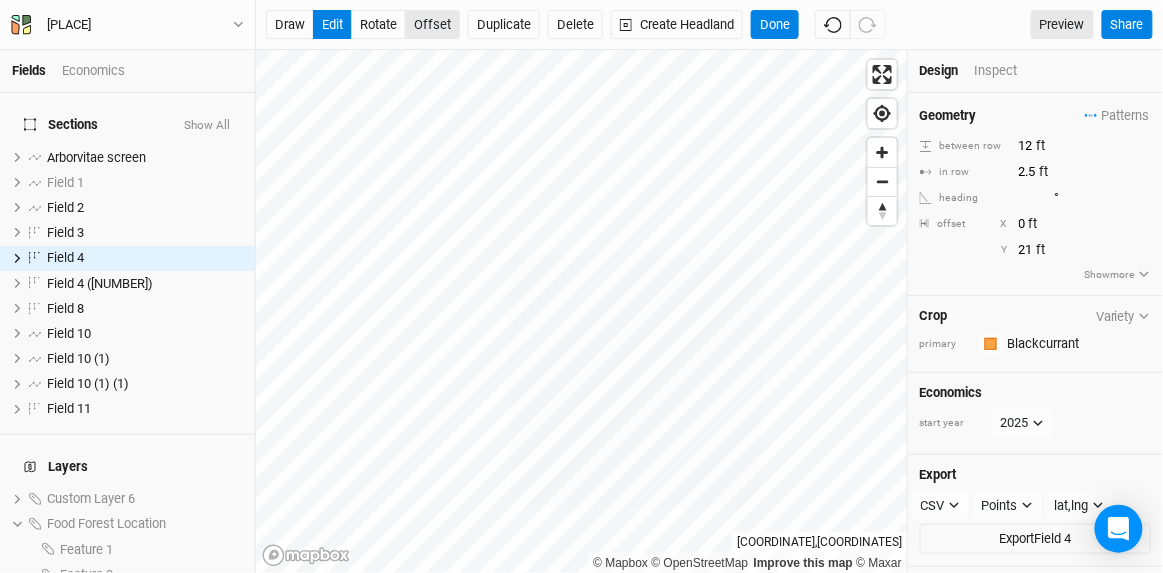 click on "offset" at bounding box center [432, 25] 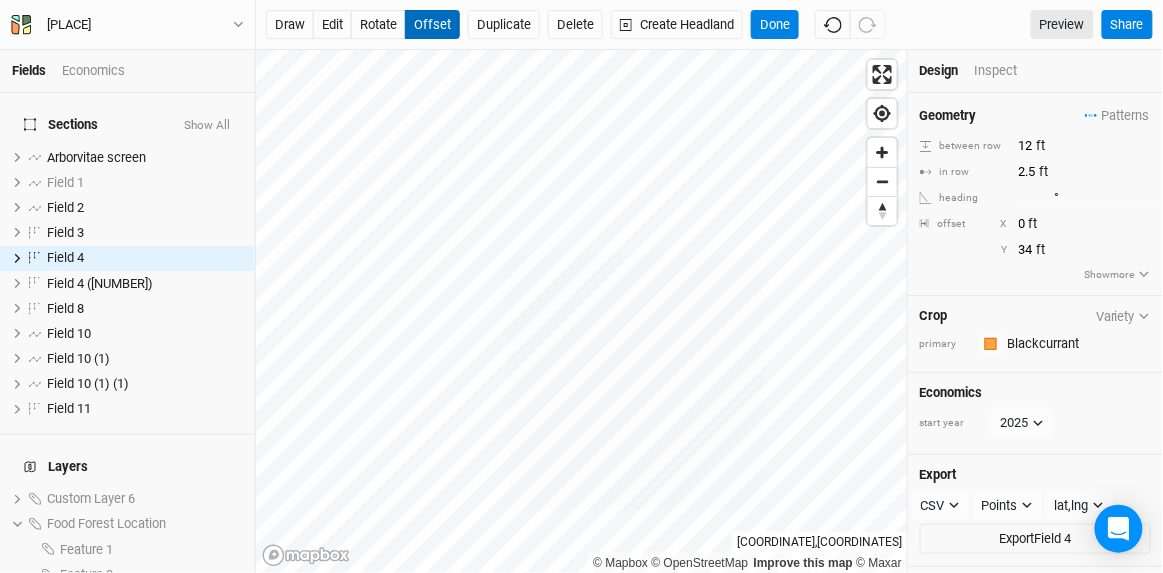 type on "35" 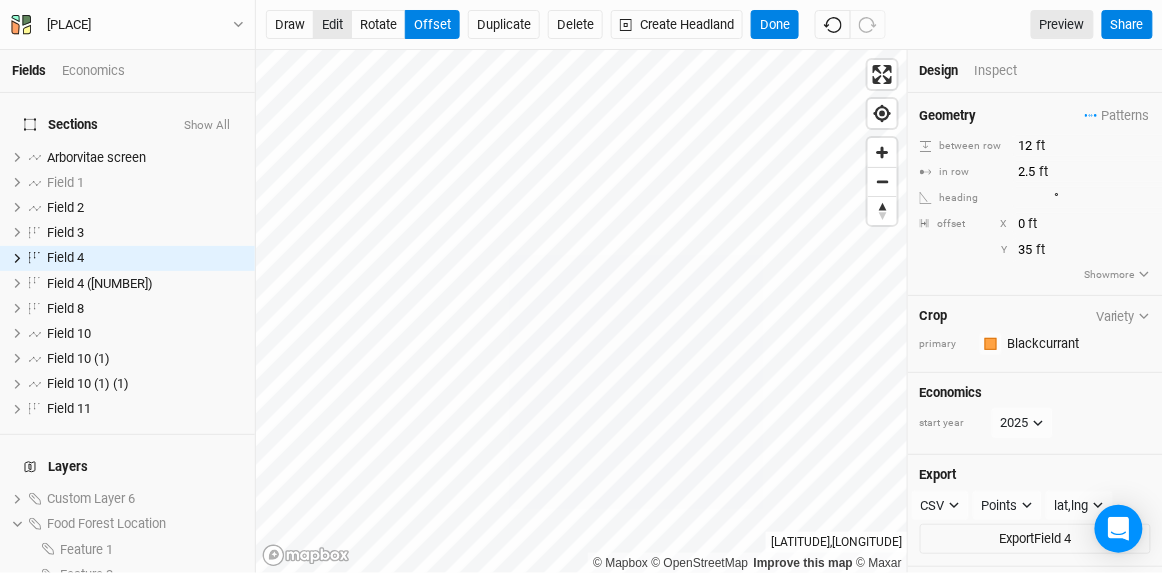 click on "edit" at bounding box center [332, 25] 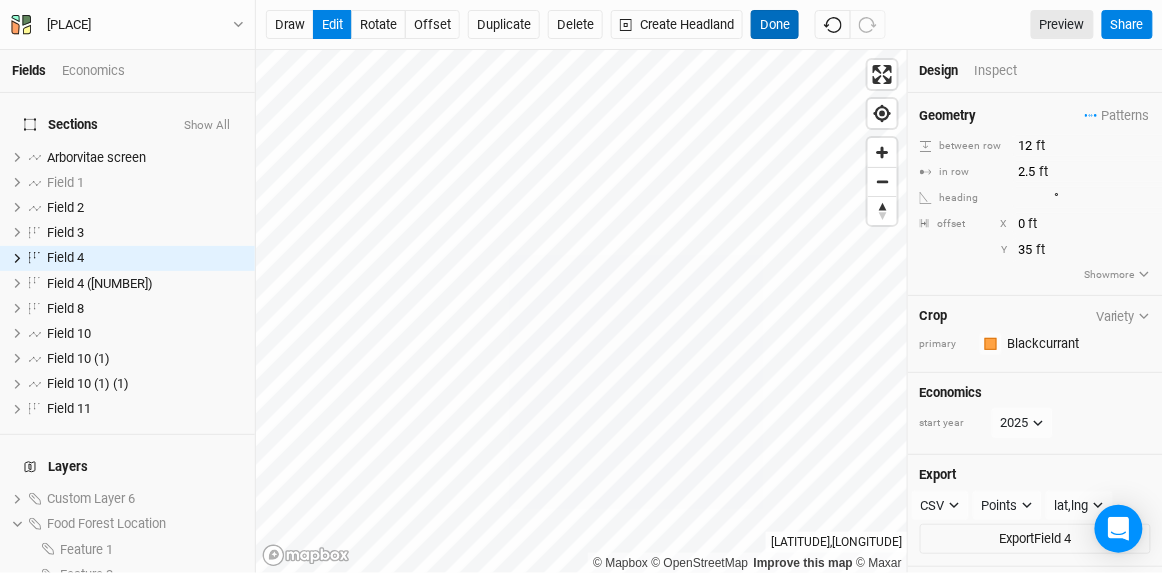 click on "Done" at bounding box center [775, 25] 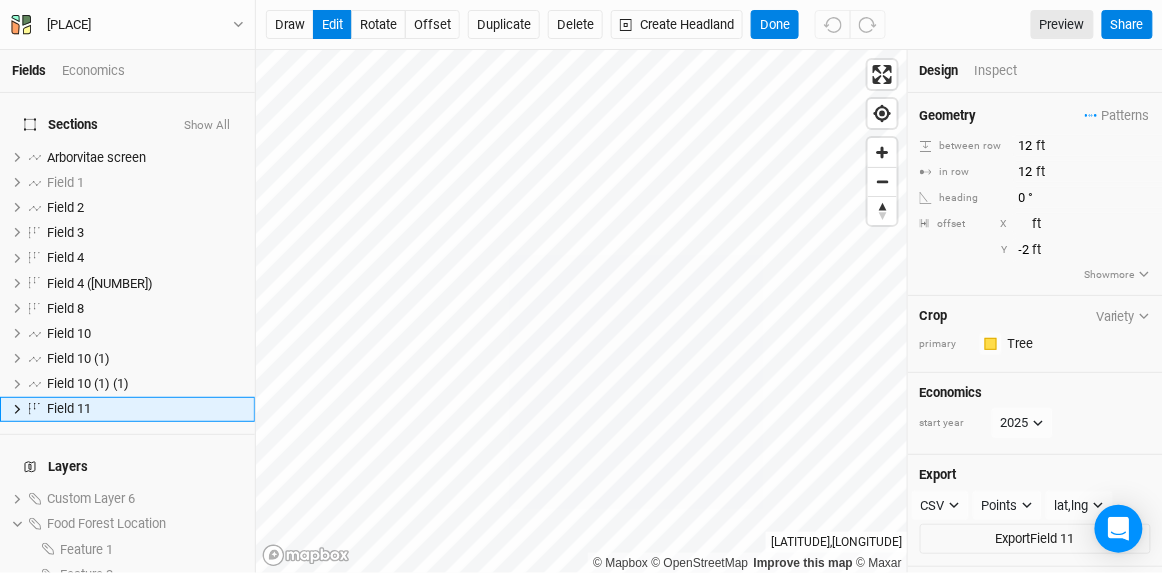 scroll, scrollTop: 97, scrollLeft: 0, axis: vertical 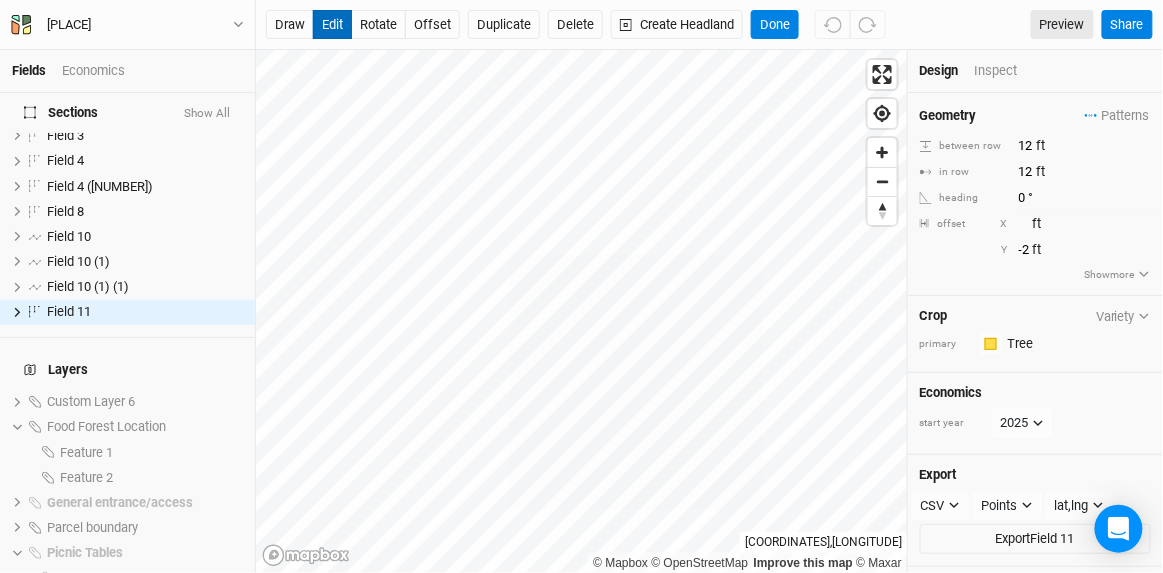 click on "edit" at bounding box center (332, 25) 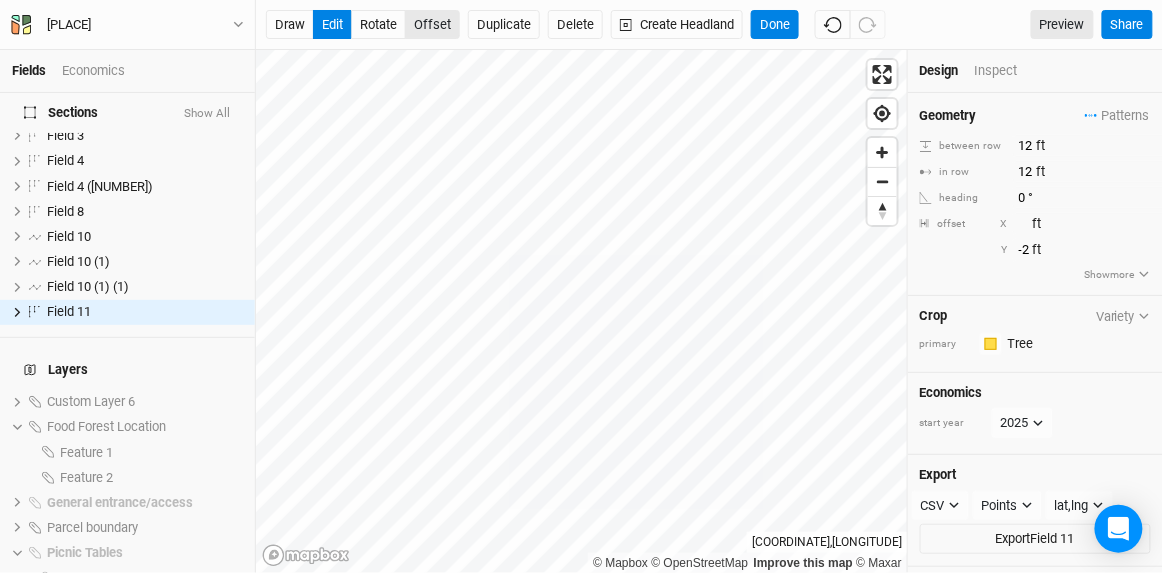 click on "offset" at bounding box center (432, 25) 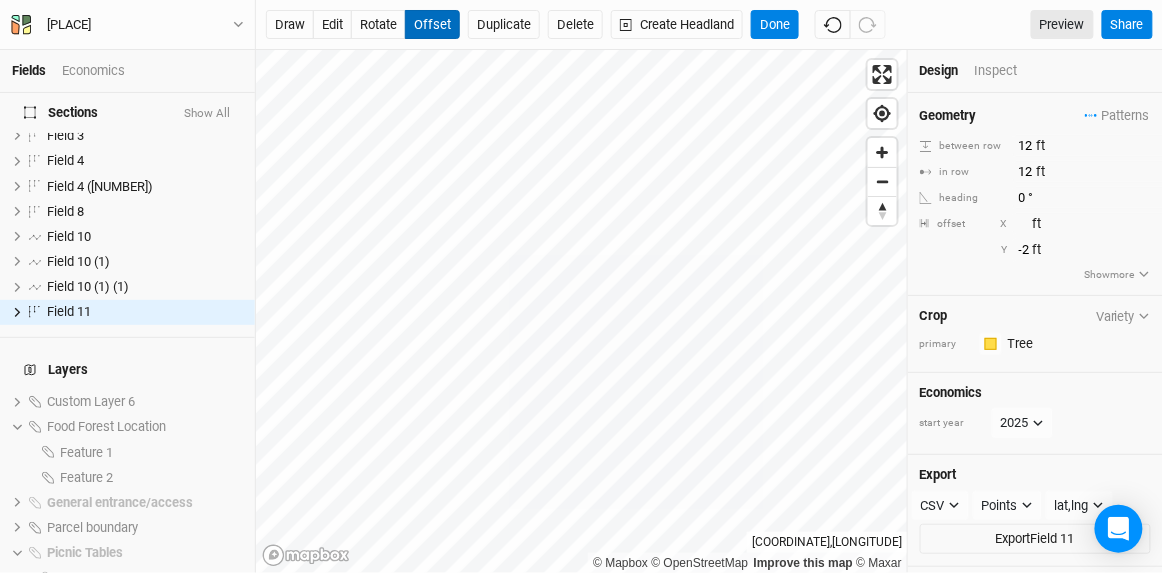 type 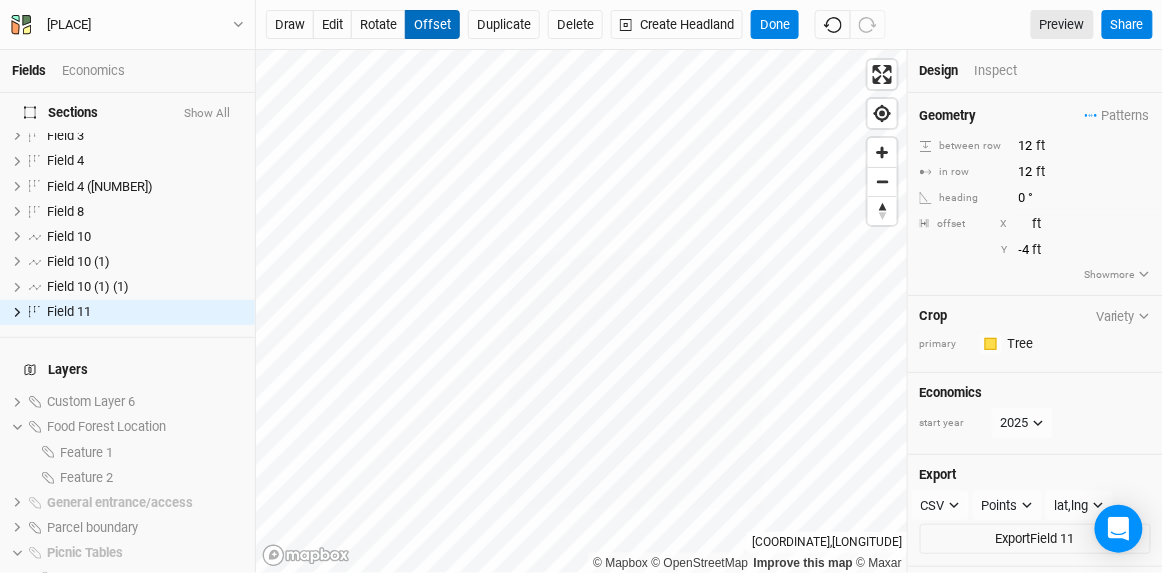 type on "[NUMBER]" 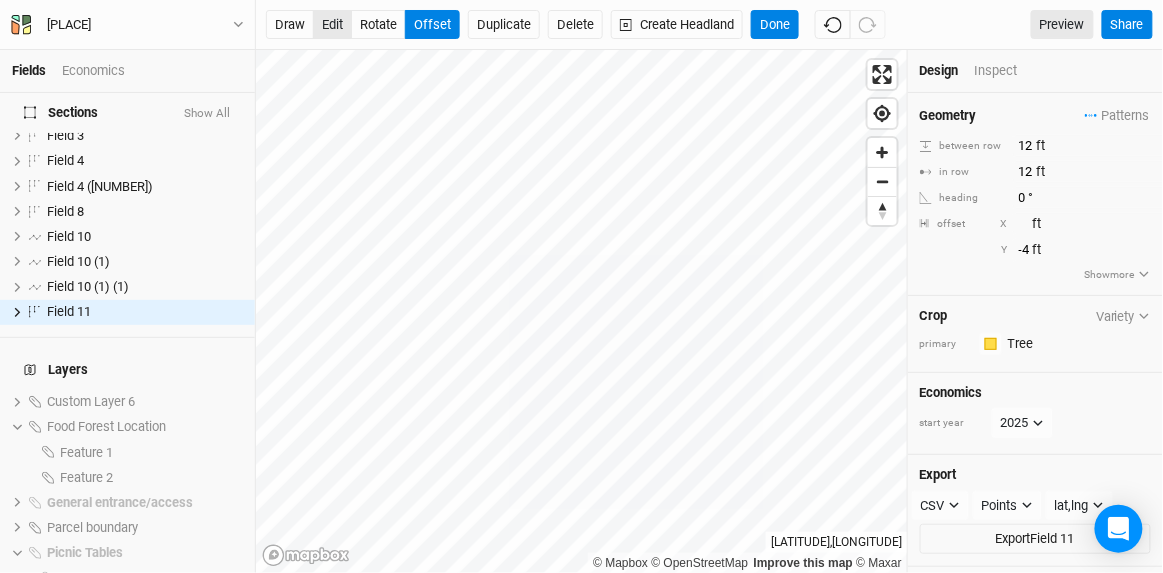 click on "edit" at bounding box center [332, 25] 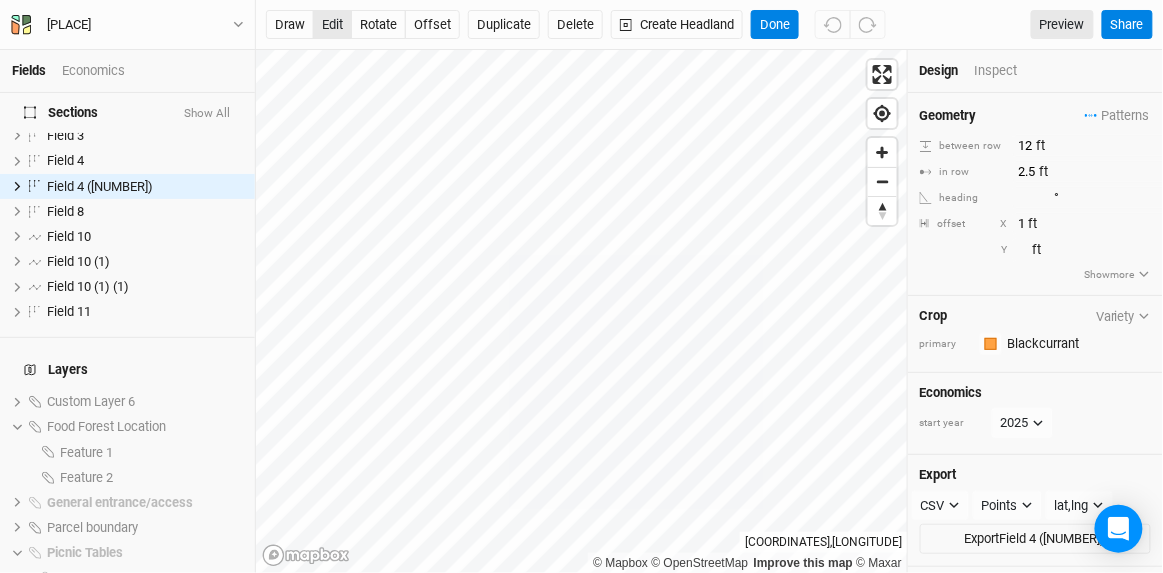 scroll, scrollTop: 0, scrollLeft: 0, axis: both 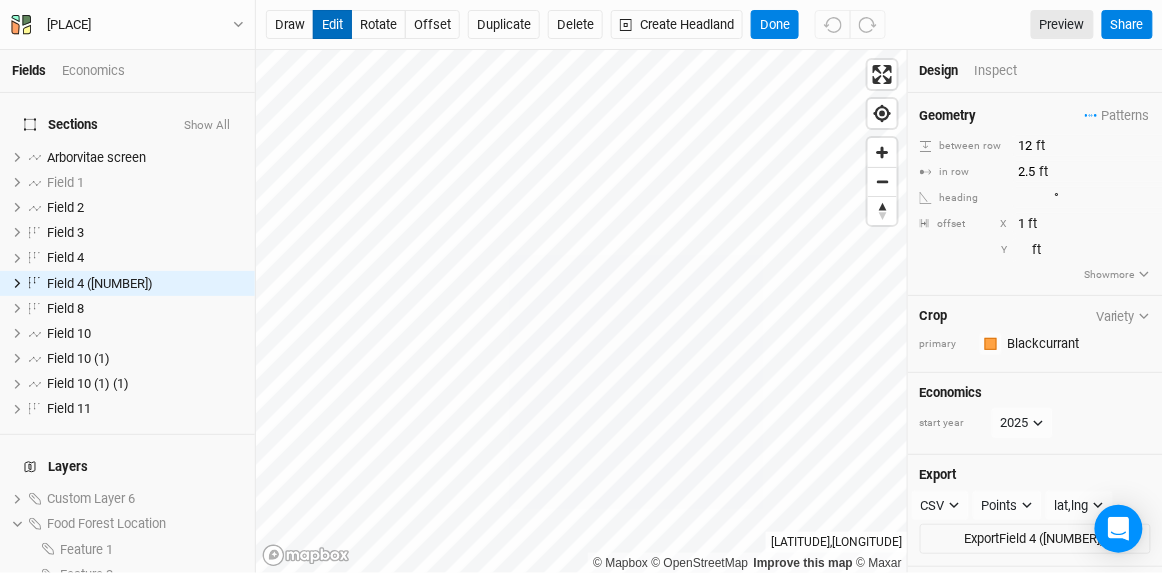 click on "edit" at bounding box center [332, 25] 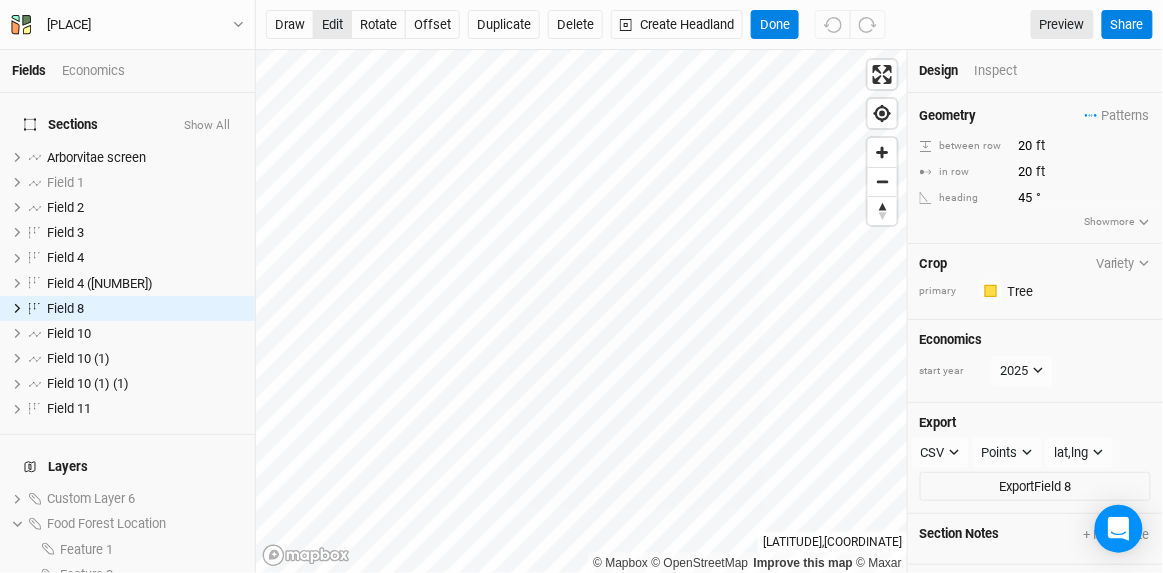 click on "edit" at bounding box center [332, 25] 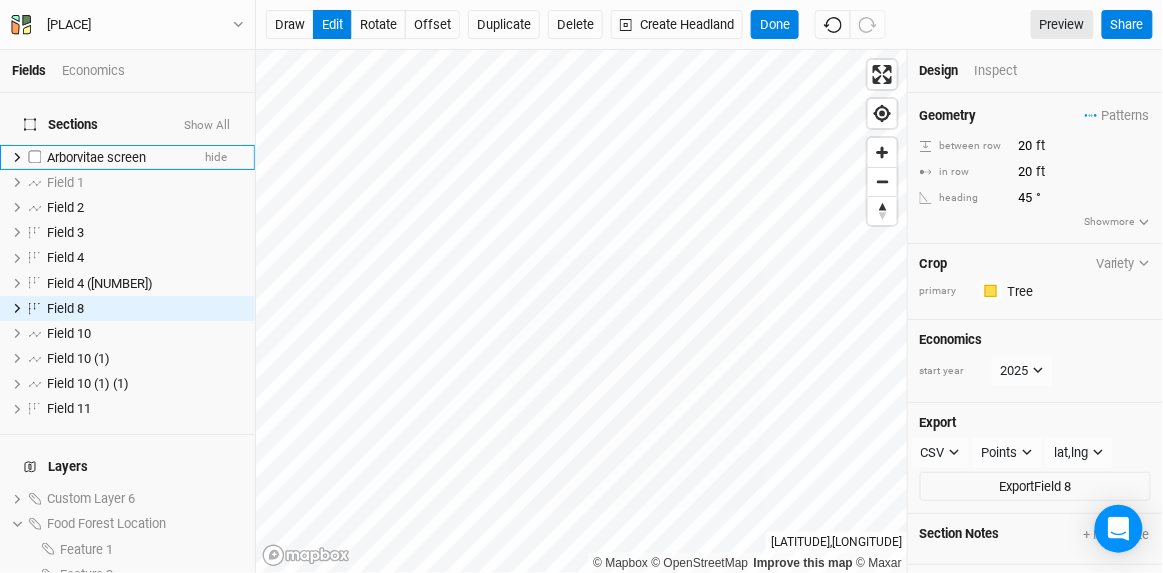 click on "Arborvitae screen" at bounding box center [118, 158] 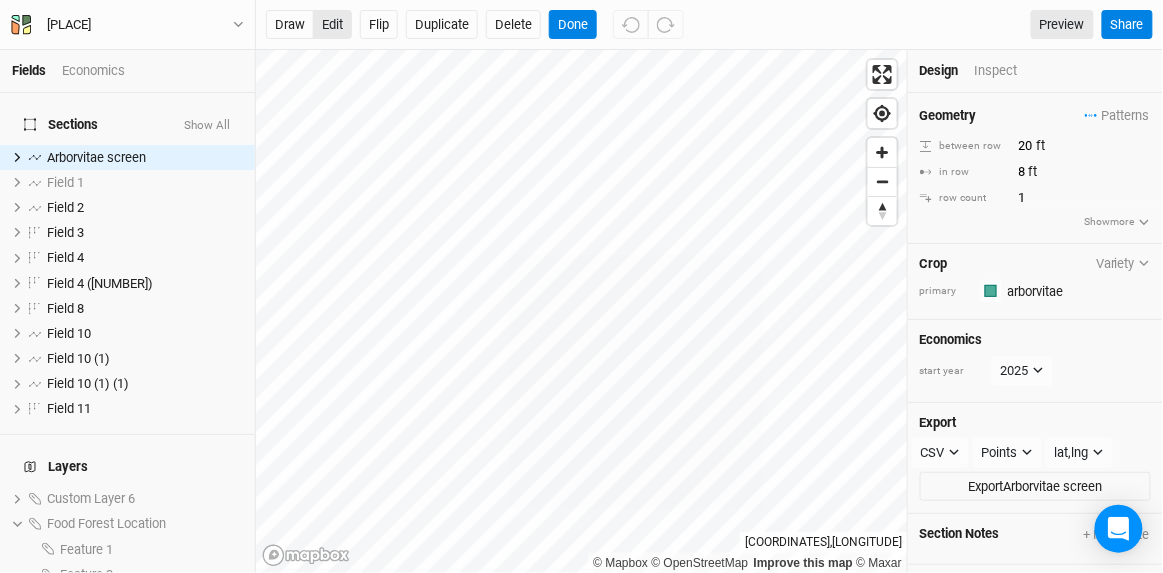 click on "edit" at bounding box center [332, 25] 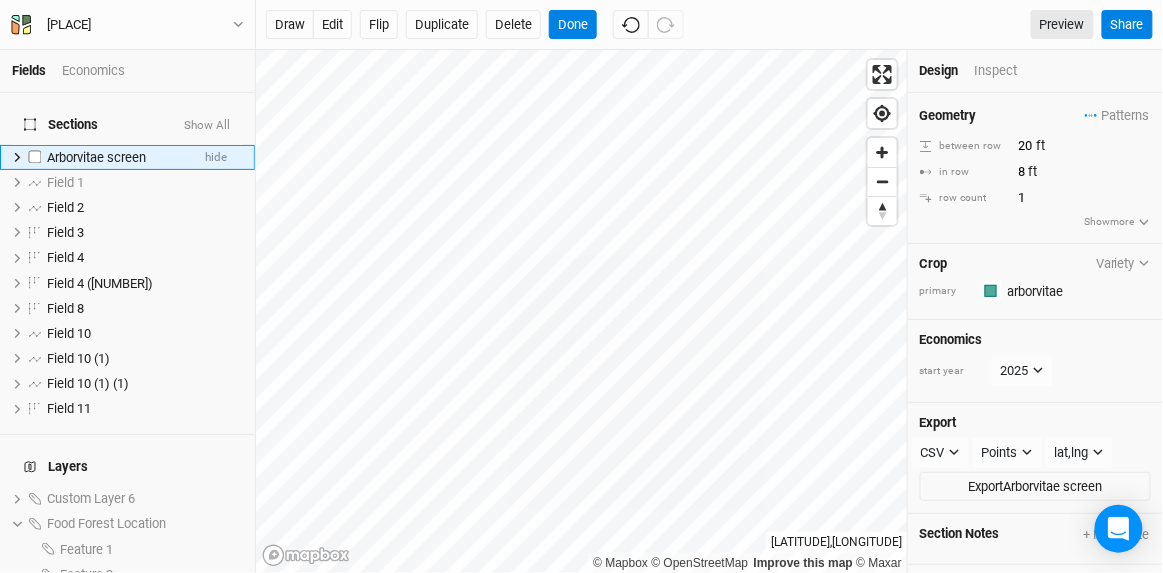 click on "Arborvitae screen" at bounding box center [96, 157] 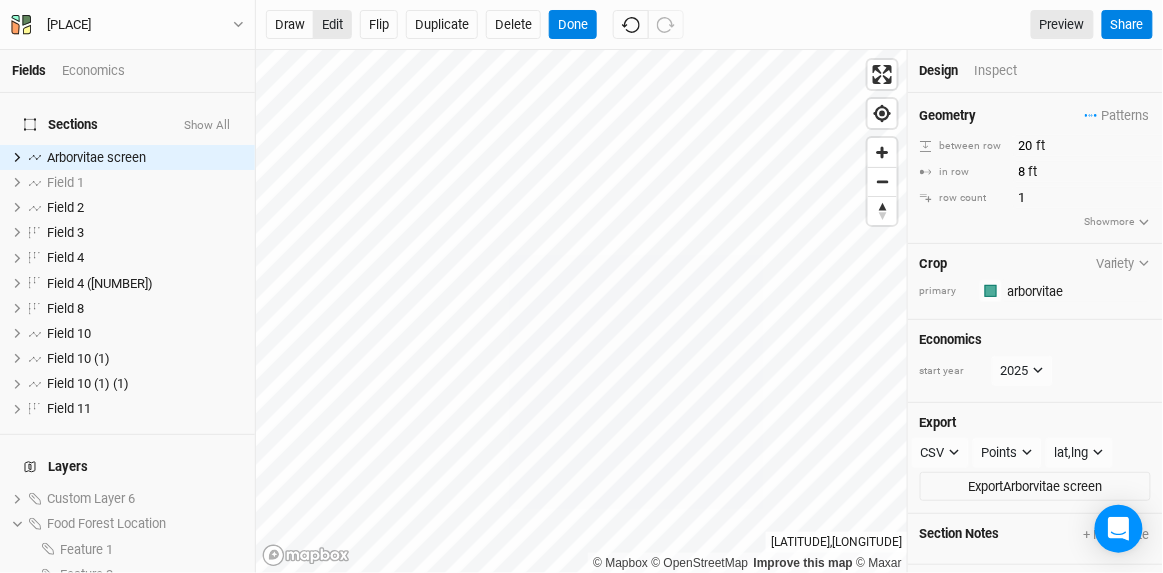 click on "edit" at bounding box center [332, 25] 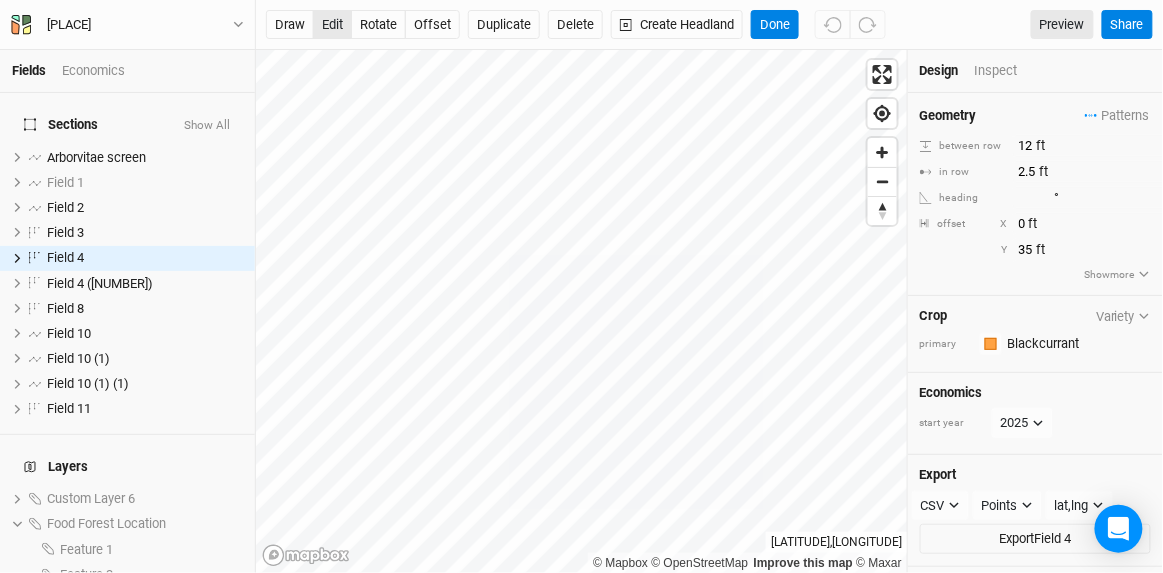 click on "edit" at bounding box center [332, 25] 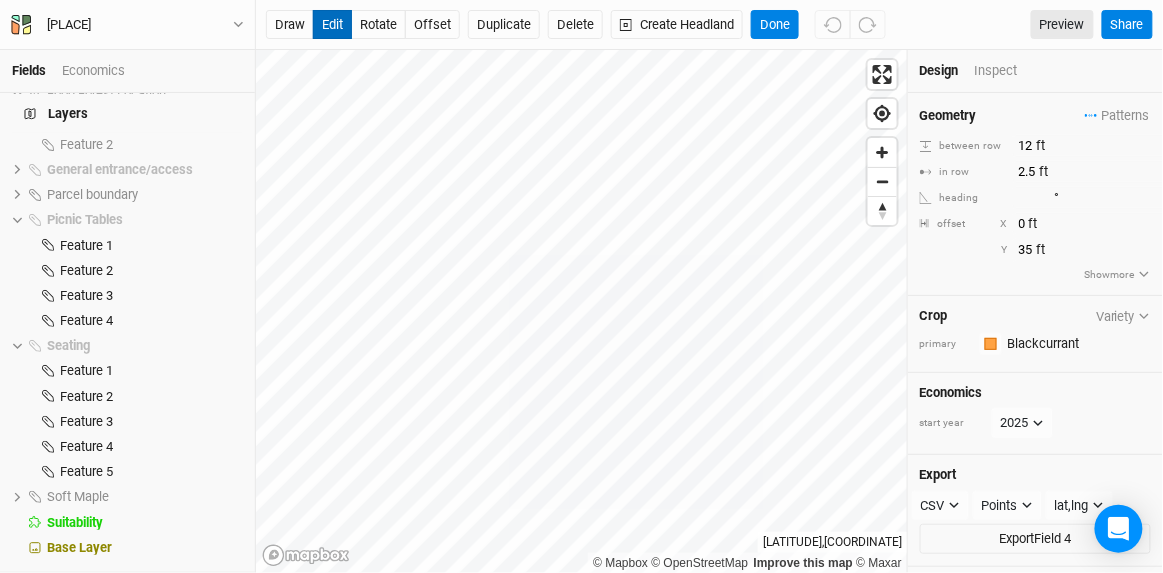 scroll, scrollTop: 502, scrollLeft: 0, axis: vertical 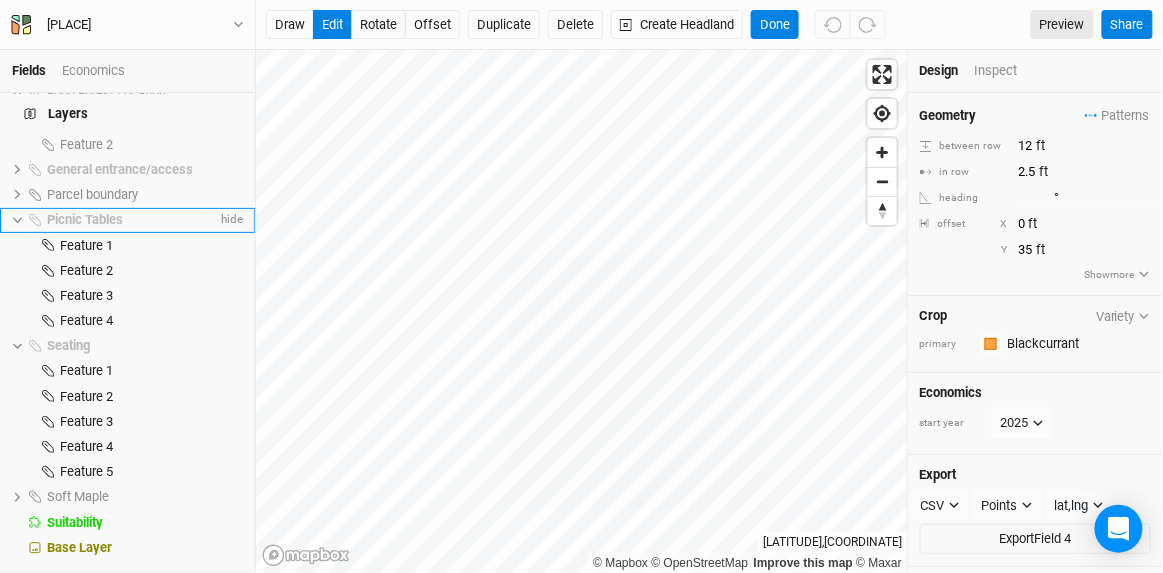 click on "[ACTIVITY] hide" at bounding box center (127, 220) 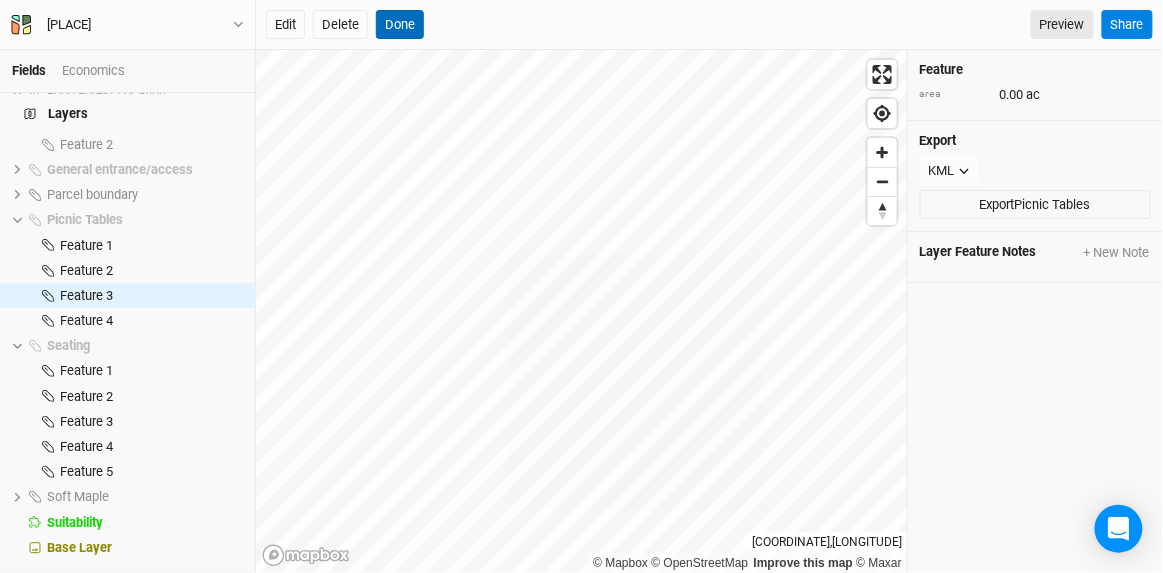 click on "Done" at bounding box center (400, 25) 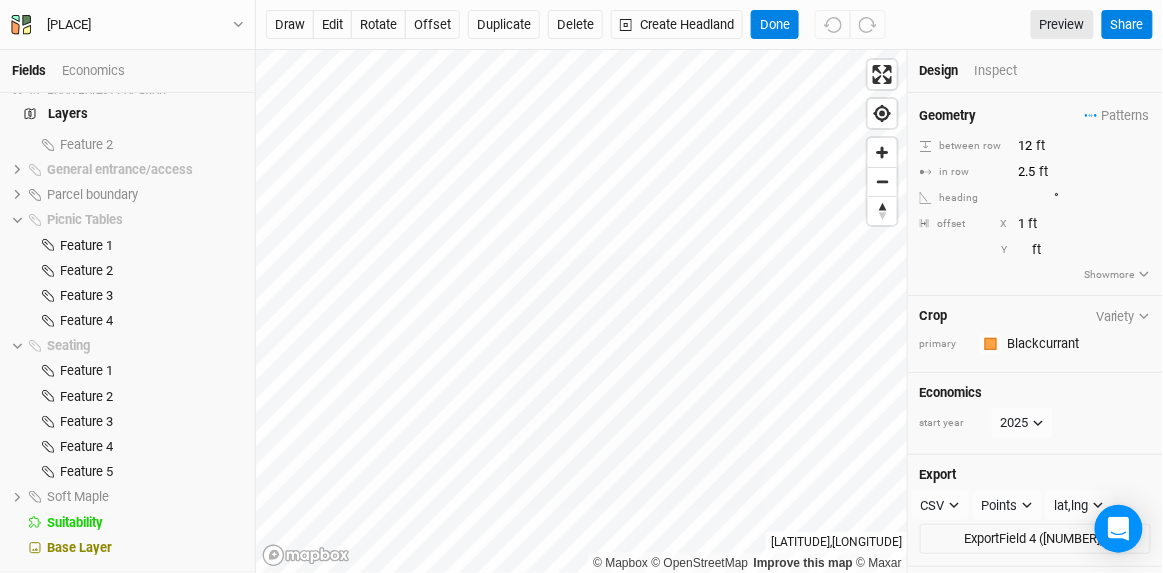 scroll, scrollTop: 0, scrollLeft: 0, axis: both 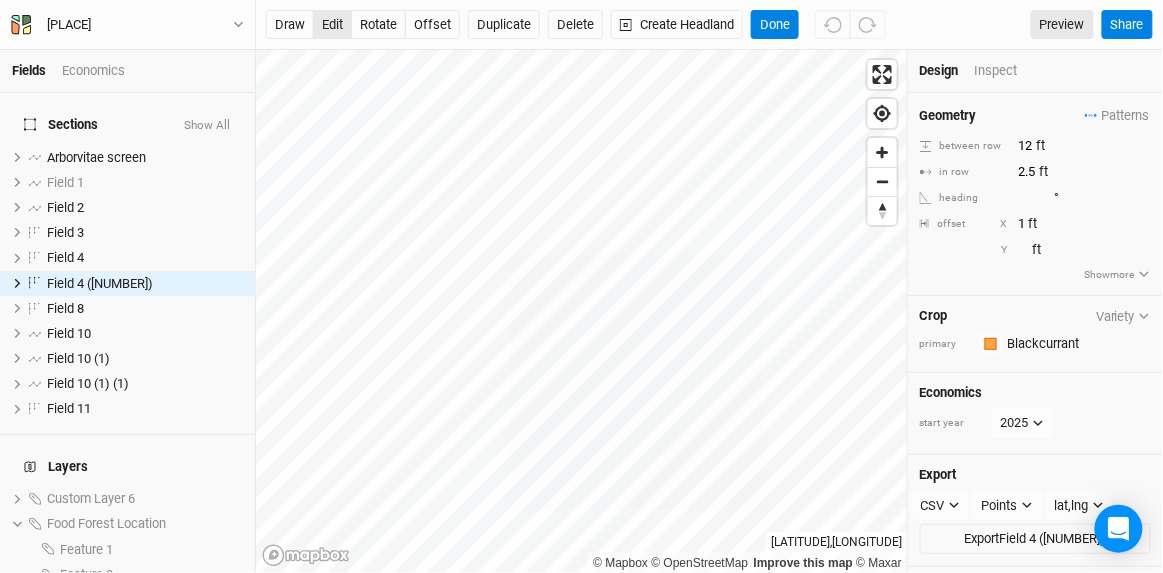 click on "edit" at bounding box center (332, 25) 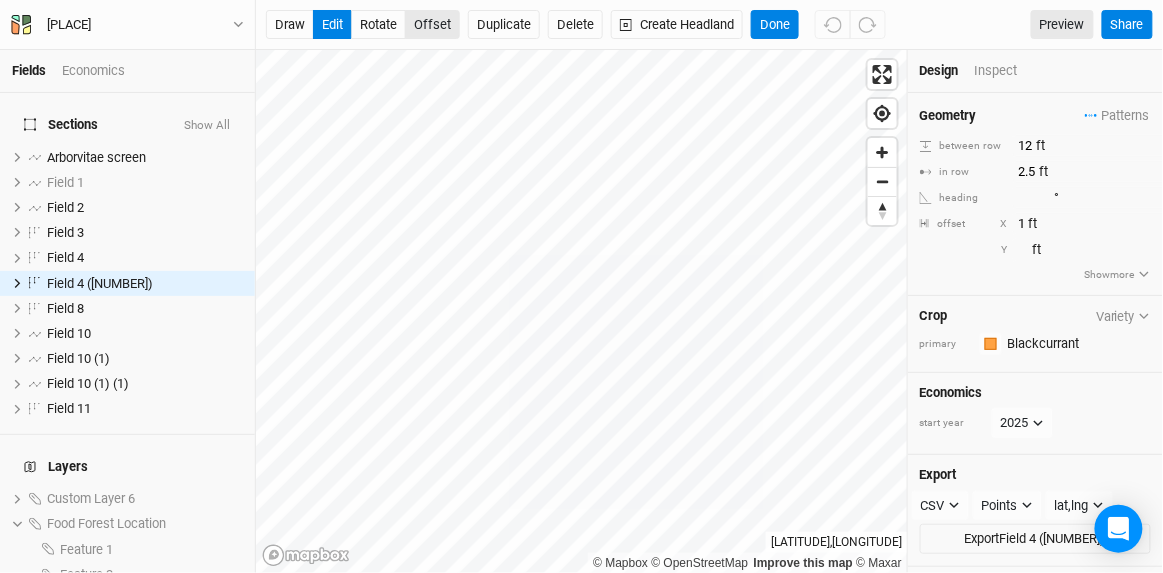 click on "offset" at bounding box center (432, 25) 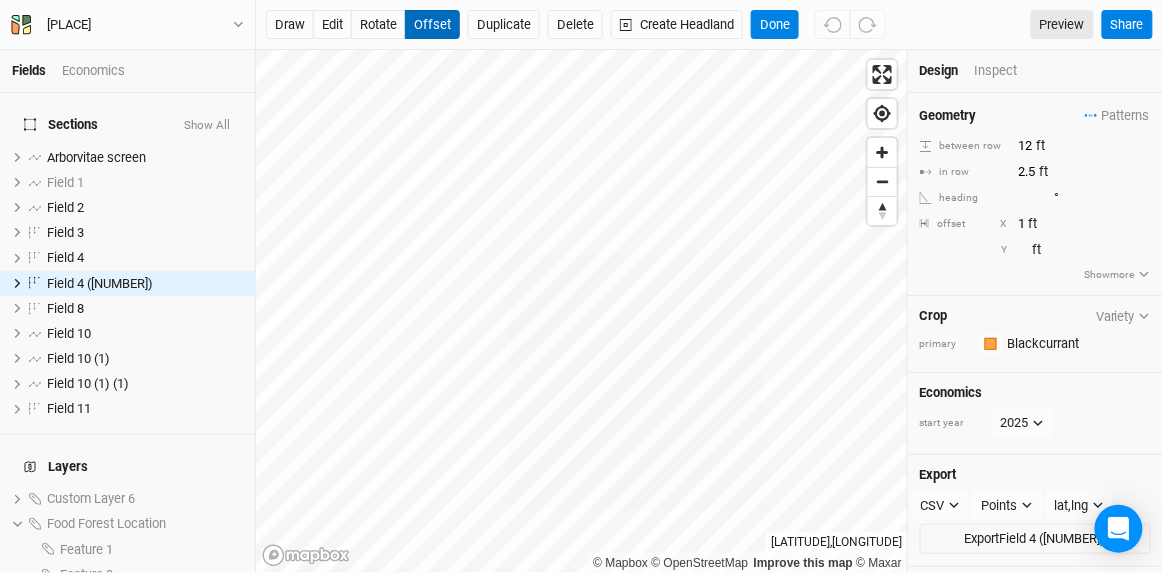 type 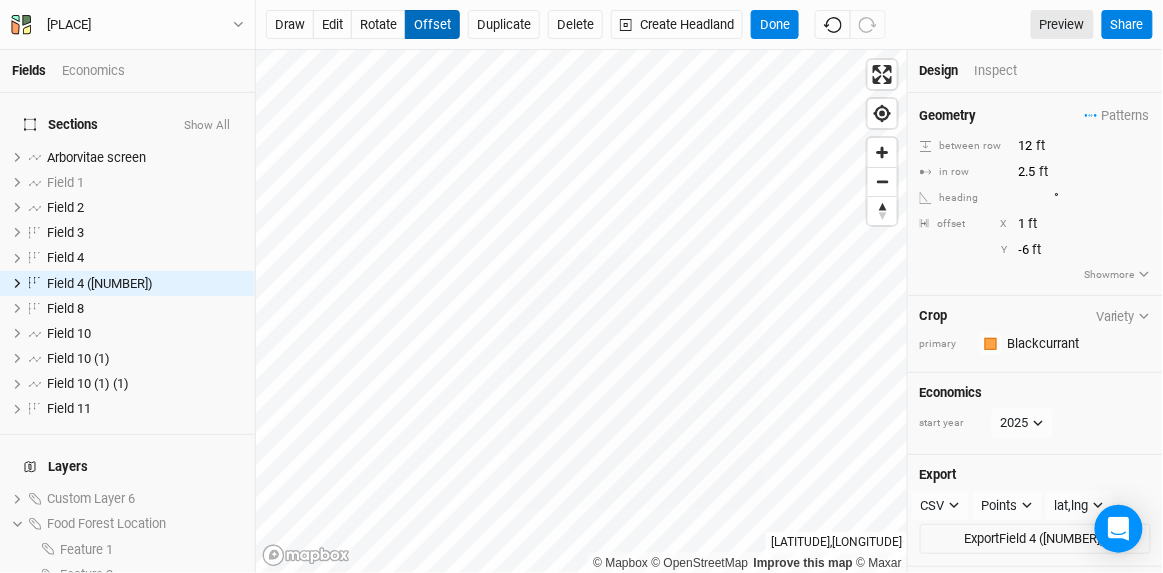 type on "[NUMBER]" 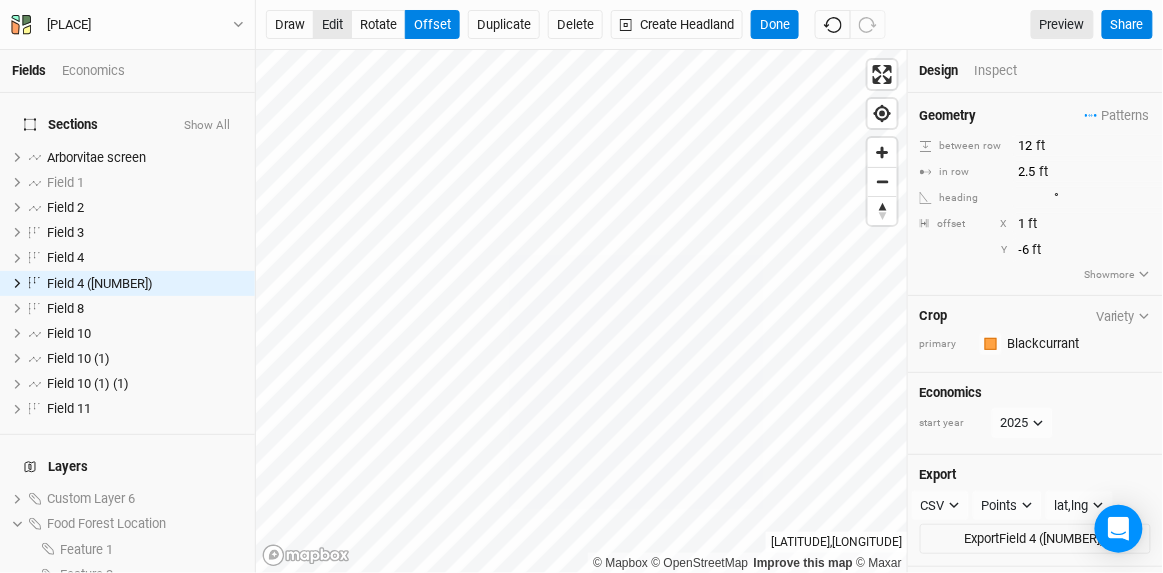 click on "edit" at bounding box center (332, 25) 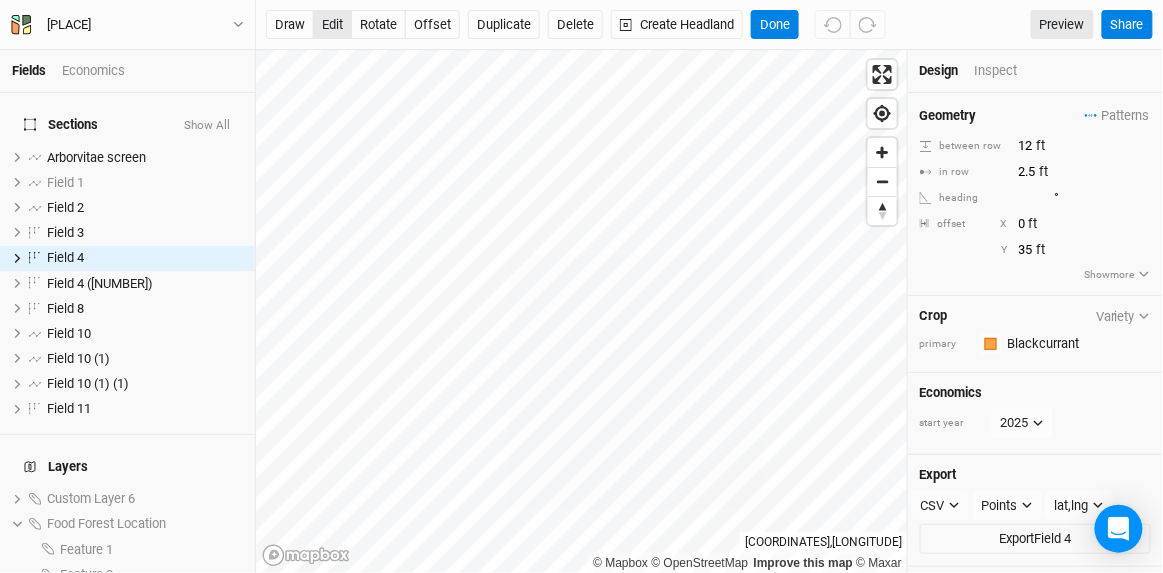 click on "edit" at bounding box center [332, 25] 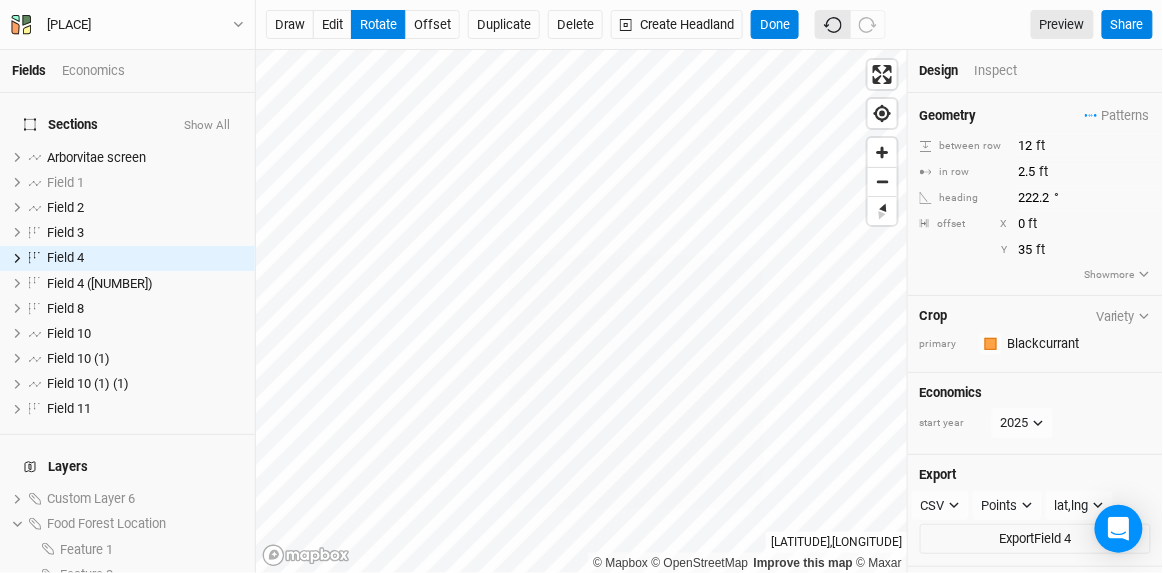click 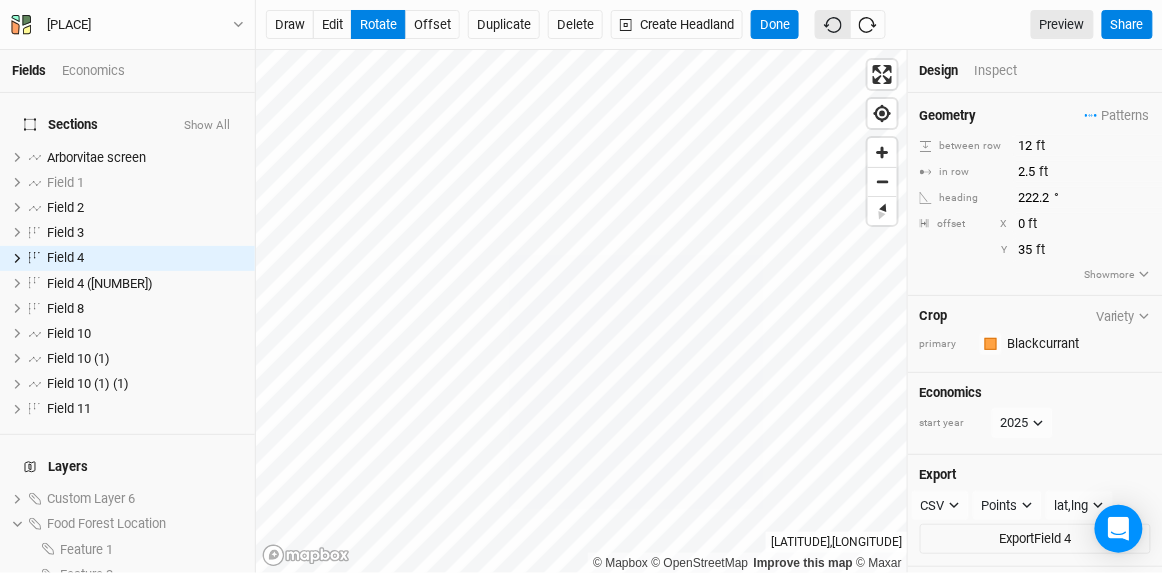 click 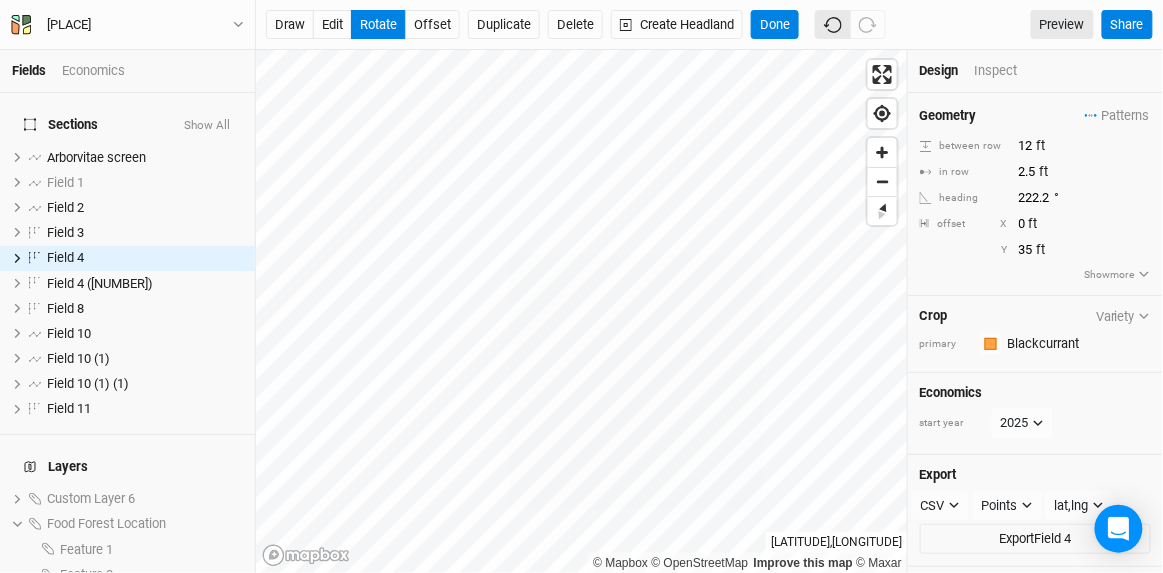 click at bounding box center (833, 25) 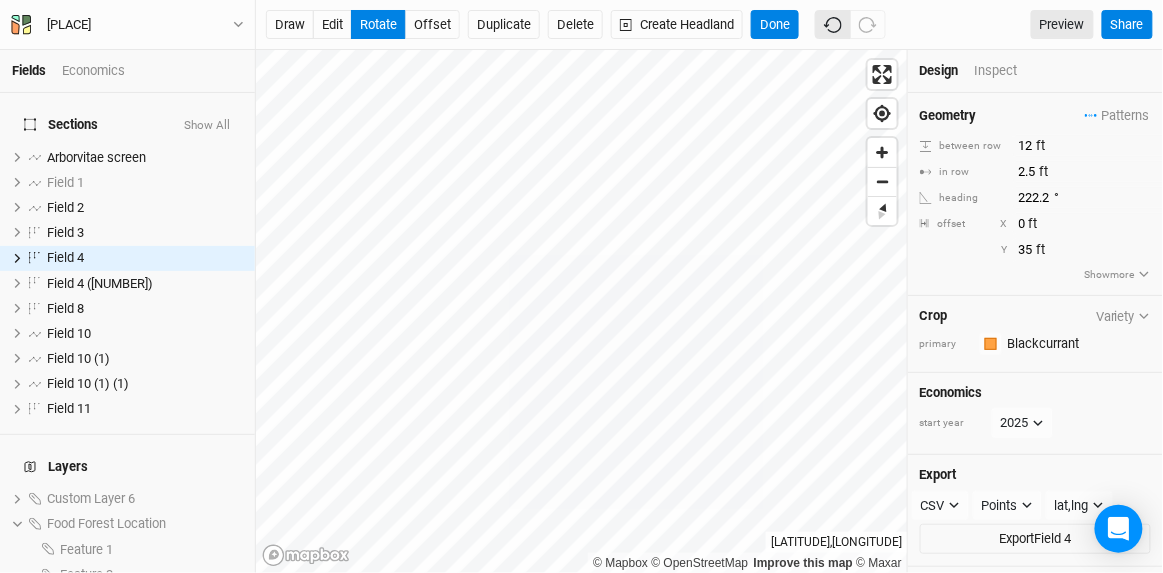 type on "[NUMBER]" 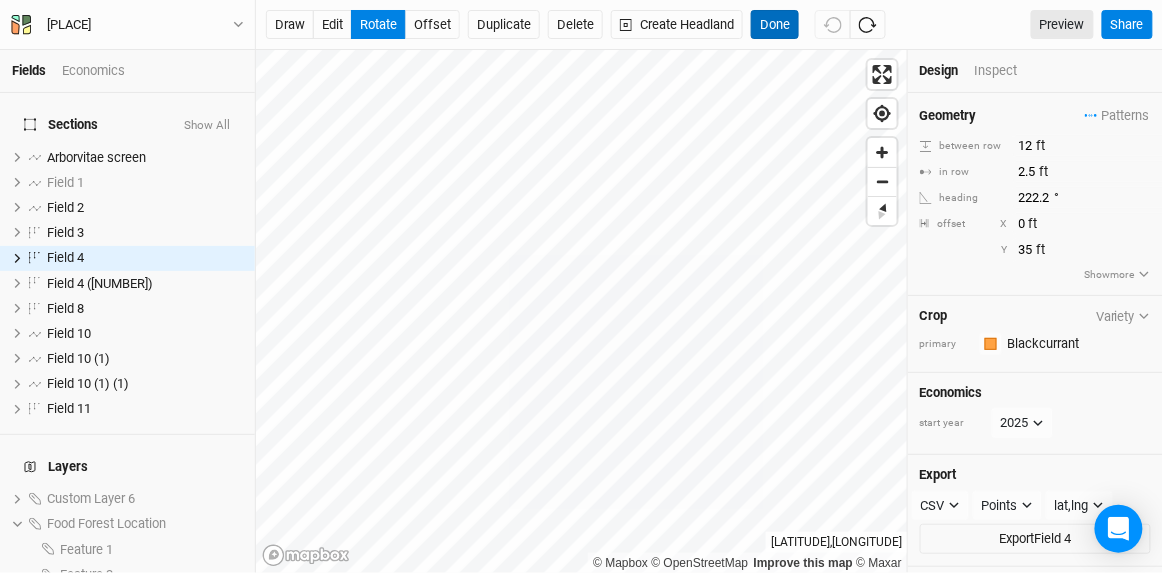 click on "Done" at bounding box center (775, 25) 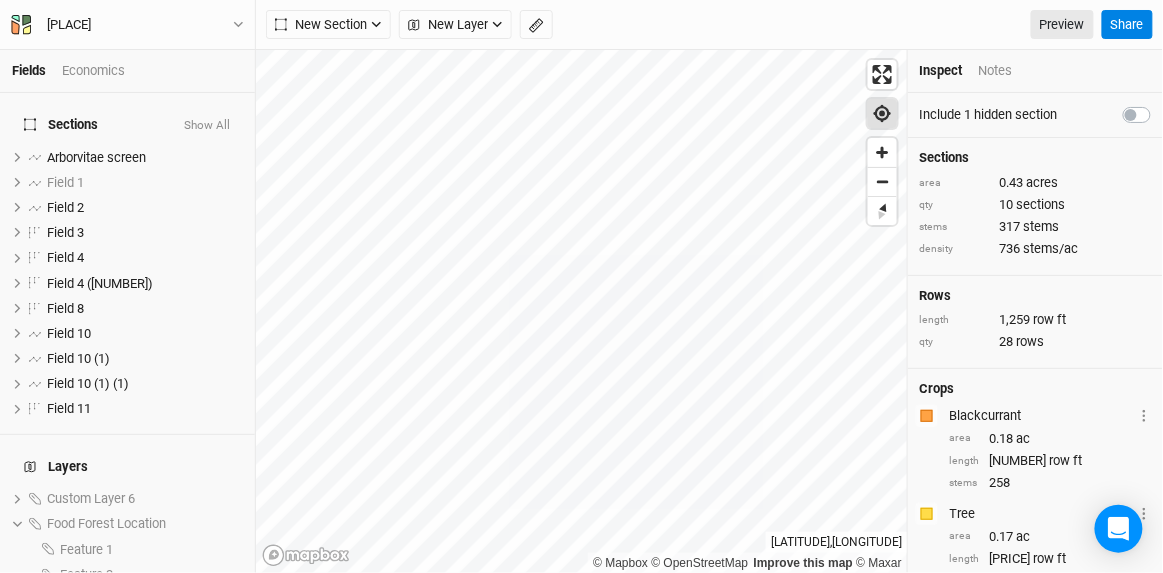 click at bounding box center (882, 113) 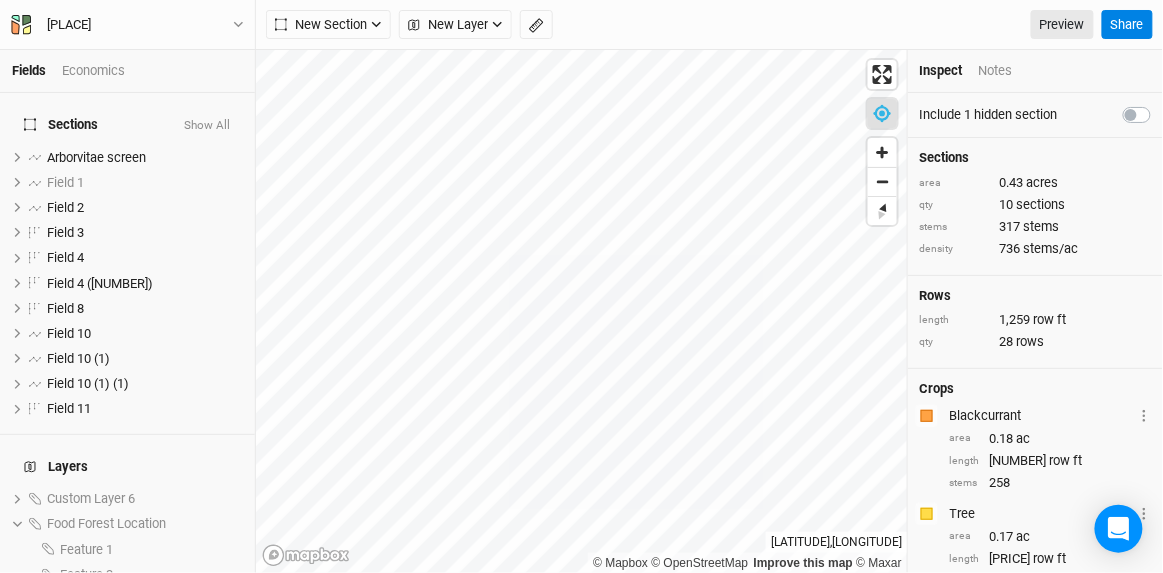 click at bounding box center (882, 113) 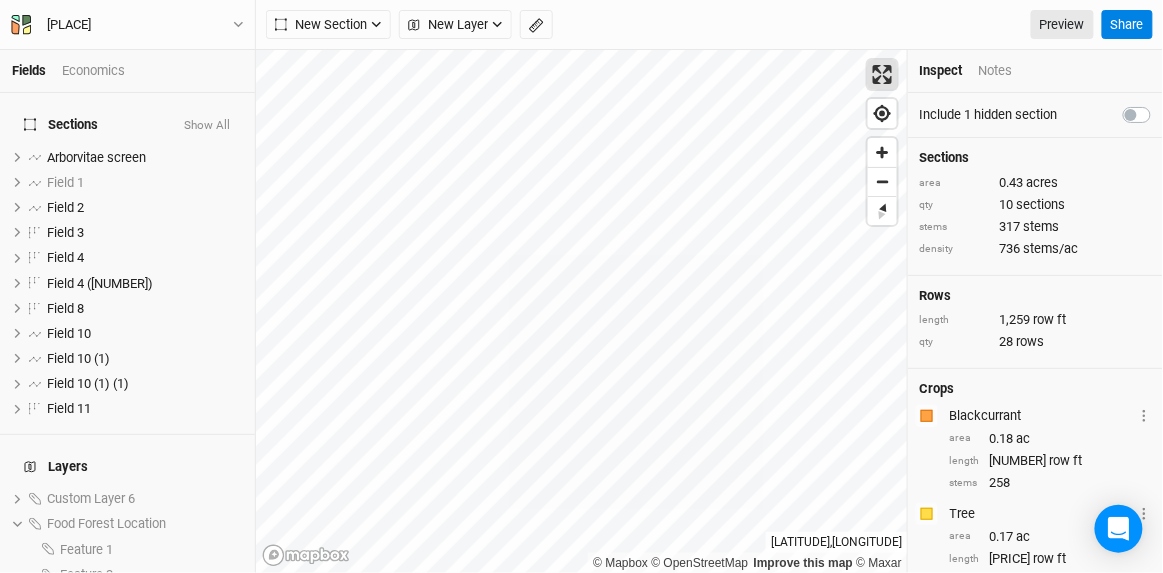 click at bounding box center [882, 74] 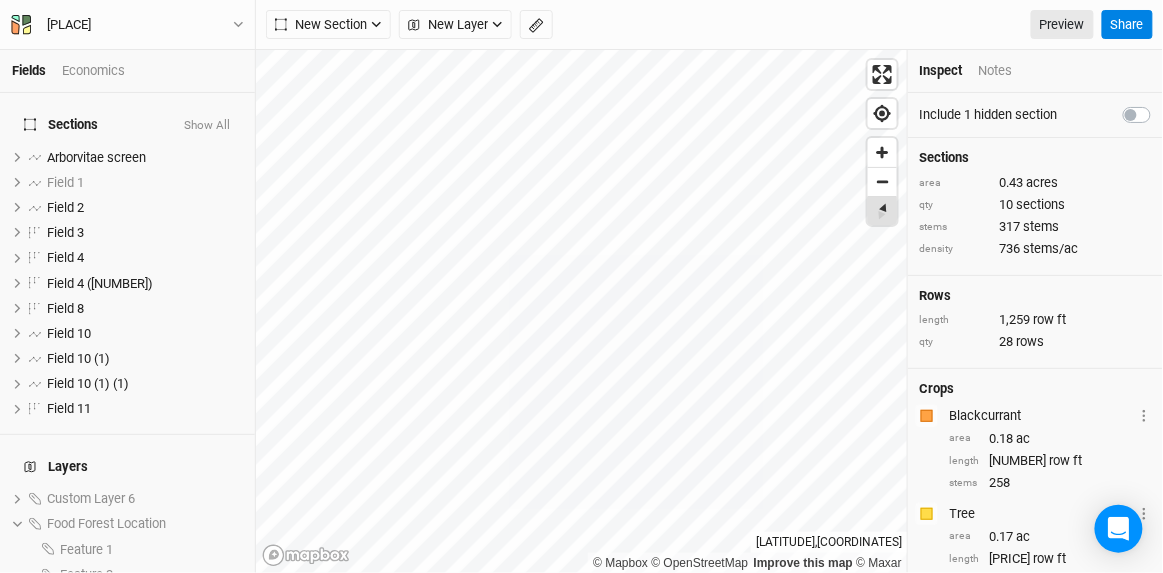 click at bounding box center [882, 211] 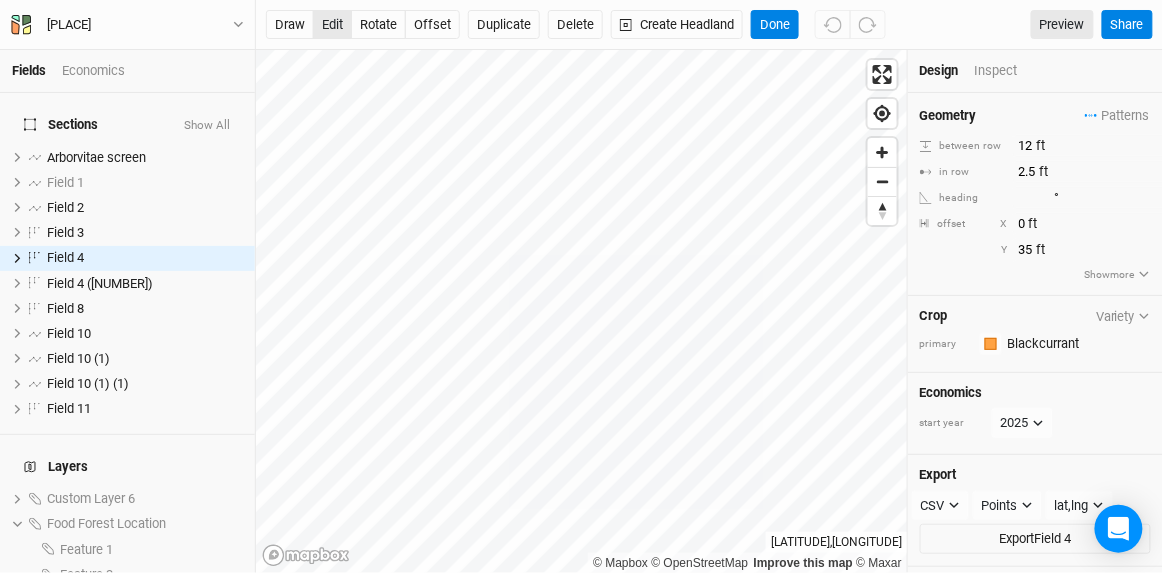 click on "edit" at bounding box center [332, 25] 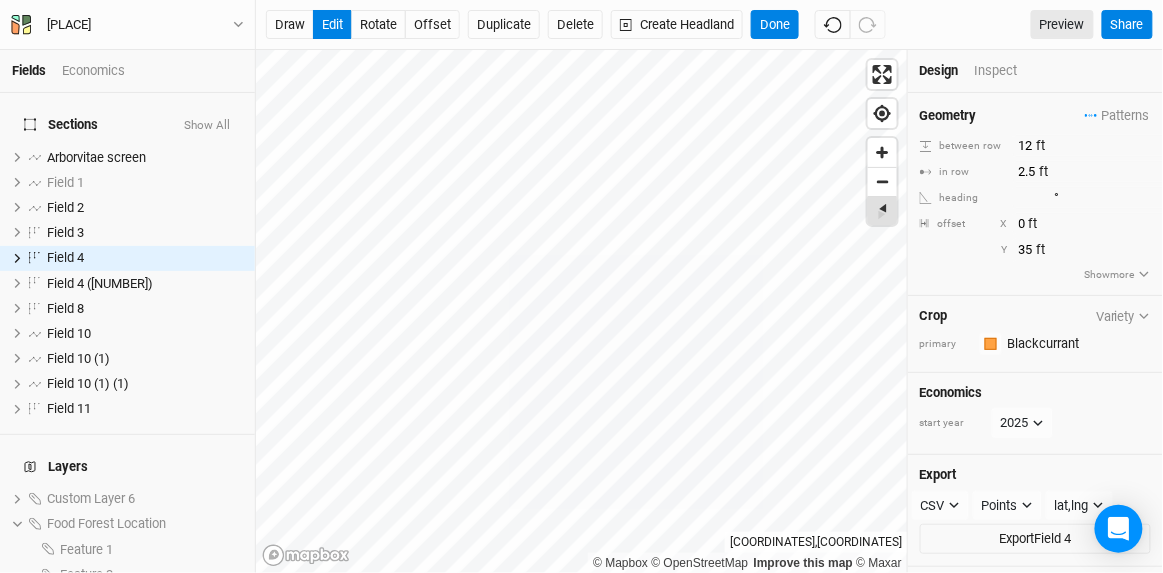 click at bounding box center [882, 211] 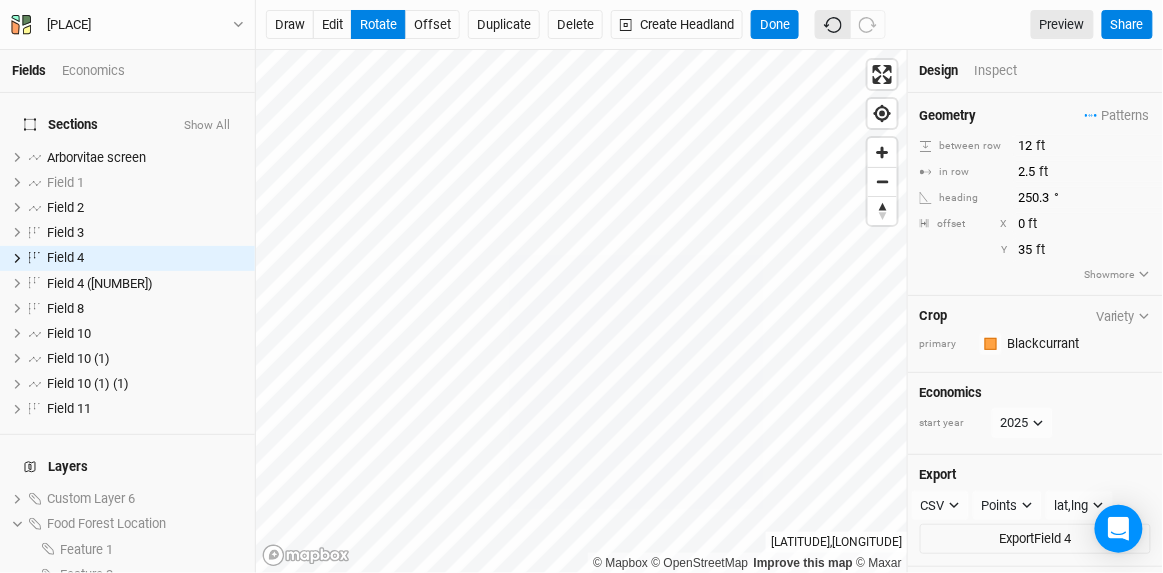 click 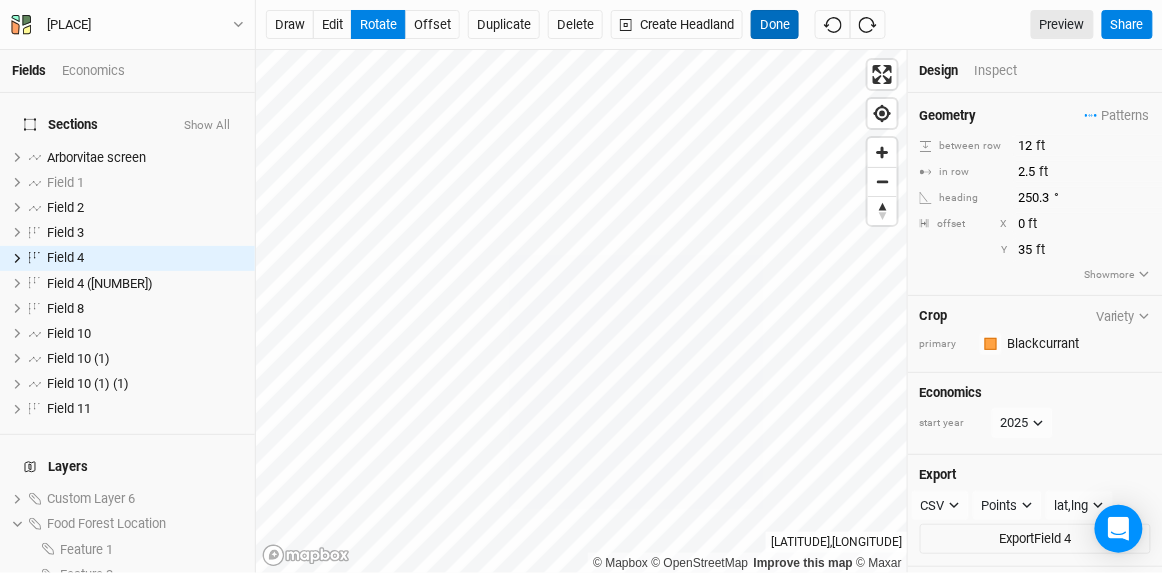 click on "Done" at bounding box center [775, 25] 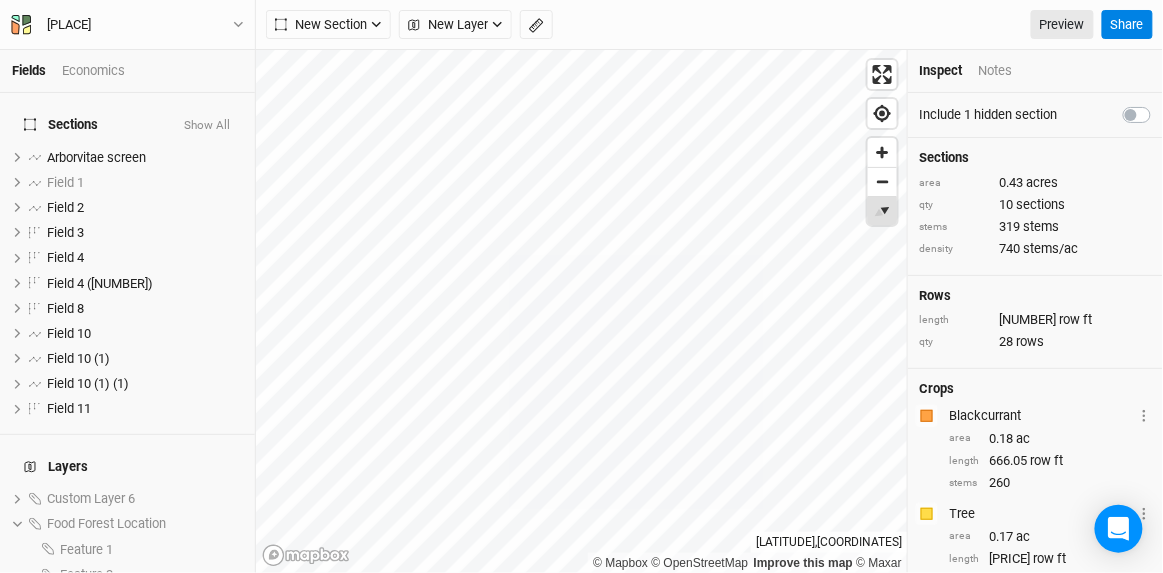 click at bounding box center (882, 210) 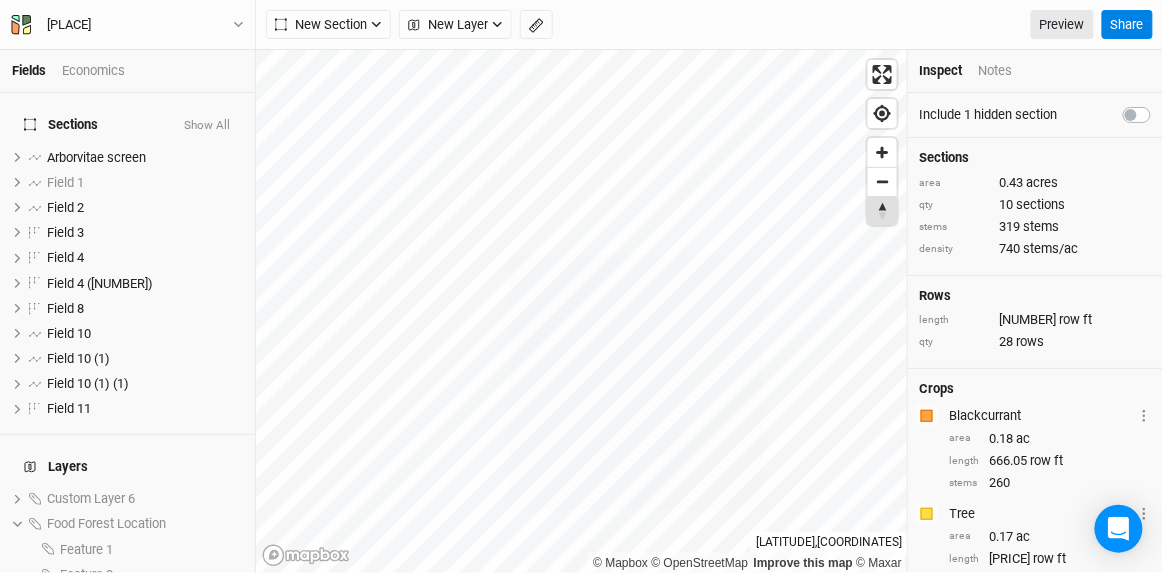type 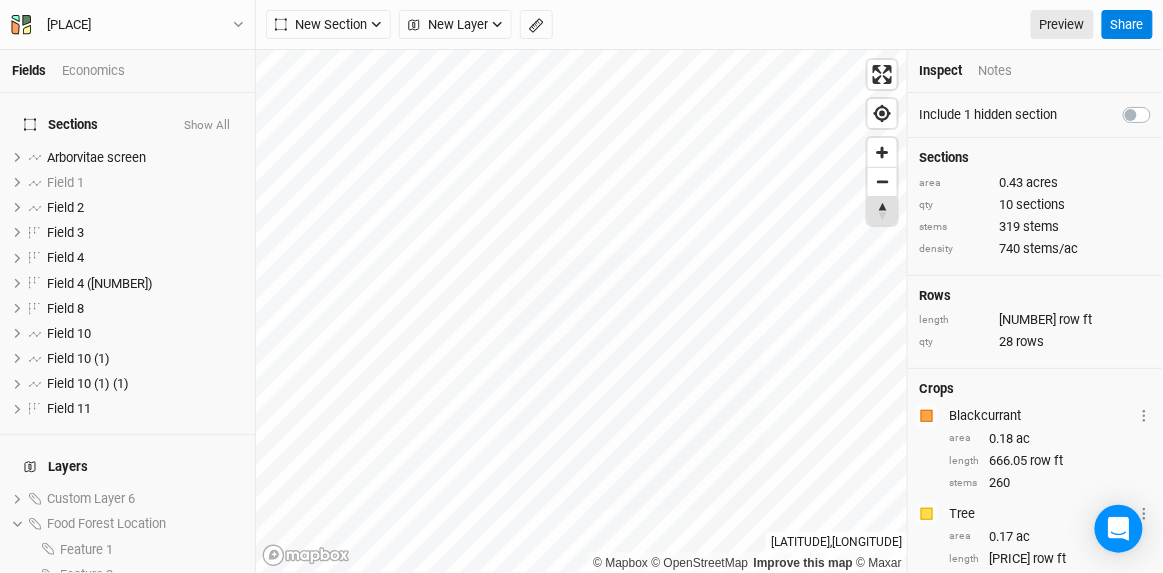 click at bounding box center [882, 211] 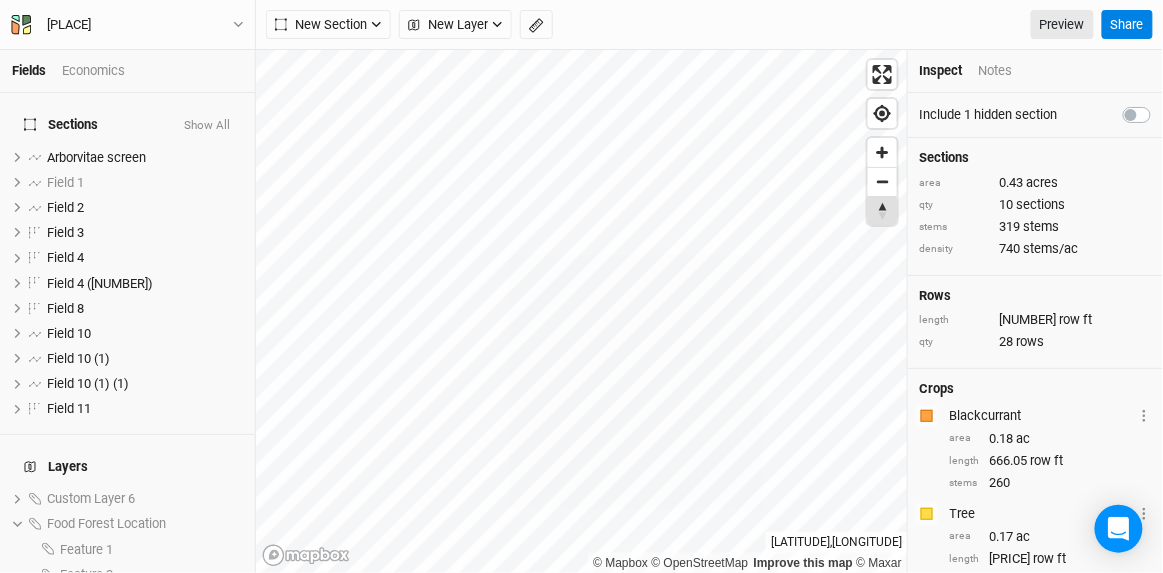 click at bounding box center (882, 211) 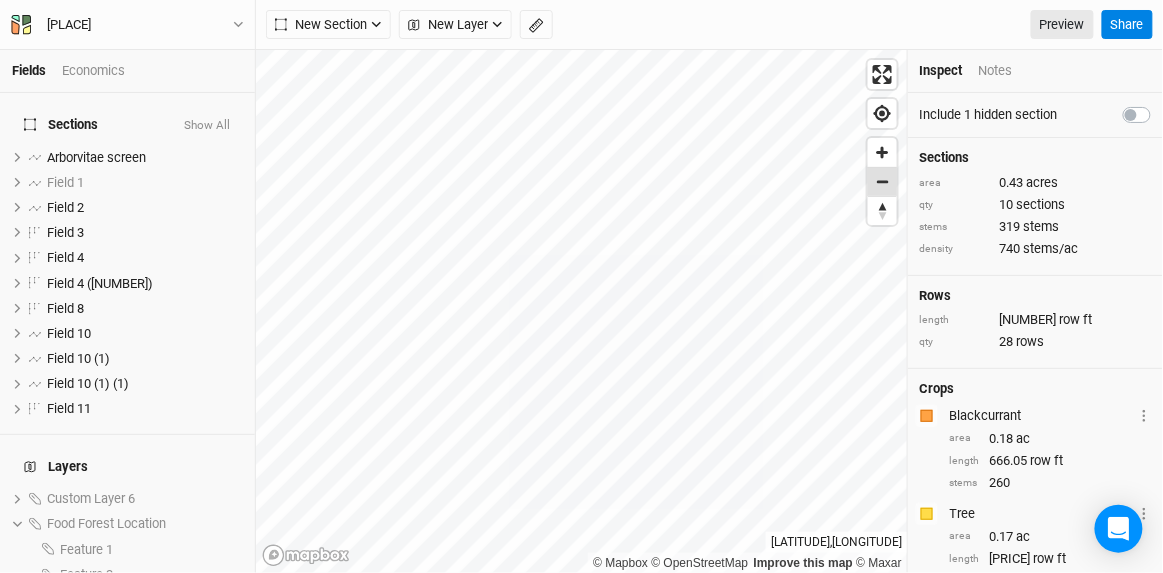 click at bounding box center [882, 182] 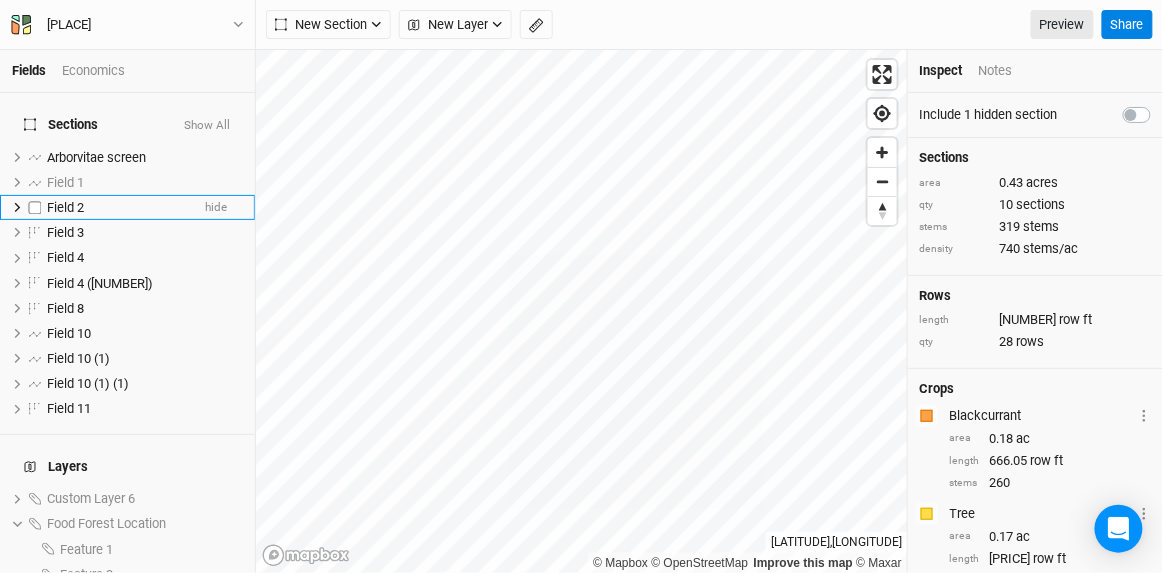 click on "Field 2" at bounding box center [118, 208] 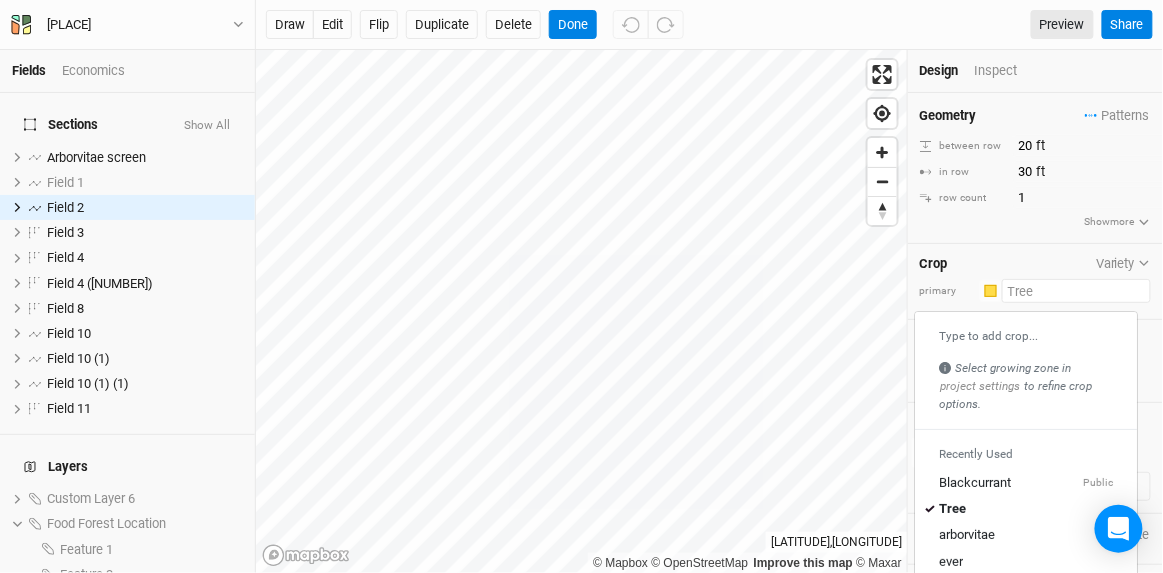 click at bounding box center (1076, 291) 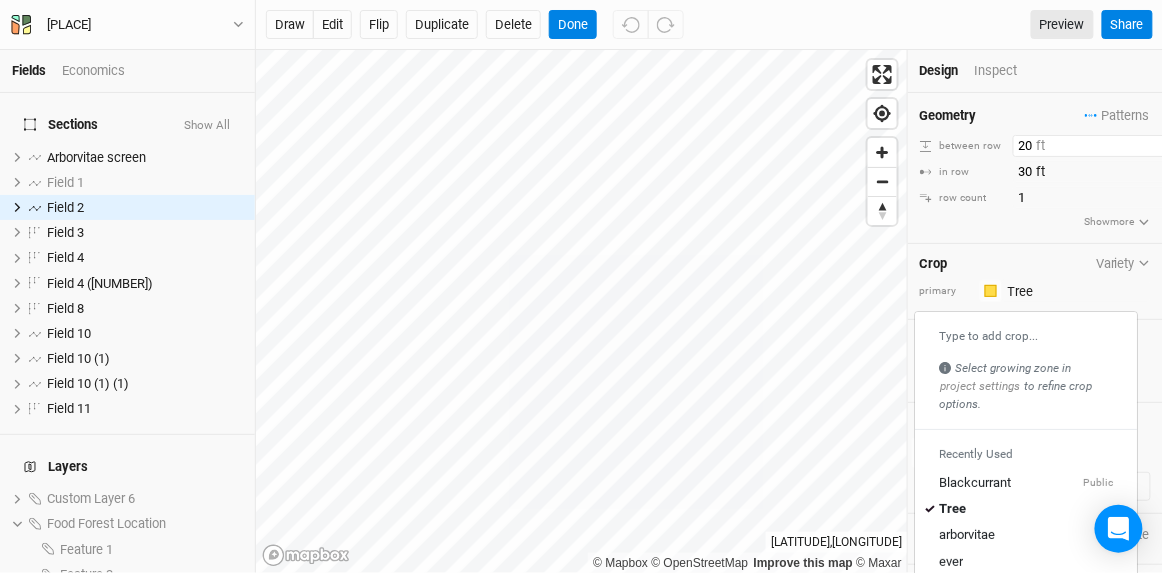 click on "20" at bounding box center [1100, 146] 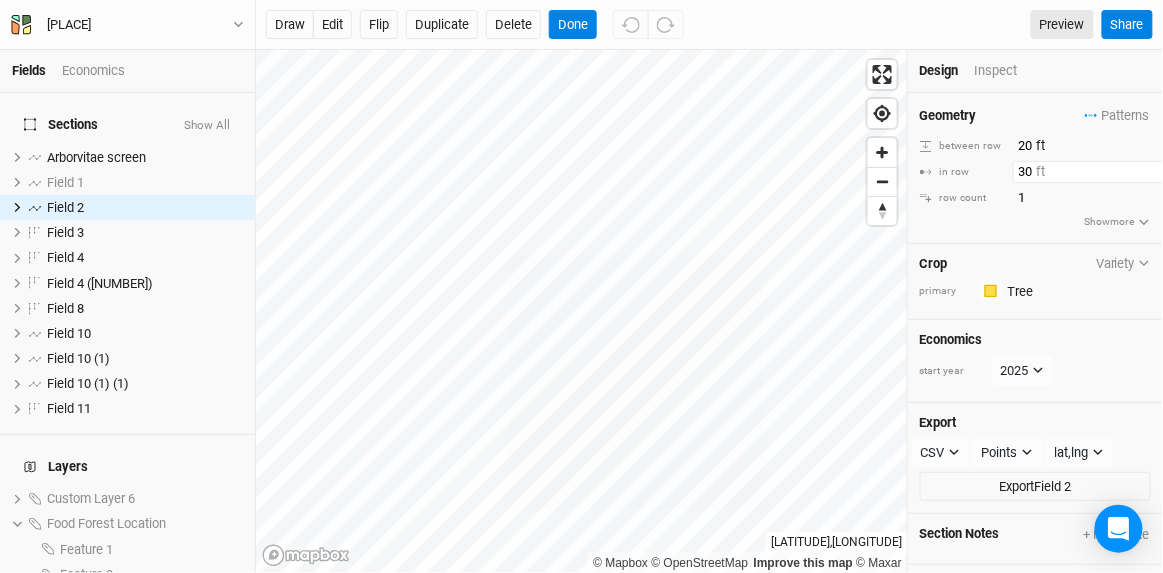 click on "30" at bounding box center (1100, 172) 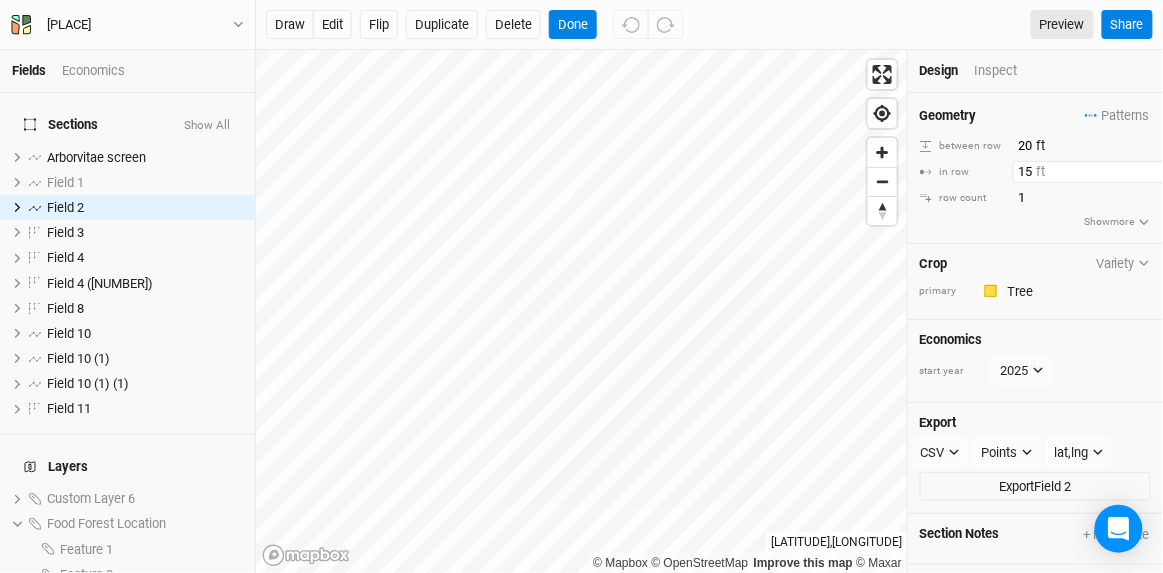 type on "15" 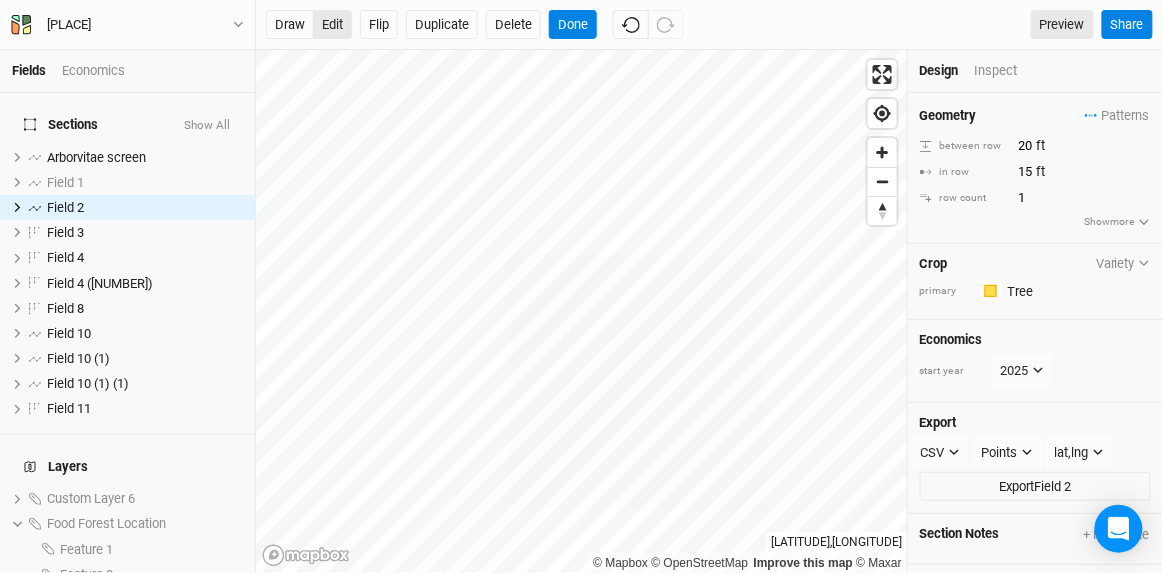 click on "edit" at bounding box center (332, 25) 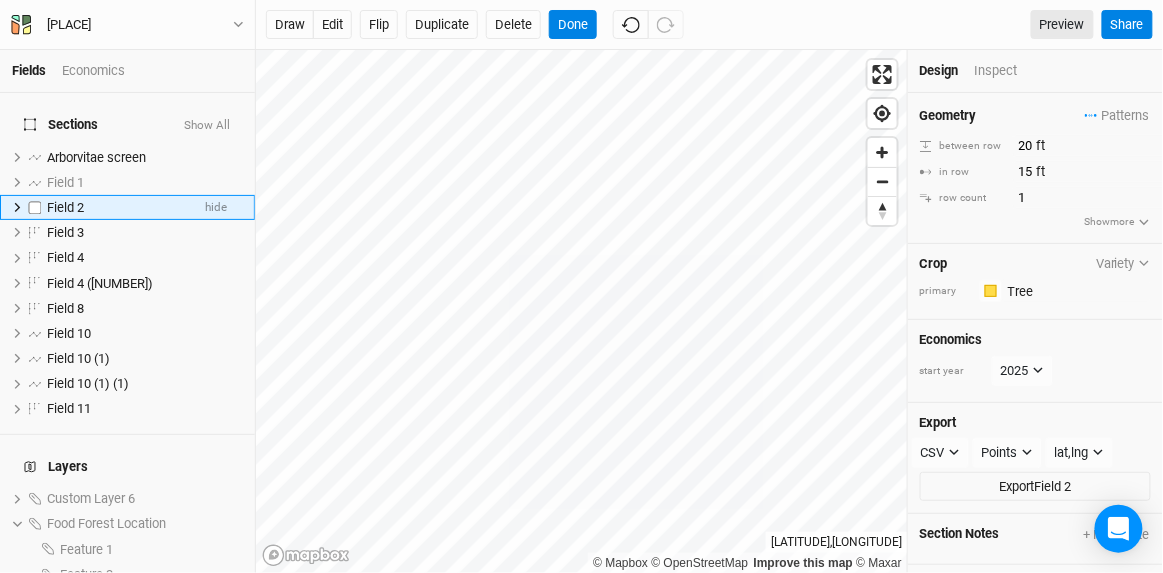 click on "Field 2" at bounding box center (118, 208) 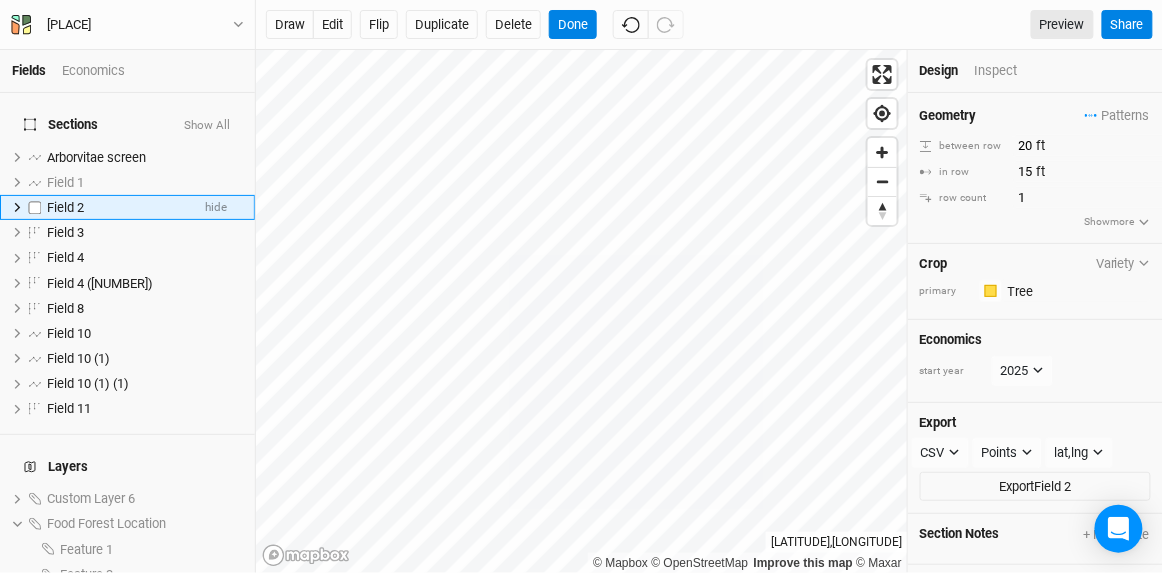 click on "Field 2" at bounding box center [118, 208] 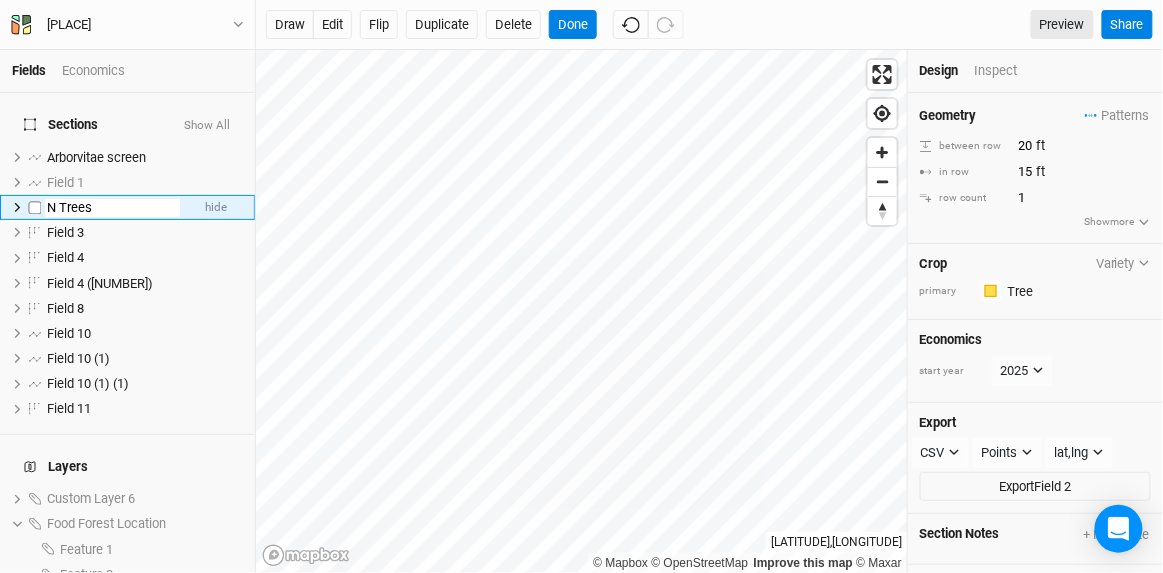 type on "N Trees" 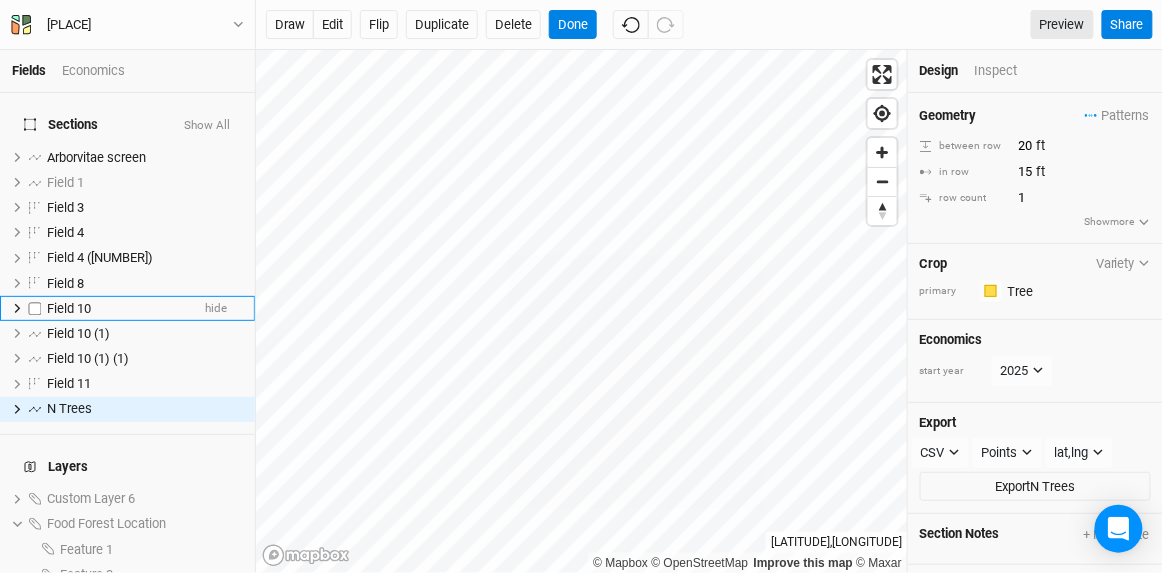 click on "Field 10 hide" at bounding box center [127, 308] 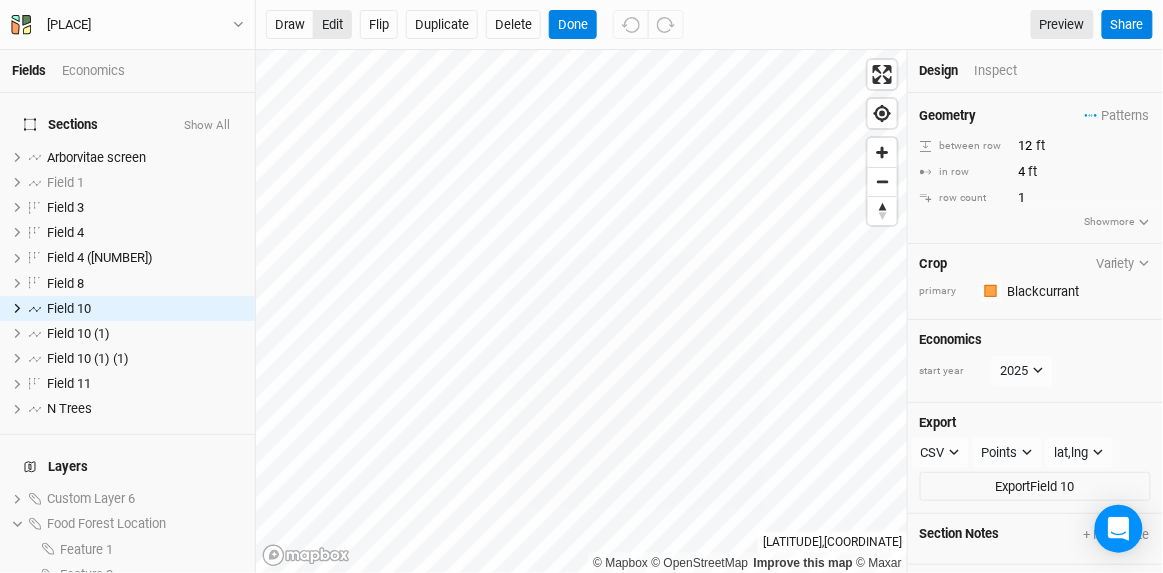 click on "edit" at bounding box center [332, 25] 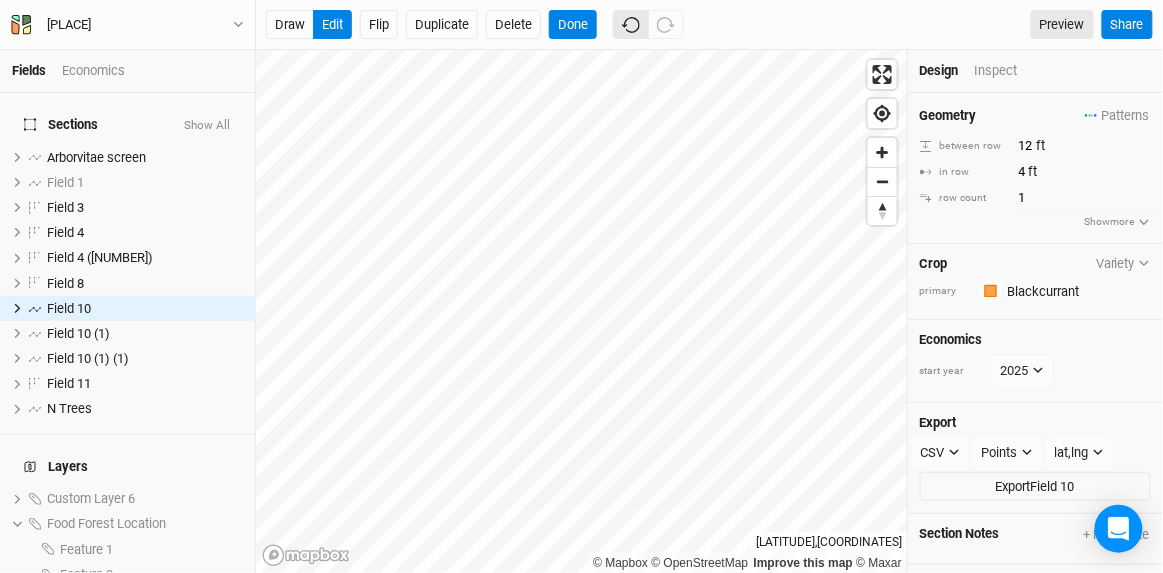 click 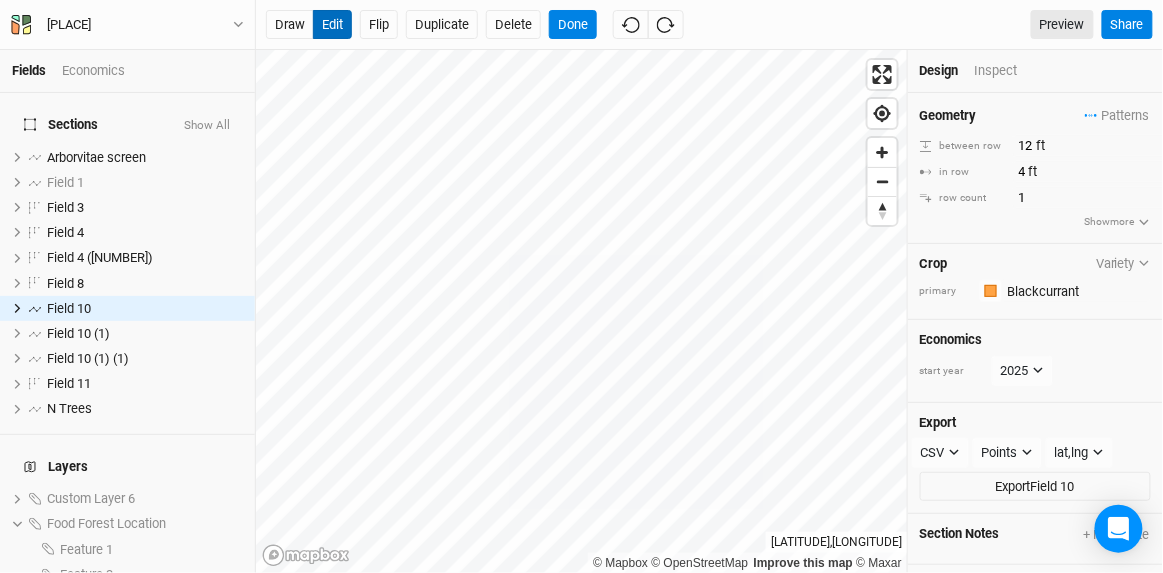 click on "edit" at bounding box center (332, 25) 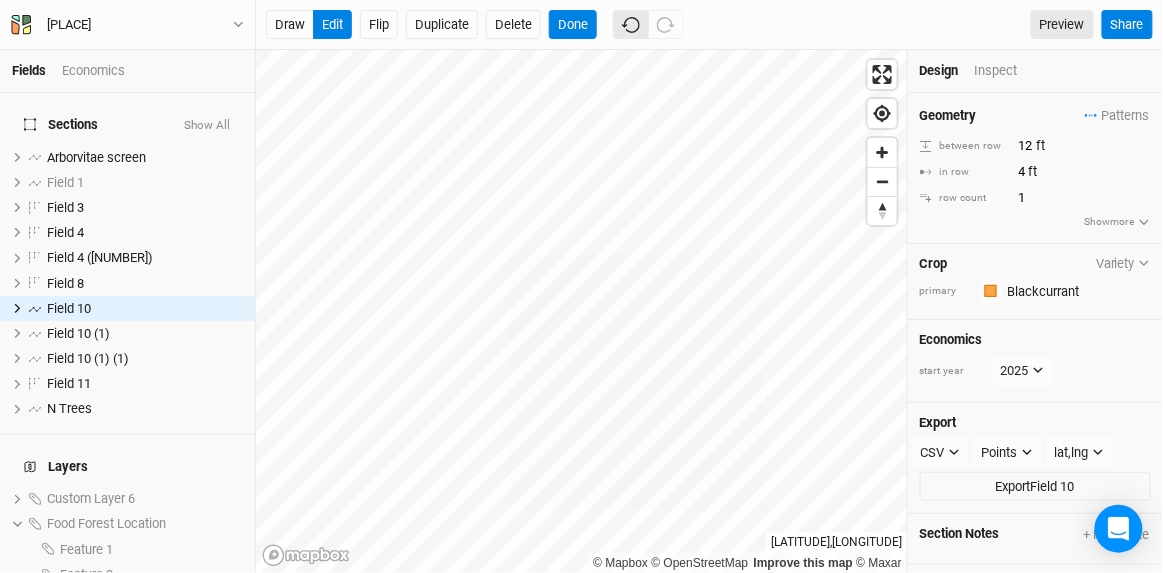 click 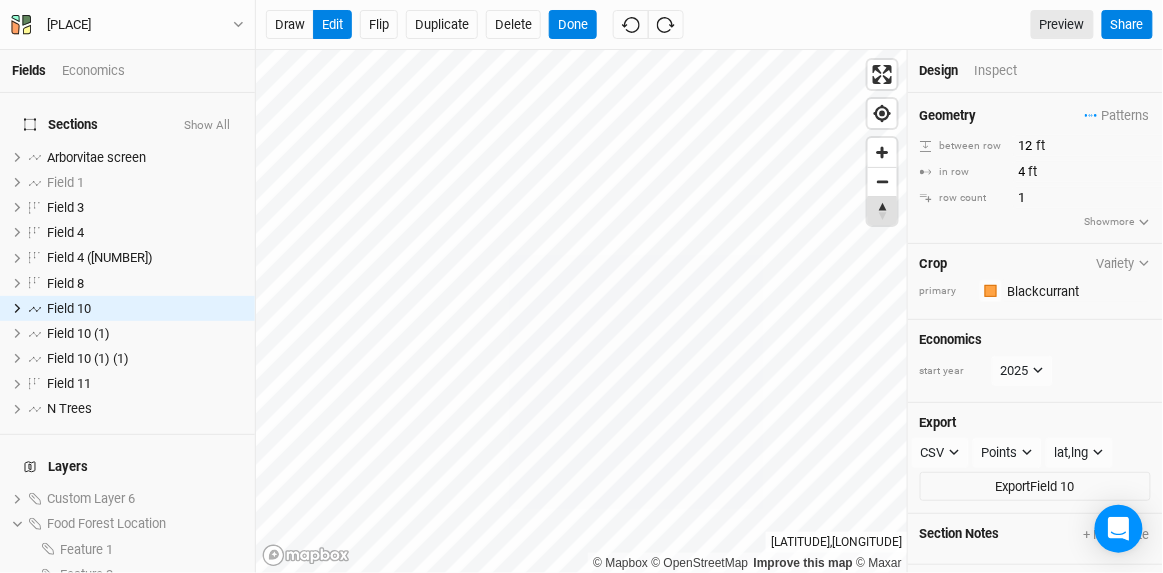 click at bounding box center [882, 211] 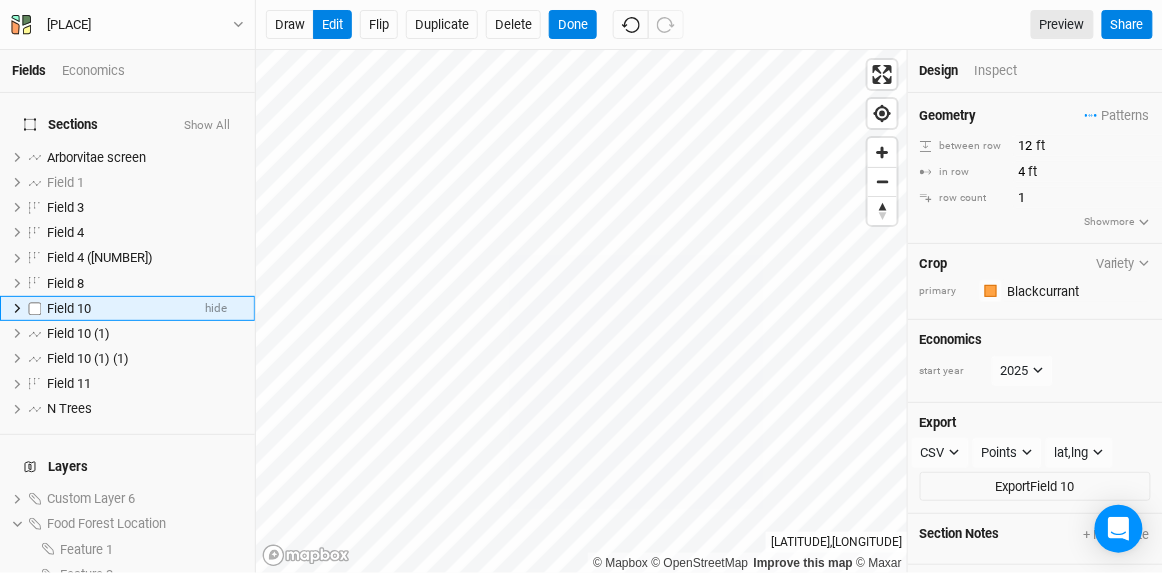click on "Field 10" at bounding box center [118, 309] 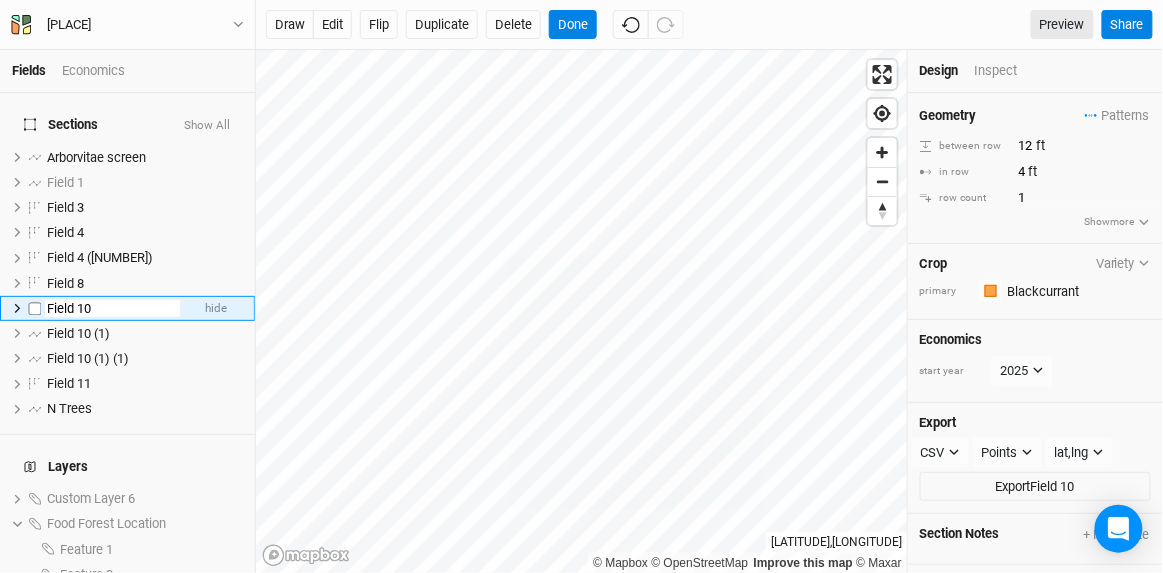 type on "N" 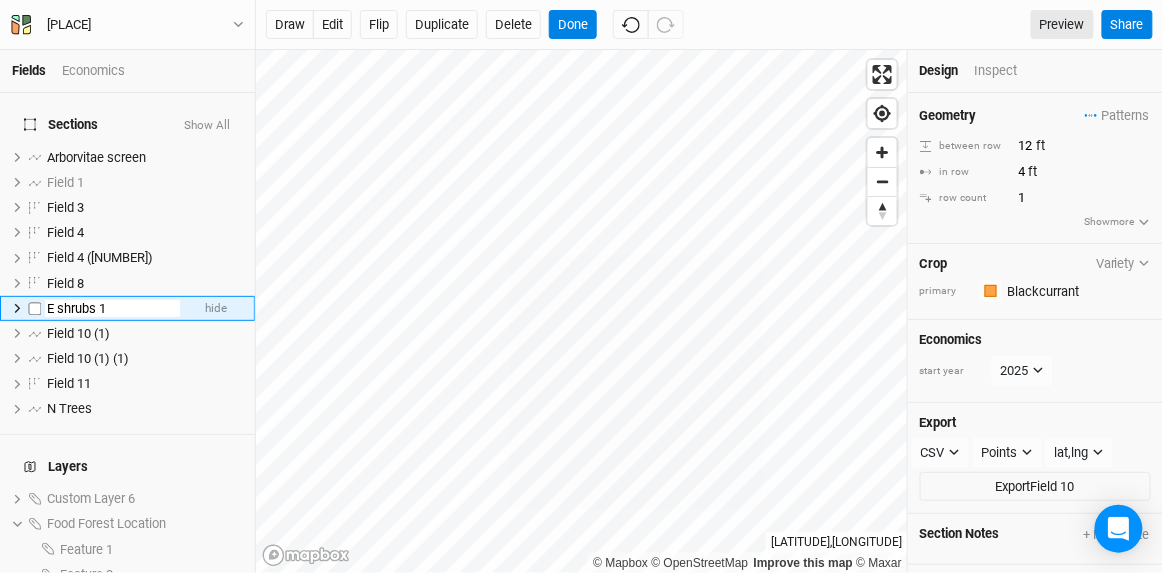 type on "E shrubs 1" 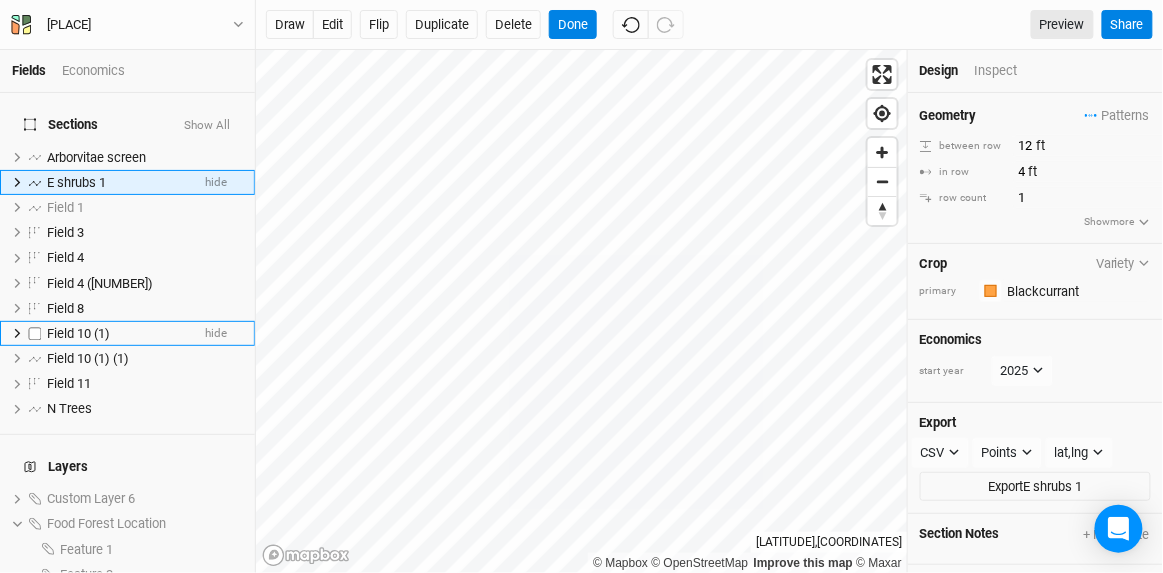 click on "Field 10 (1)" at bounding box center (118, 334) 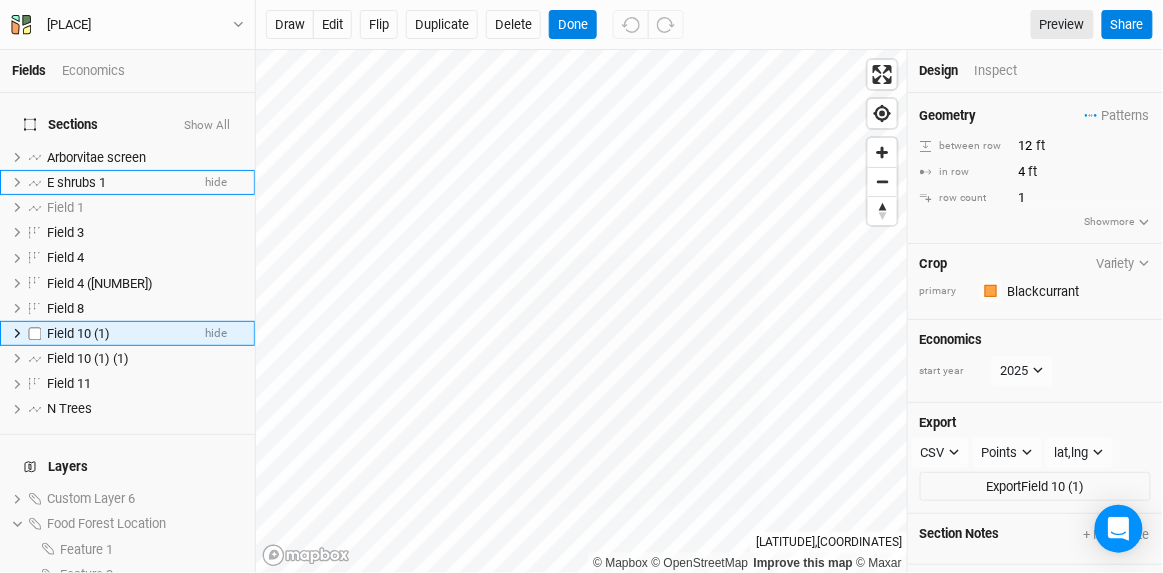scroll, scrollTop: 15, scrollLeft: 0, axis: vertical 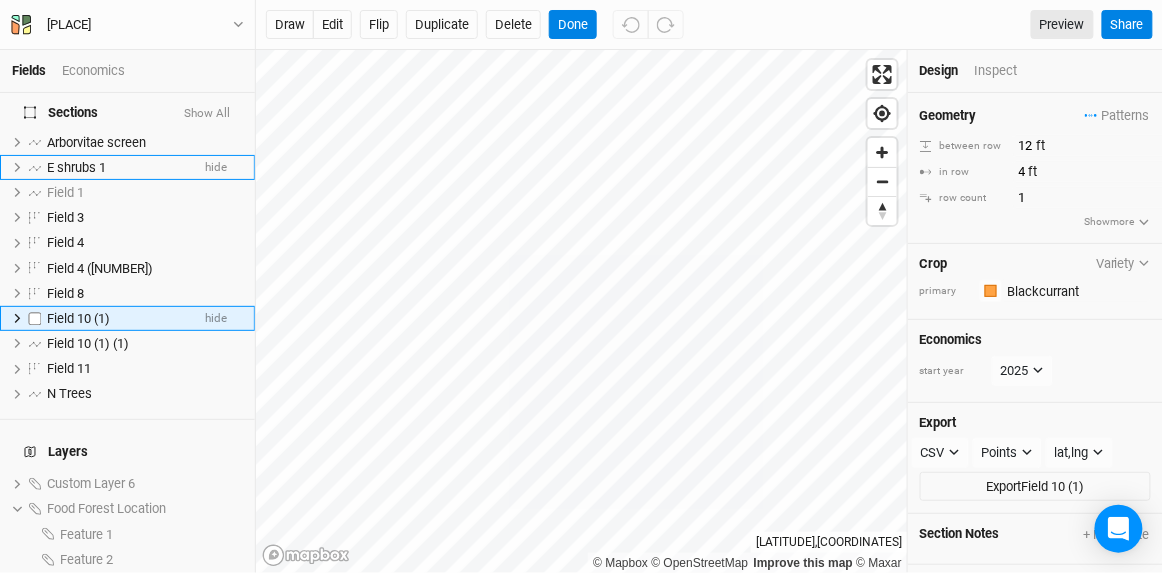 click on "Field 10 (1)" at bounding box center [78, 318] 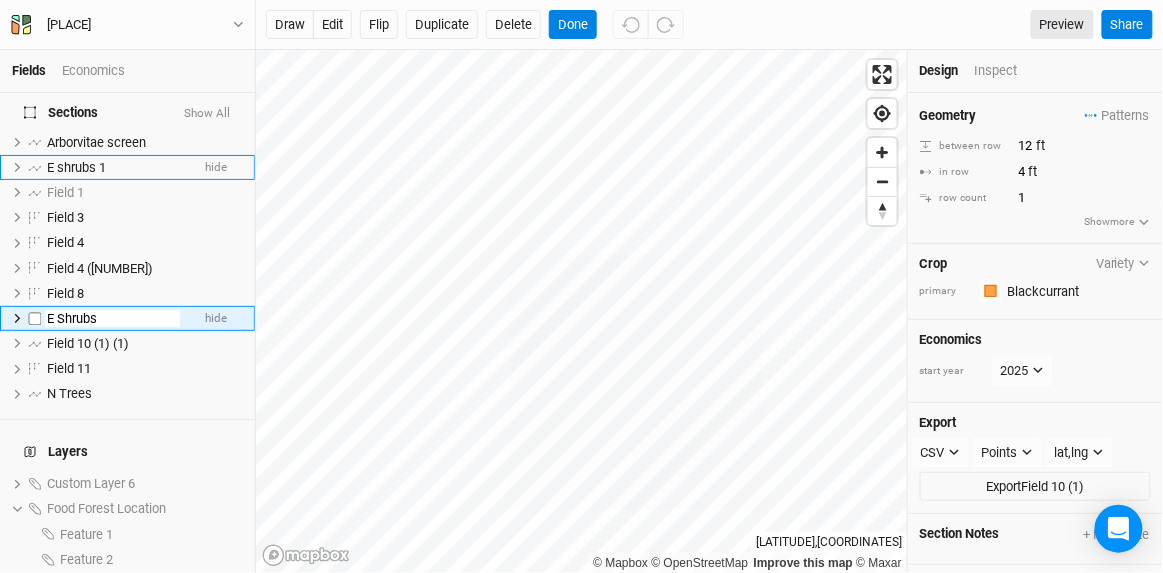 type on "E Shrubs 2" 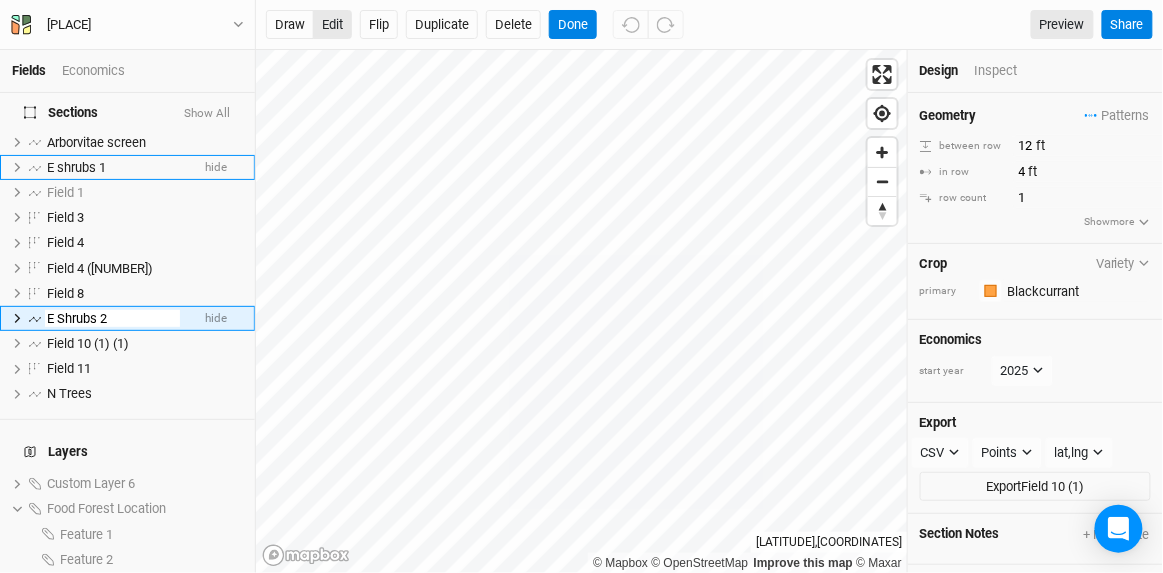 click on "edit" at bounding box center [332, 25] 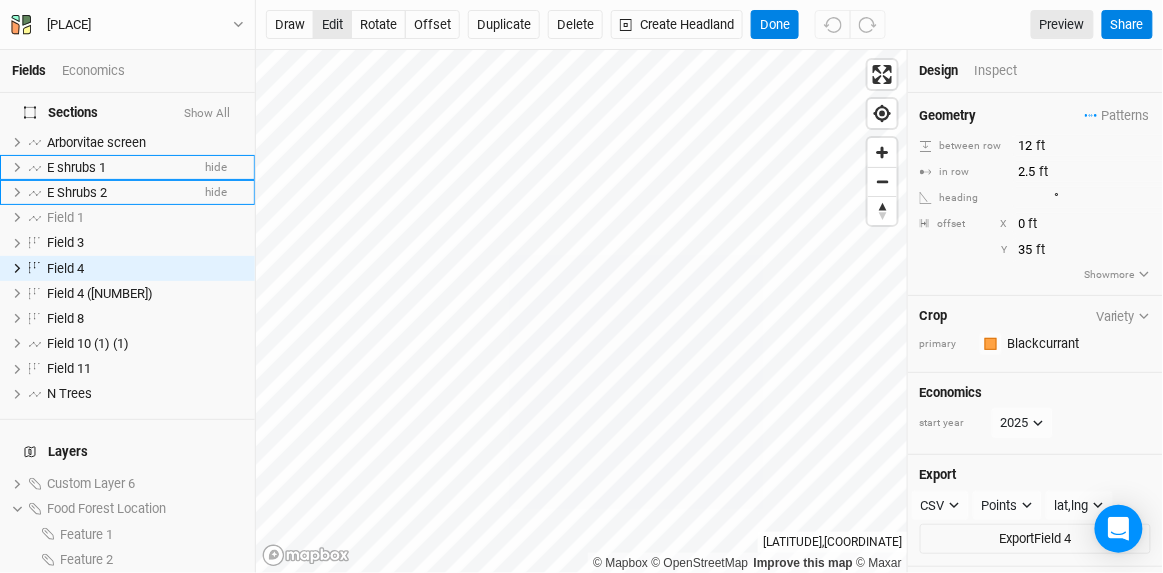 scroll, scrollTop: 0, scrollLeft: 0, axis: both 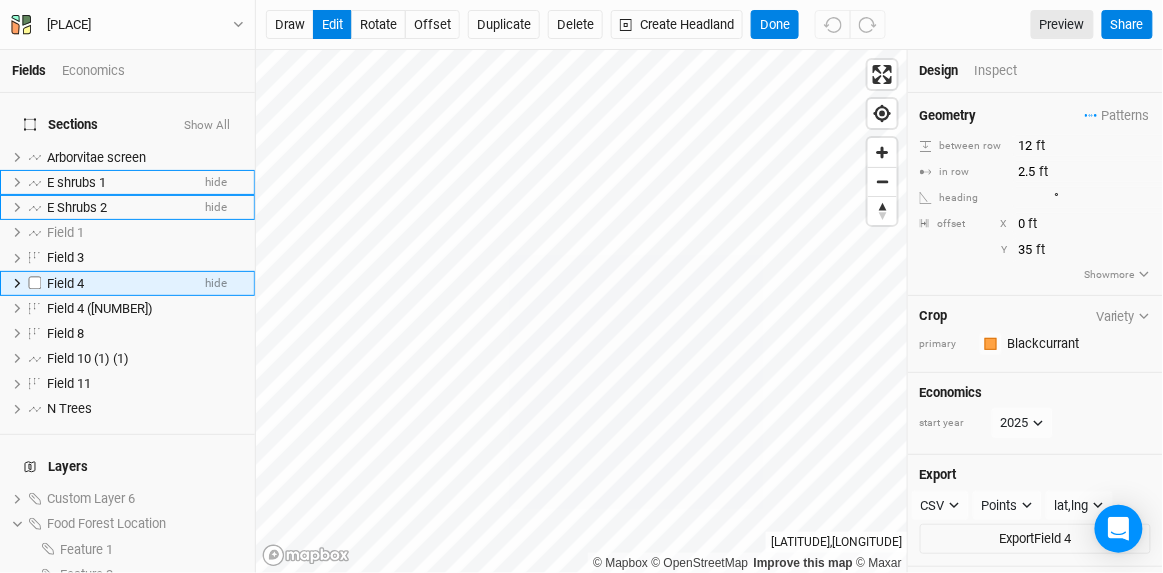 click on "Field 4" at bounding box center [118, 284] 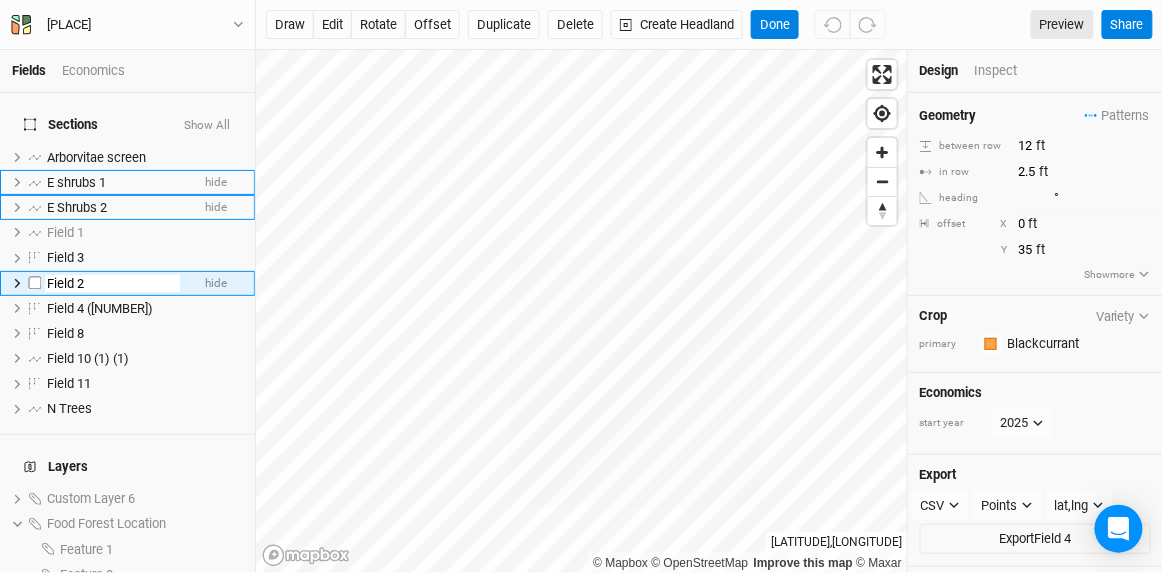type on "Field 2" 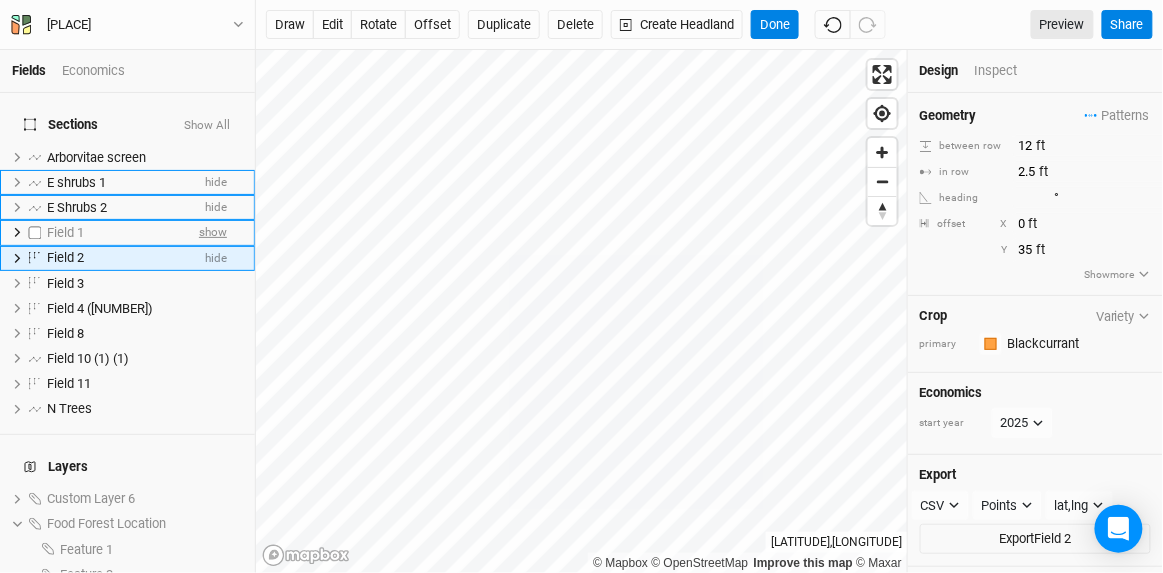 click on "show" at bounding box center (213, 233) 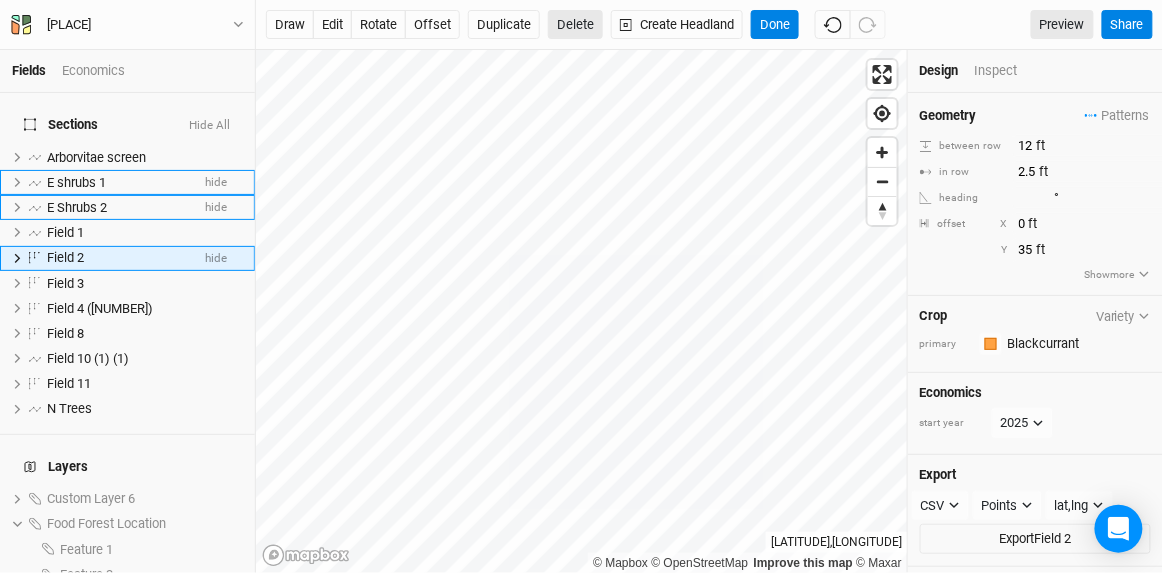 click on "Delete" at bounding box center (575, 25) 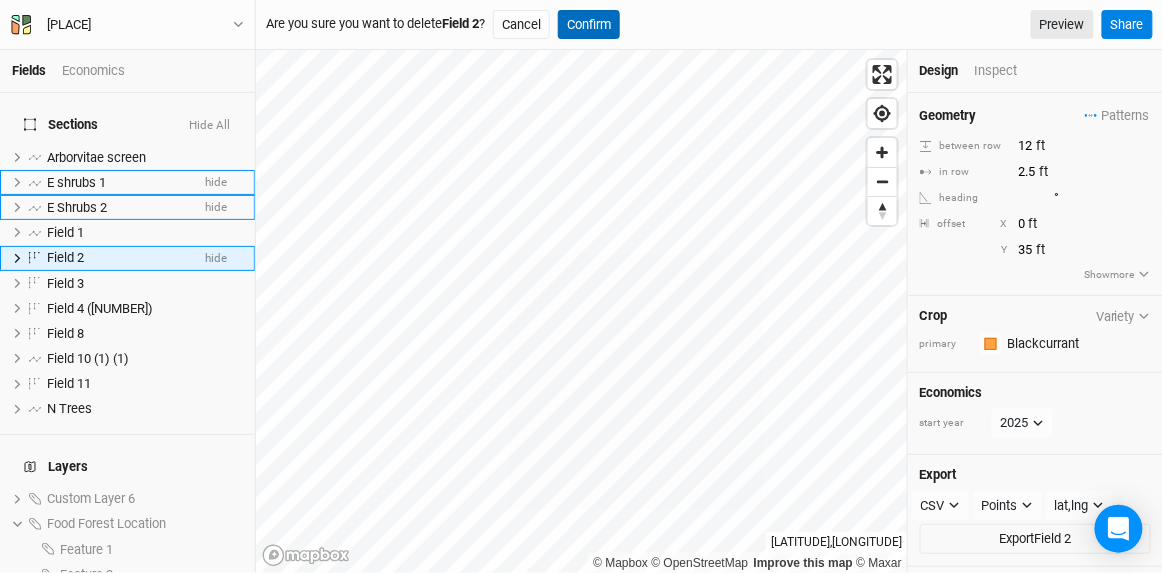click on "Confirm" at bounding box center [589, 25] 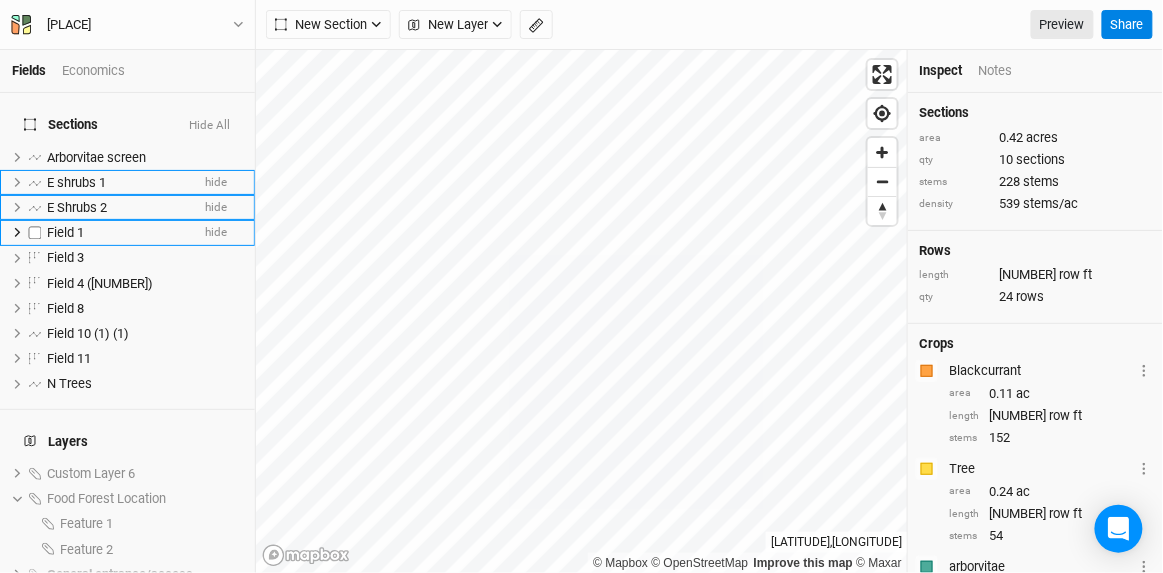 click on "Field 1 hide" at bounding box center [127, 232] 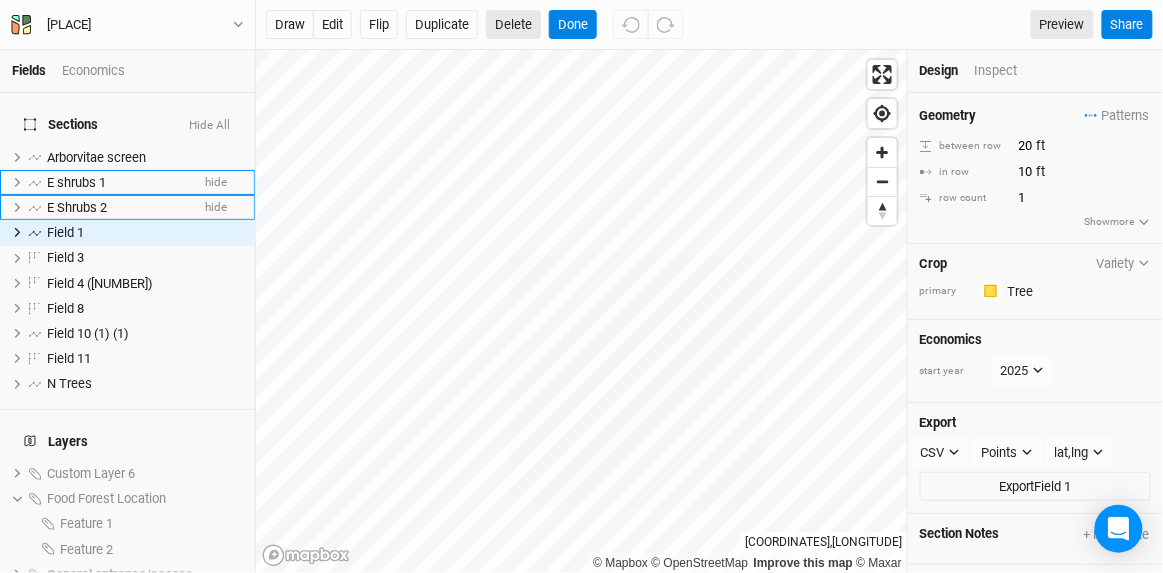 click on "Delete" at bounding box center [513, 25] 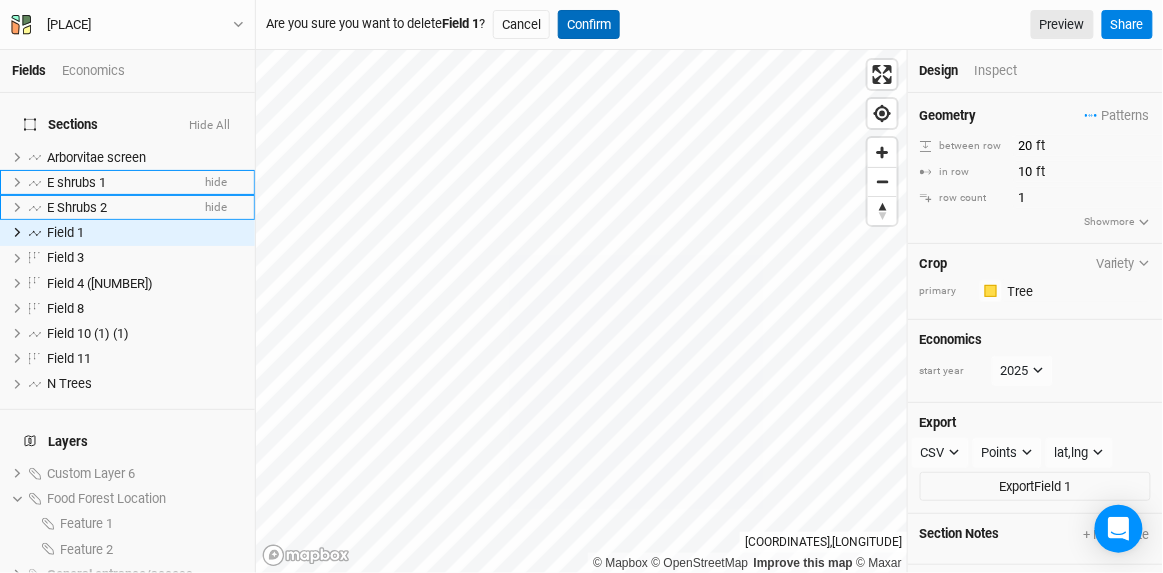 click on "Confirm" at bounding box center [589, 25] 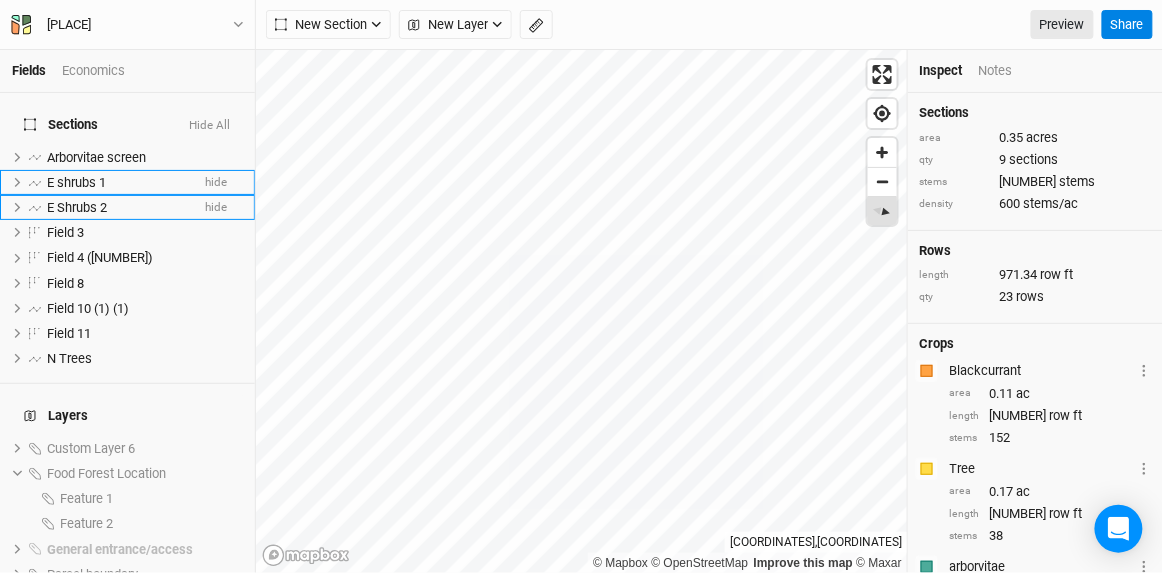 click at bounding box center (883, 211) 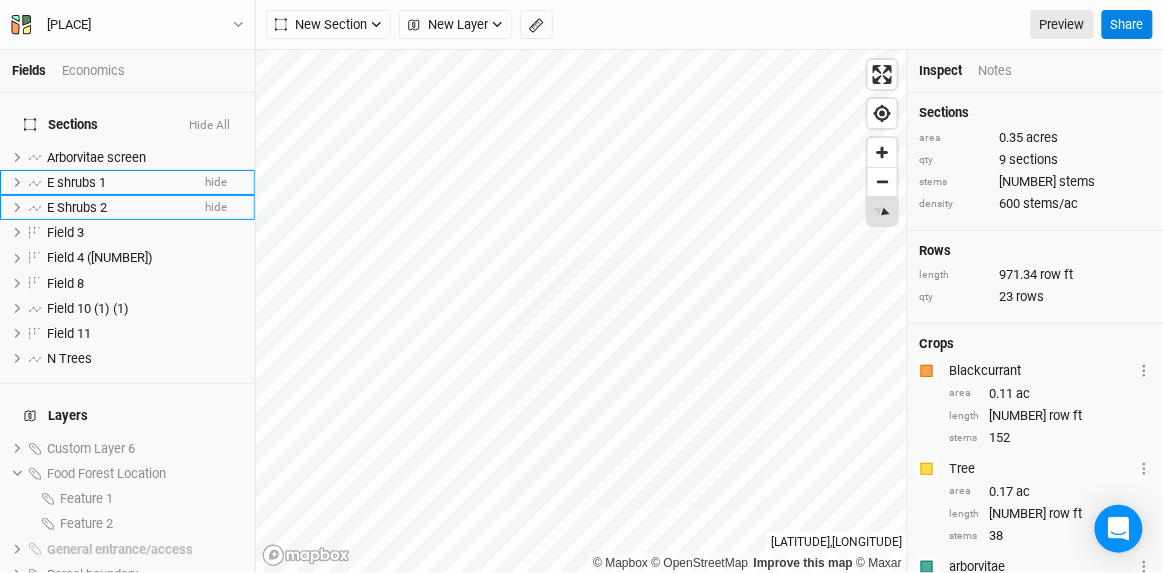 click at bounding box center (883, 211) 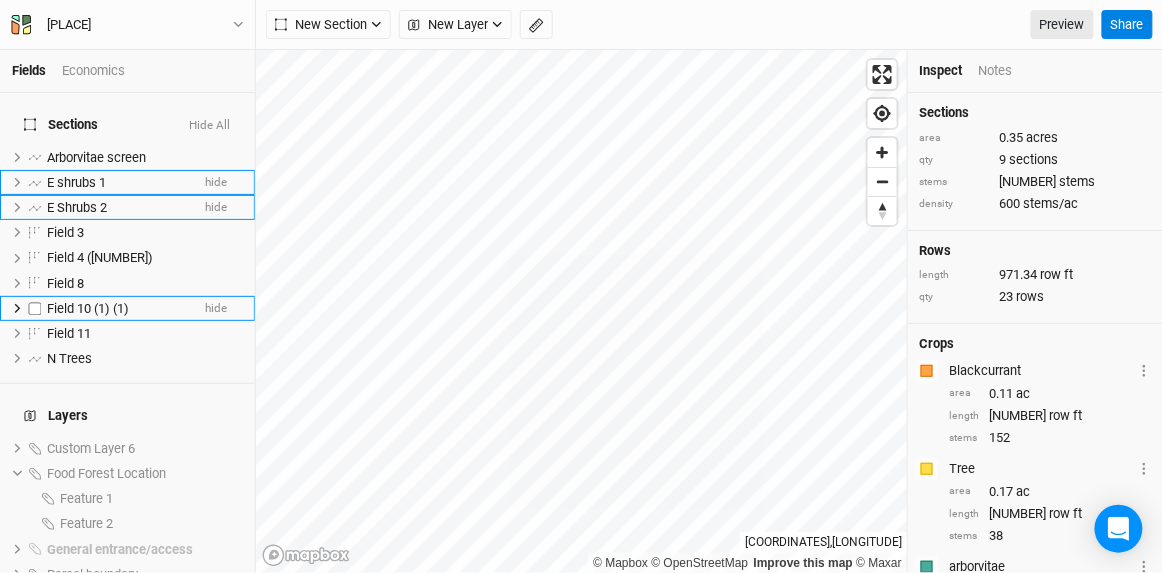 click on "Field 10 (1) (1)" at bounding box center (88, 308) 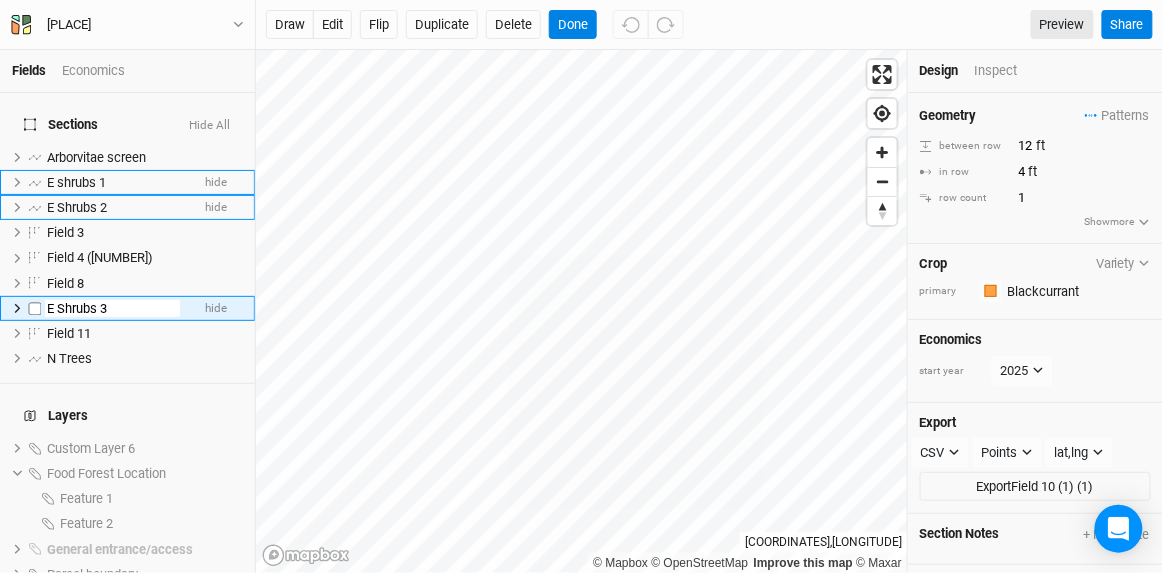 type on "E Shrubs 3" 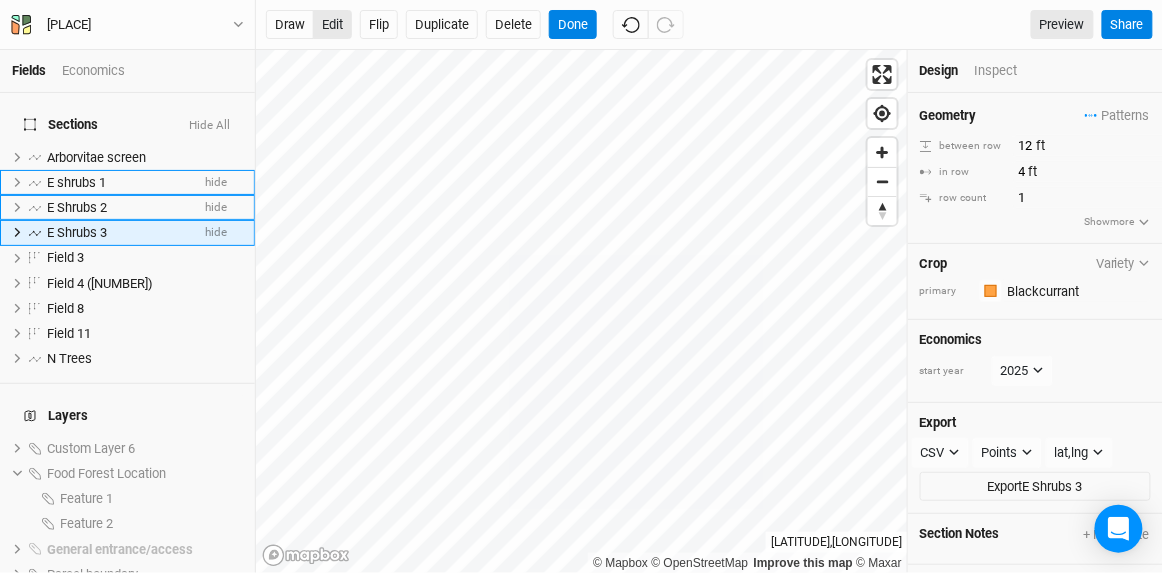 click on "edit" at bounding box center [332, 25] 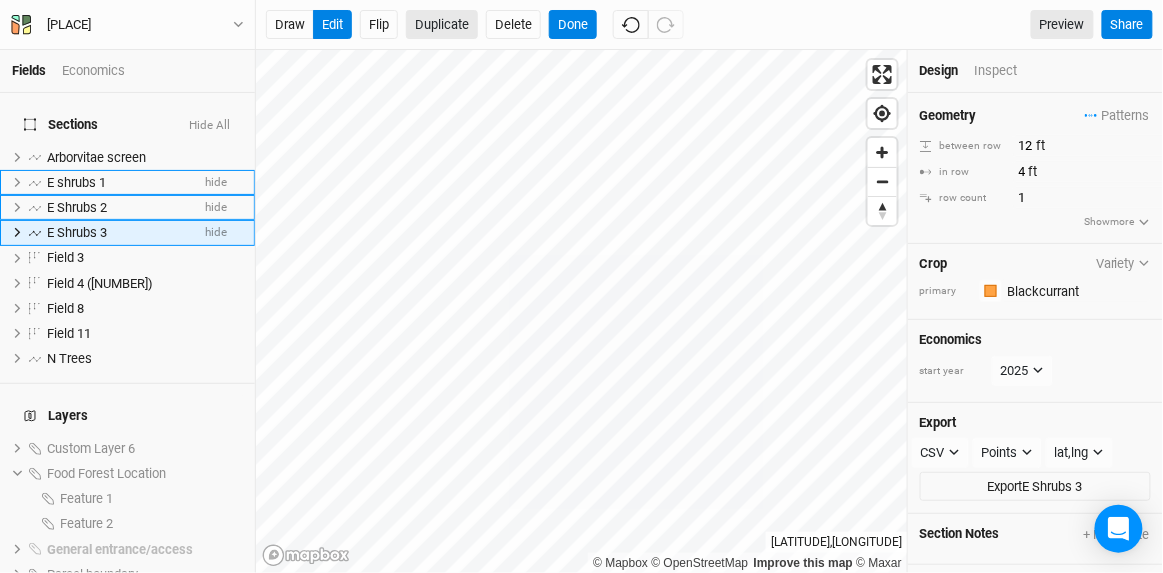 click on "Duplicate" at bounding box center (442, 25) 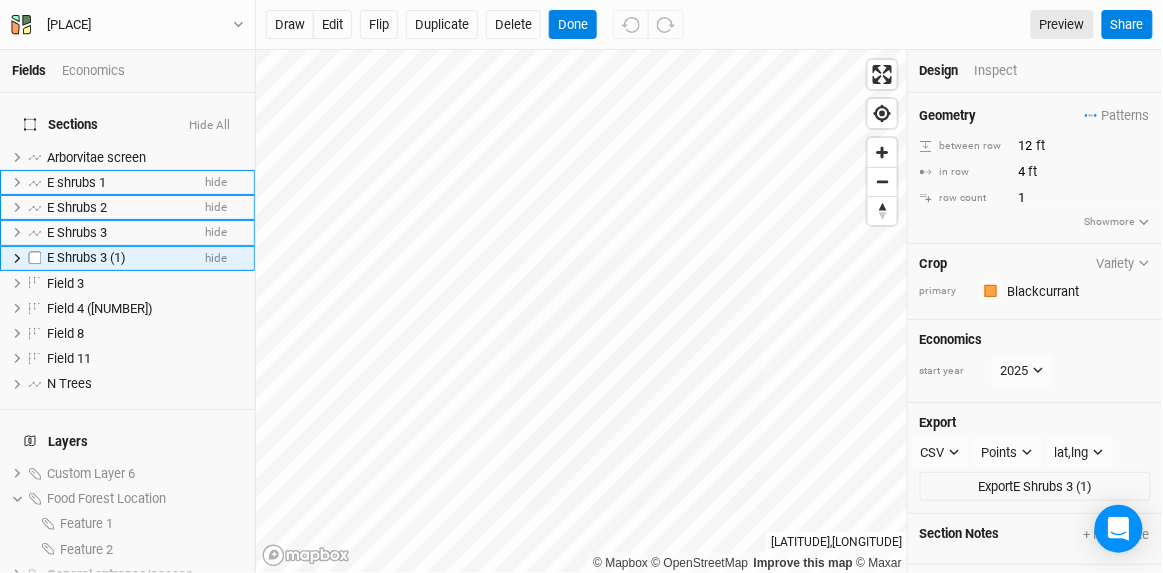 click on "E Shrubs 3 (1)" at bounding box center [86, 257] 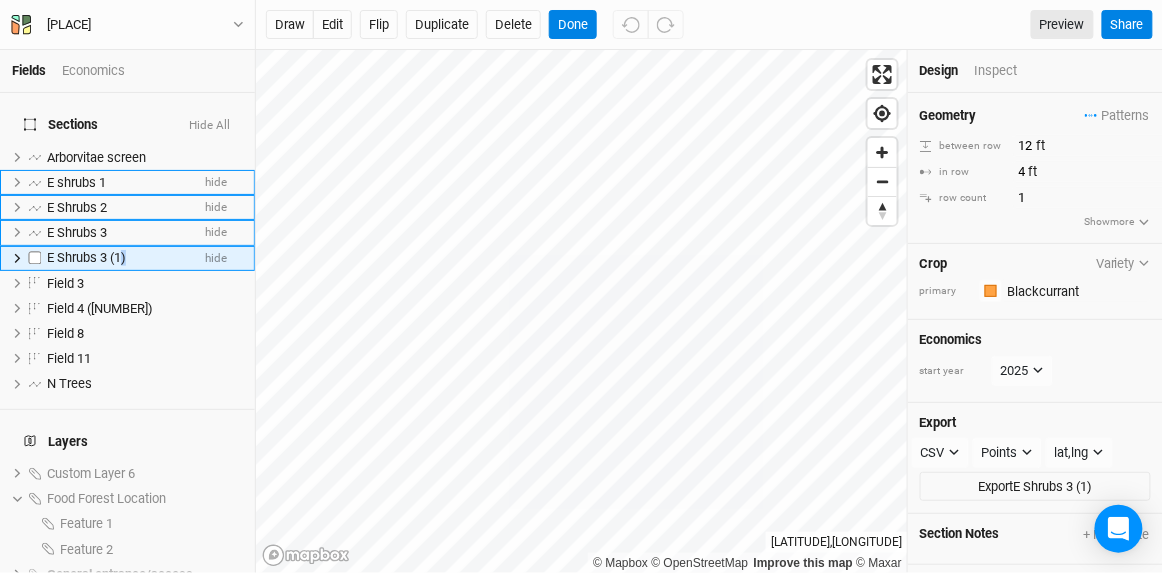 click on "E Shrubs 3 (1)" at bounding box center (86, 257) 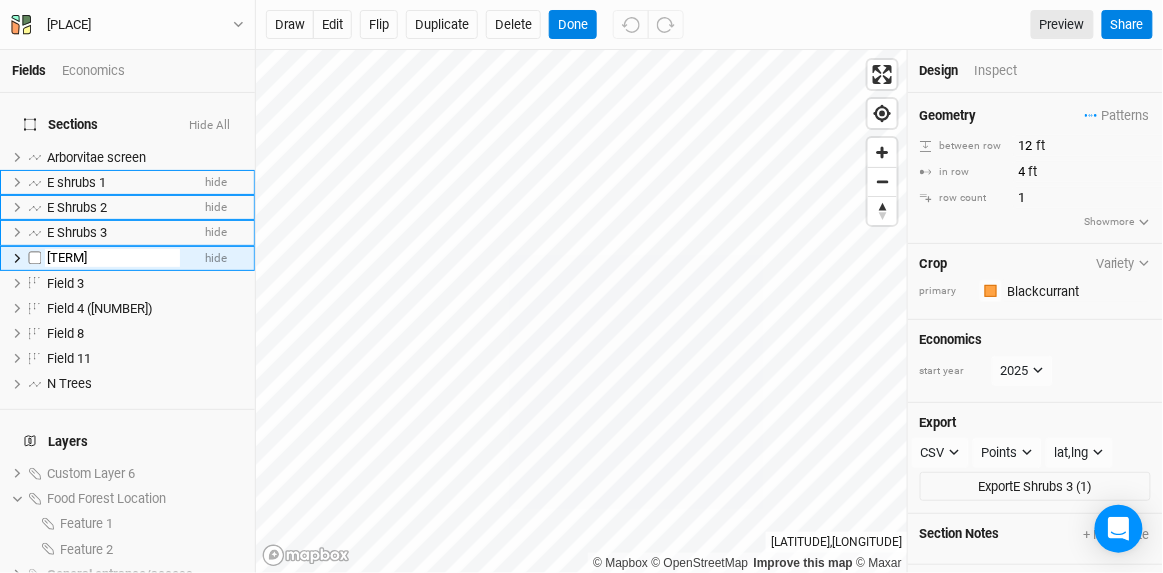 type on "[TERM]" 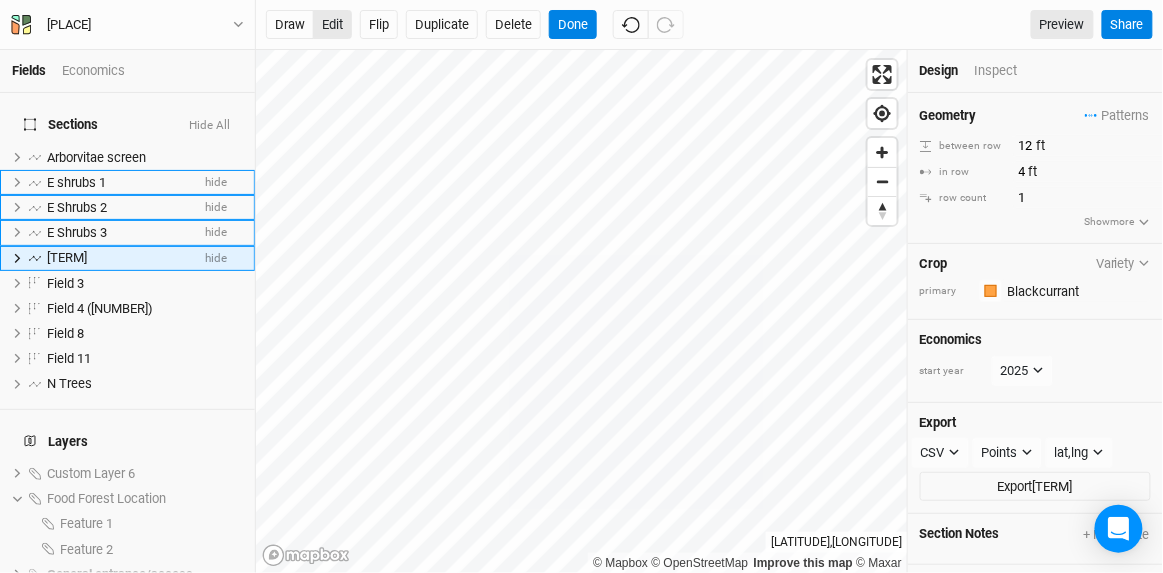 click on "edit" at bounding box center (332, 25) 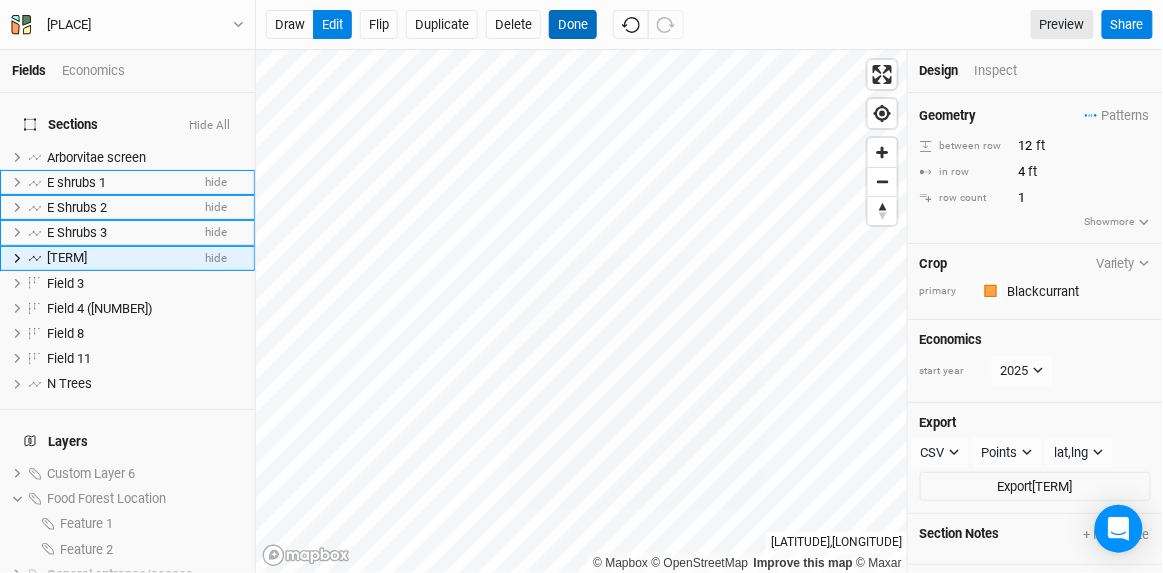 click on "Done" at bounding box center (573, 25) 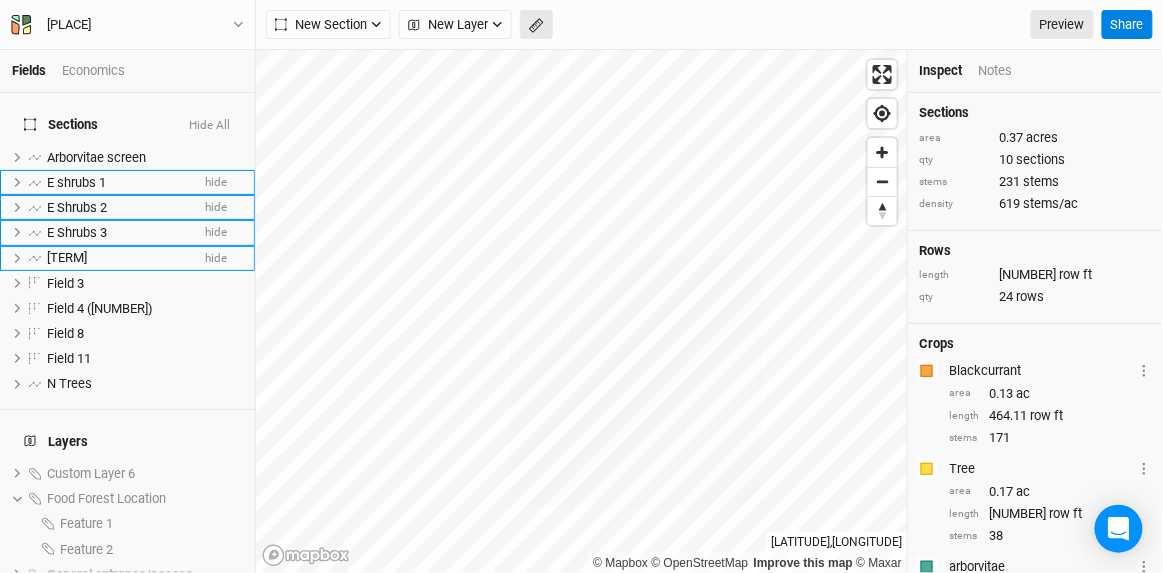 click 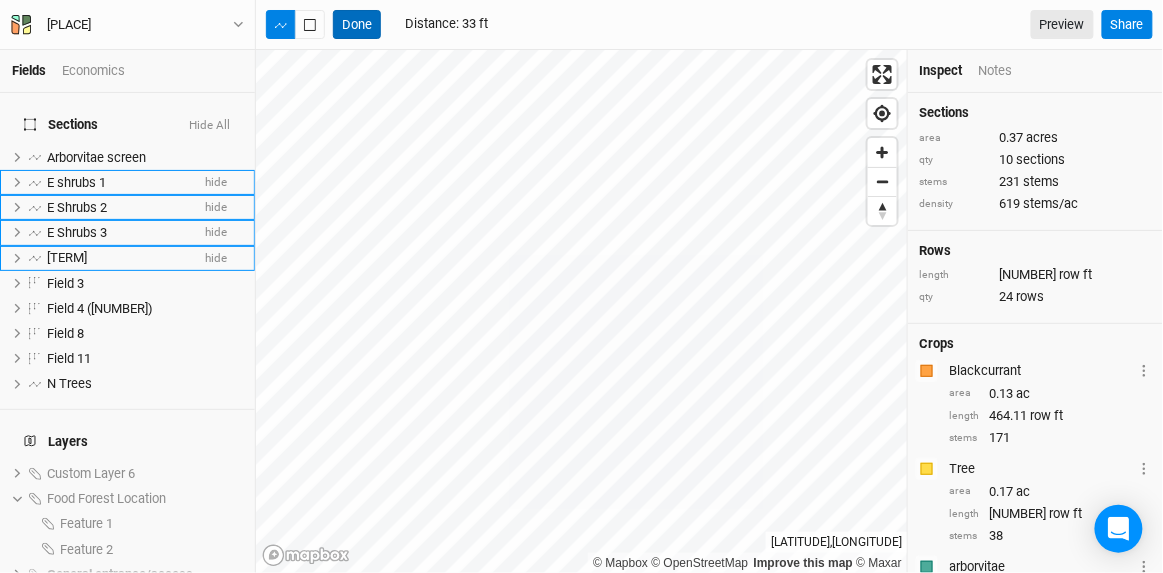 click on "Done" at bounding box center (357, 25) 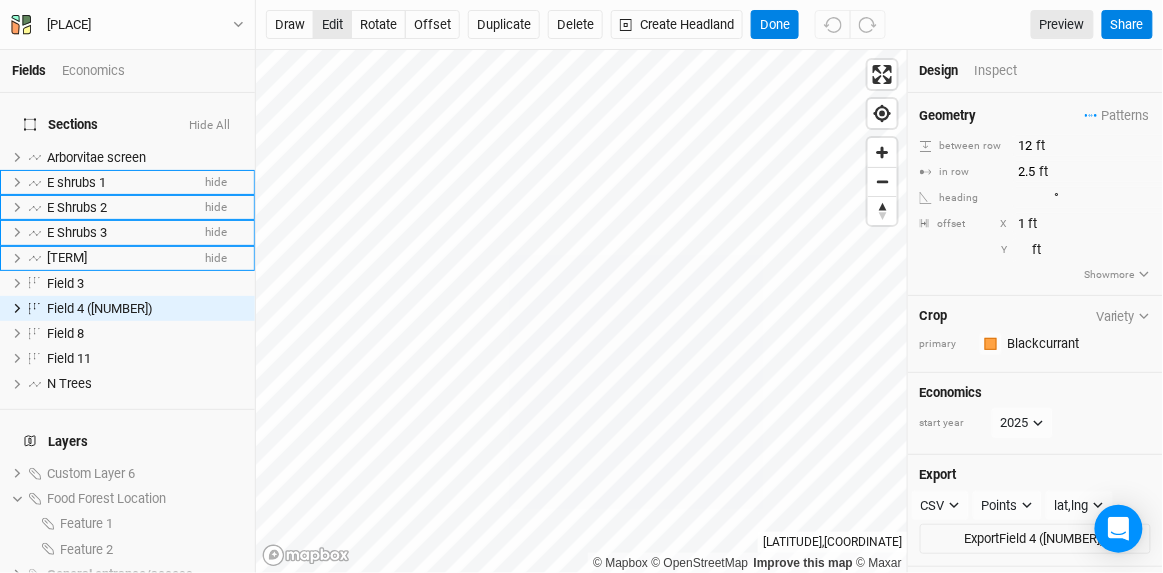 click on "edit" at bounding box center [332, 25] 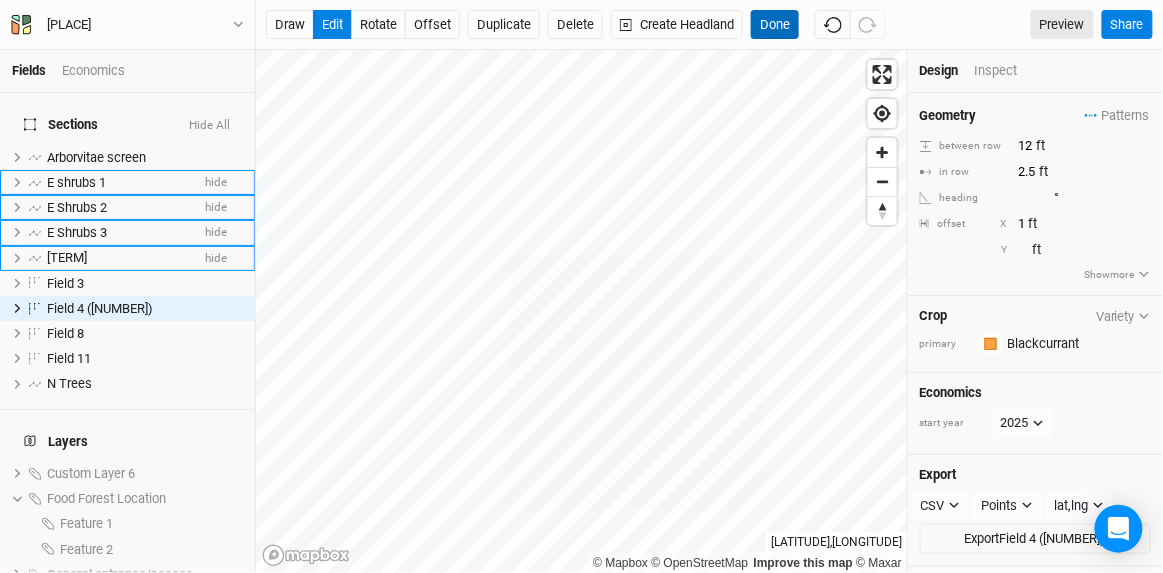 click on "Done" at bounding box center (775, 25) 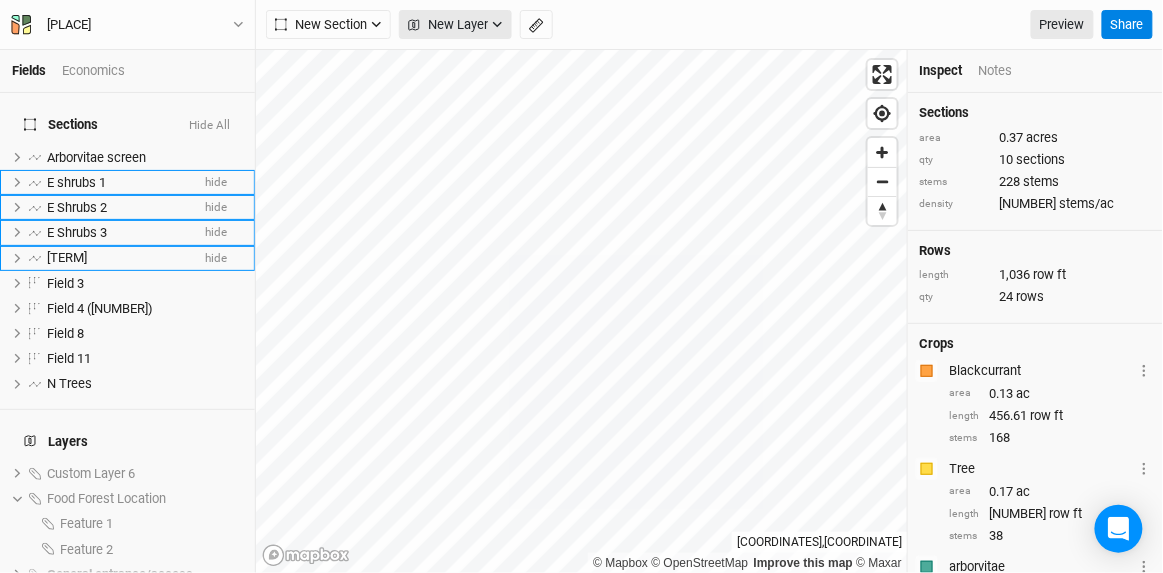 click on "New Layer" at bounding box center [448, 25] 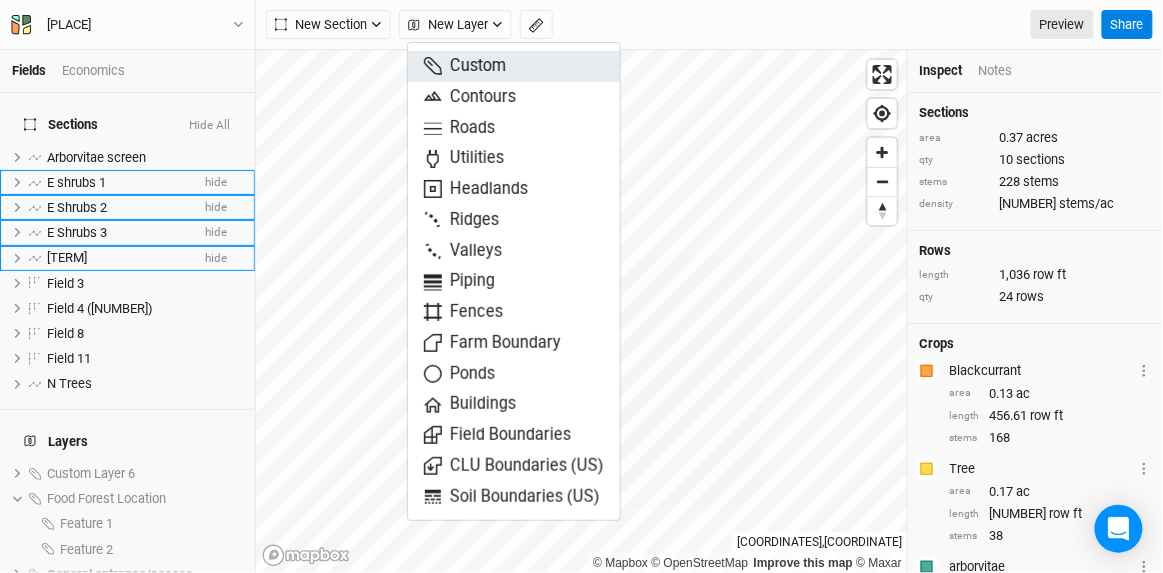 click on "Custom" at bounding box center (465, 66) 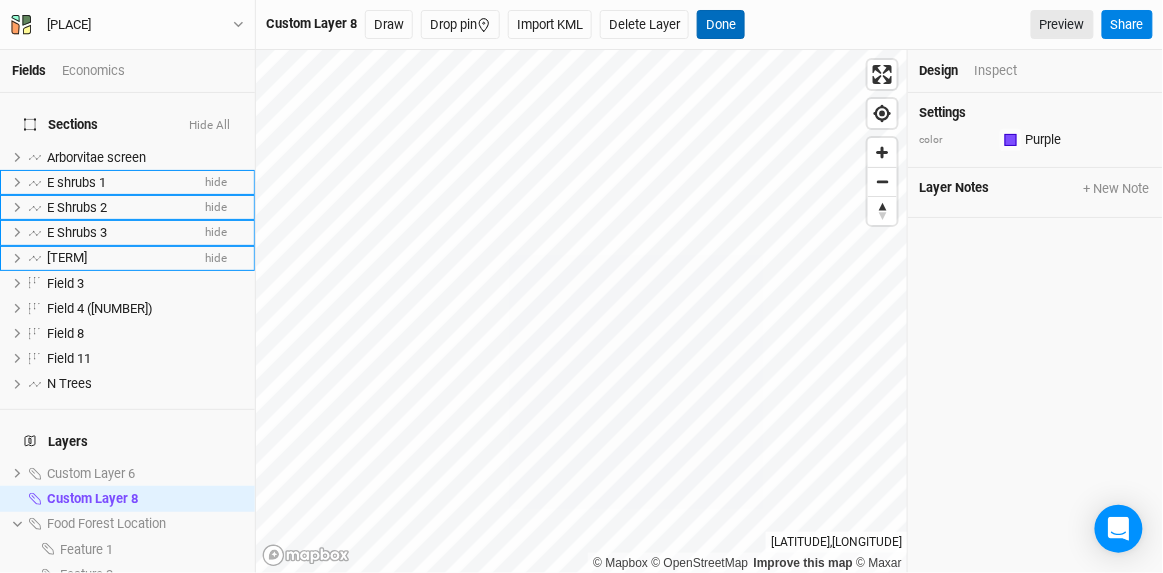 click on "Done" at bounding box center (721, 25) 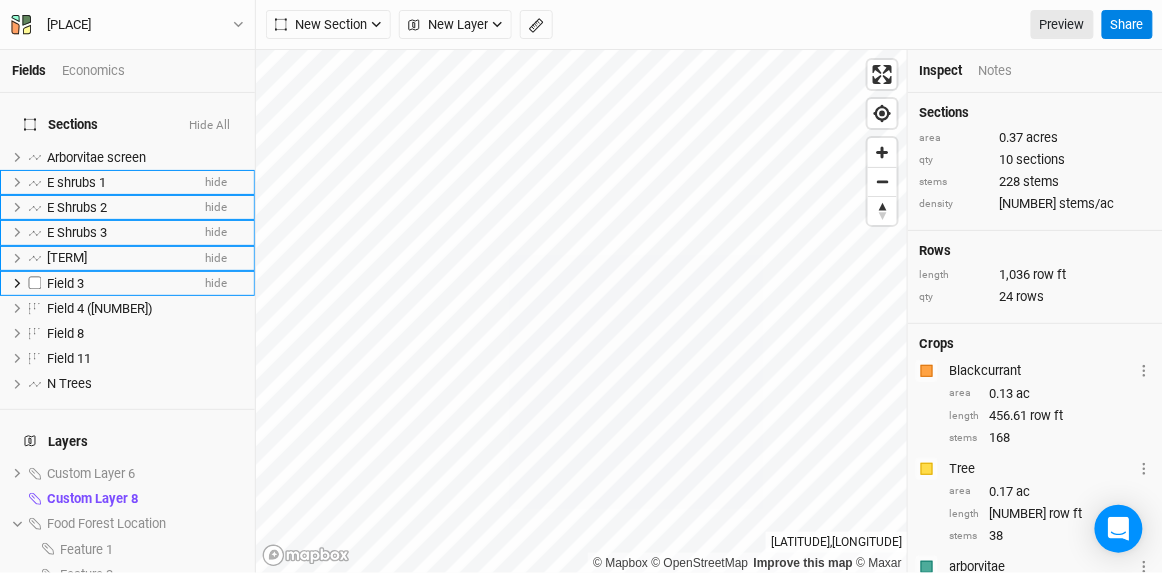 click on "Field 3" at bounding box center [118, 284] 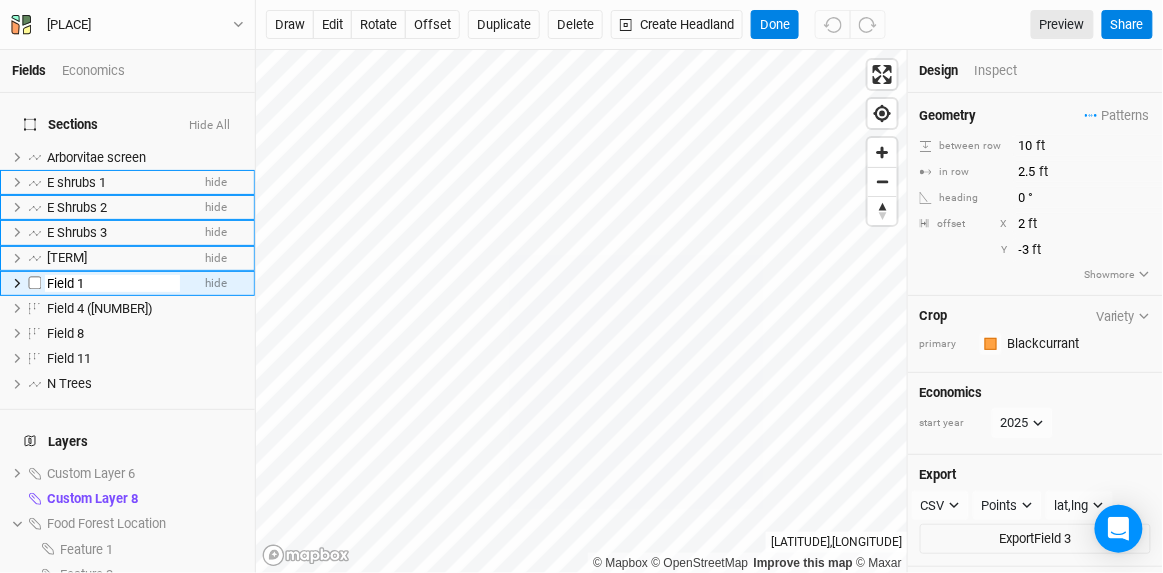 type on "Field 1" 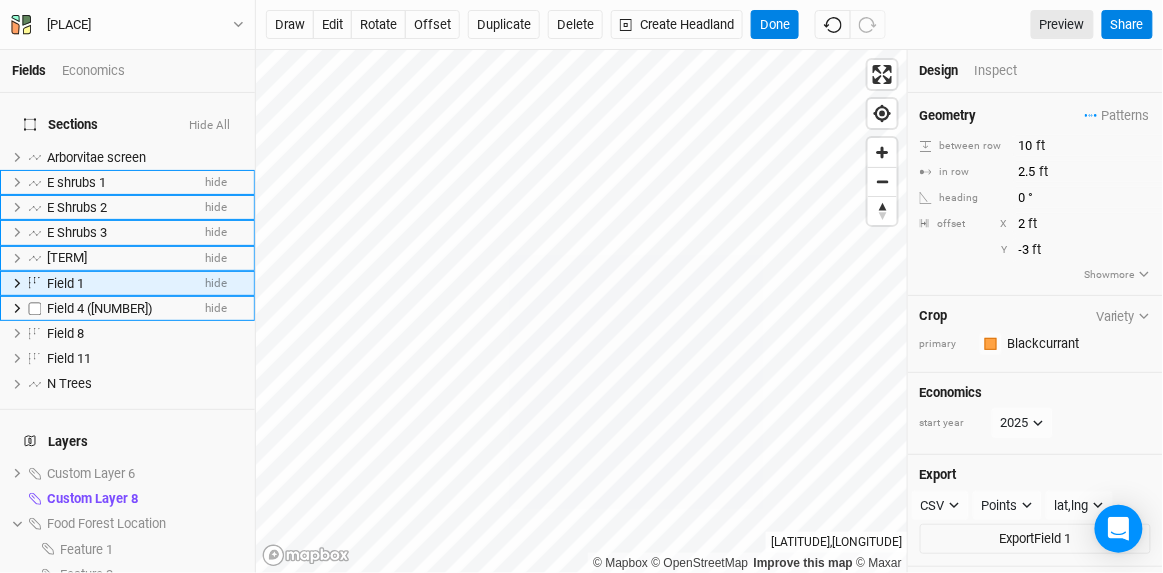 click on "Field 4 ([NUMBER])" at bounding box center [100, 308] 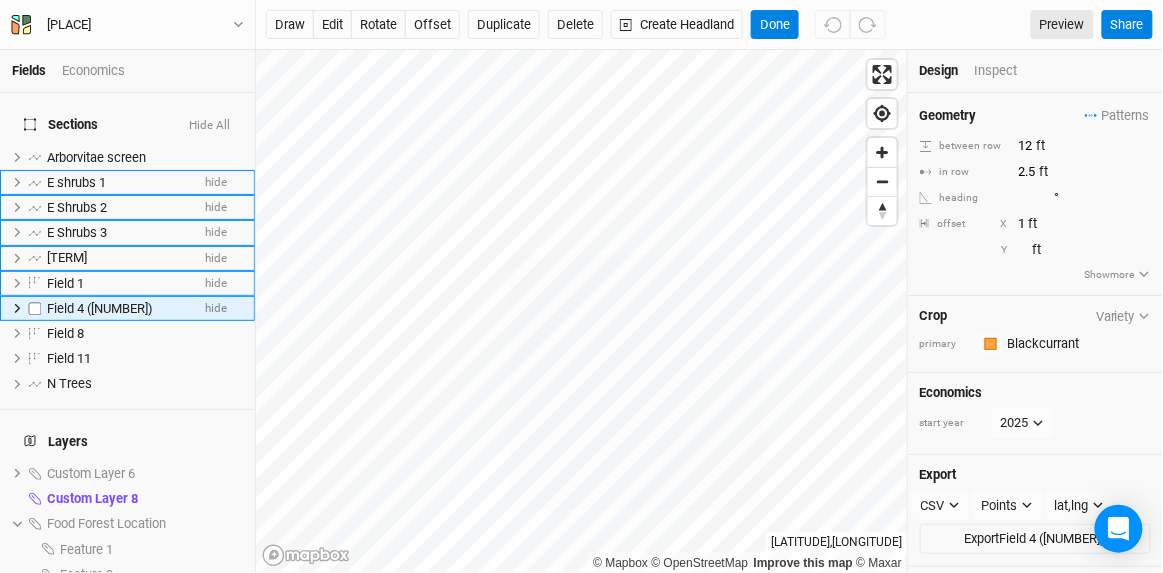 click on "Field 4 ([NUMBER])" at bounding box center (100, 308) 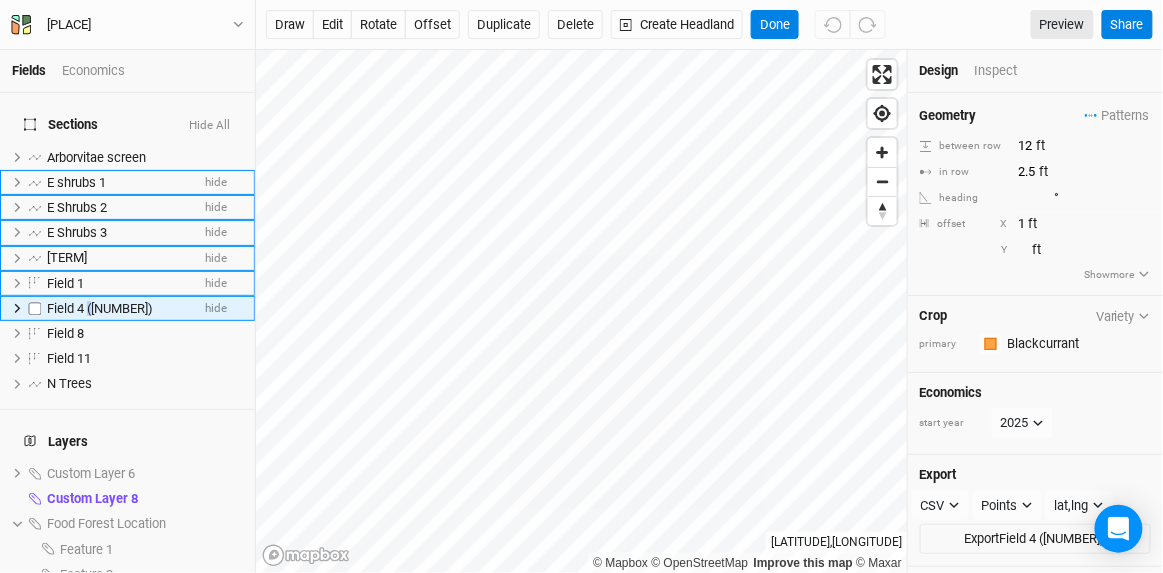 click on "Field 4 ([NUMBER])" at bounding box center [100, 308] 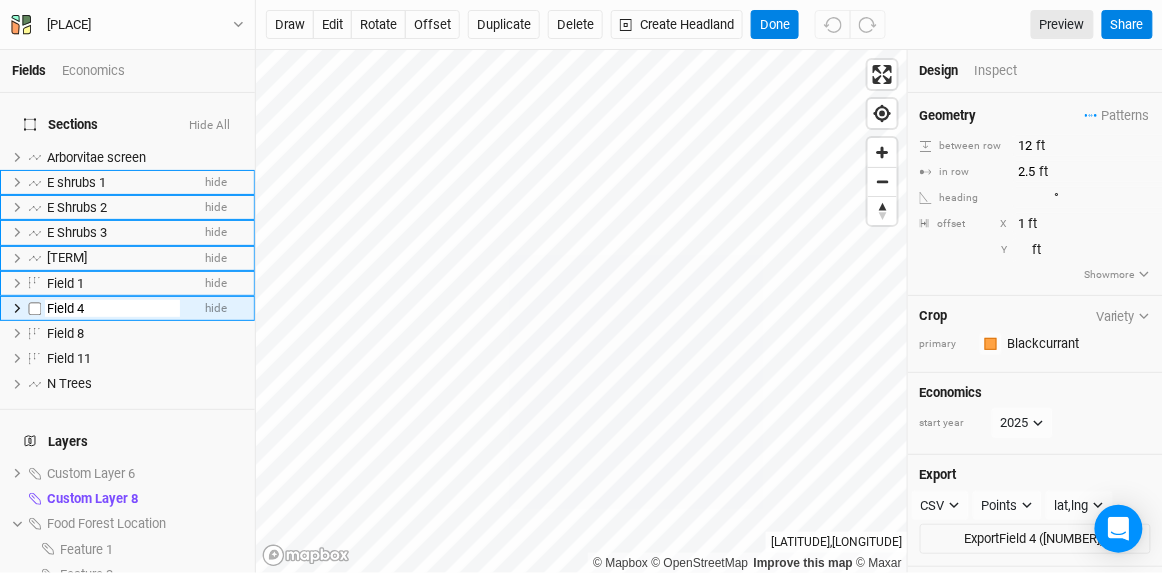 type on "Field 4" 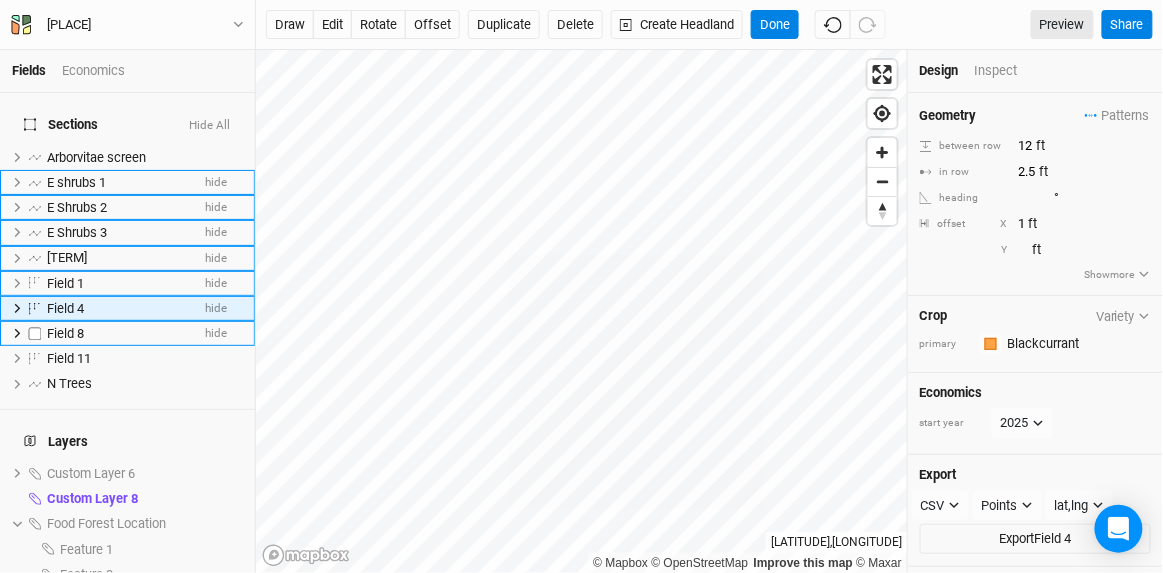 click on "Field 8" at bounding box center [118, 334] 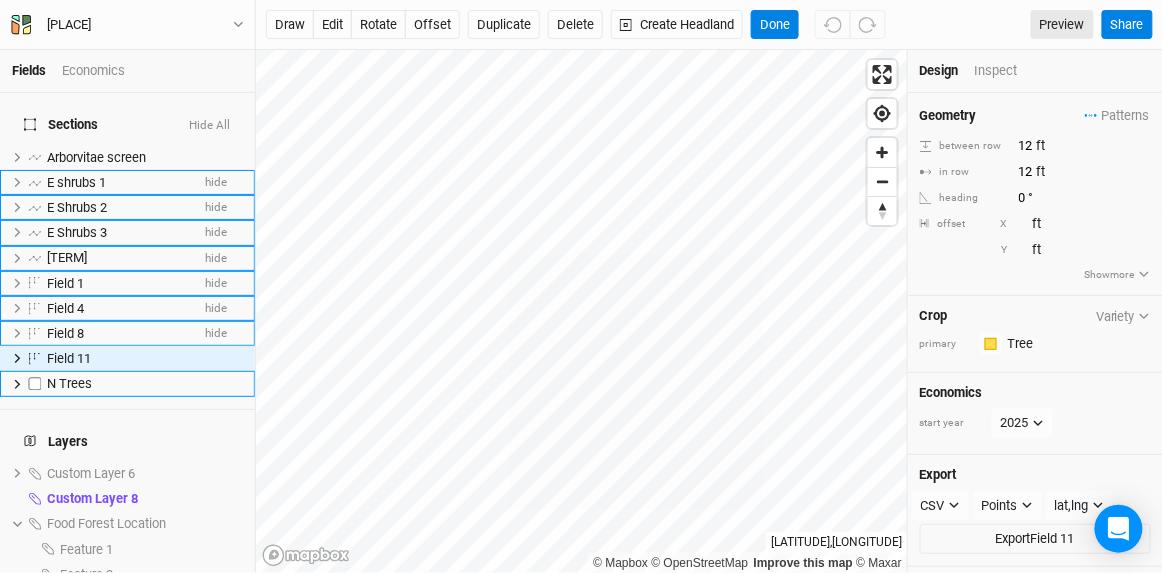 scroll, scrollTop: 42, scrollLeft: 0, axis: vertical 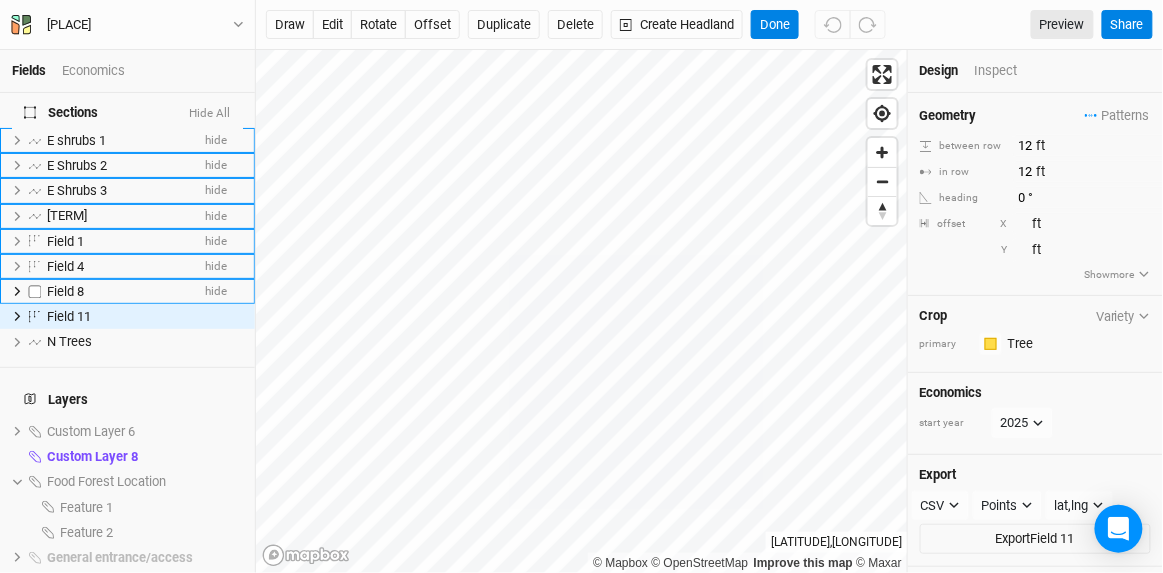 click on "Field 8" at bounding box center (65, 291) 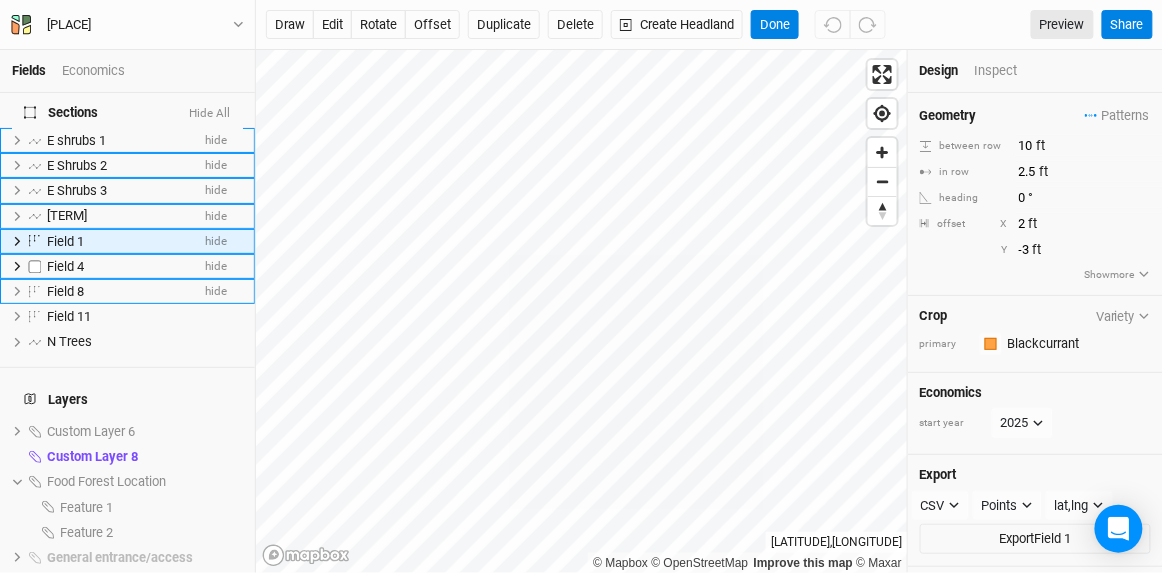scroll, scrollTop: 0, scrollLeft: 0, axis: both 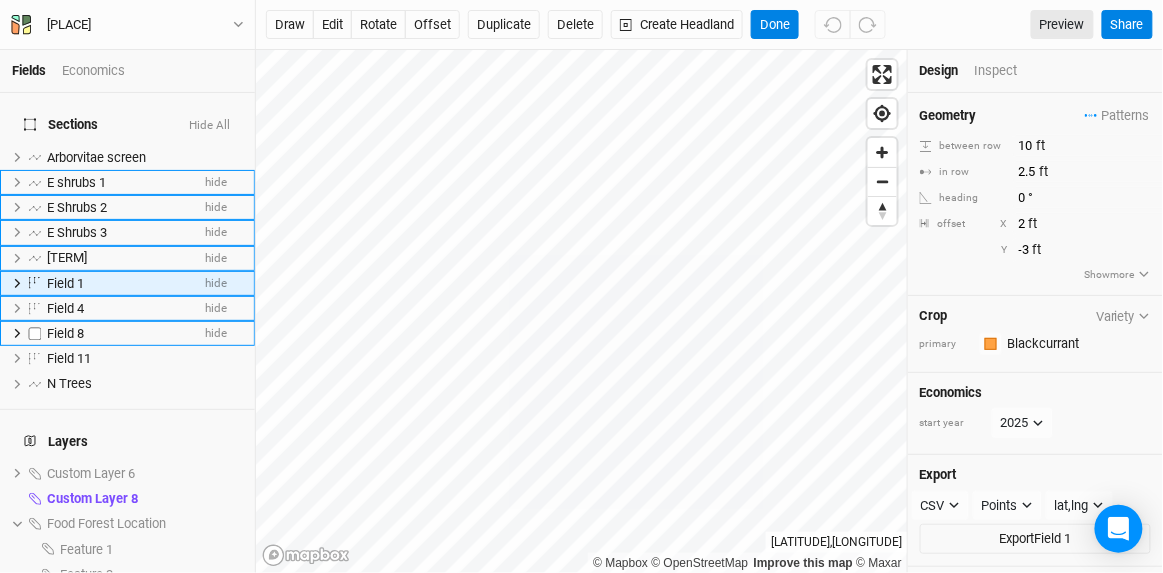 click on "[TERM]" at bounding box center (127, 333) 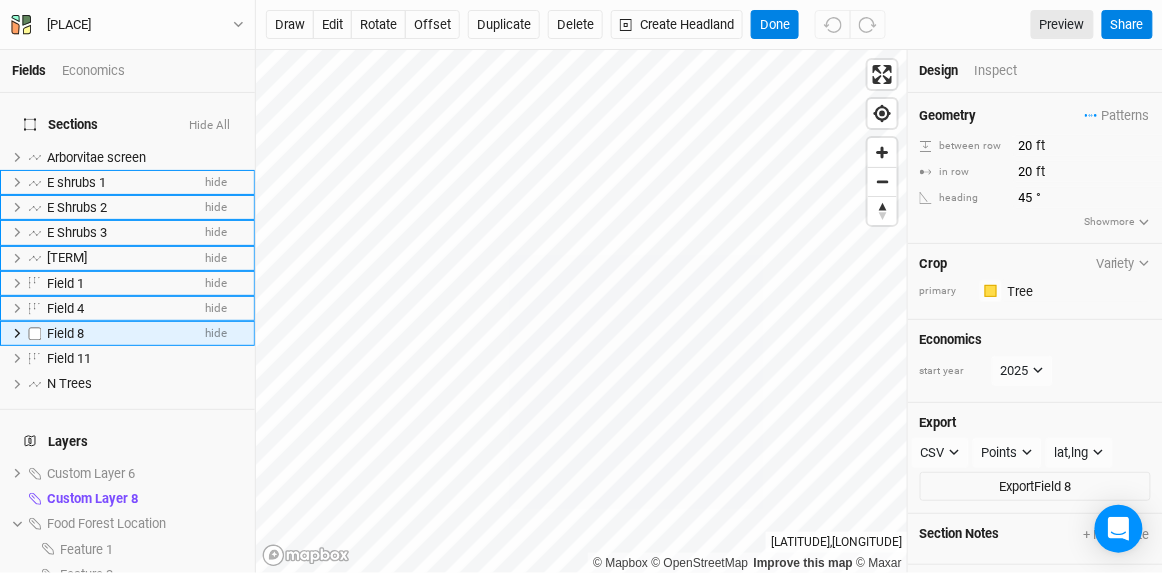 scroll, scrollTop: 15, scrollLeft: 0, axis: vertical 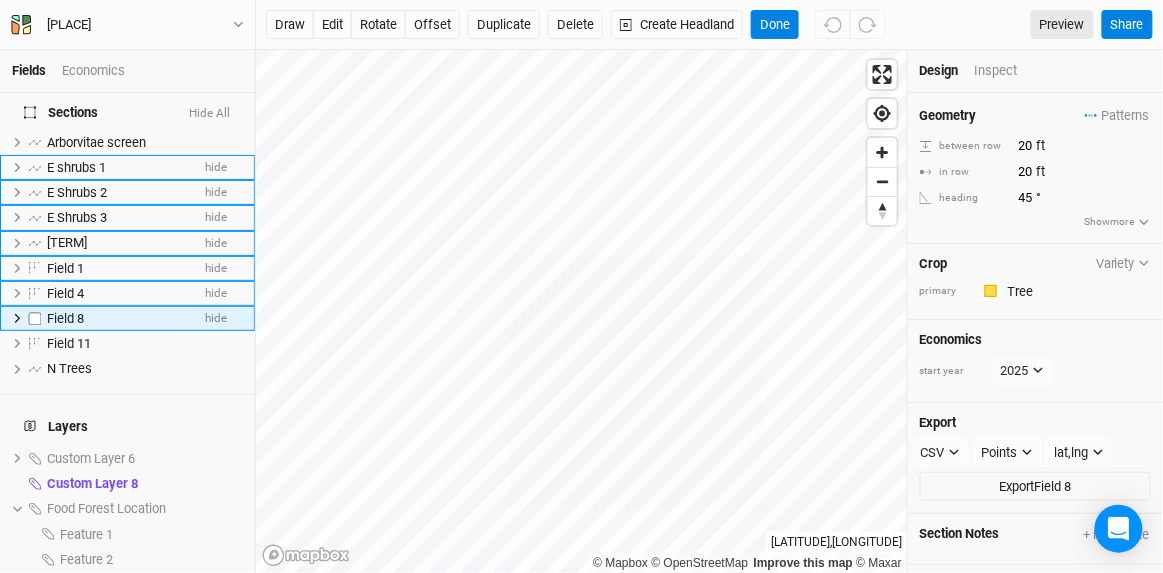 click on "Field 8" at bounding box center (65, 318) 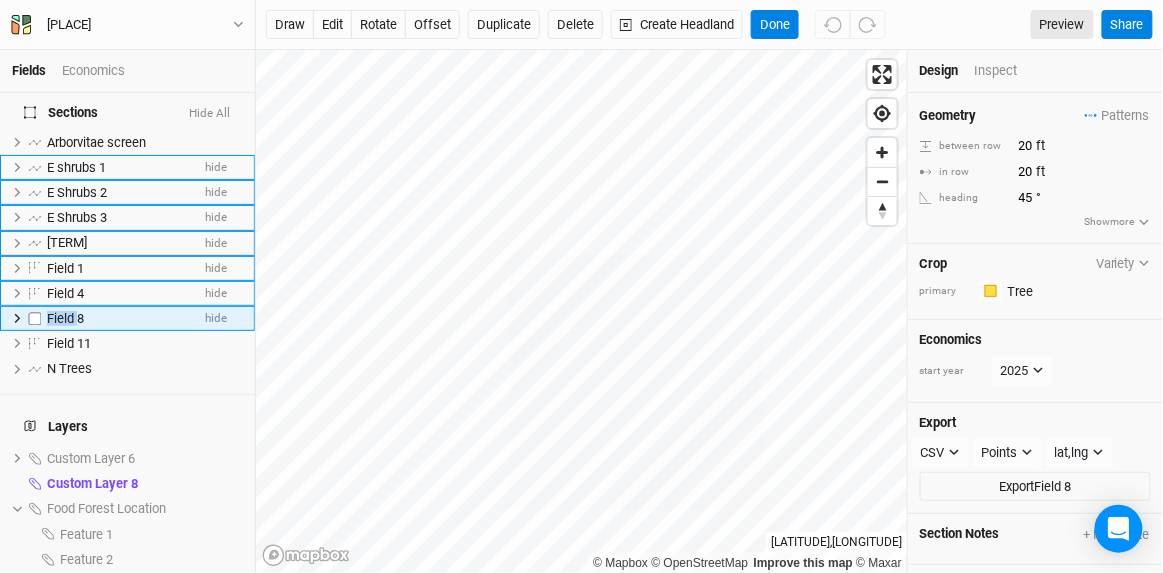 click on "Field 8" at bounding box center [65, 318] 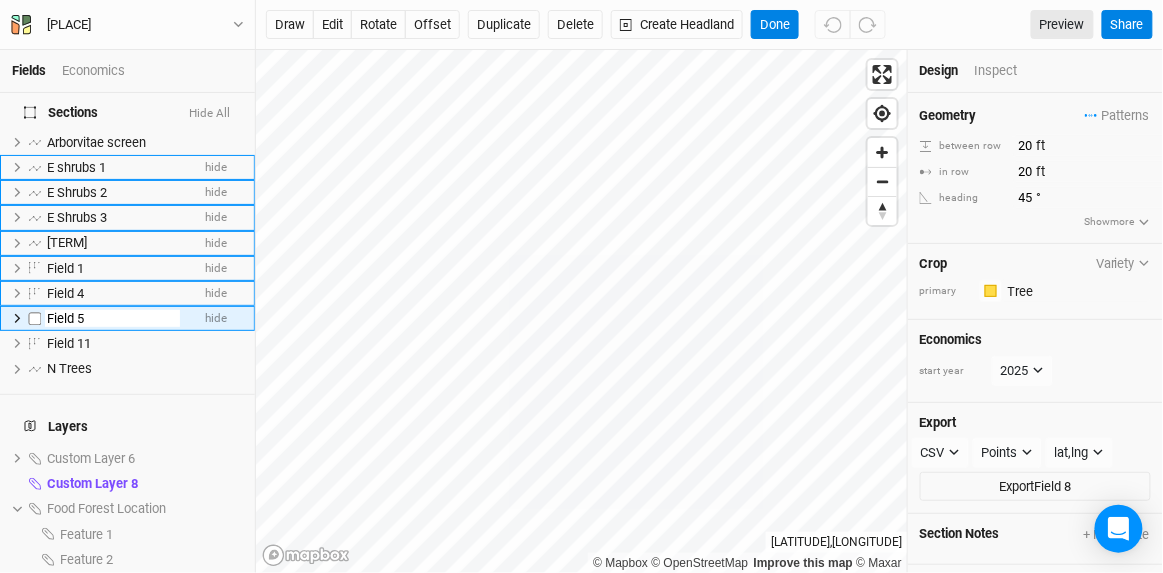type on "Field 5" 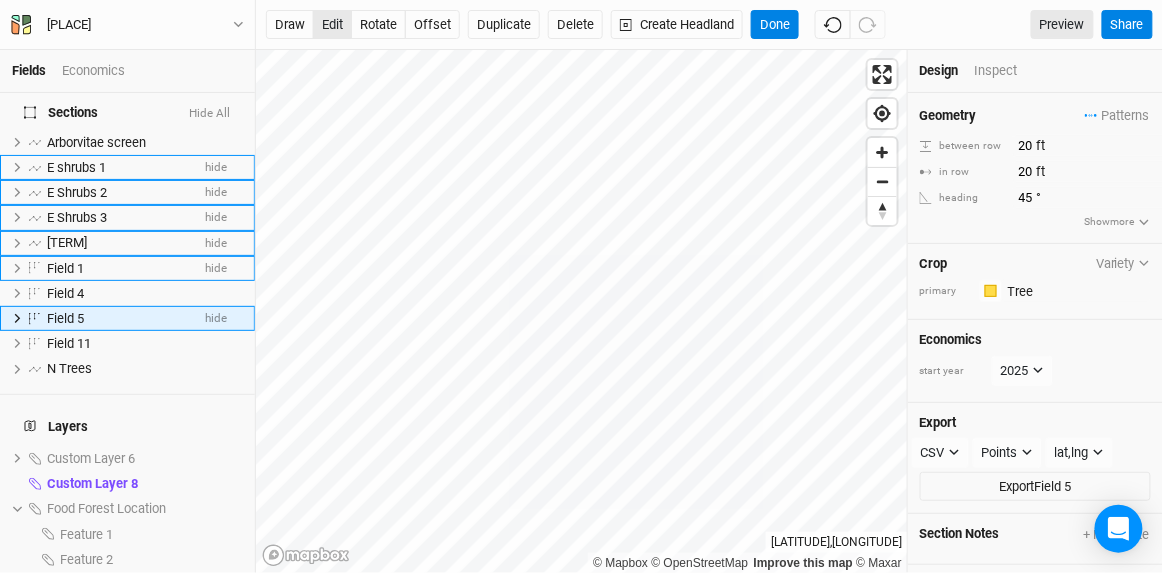 click on "edit" at bounding box center (332, 25) 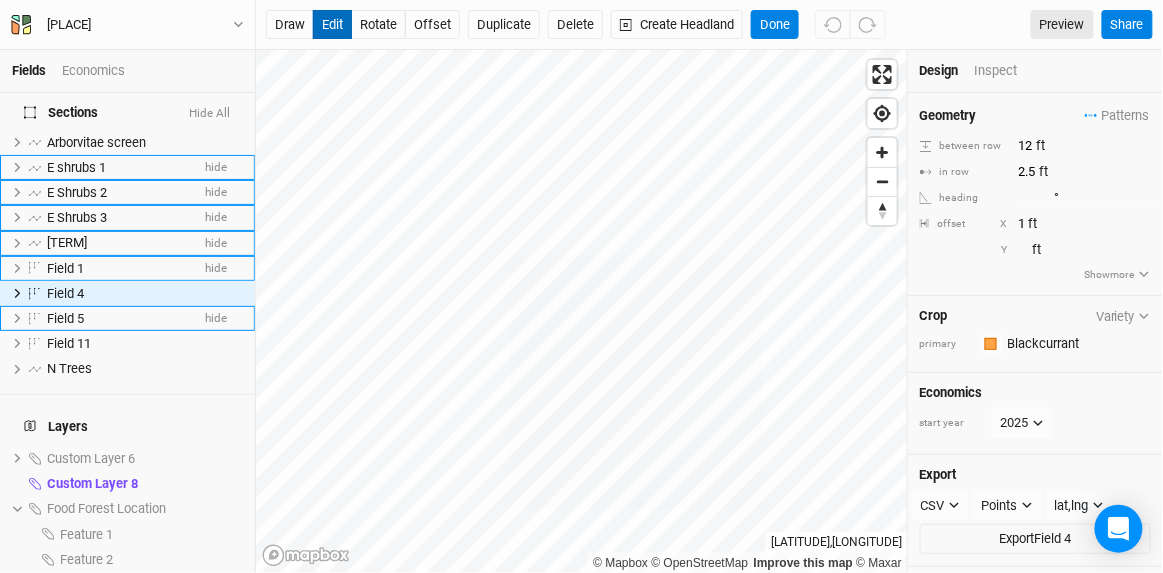 scroll, scrollTop: 0, scrollLeft: 0, axis: both 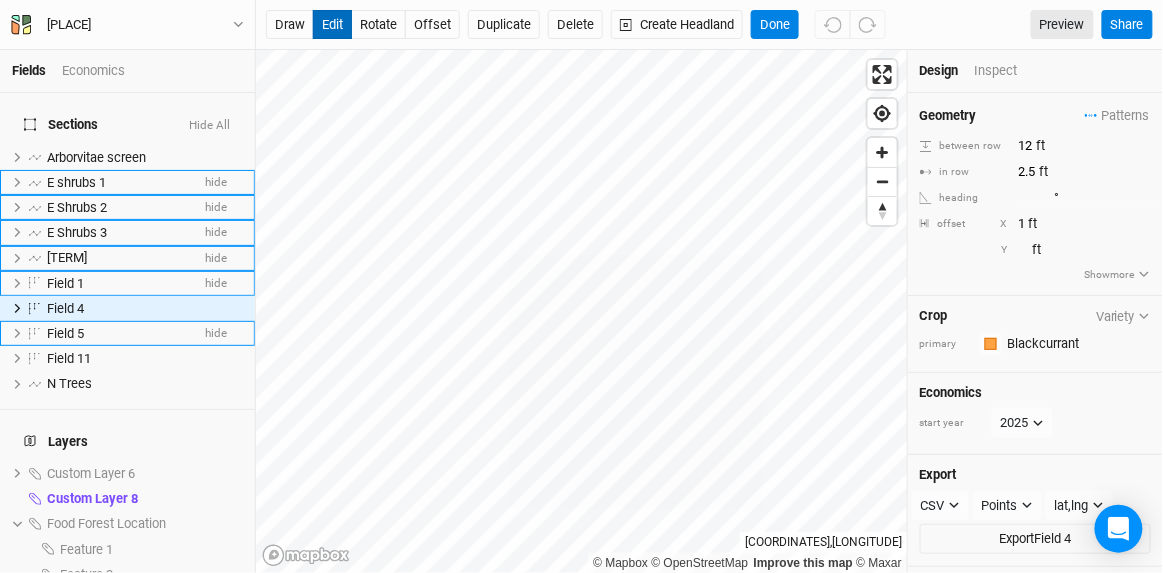 click on "edit" at bounding box center (332, 25) 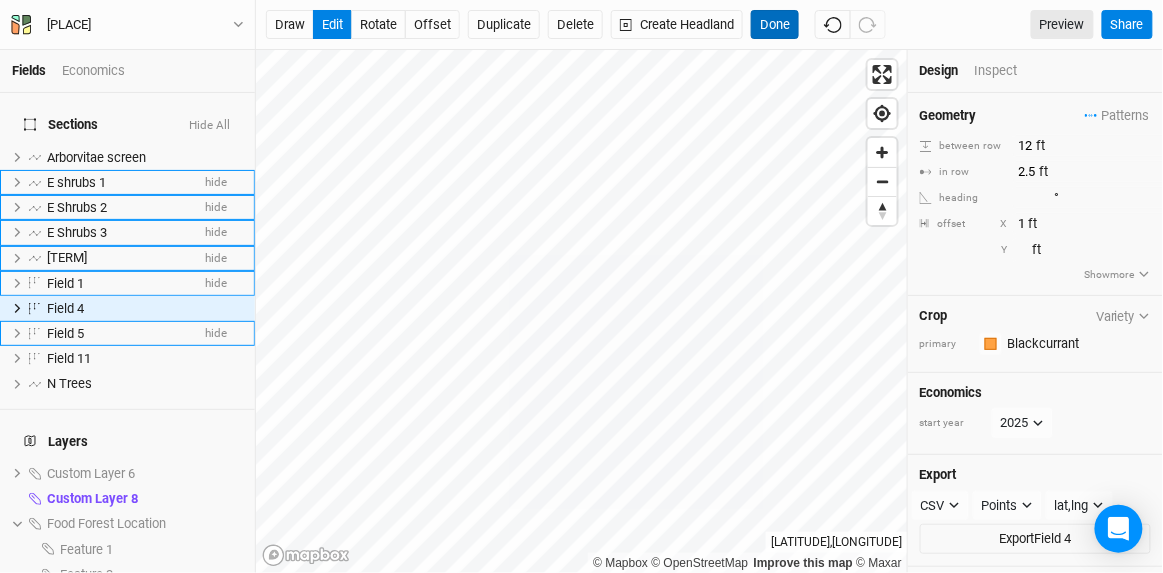 click on "Done" at bounding box center [775, 25] 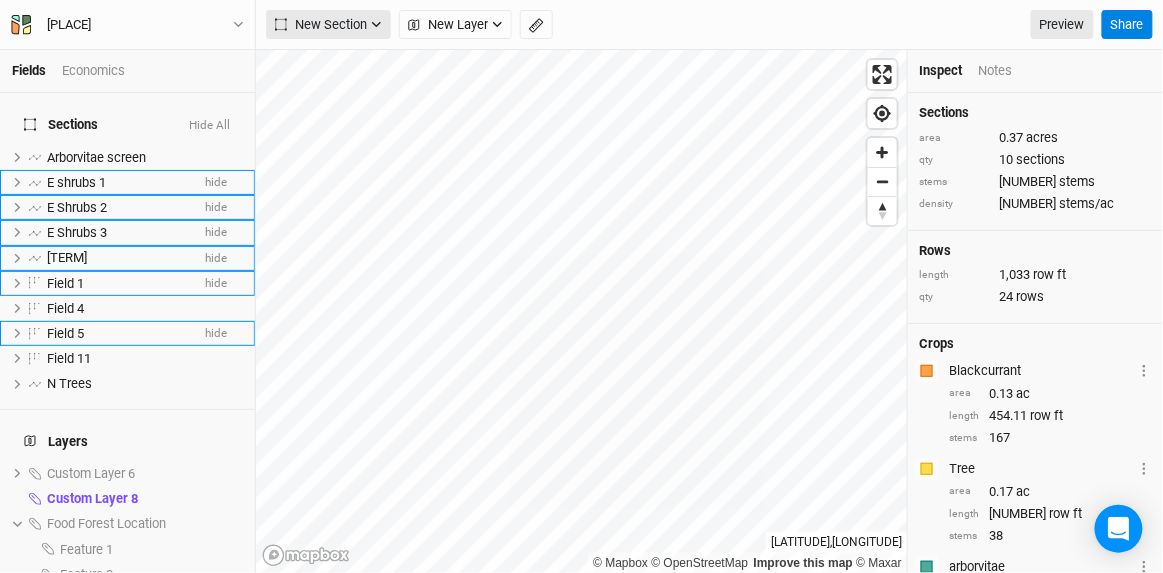 click on "New Section" at bounding box center (328, 25) 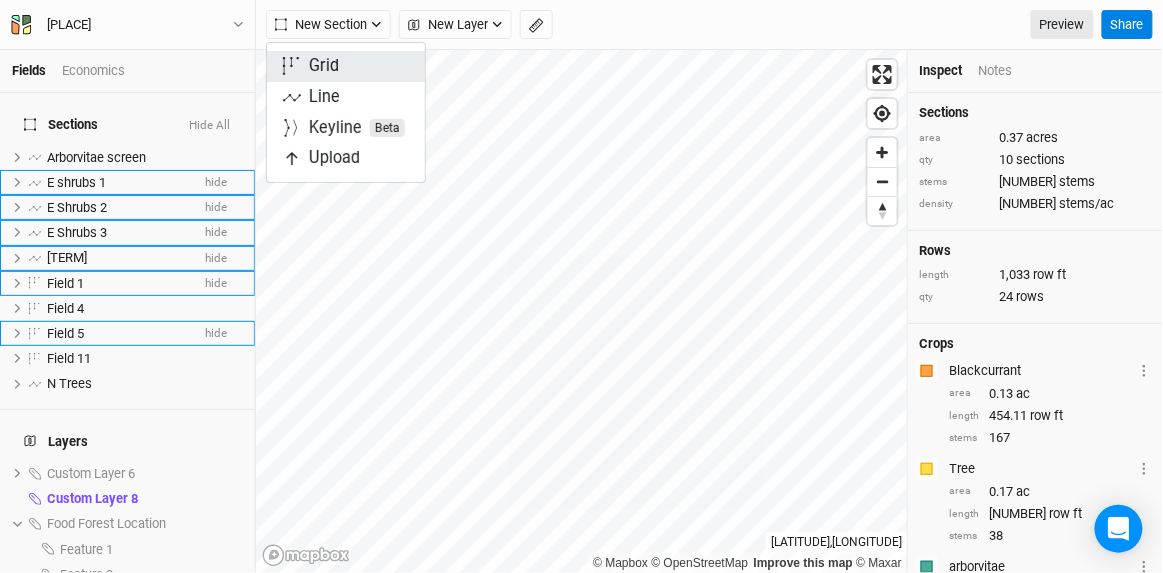 click on "Grid" at bounding box center [346, 66] 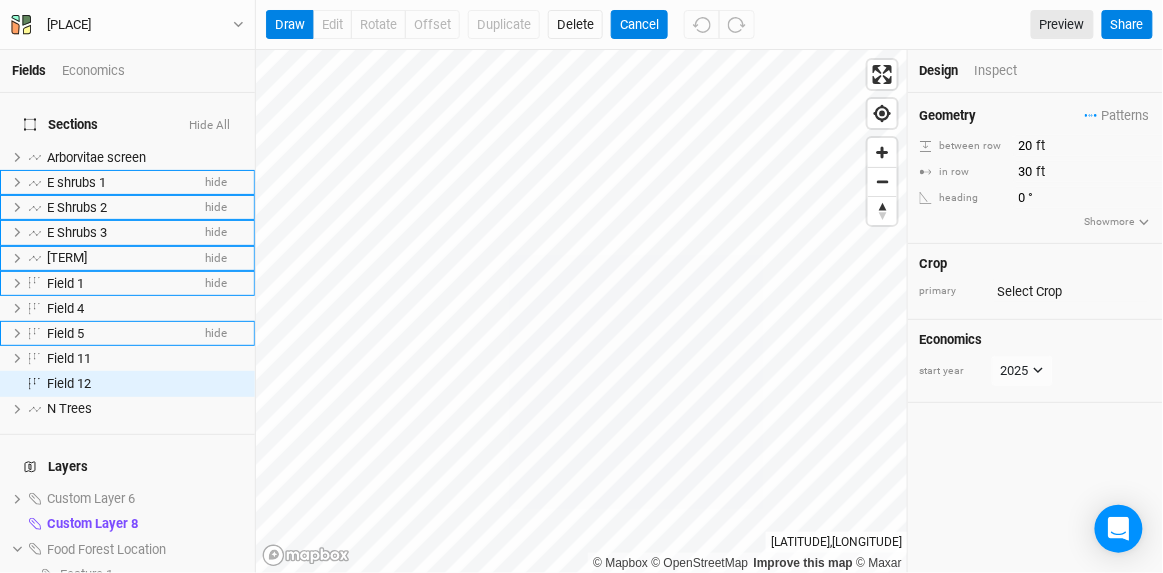 scroll, scrollTop: 70, scrollLeft: 0, axis: vertical 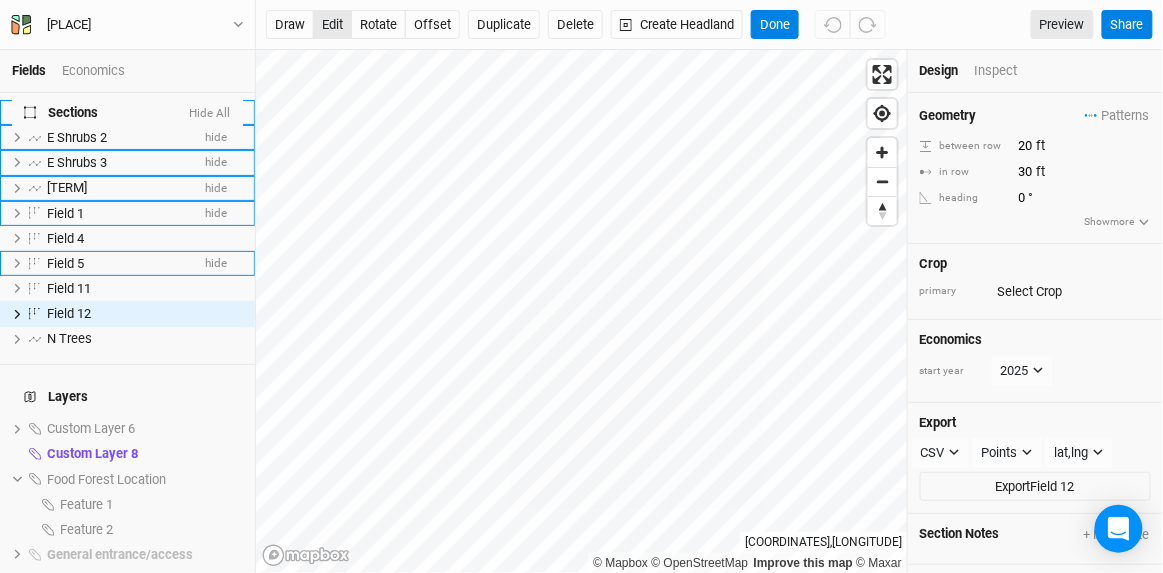 click on "edit" at bounding box center [332, 25] 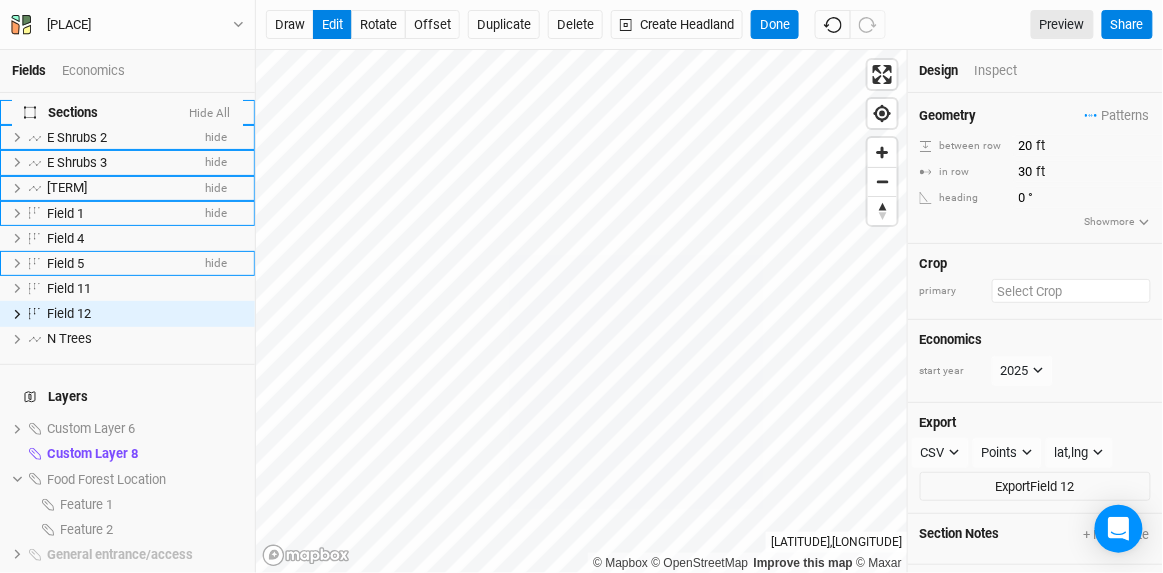 click at bounding box center (1071, 291) 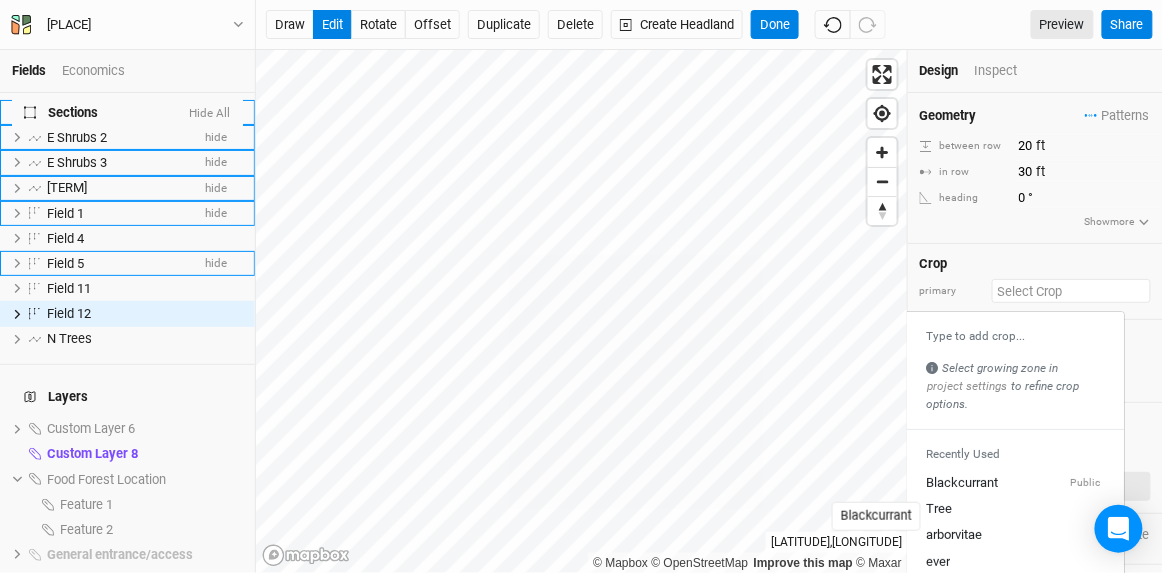 drag, startPoint x: 979, startPoint y: 525, endPoint x: 1010, endPoint y: 514, distance: 32.89377 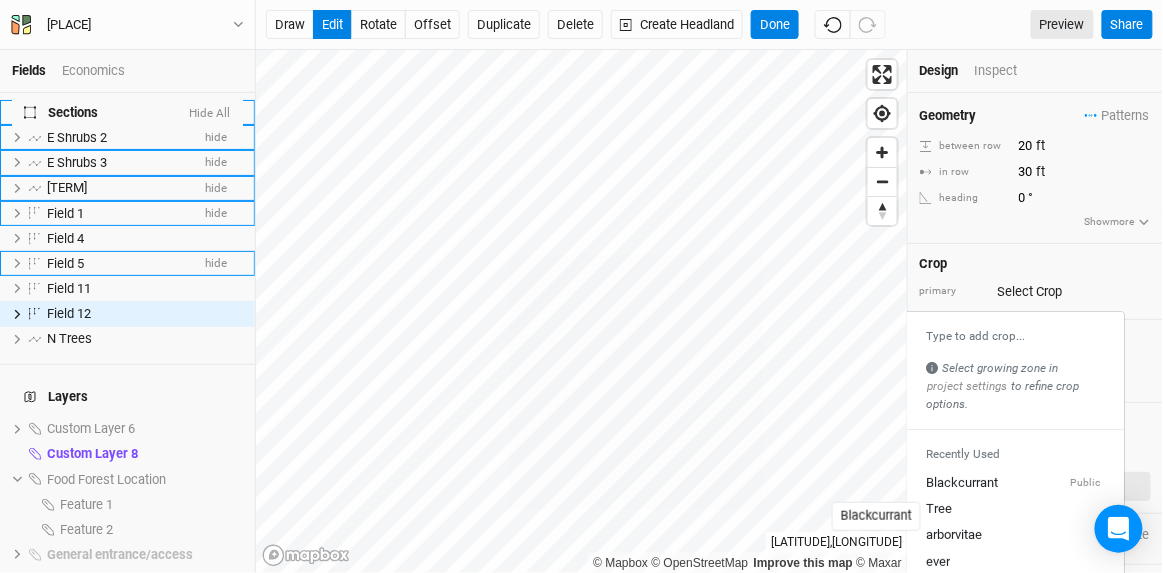 type on "12" 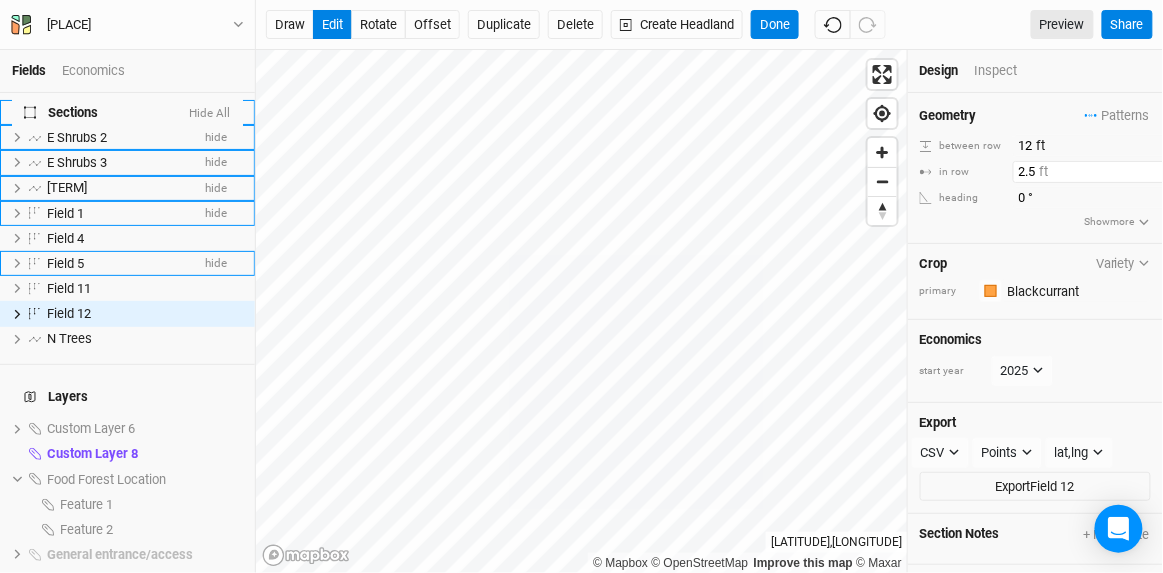 click on "2.5" at bounding box center (1100, 172) 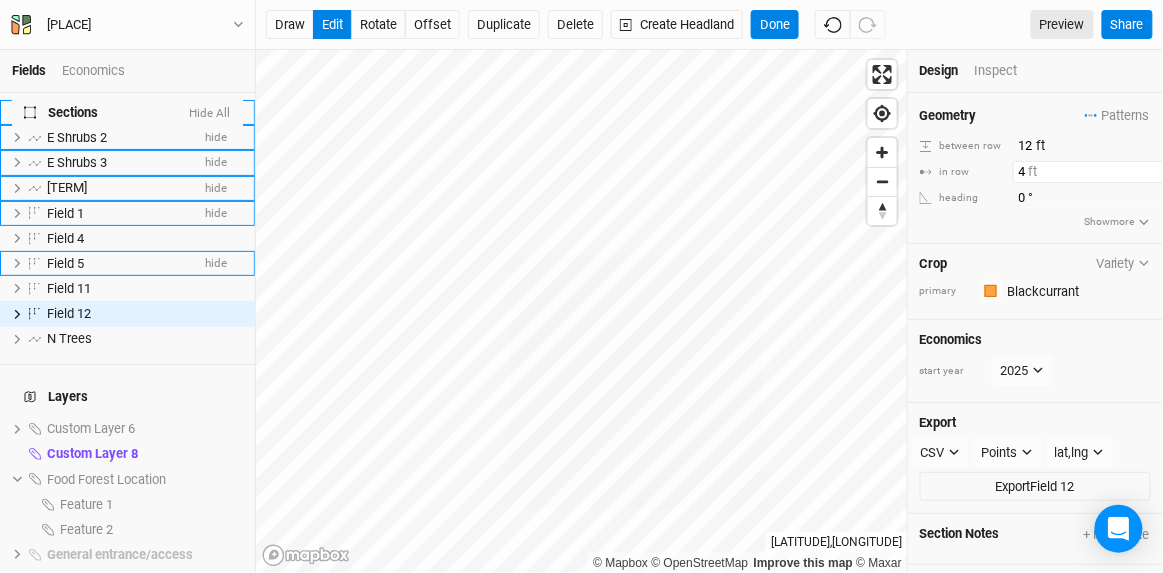 type on "4" 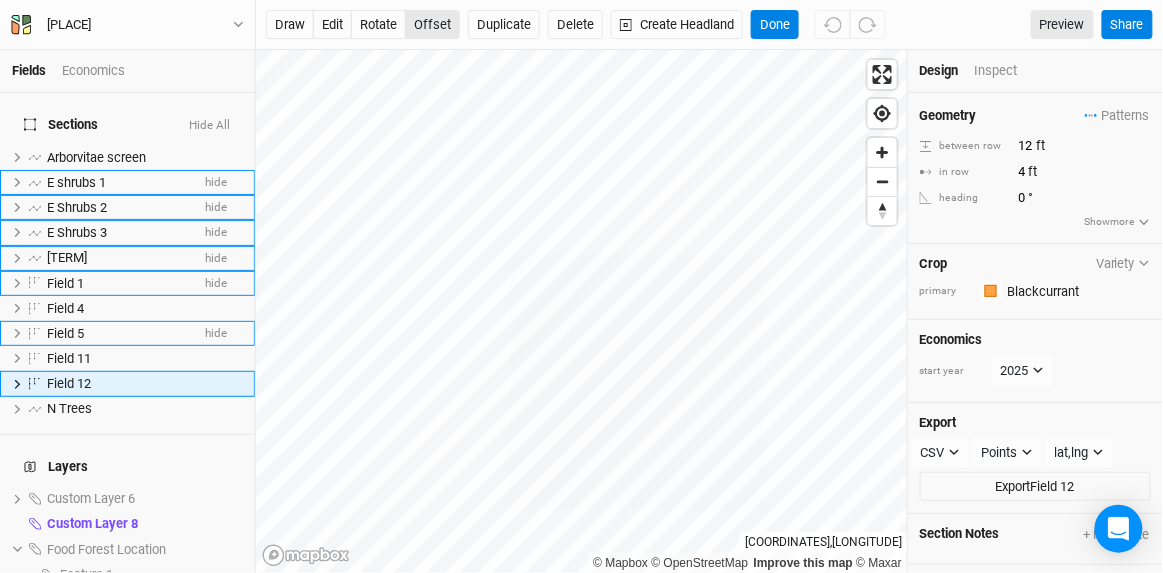 scroll, scrollTop: 70, scrollLeft: 0, axis: vertical 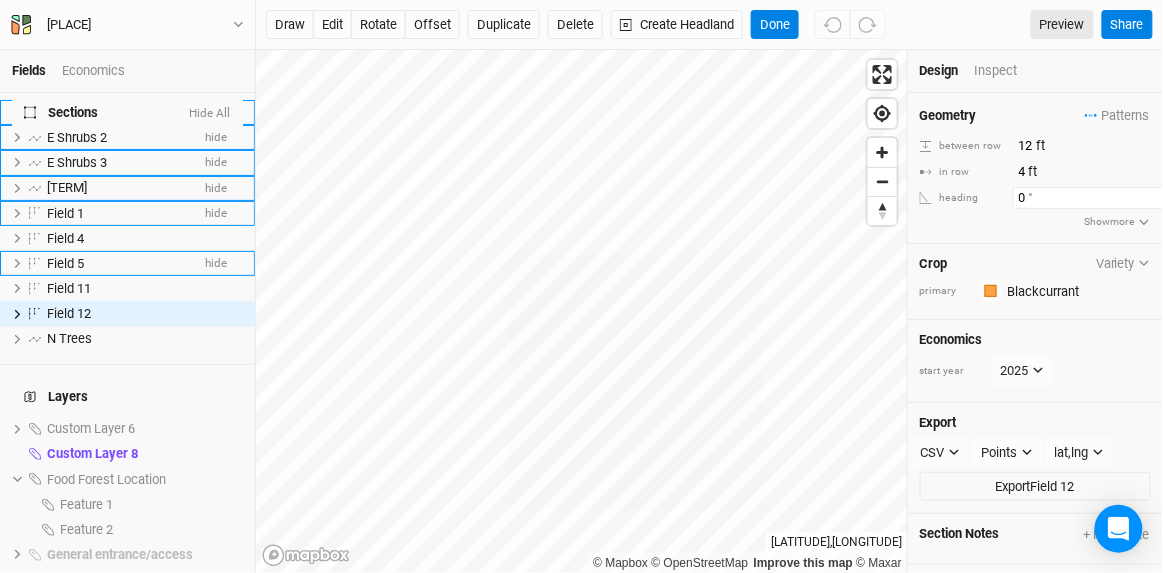 click on "0" at bounding box center (1100, 198) 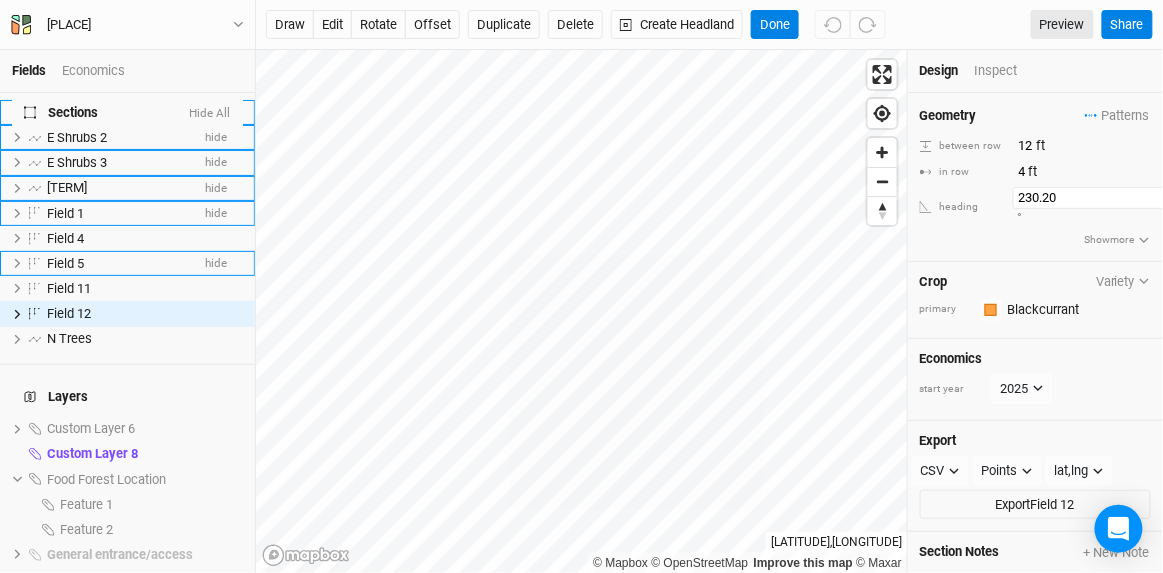 type on "[NUMBER]" 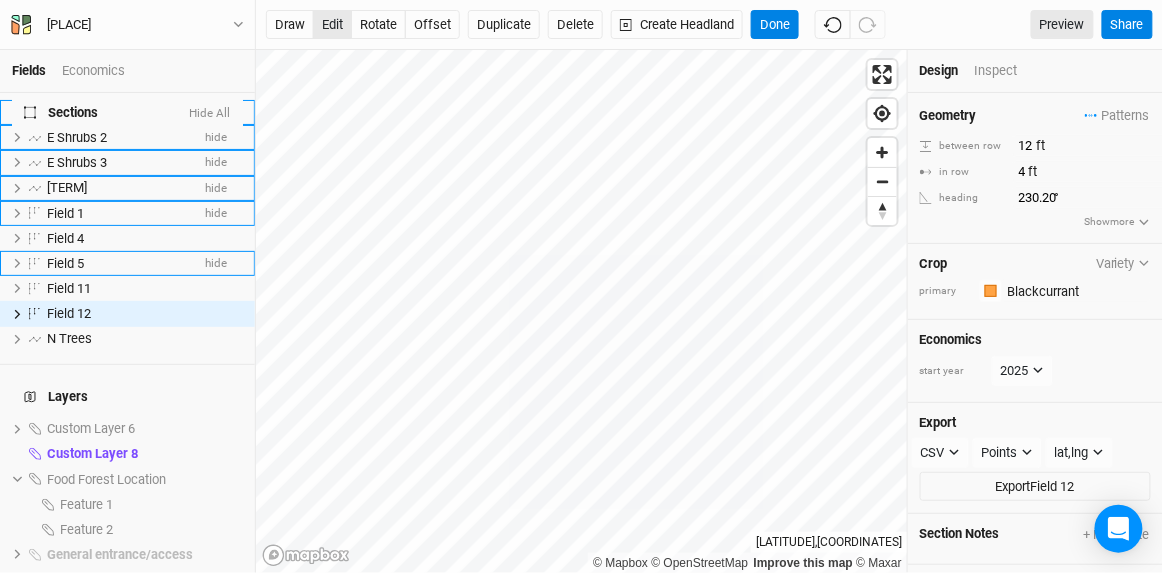 click on "edit" at bounding box center [332, 25] 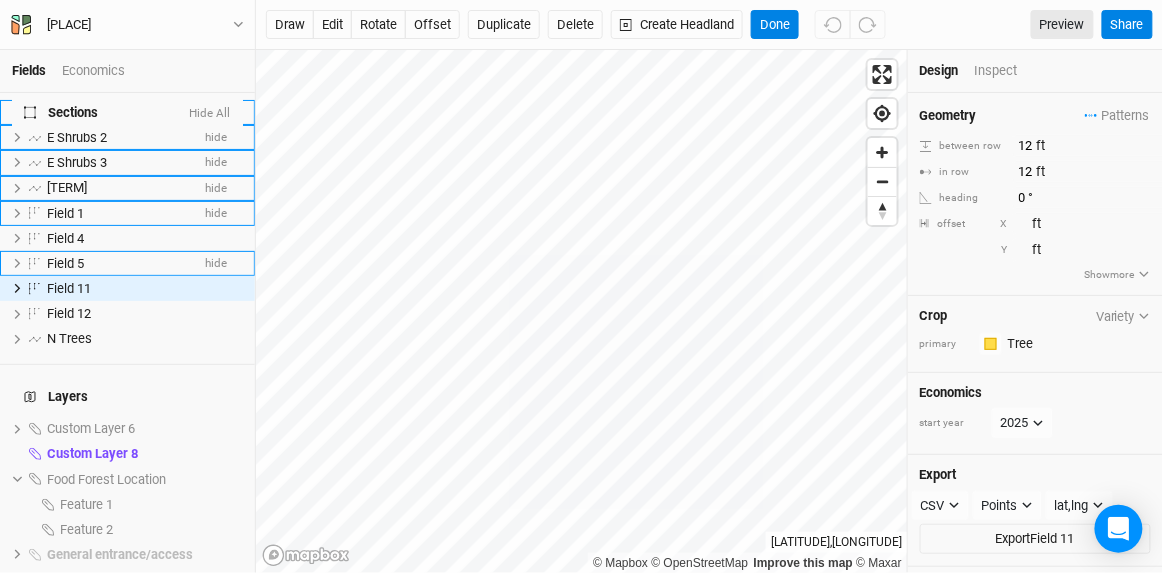 scroll, scrollTop: 42, scrollLeft: 0, axis: vertical 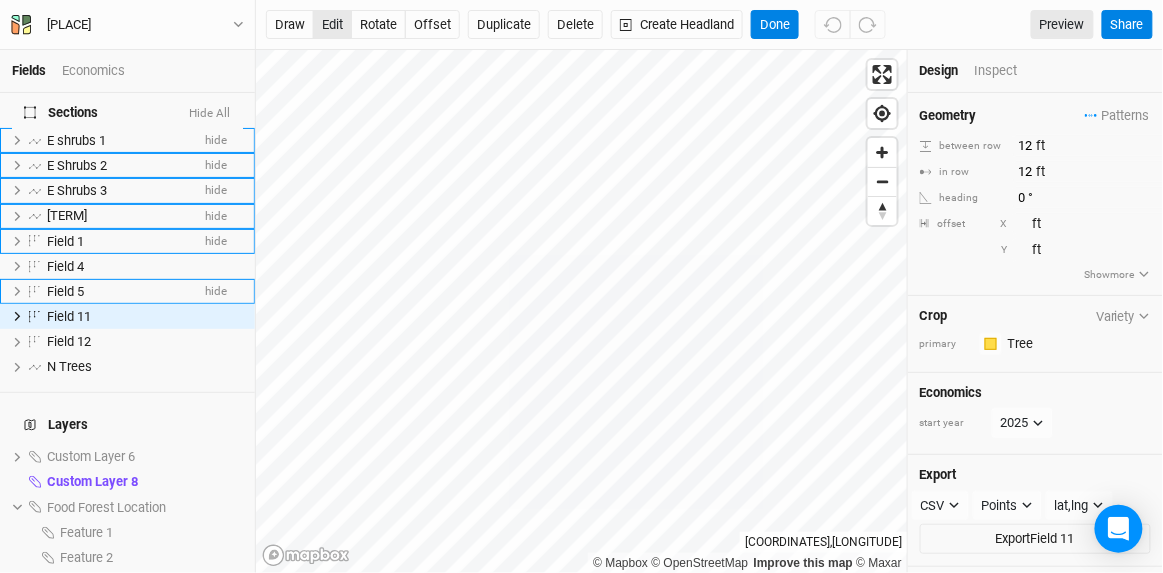 click on "edit" at bounding box center [332, 25] 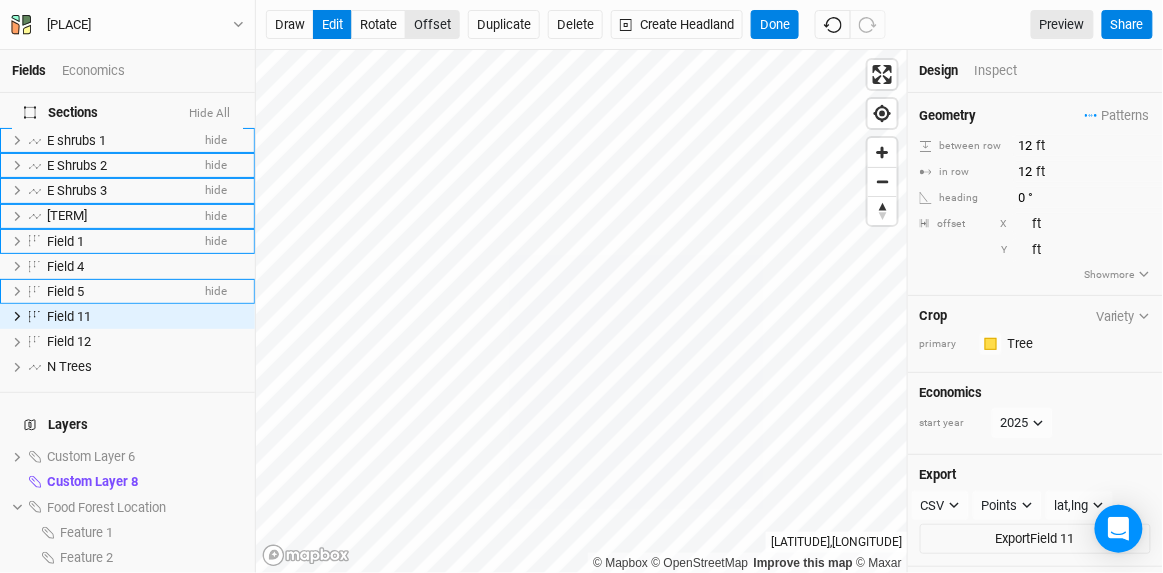 click on "offset" at bounding box center [432, 25] 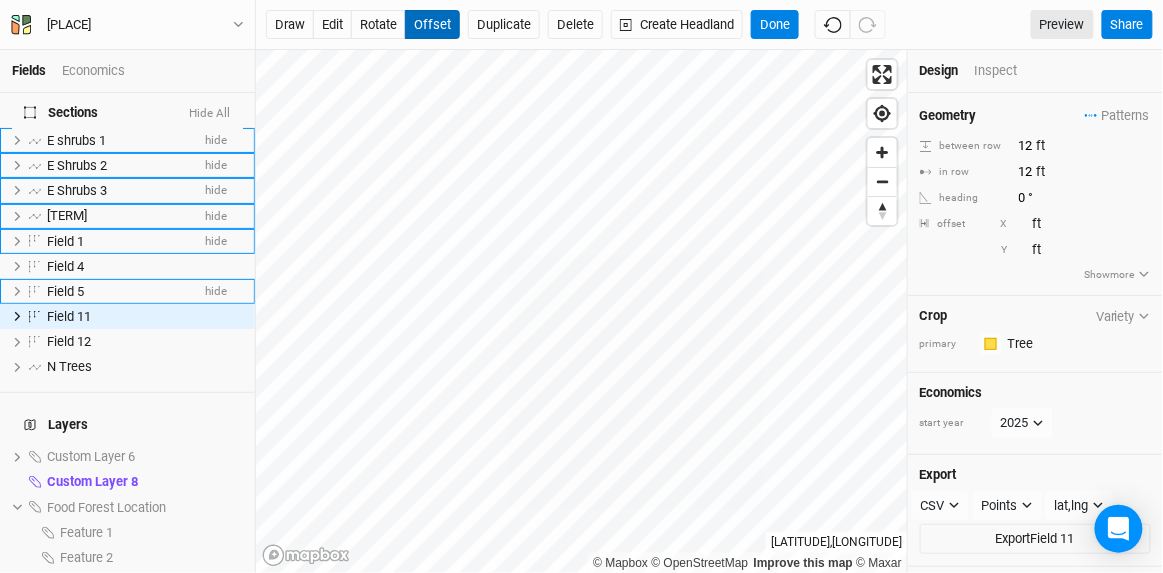 type 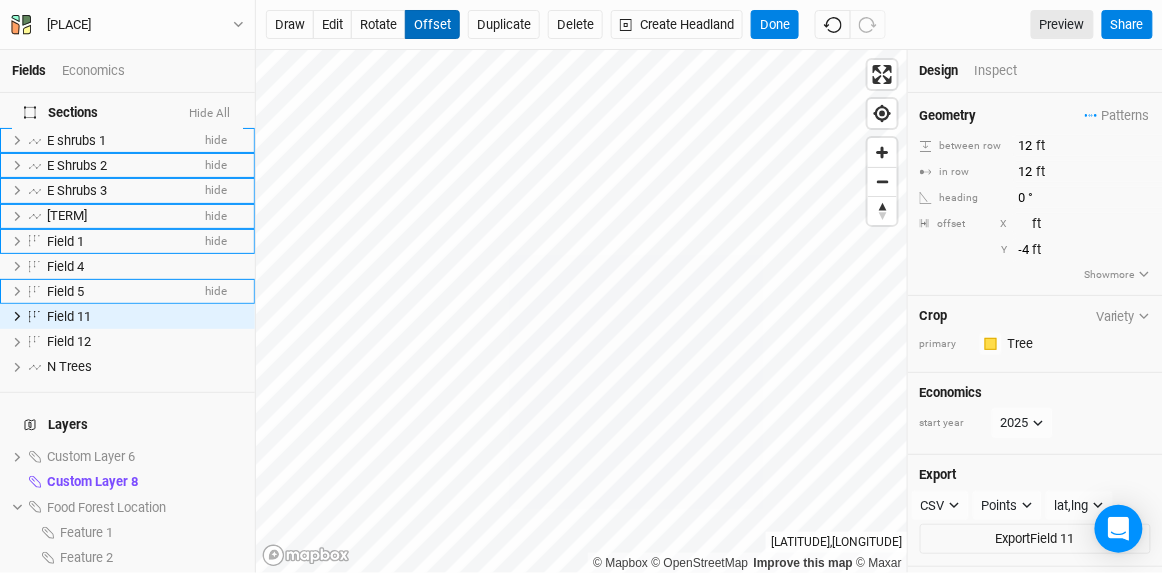 type on "[NUMBER]" 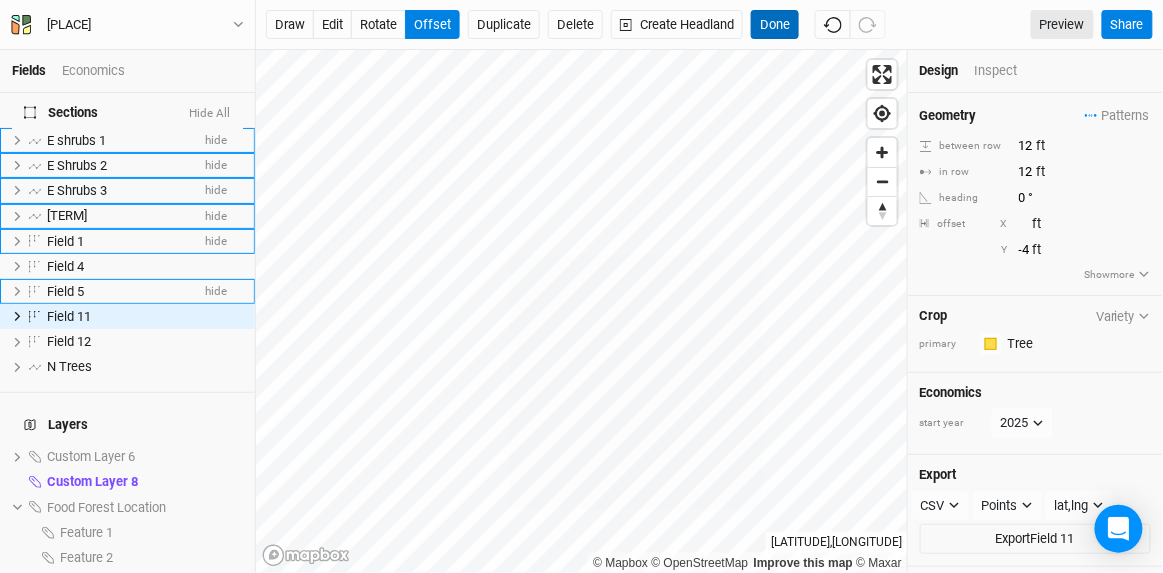 click on "Done" at bounding box center [775, 25] 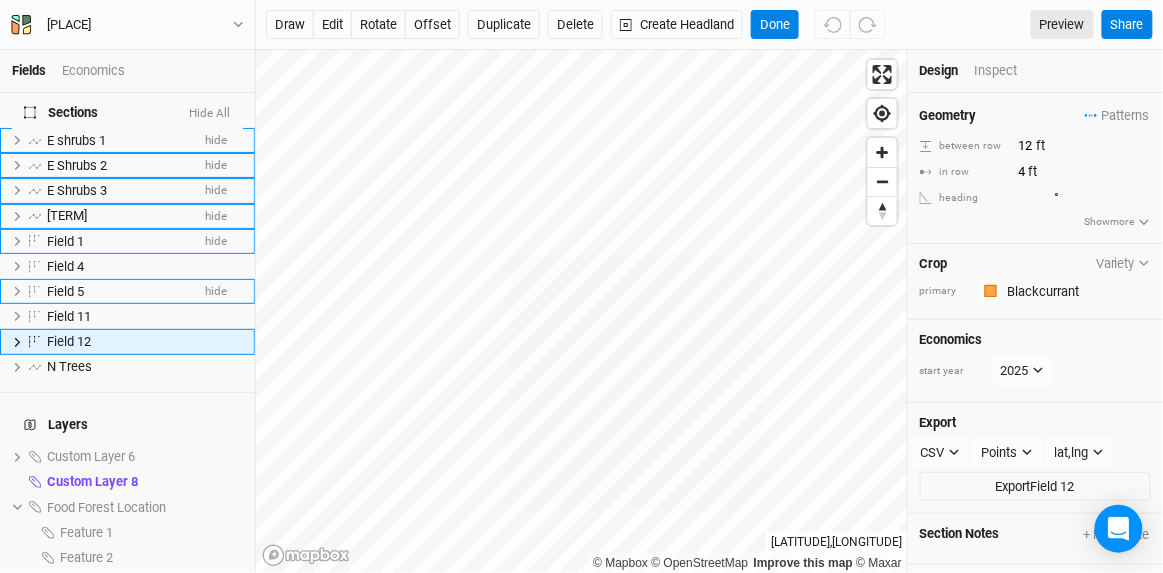 scroll, scrollTop: 70, scrollLeft: 0, axis: vertical 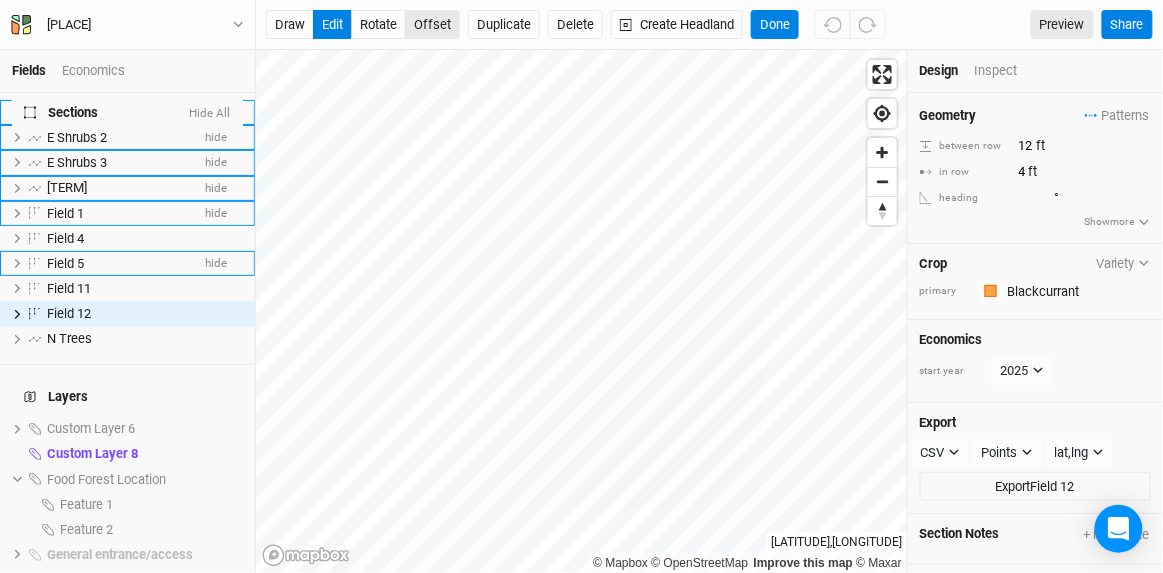 click on "offset" at bounding box center (432, 25) 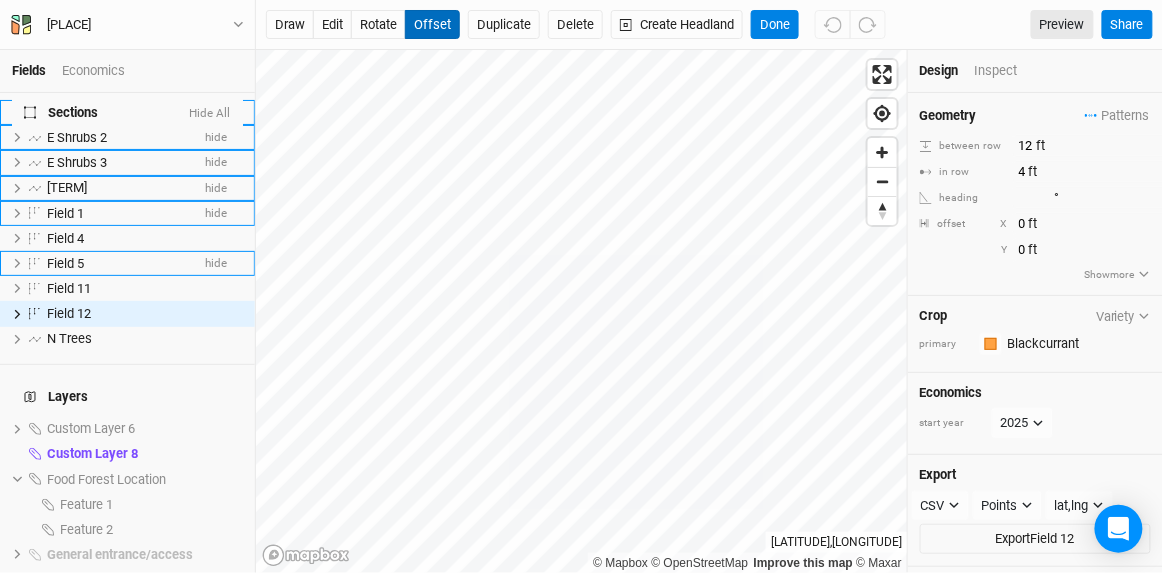 type 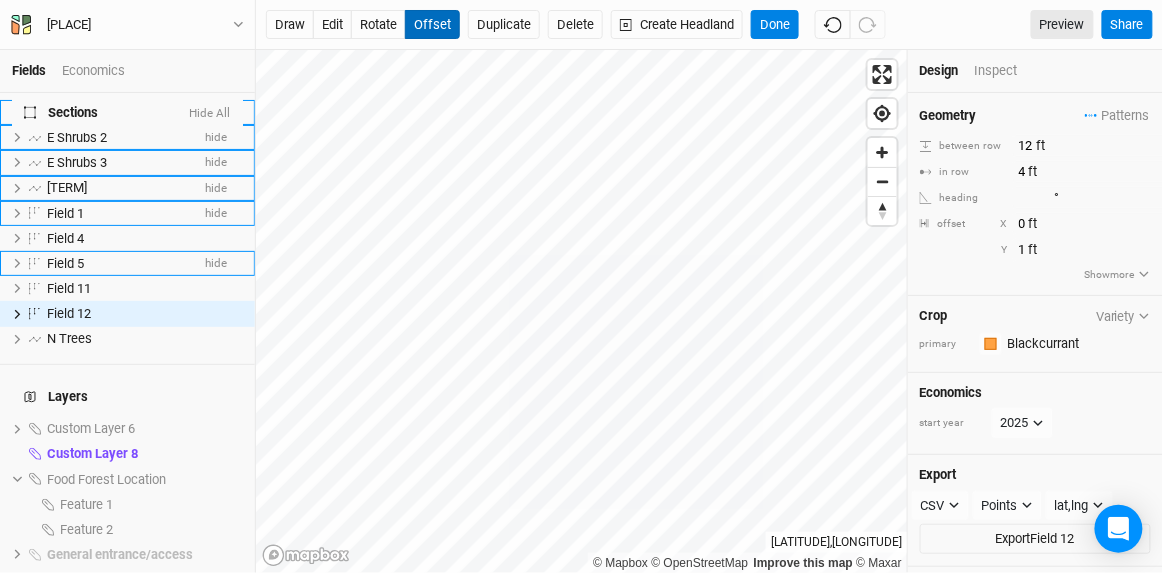 type on "2" 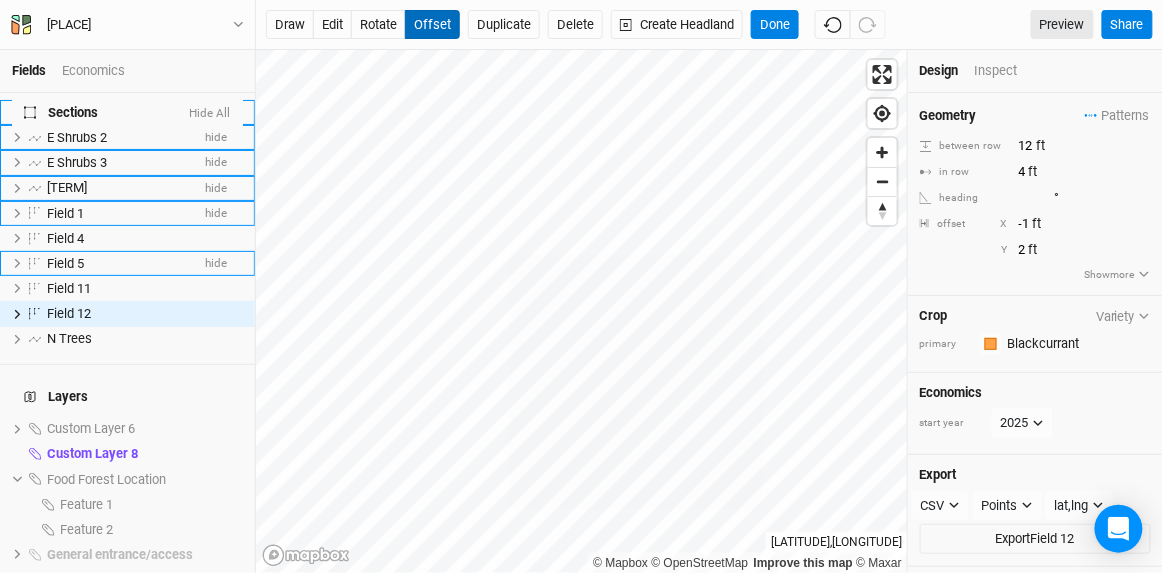 type on "-2" 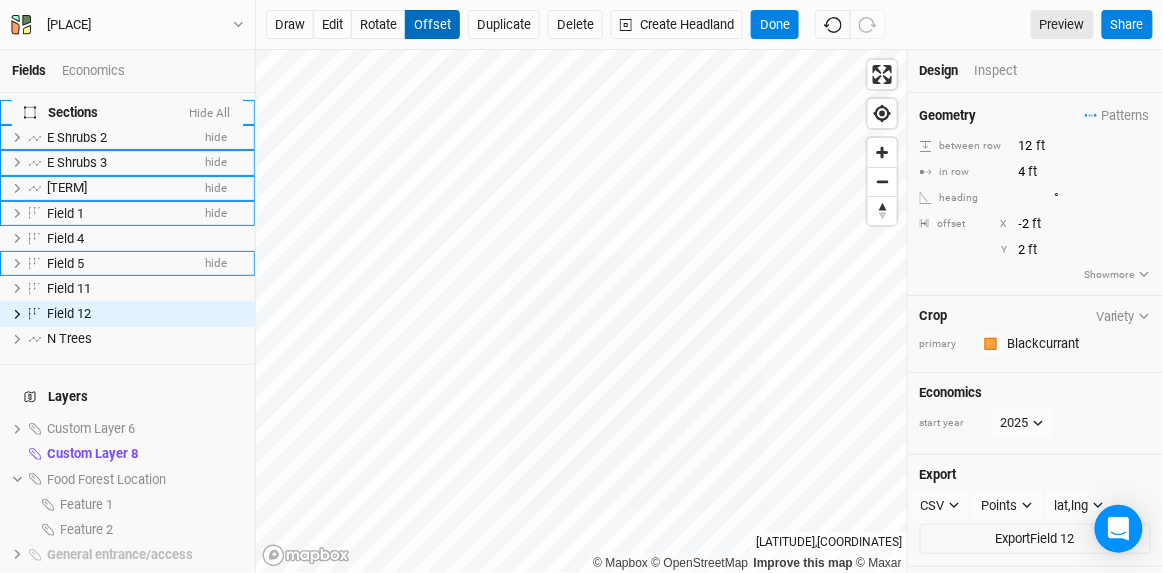 click on "offset" at bounding box center (432, 25) 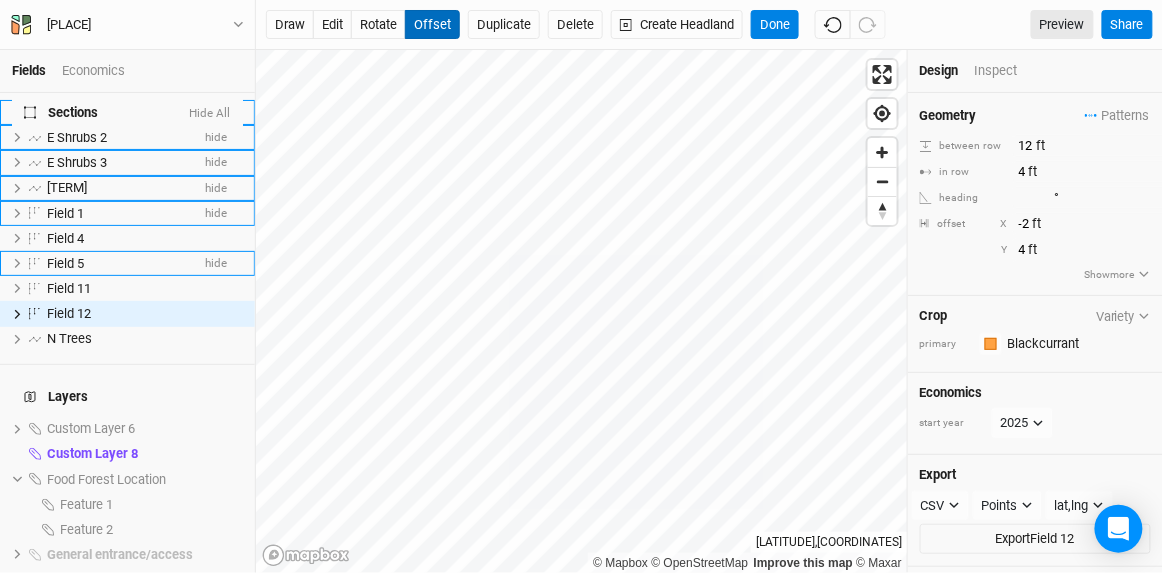 type on "3" 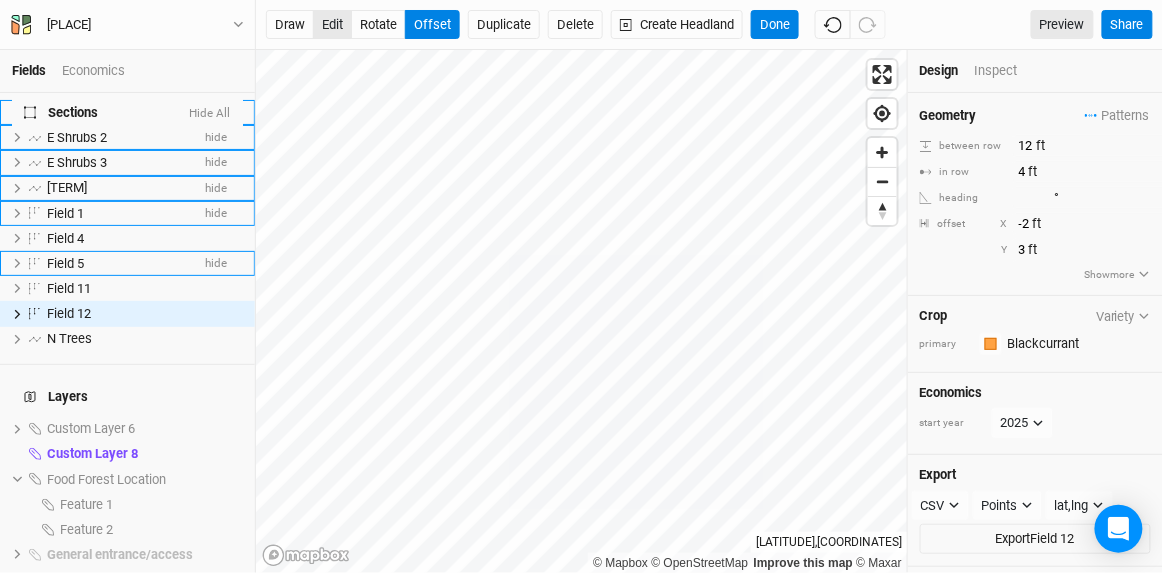 click on "edit" at bounding box center [332, 25] 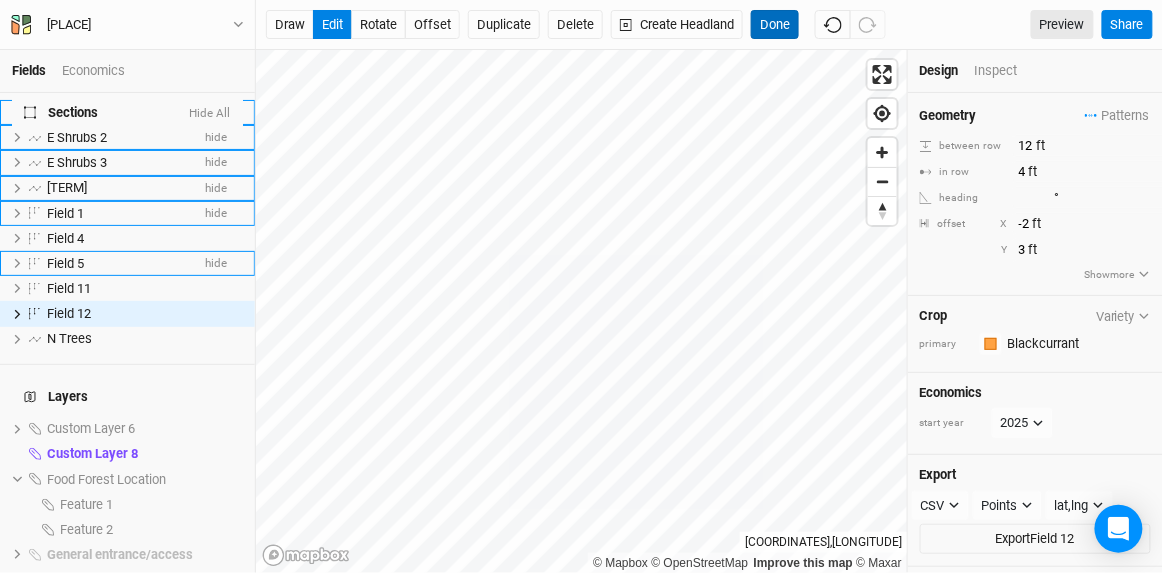 click on "Done" at bounding box center [775, 25] 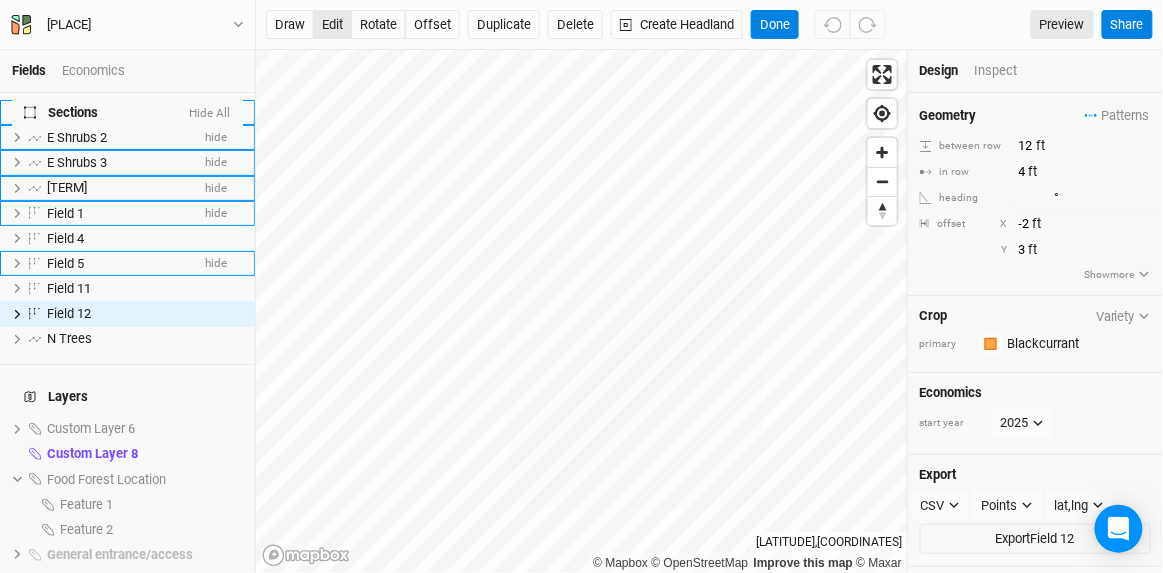 click on "edit" at bounding box center (332, 25) 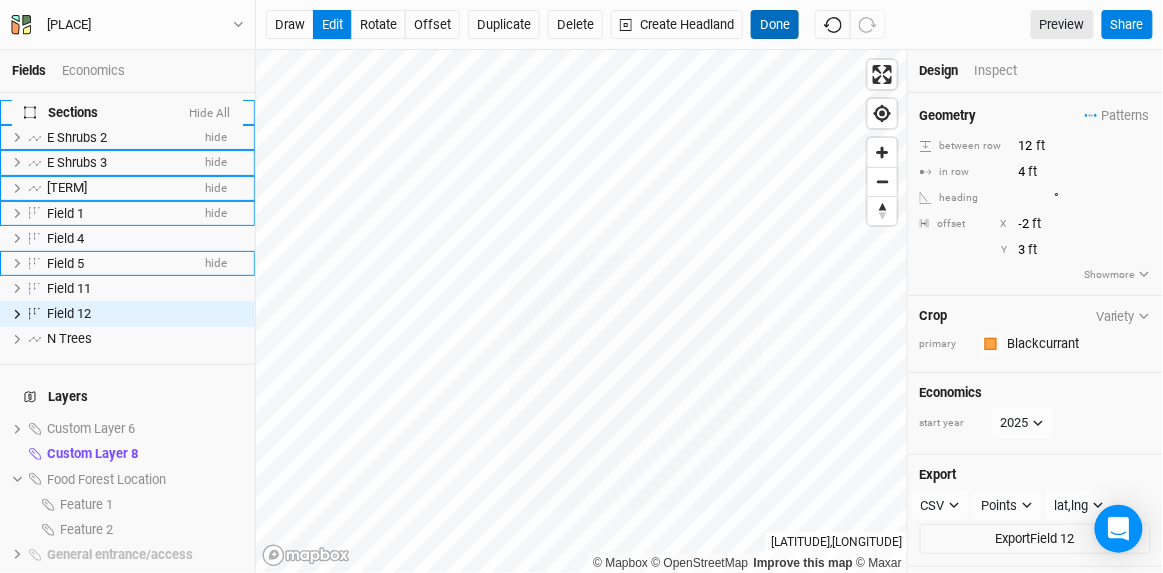 click on "Done" at bounding box center [775, 25] 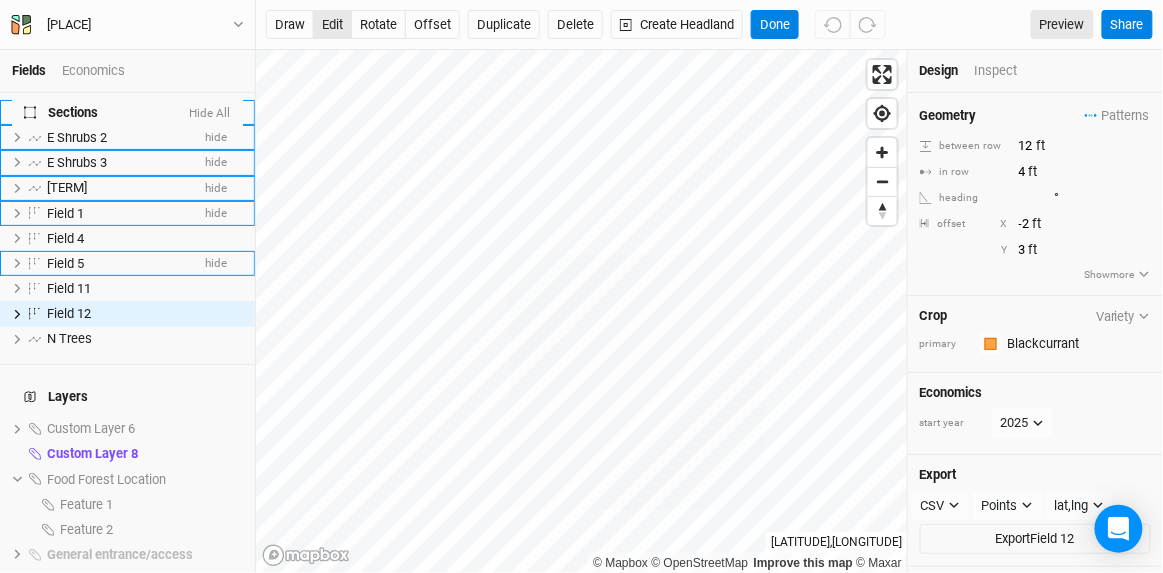 click on "edit" at bounding box center (332, 25) 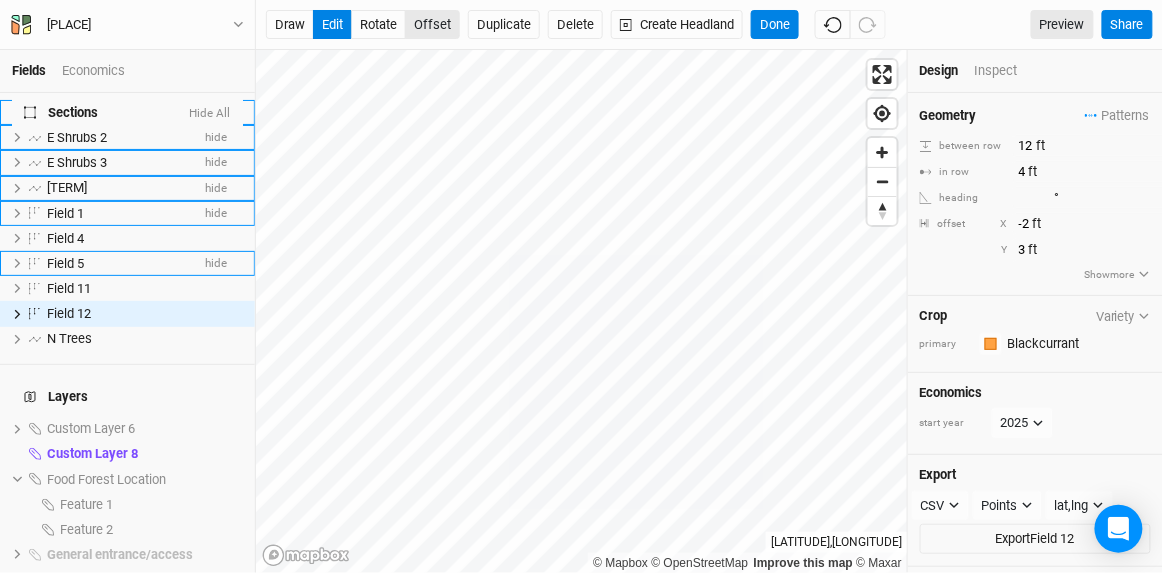 click on "offset" at bounding box center (432, 25) 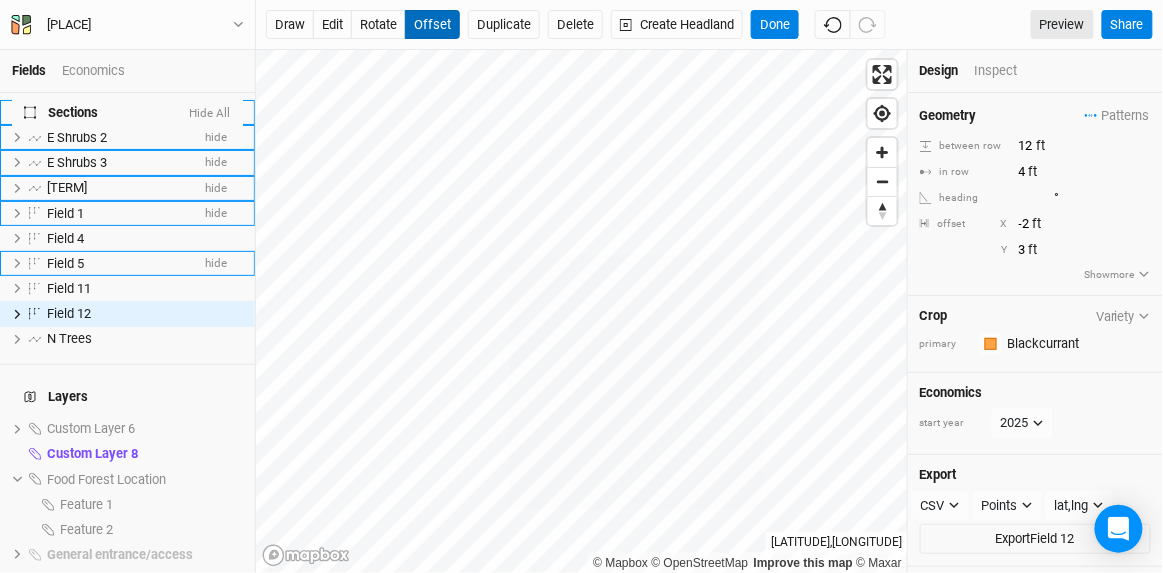 type 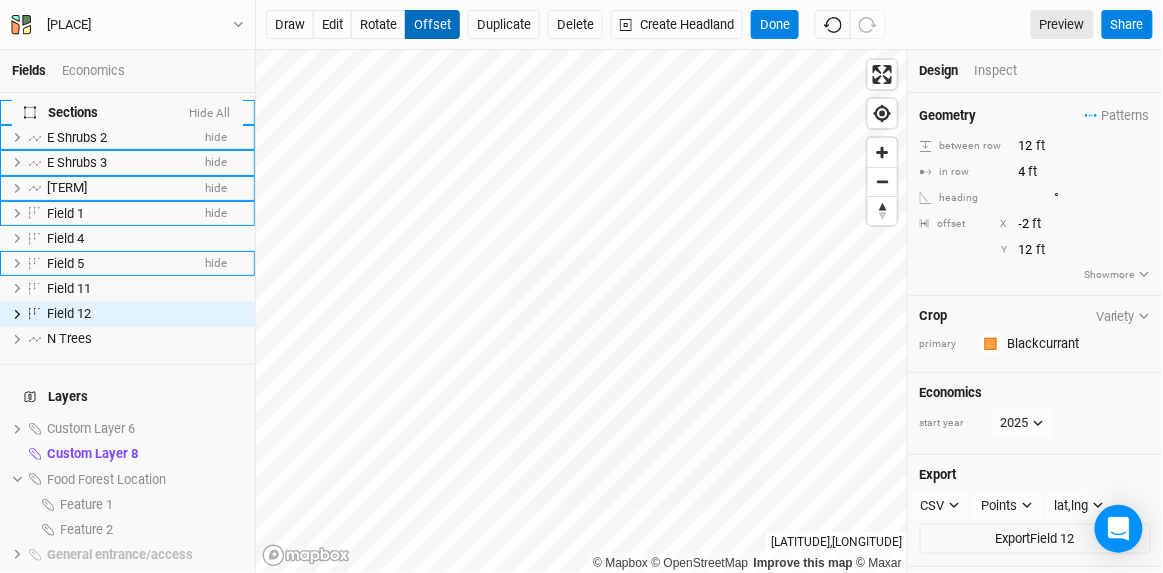 type on "13" 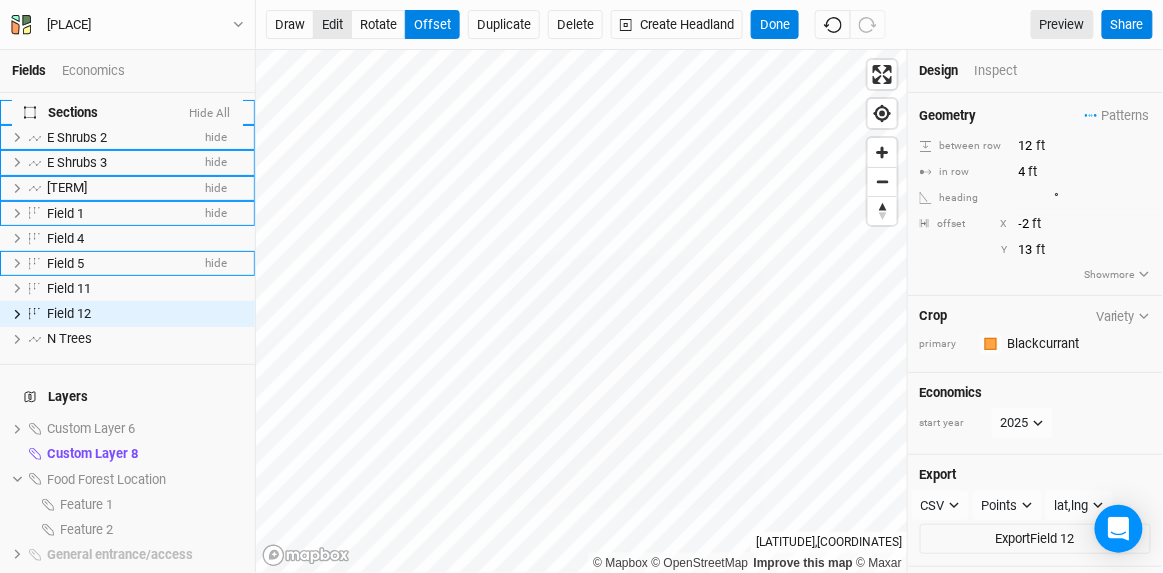 click on "edit" at bounding box center (332, 25) 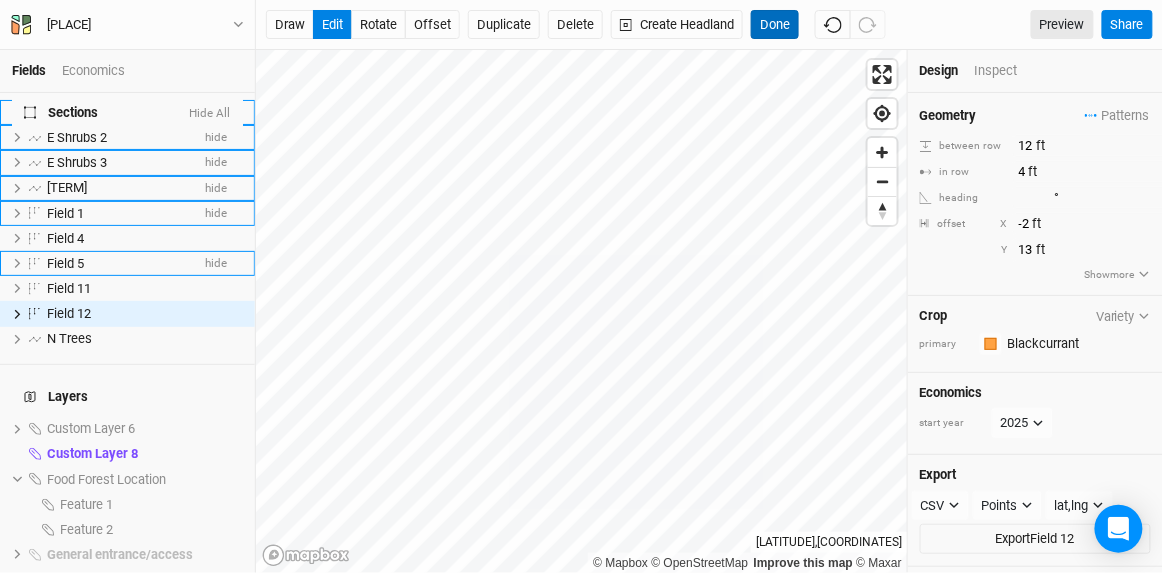 click on "Done" at bounding box center (775, 25) 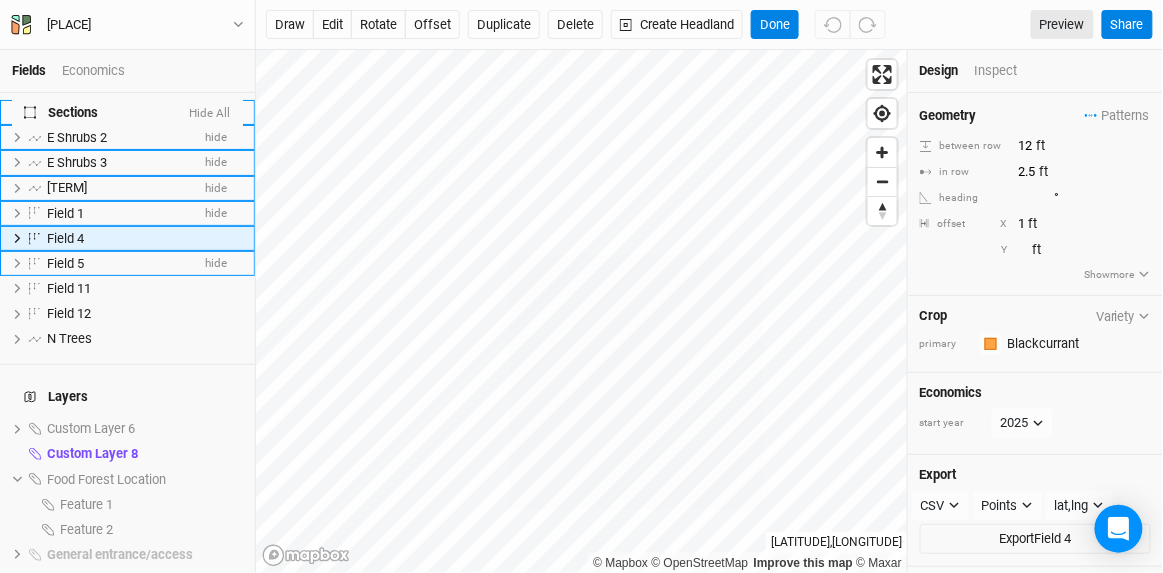 scroll, scrollTop: 0, scrollLeft: 0, axis: both 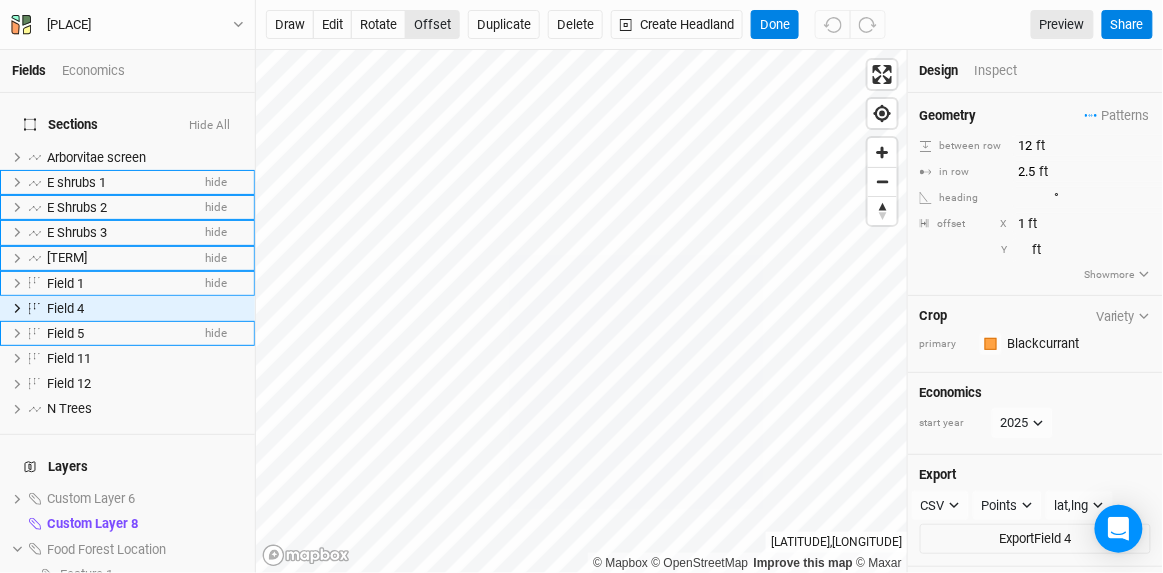 click on "offset" at bounding box center [432, 25] 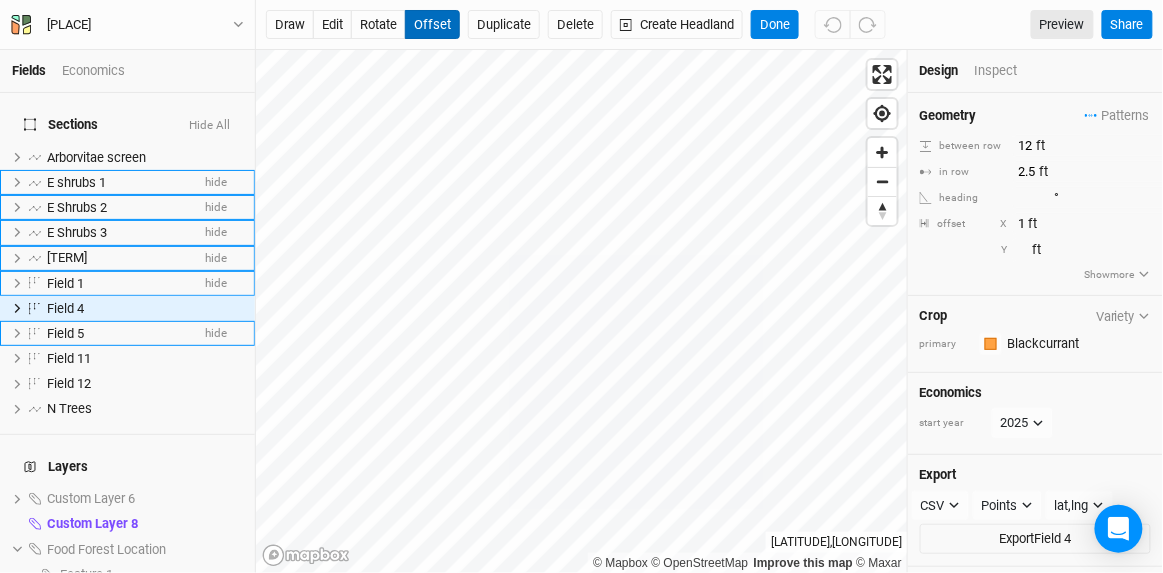 type 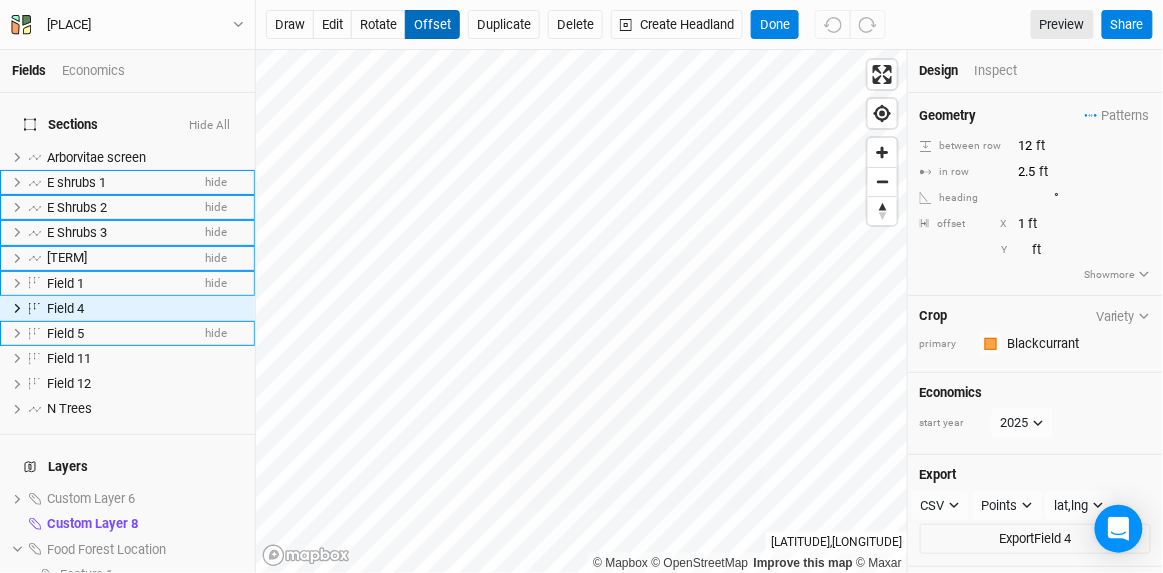type on "-4" 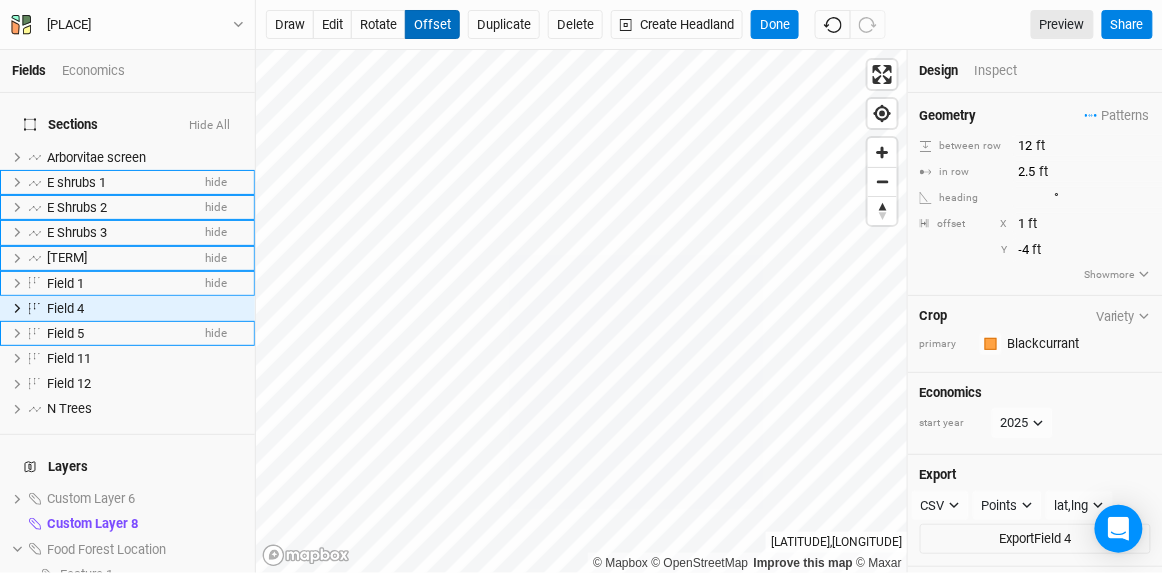 type on "0" 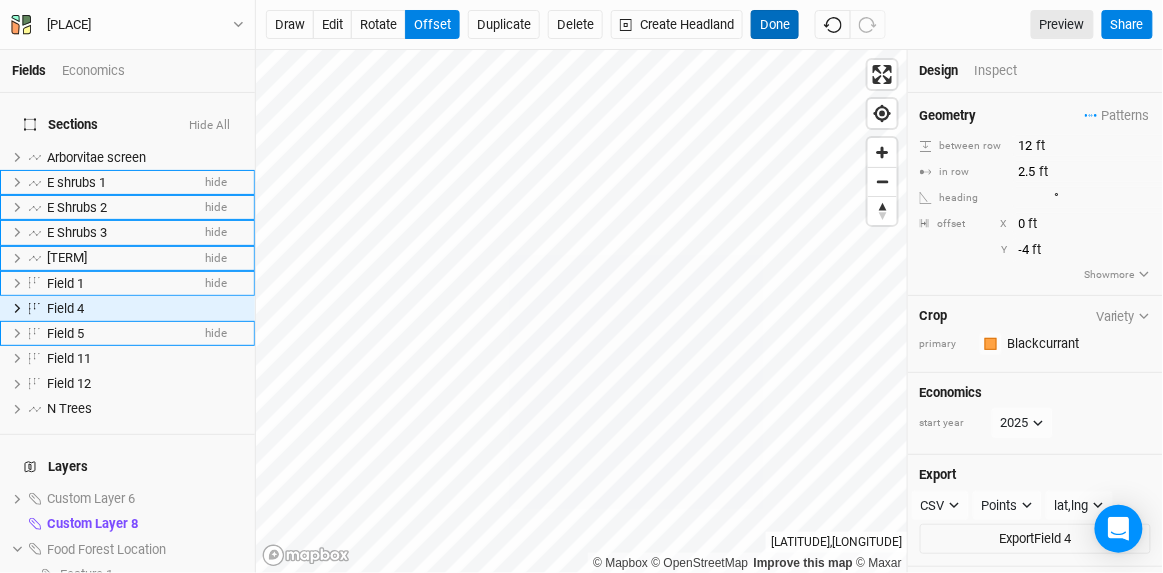 click on "Done" at bounding box center (775, 25) 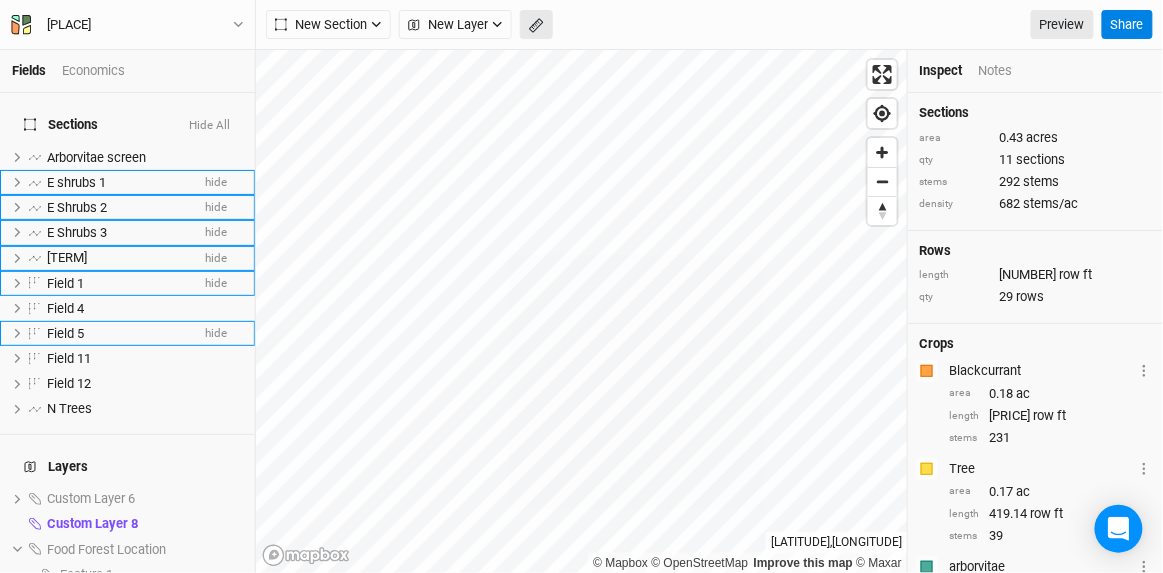 click 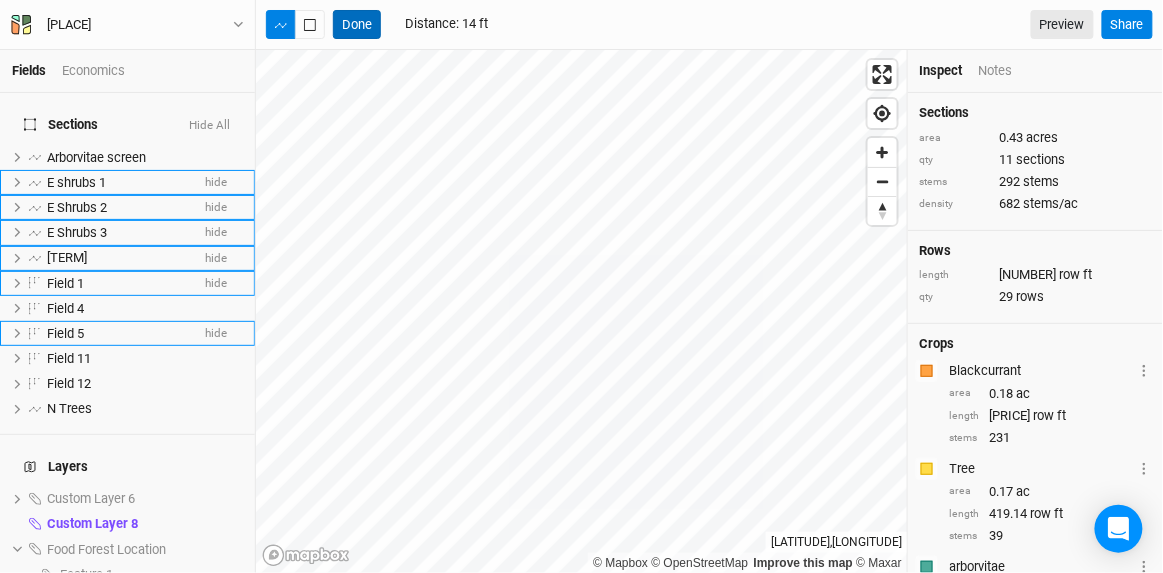 click on "Done" at bounding box center (357, 25) 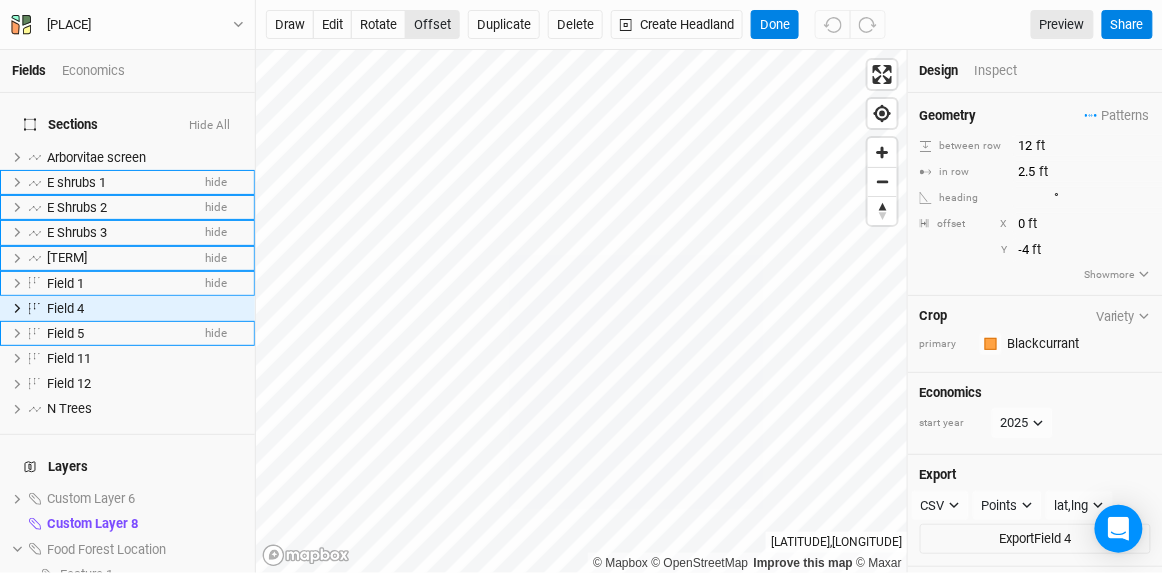 click on "offset" at bounding box center (432, 25) 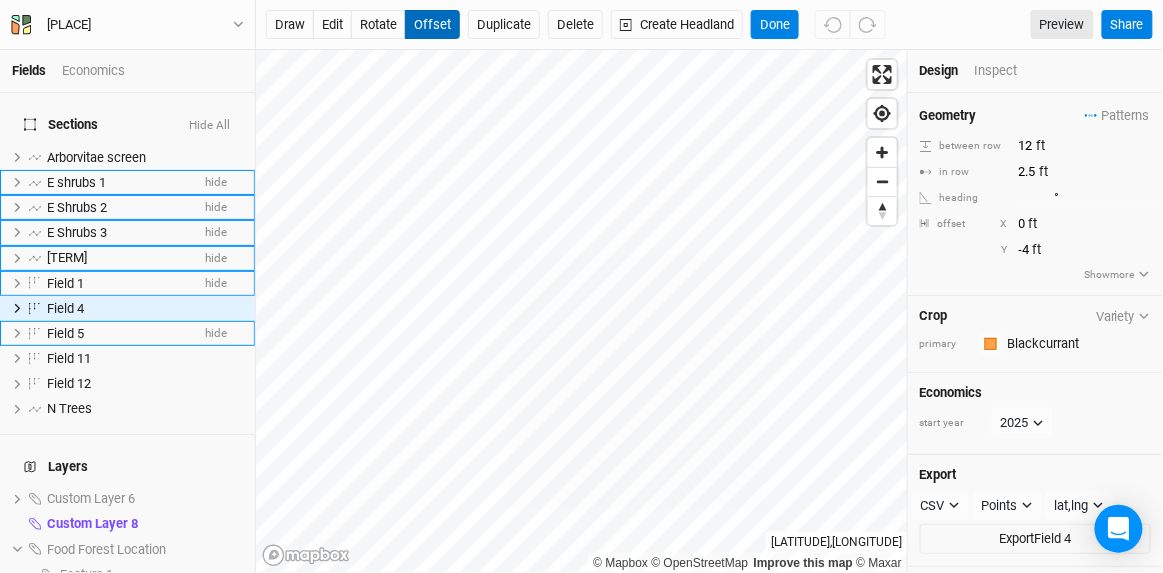 type 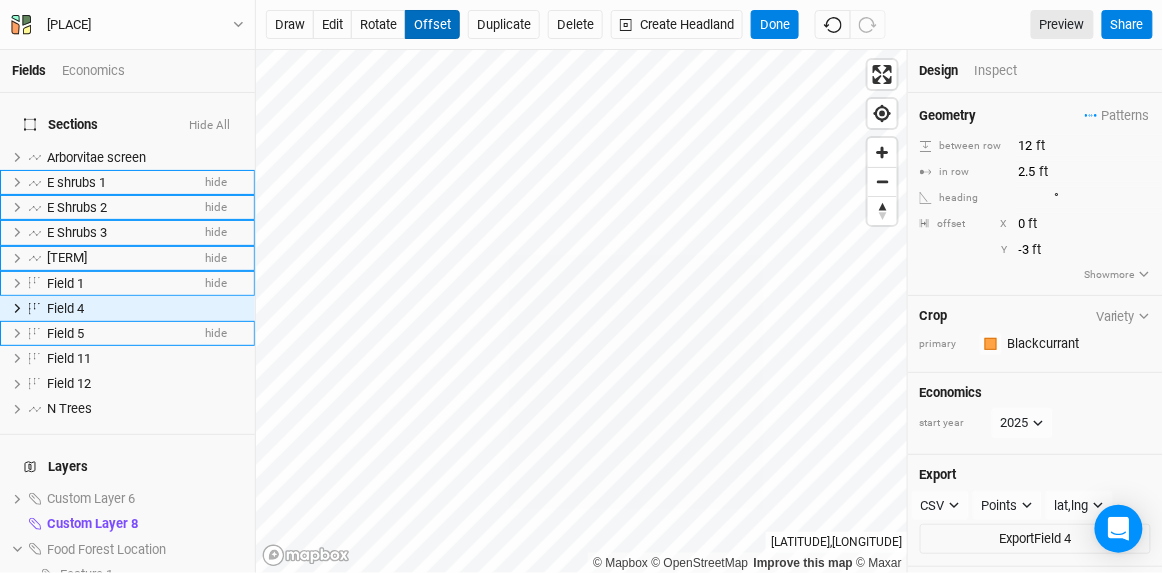 type on "-4" 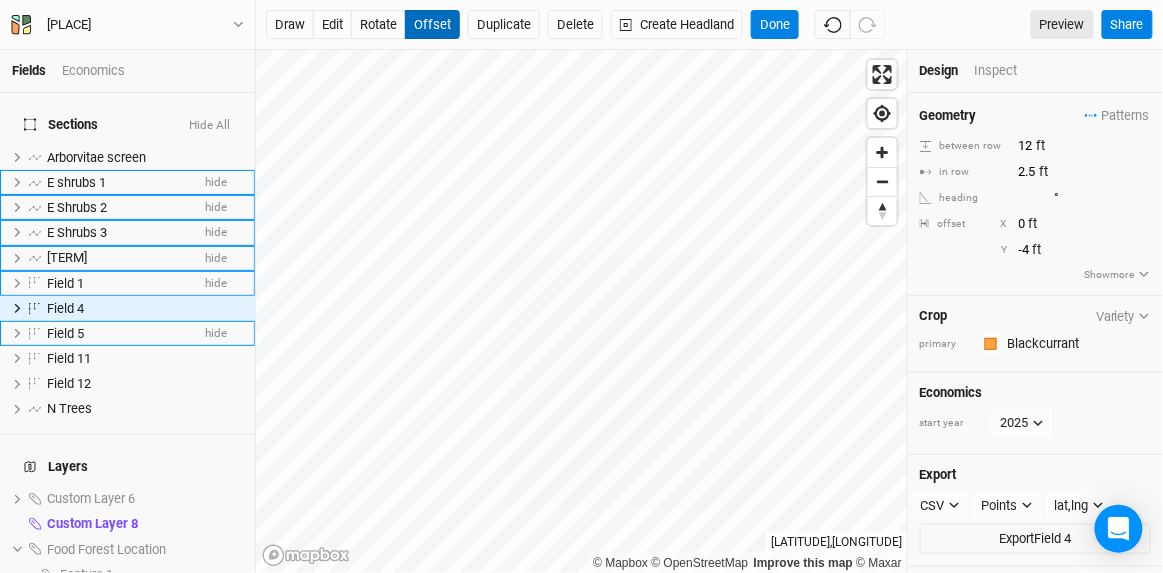 type on "-1" 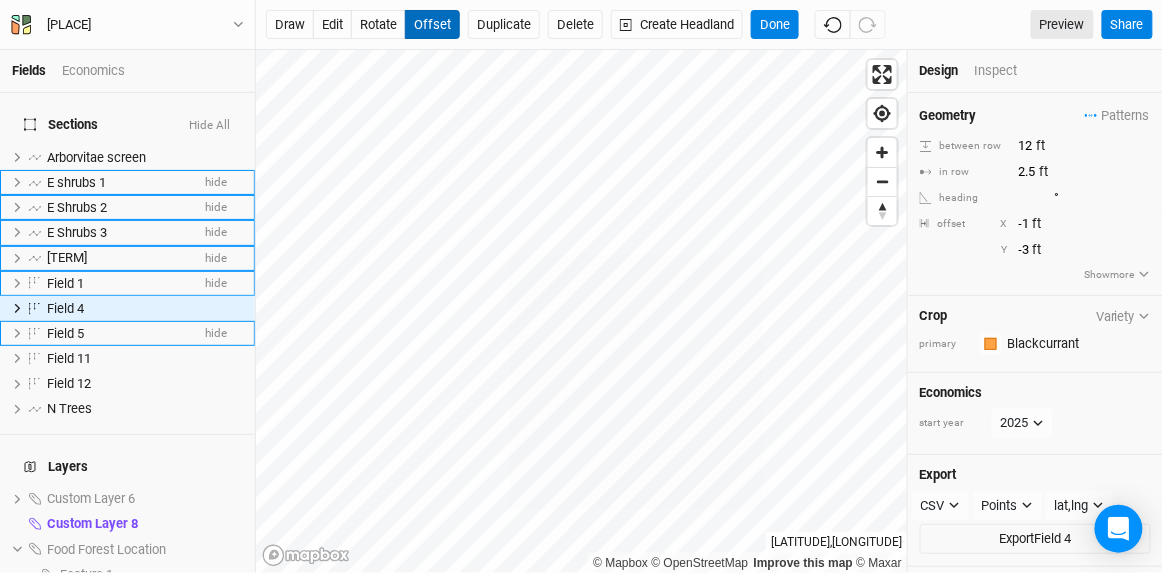 type on "-4" 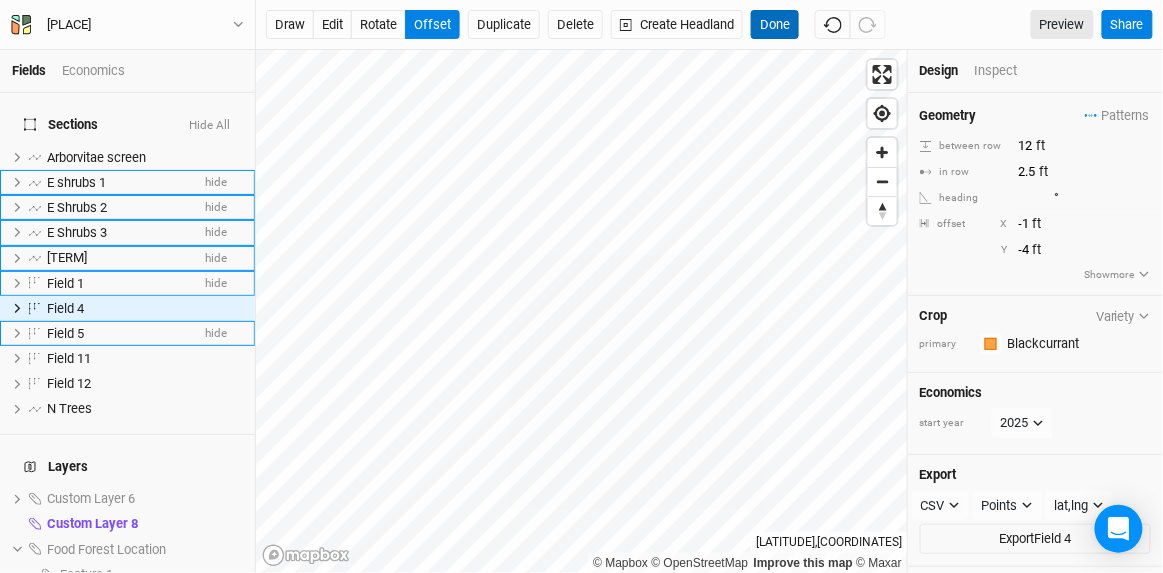 click on "Done" at bounding box center (775, 25) 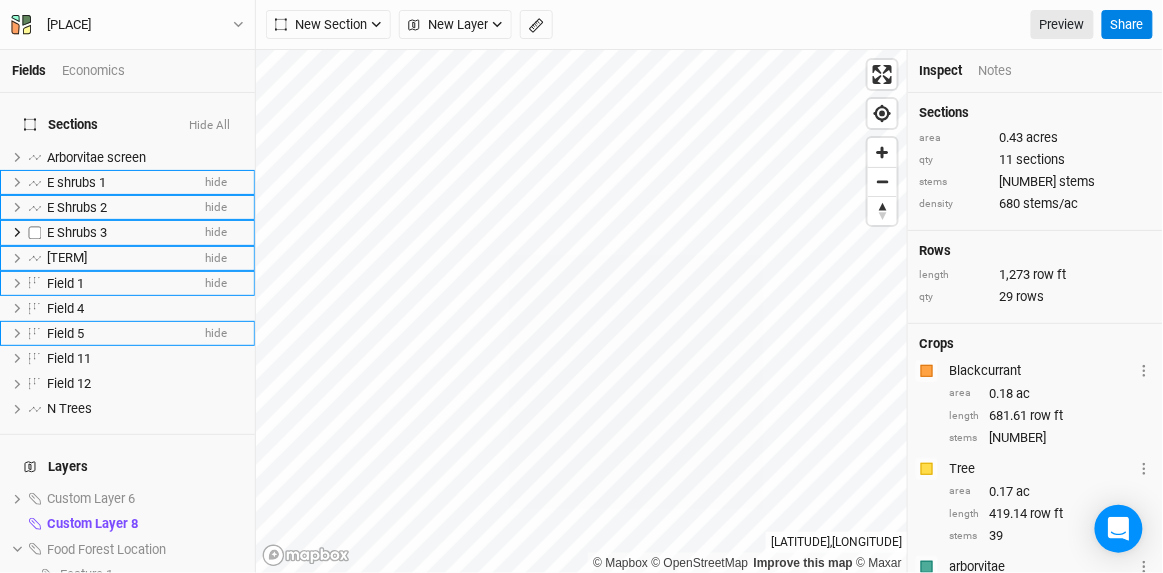 scroll, scrollTop: 0, scrollLeft: 0, axis: both 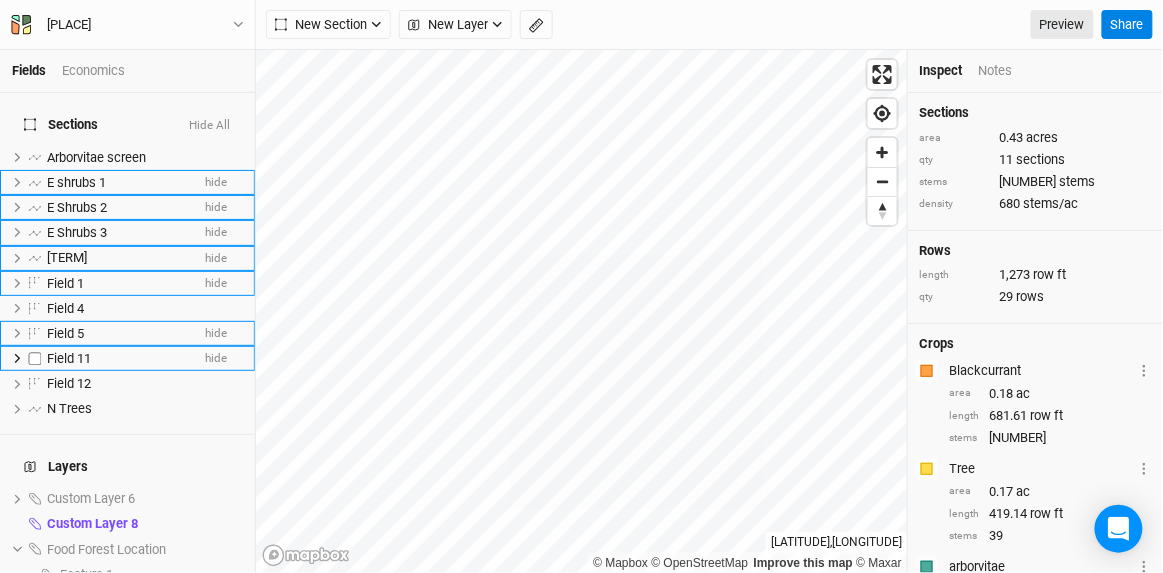 click on "Field 11" at bounding box center [69, 358] 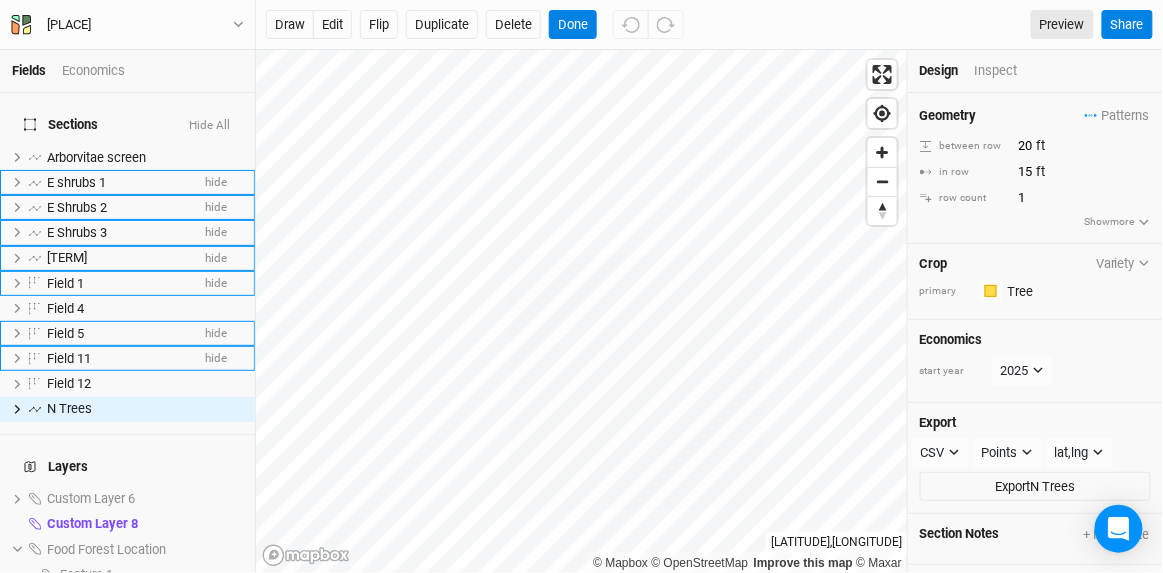 scroll, scrollTop: 97, scrollLeft: 0, axis: vertical 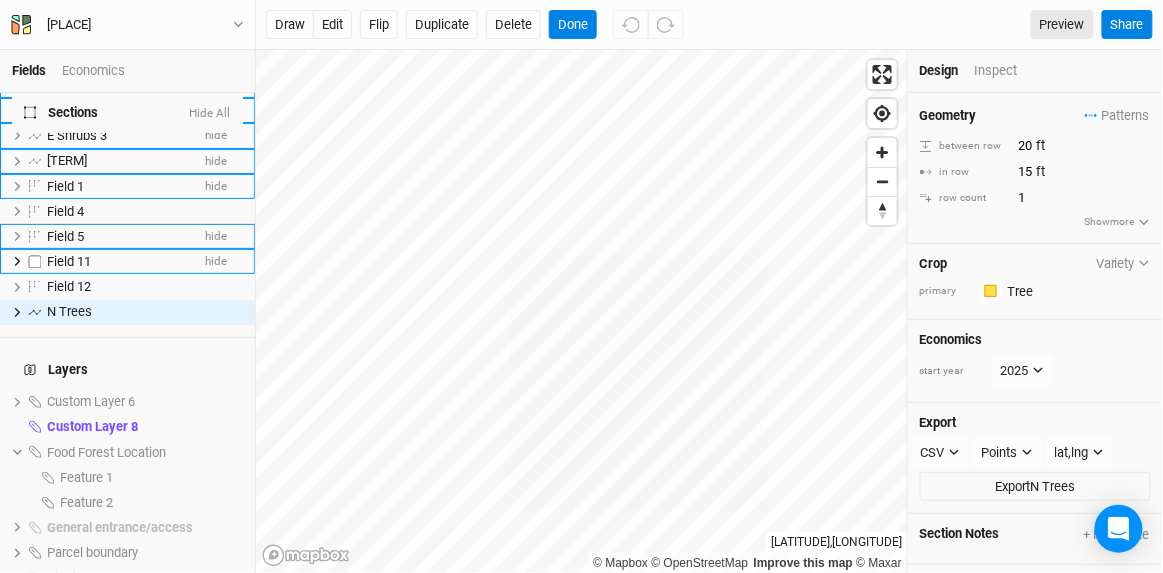 click on "Field 11" at bounding box center (118, 262) 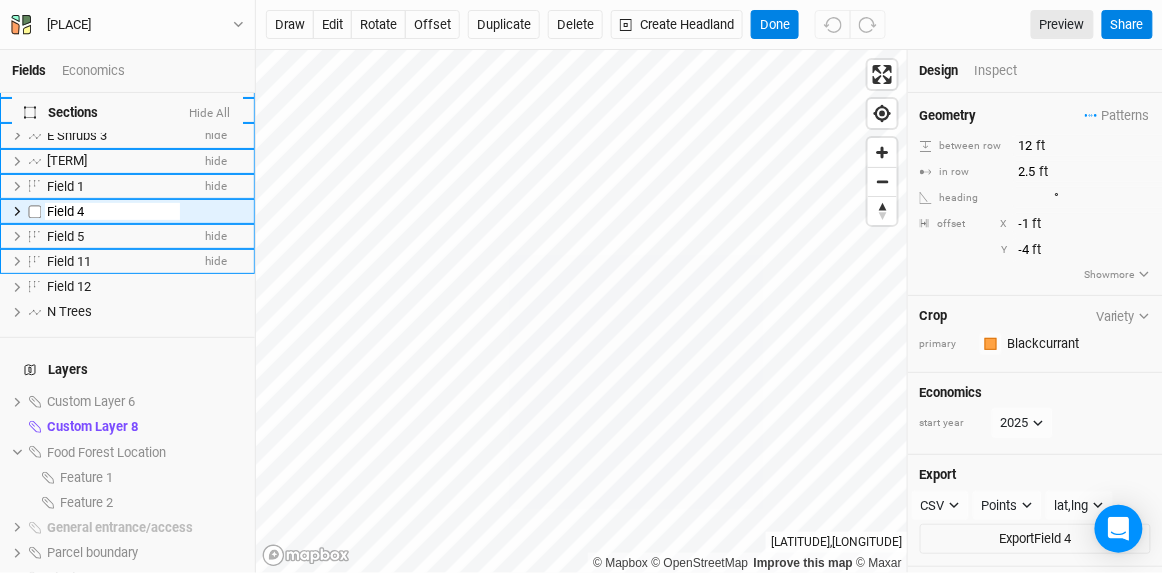 scroll, scrollTop: 0, scrollLeft: 0, axis: both 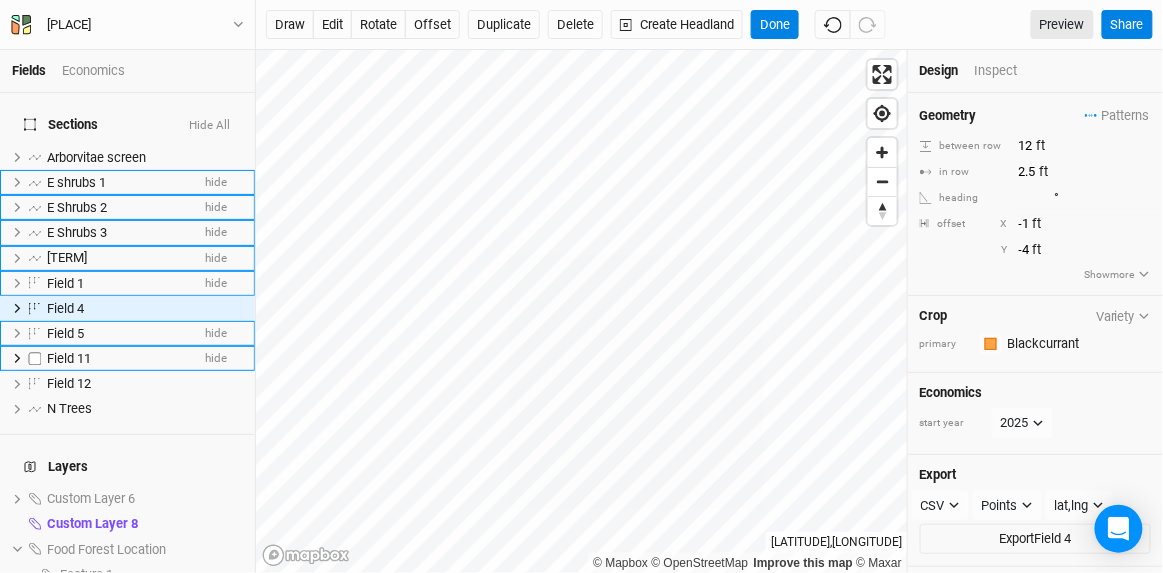 click on "Field 11" at bounding box center [118, 359] 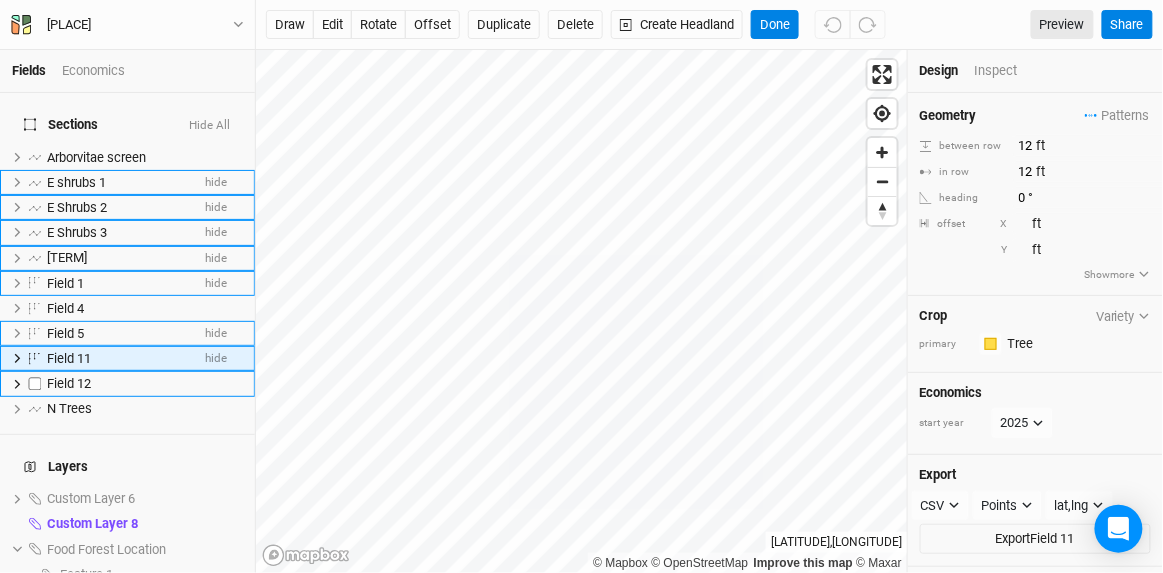 scroll, scrollTop: 42, scrollLeft: 0, axis: vertical 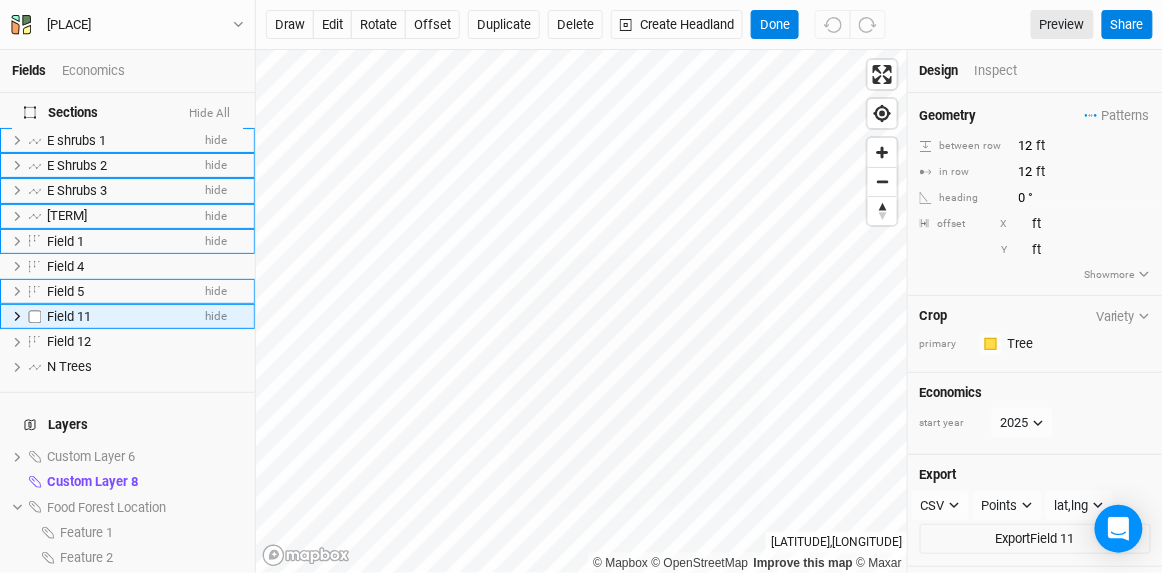 click on "Field 11" at bounding box center [118, 317] 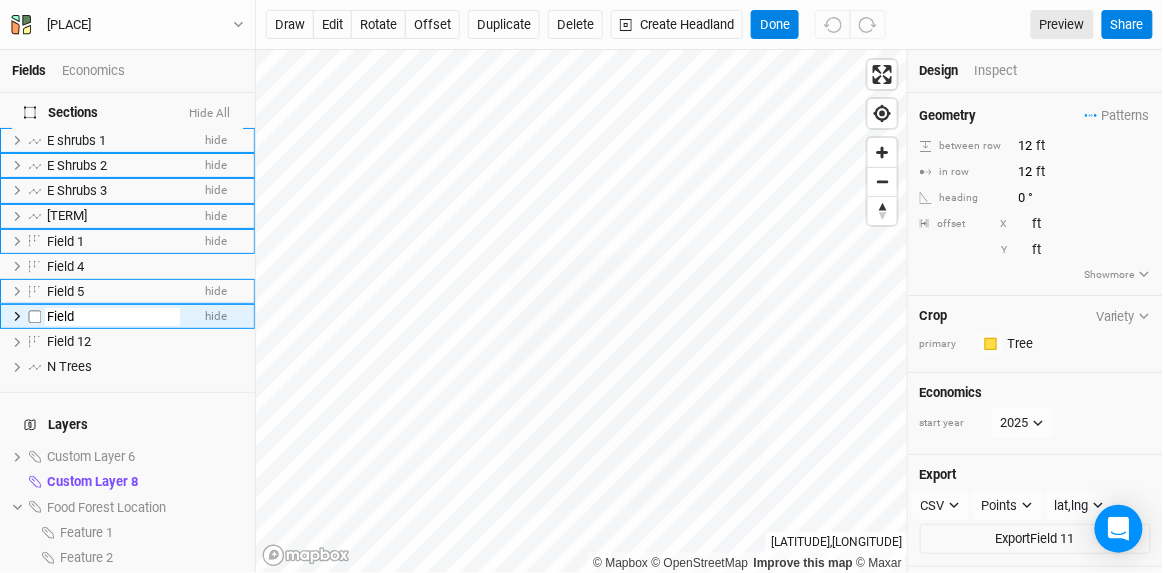 type on "Field 3" 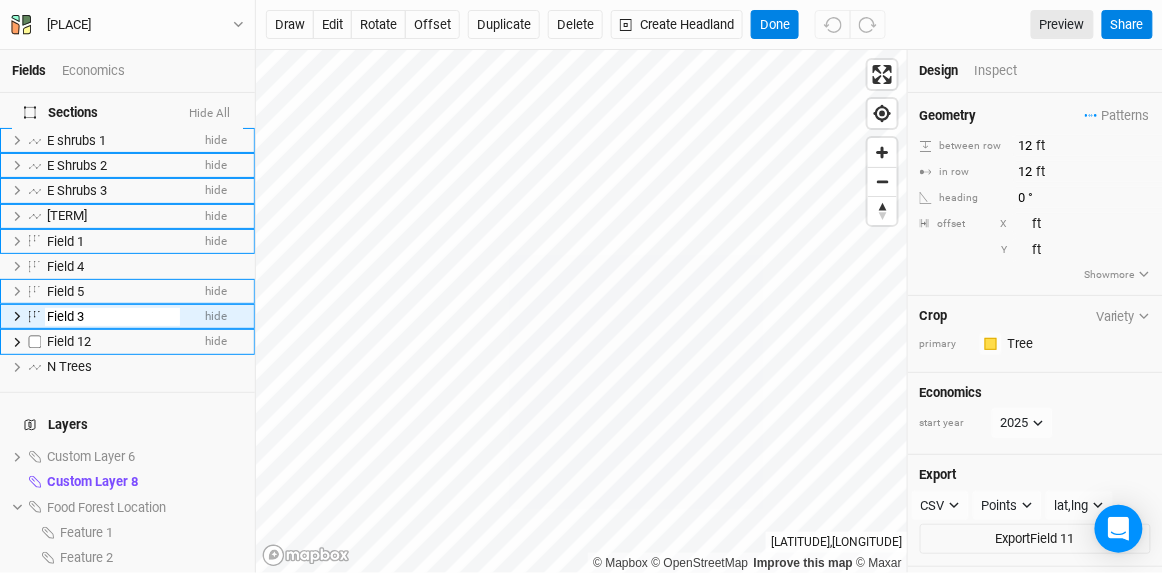 click on "Field 12" at bounding box center (118, 342) 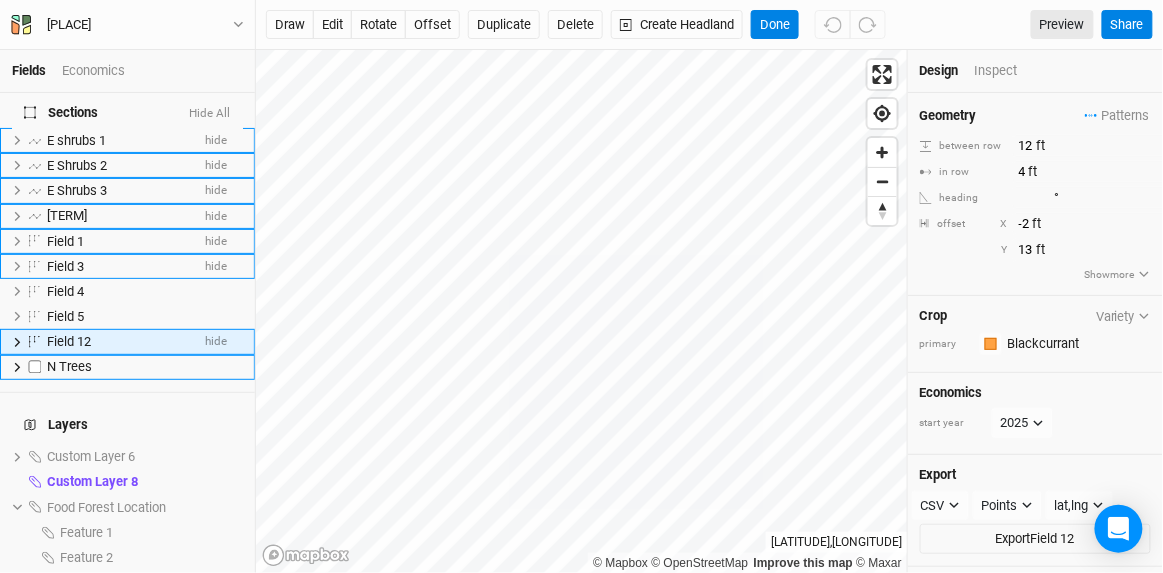 scroll, scrollTop: 70, scrollLeft: 0, axis: vertical 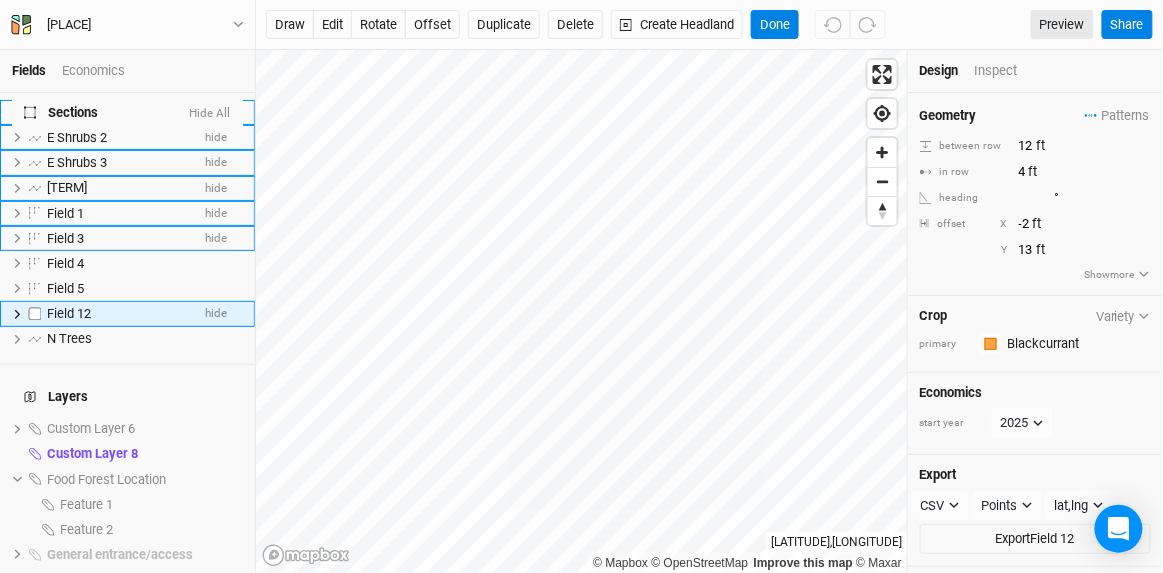 click on "Field 12" at bounding box center (118, 314) 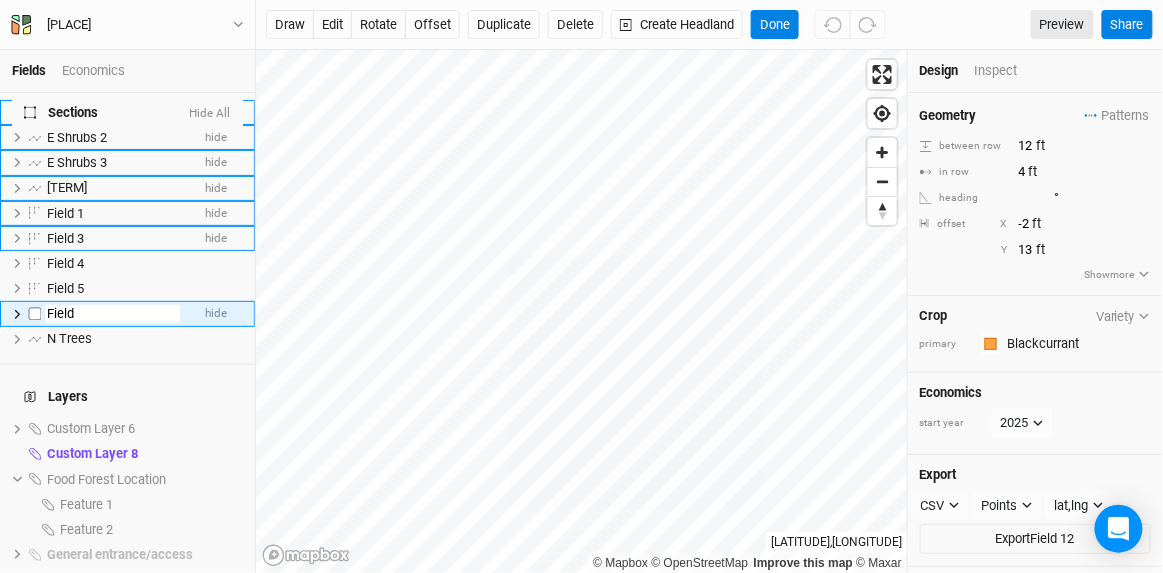 type on "Field 2" 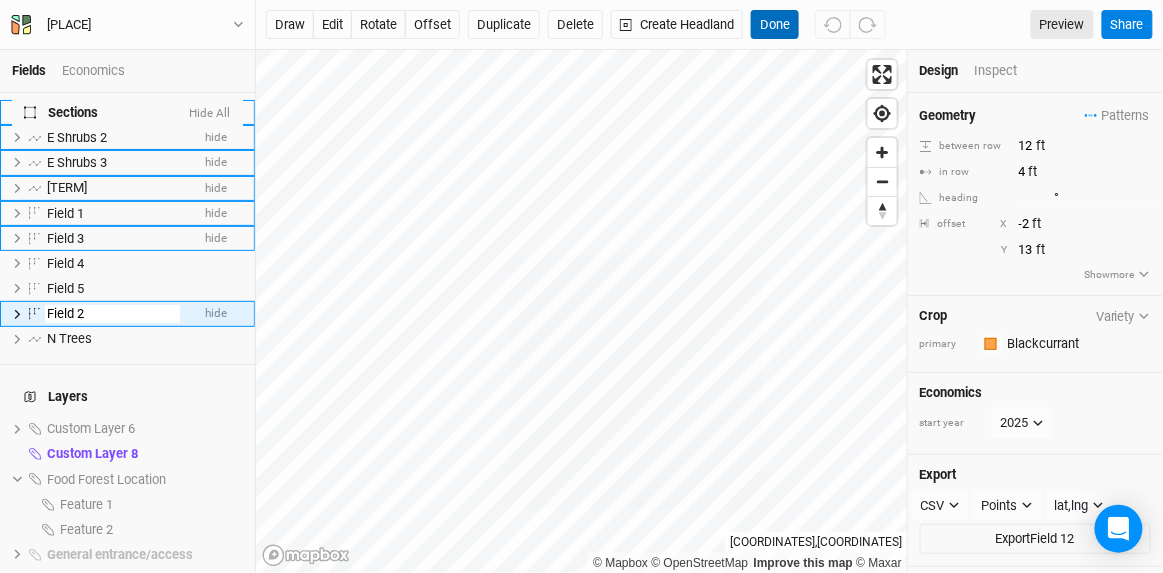 click on "Done" at bounding box center (775, 25) 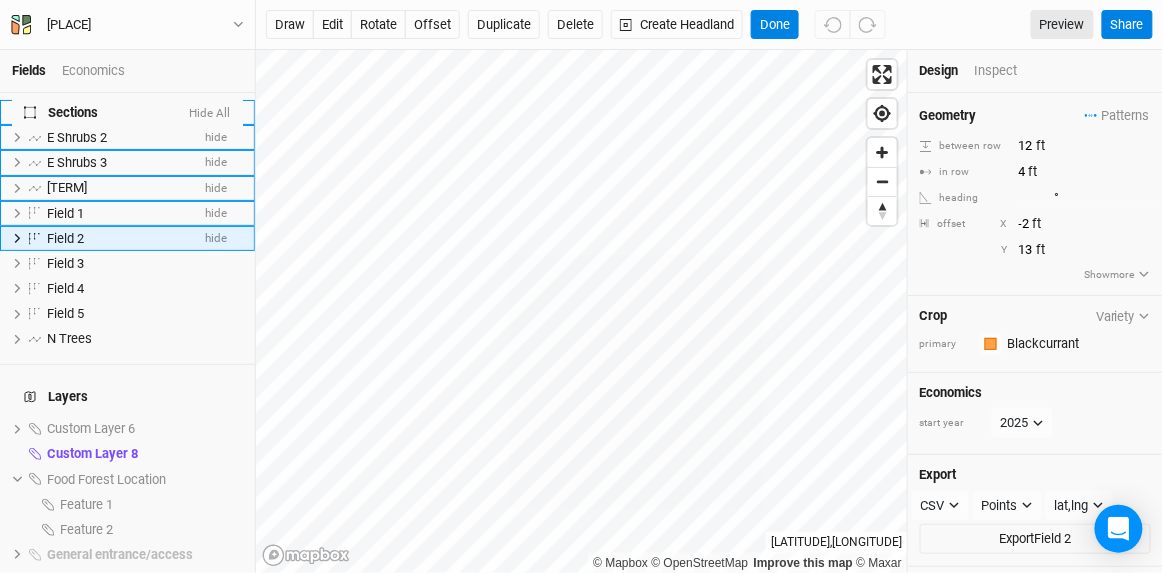 scroll, scrollTop: 0, scrollLeft: 0, axis: both 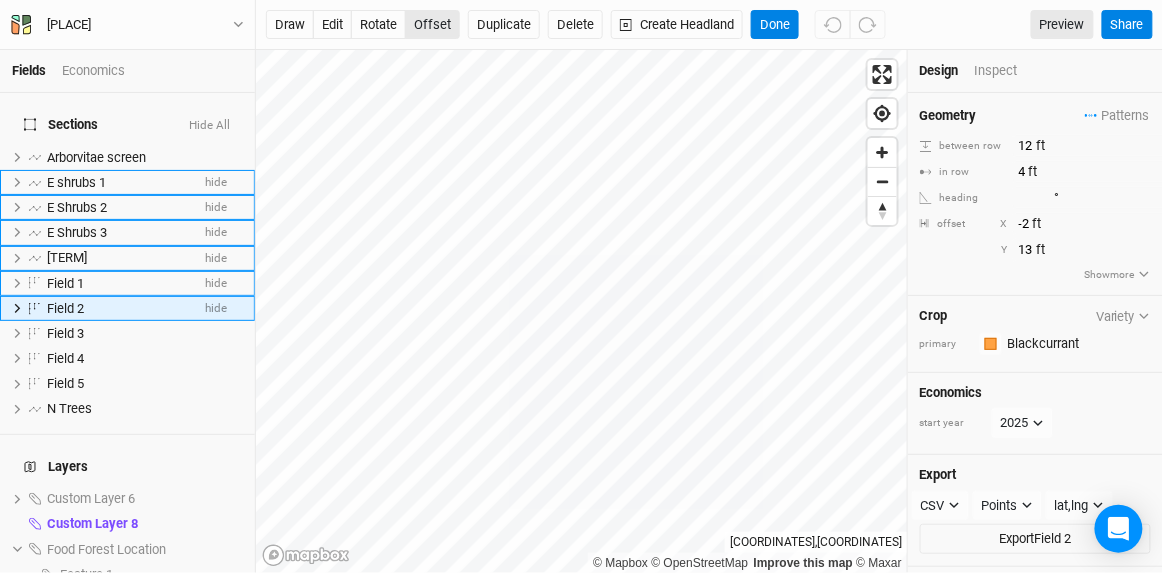click on "offset" at bounding box center [432, 25] 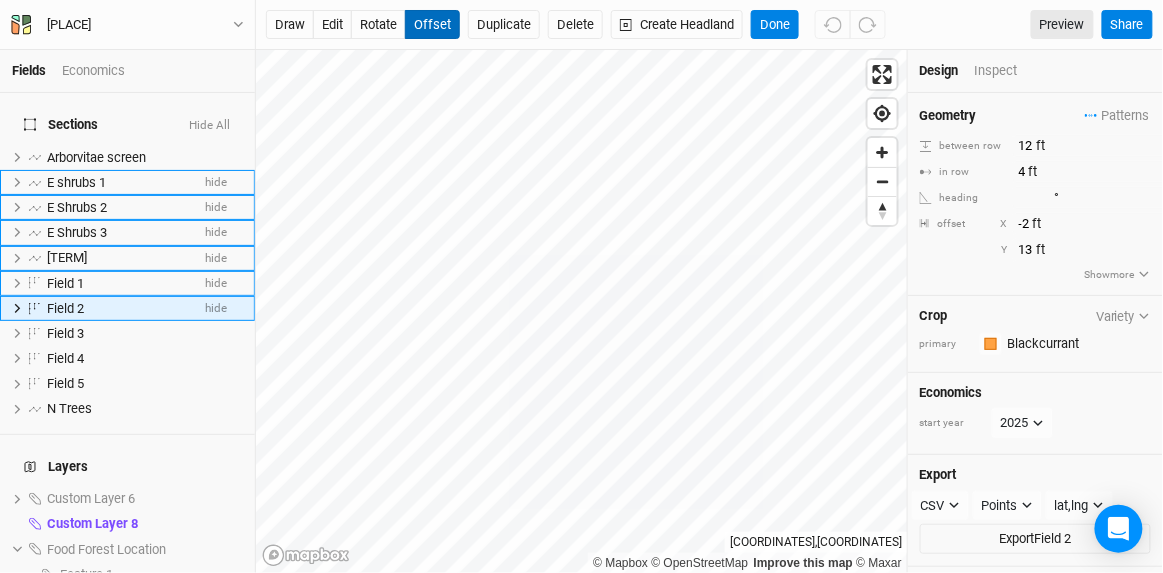 type 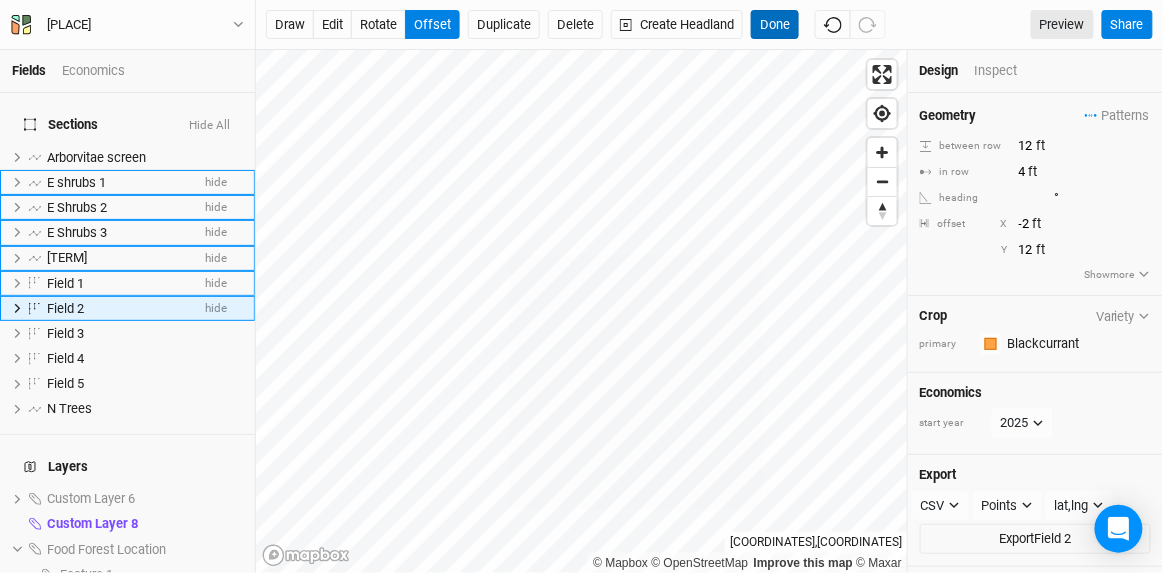 click on "Done" at bounding box center [775, 25] 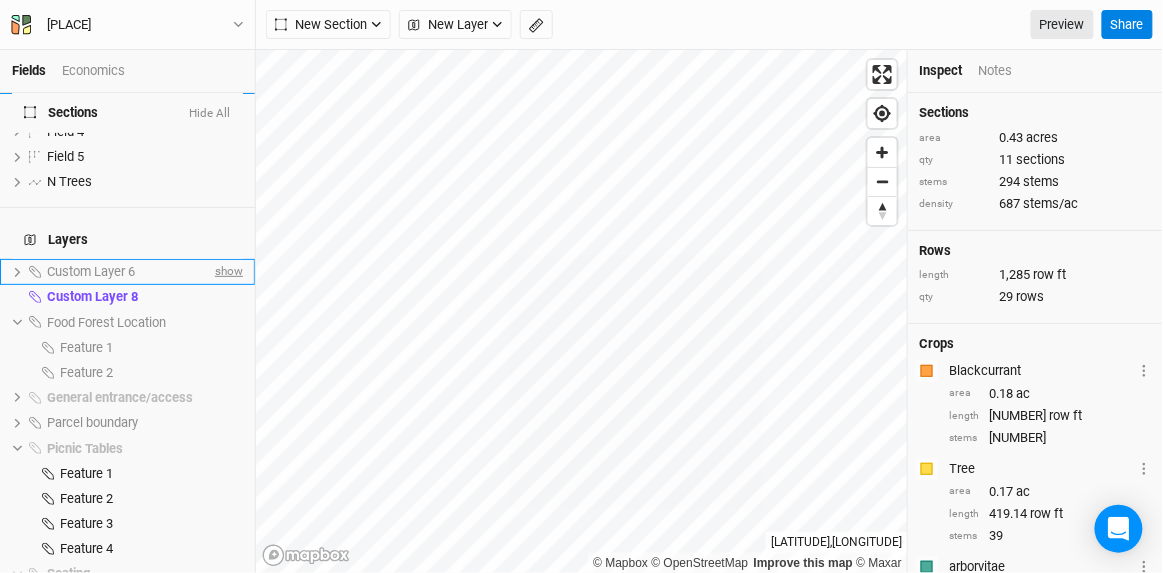 scroll, scrollTop: 276, scrollLeft: 0, axis: vertical 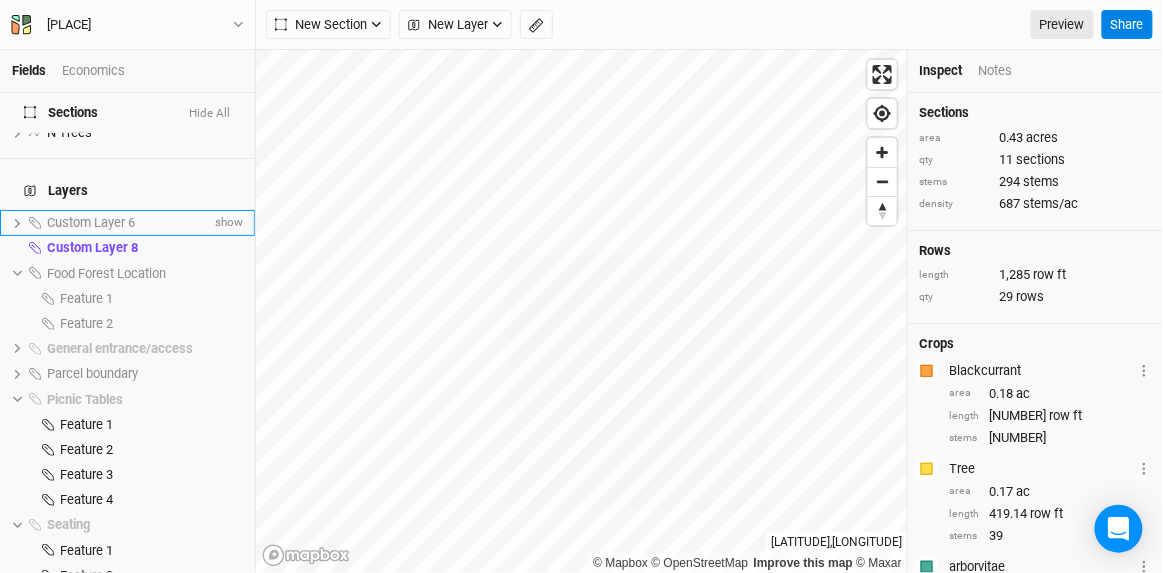 click on "Custom Layer 6 show" at bounding box center (127, 222) 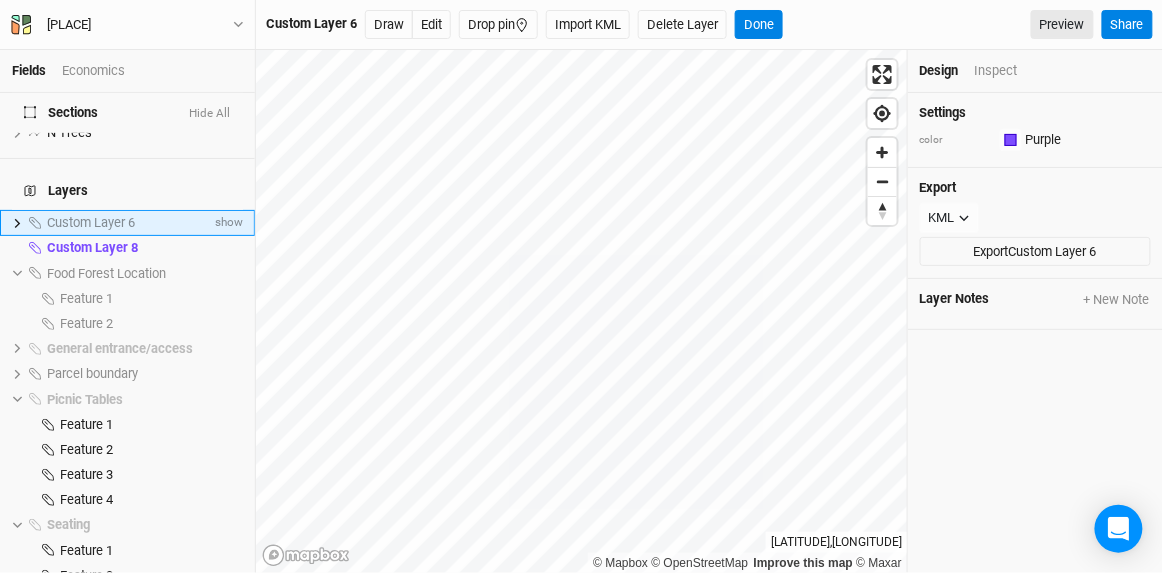 click on "Custom Layer 6 show" at bounding box center (127, 222) 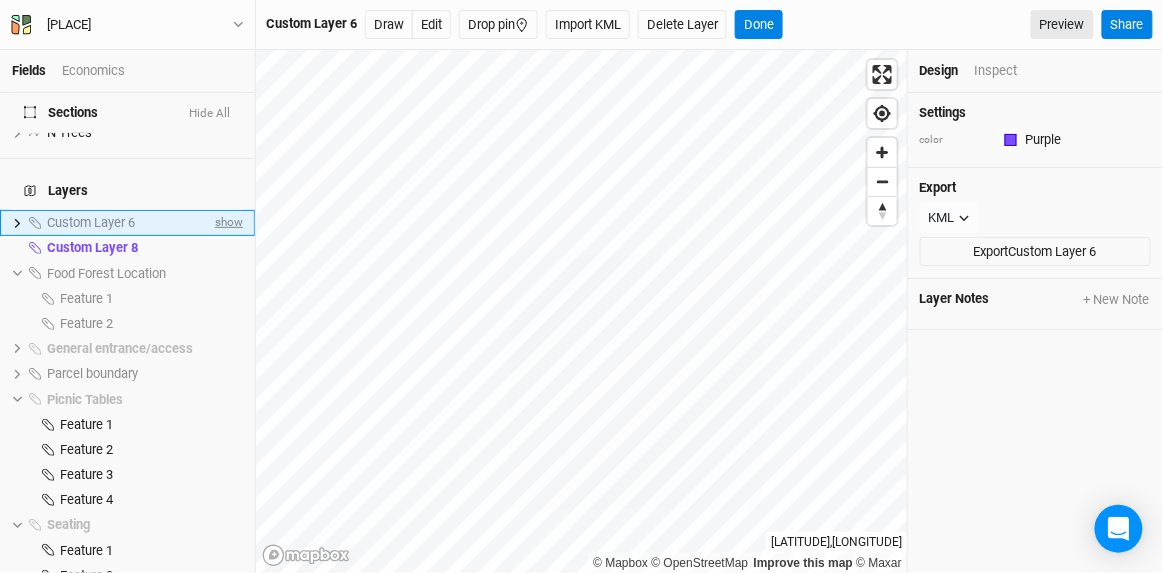 click on "show" at bounding box center (227, 223) 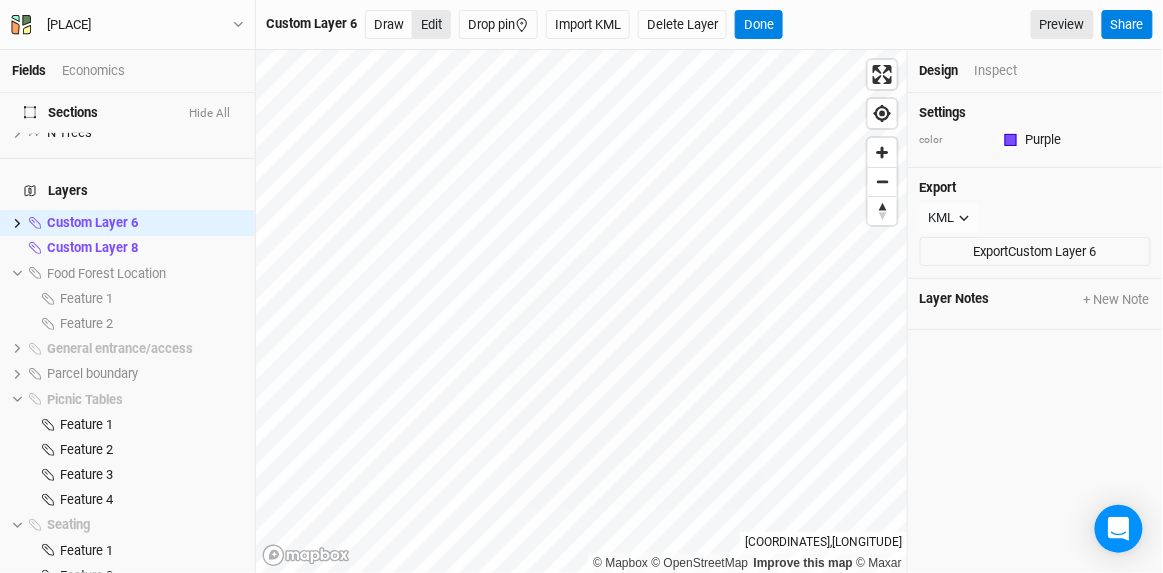 click on "Edit" at bounding box center (431, 25) 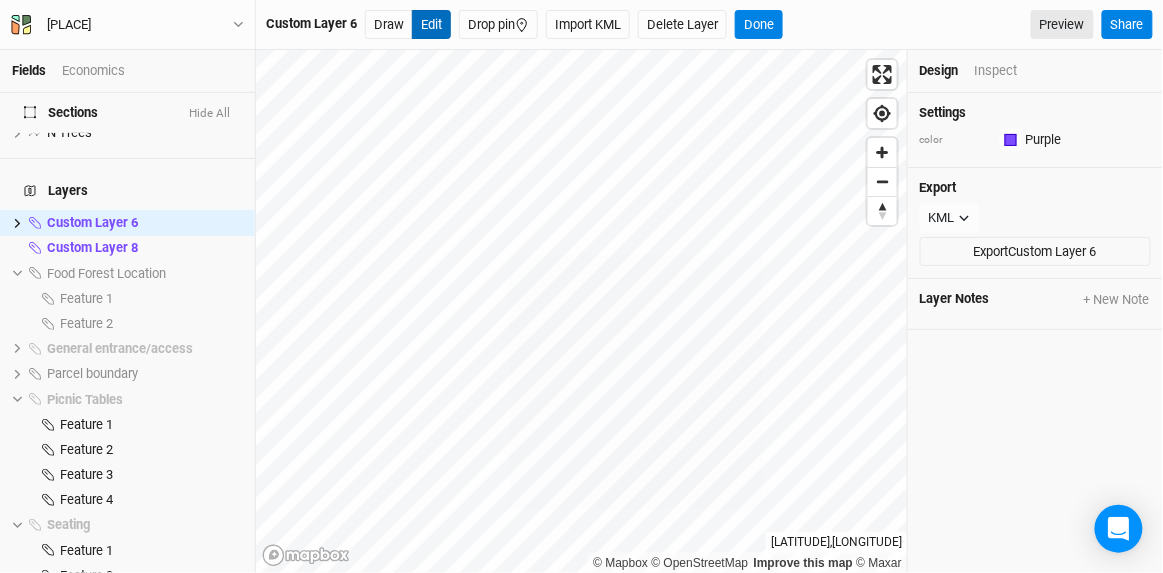 click on "Edit" at bounding box center [431, 25] 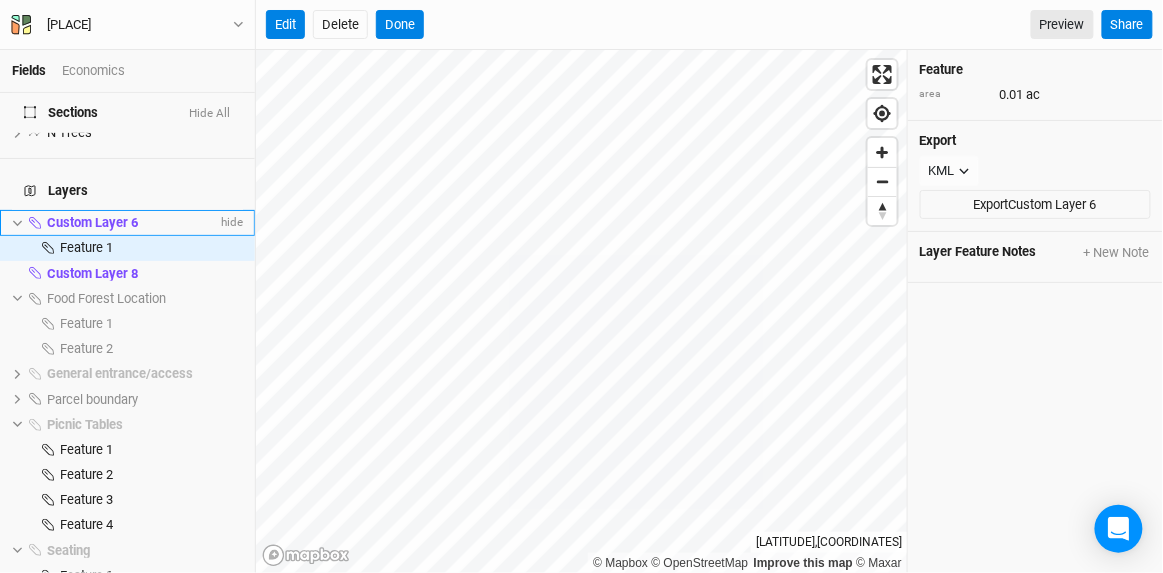 click on "Custom Layer 6" at bounding box center (132, 223) 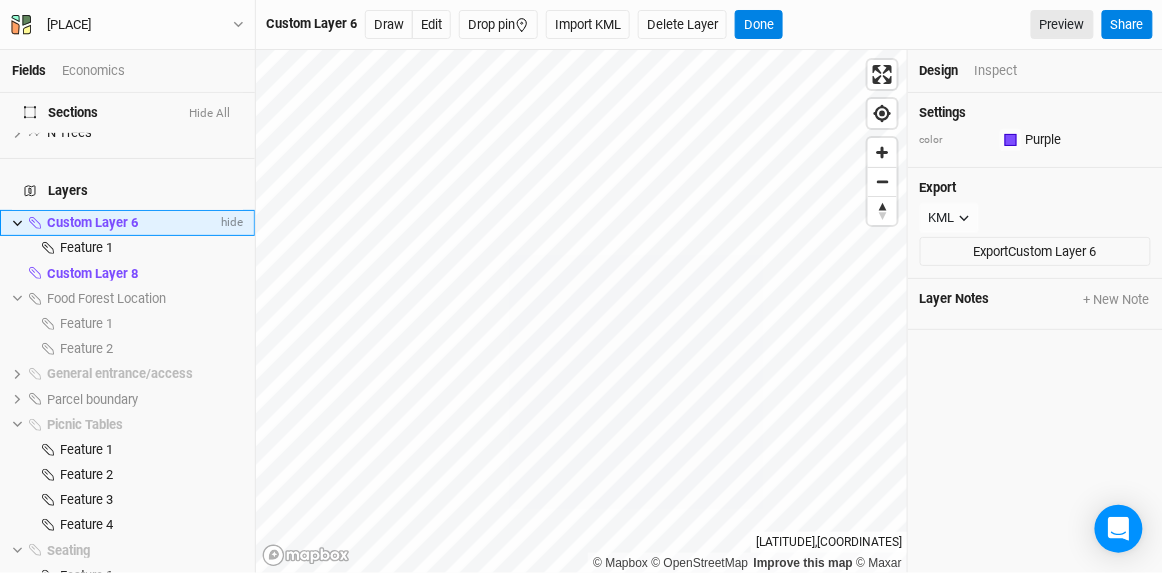 click on "Custom Layer 6" at bounding box center [132, 223] 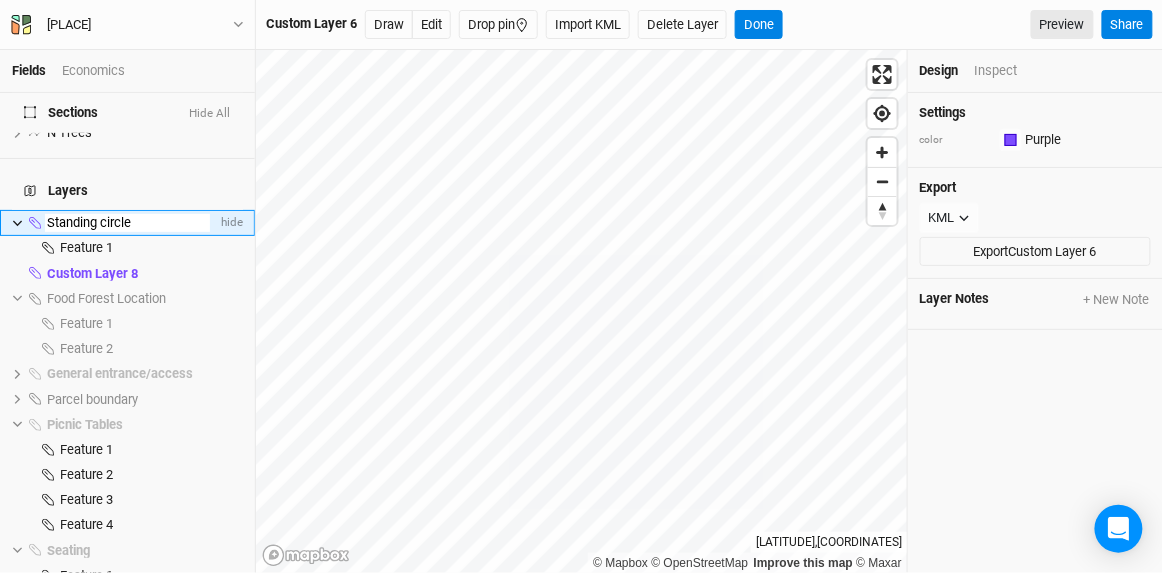 type on "Standing circle" 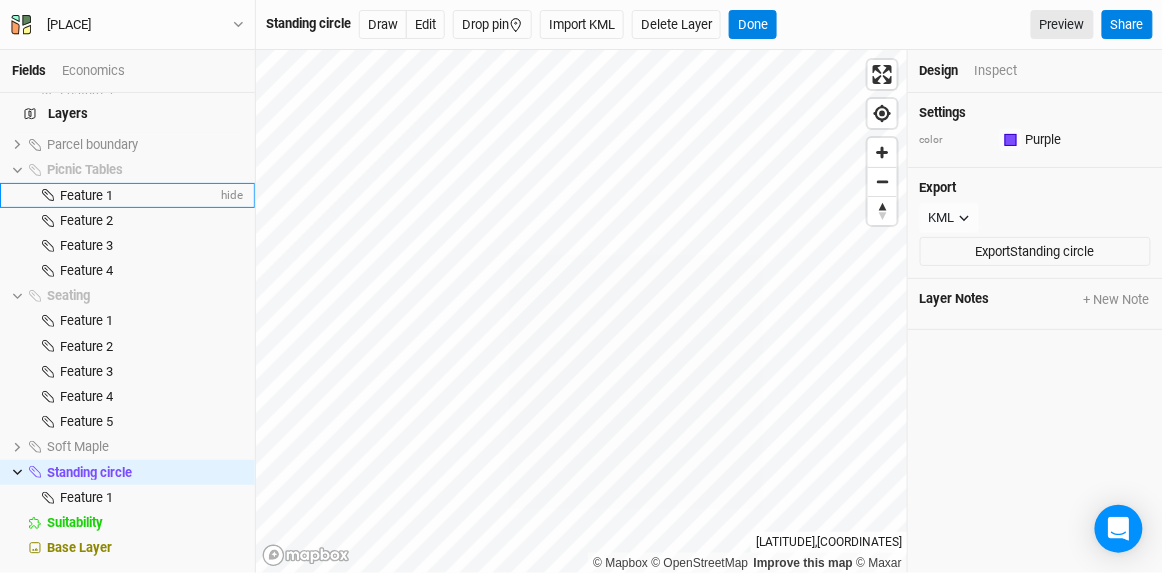 scroll, scrollTop: 542, scrollLeft: 0, axis: vertical 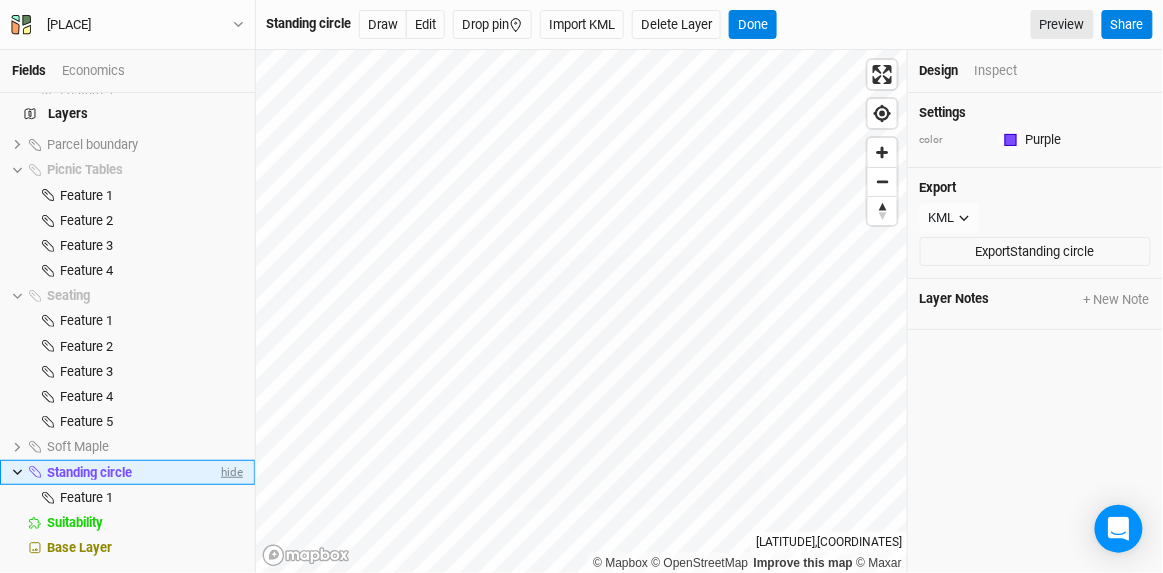 click on "hide" at bounding box center (230, 472) 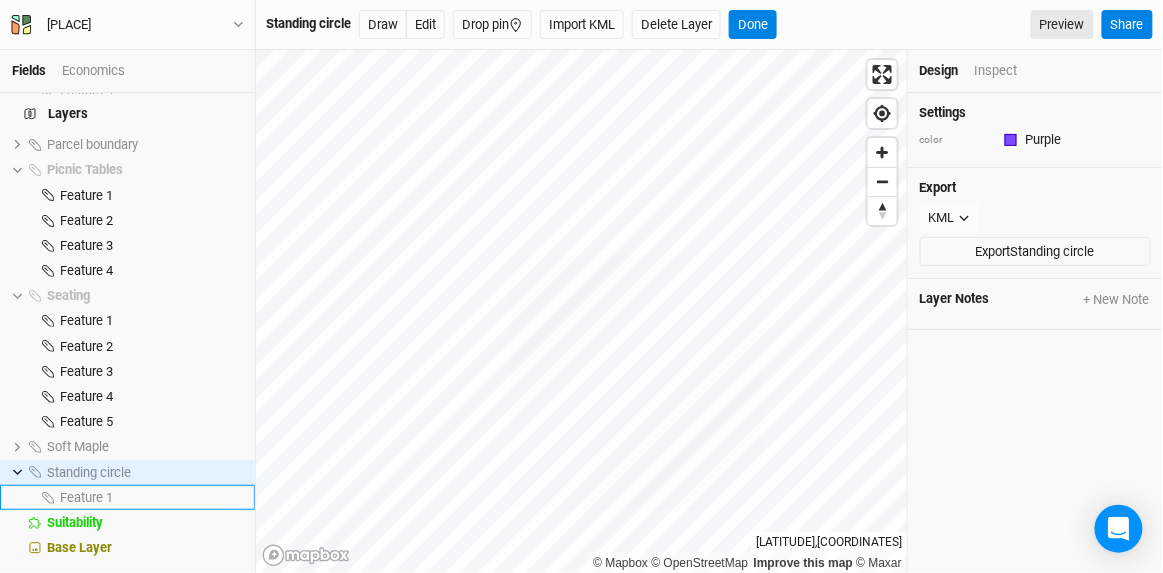 click on "Feature 1" at bounding box center (151, 498) 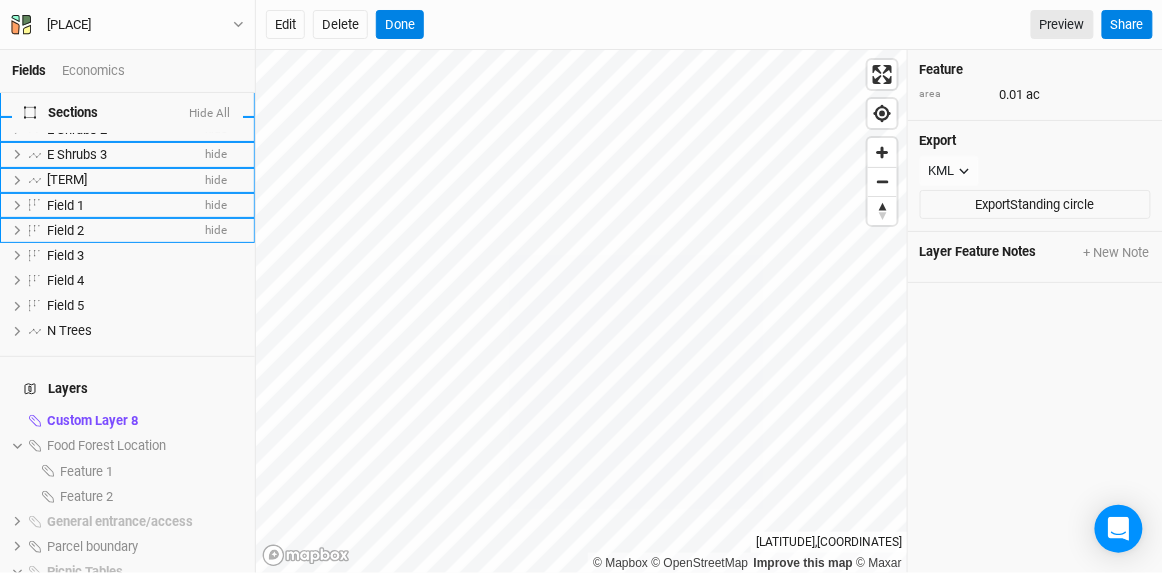 scroll, scrollTop: 45, scrollLeft: 0, axis: vertical 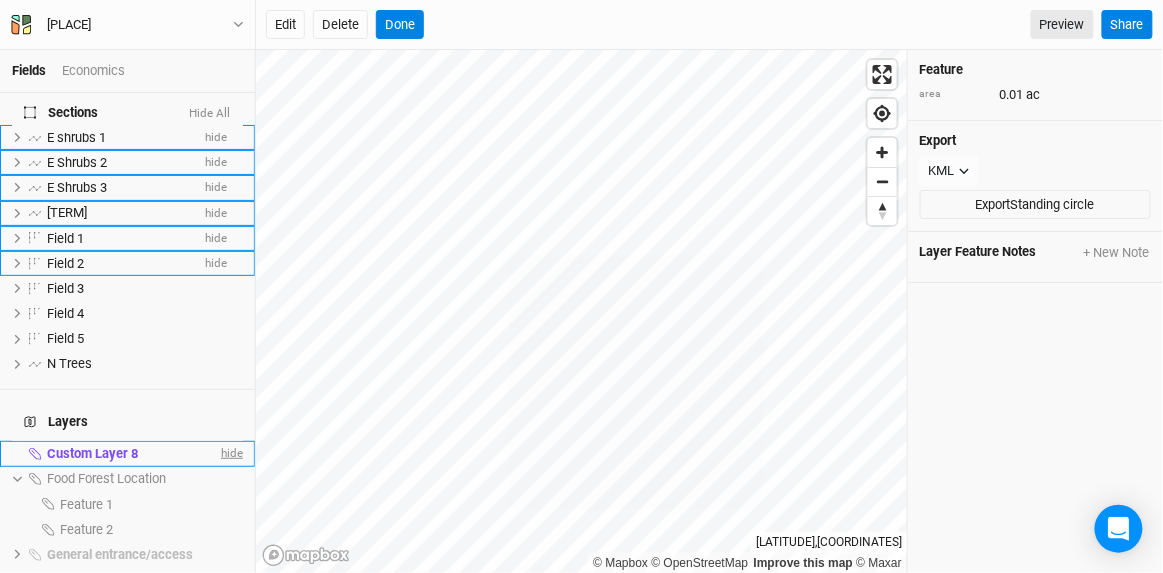 click on "hide" at bounding box center [230, 454] 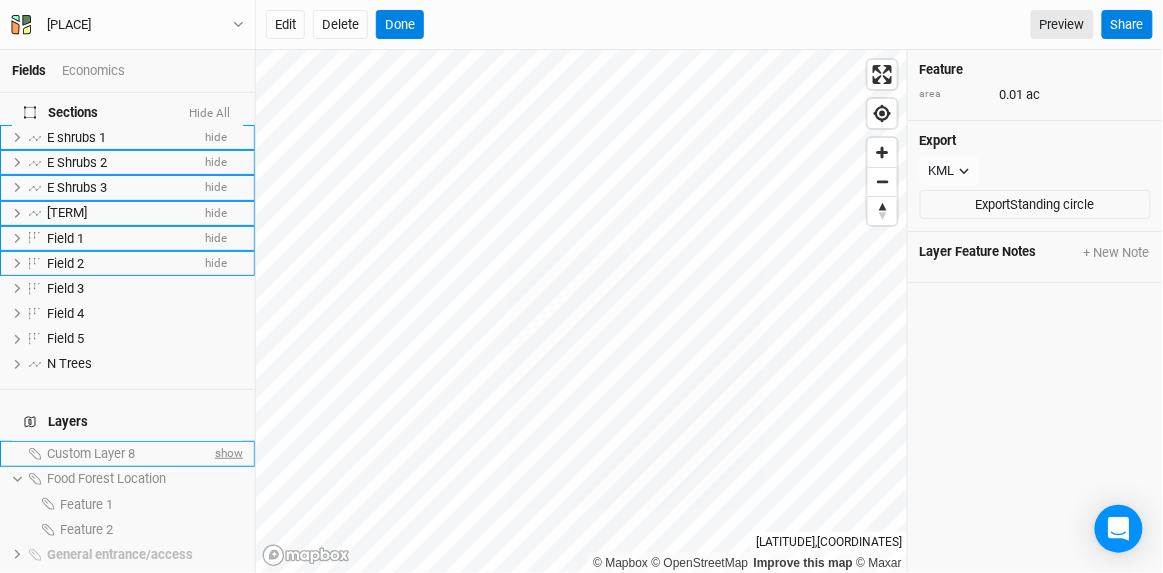click on "show" at bounding box center [227, 454] 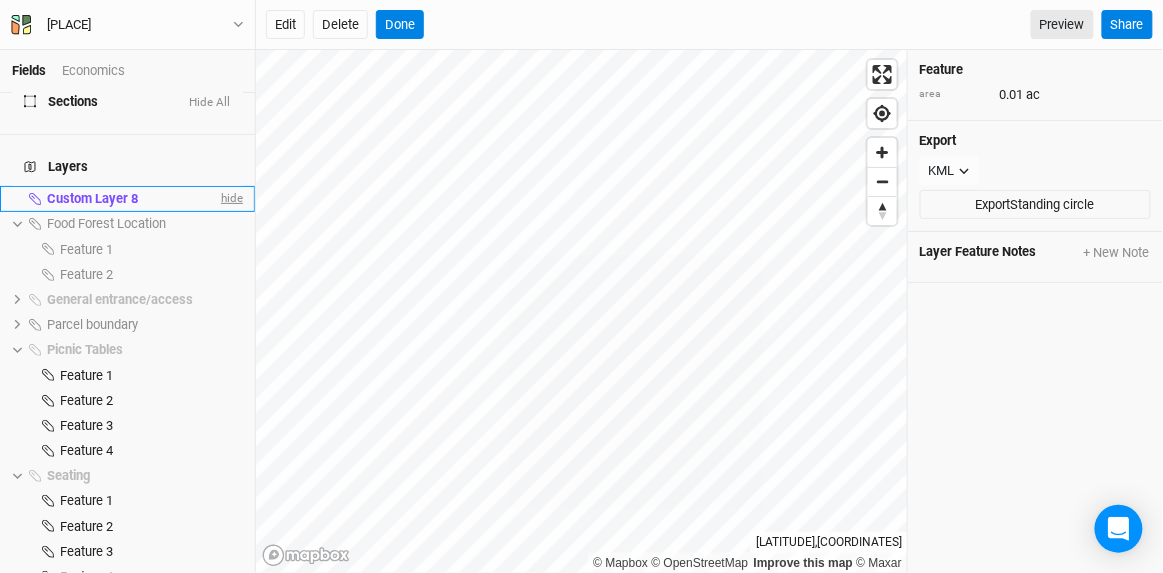 scroll, scrollTop: 313, scrollLeft: 0, axis: vertical 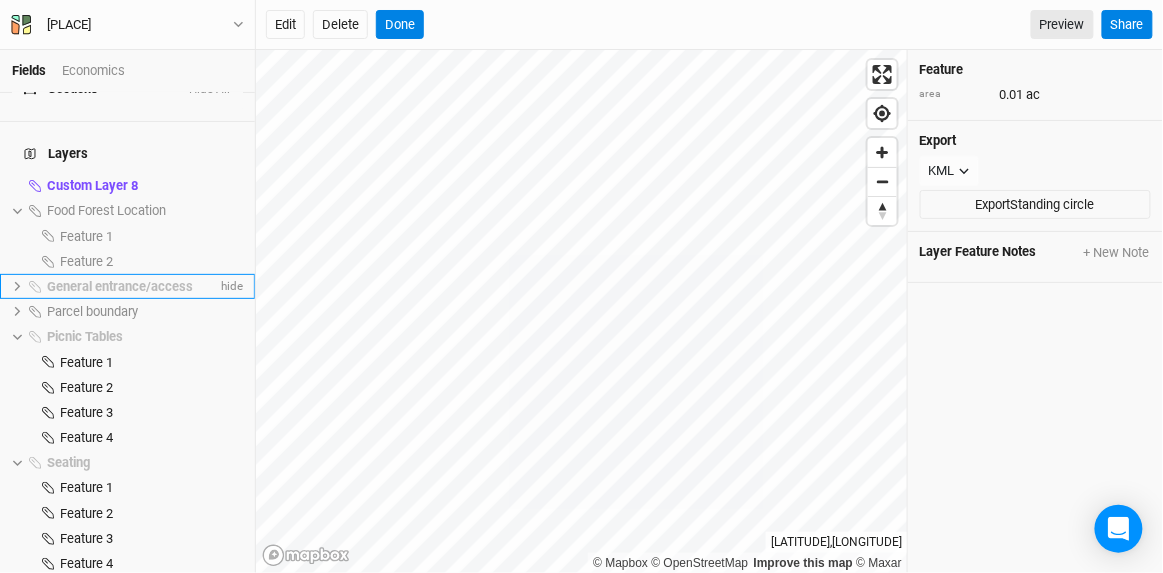 click on "General entrance/access" at bounding box center [120, 286] 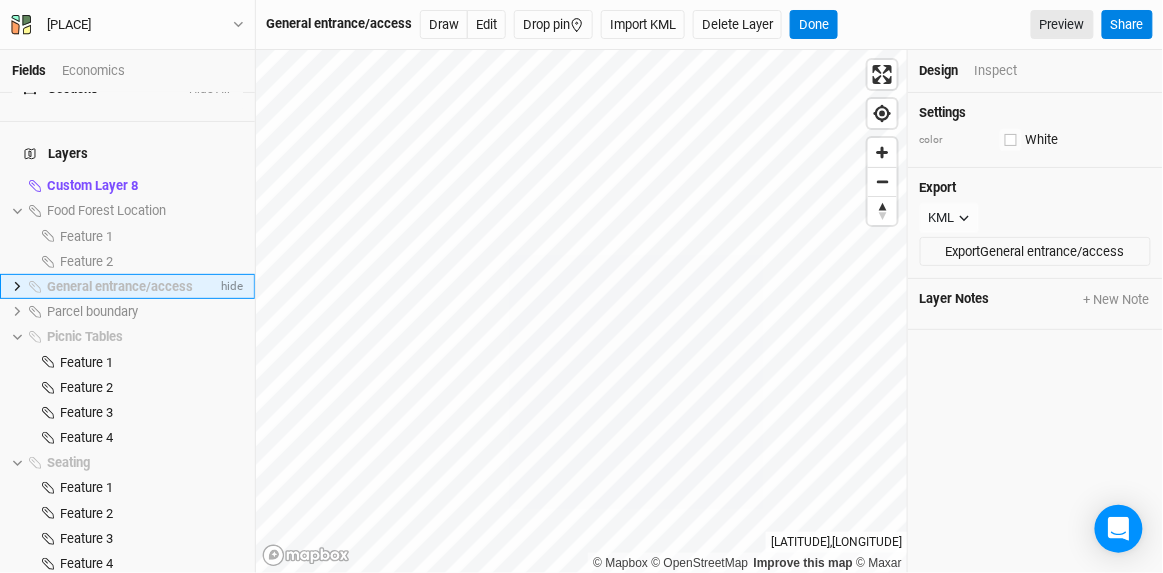 click on "General entrance/access" at bounding box center [120, 286] 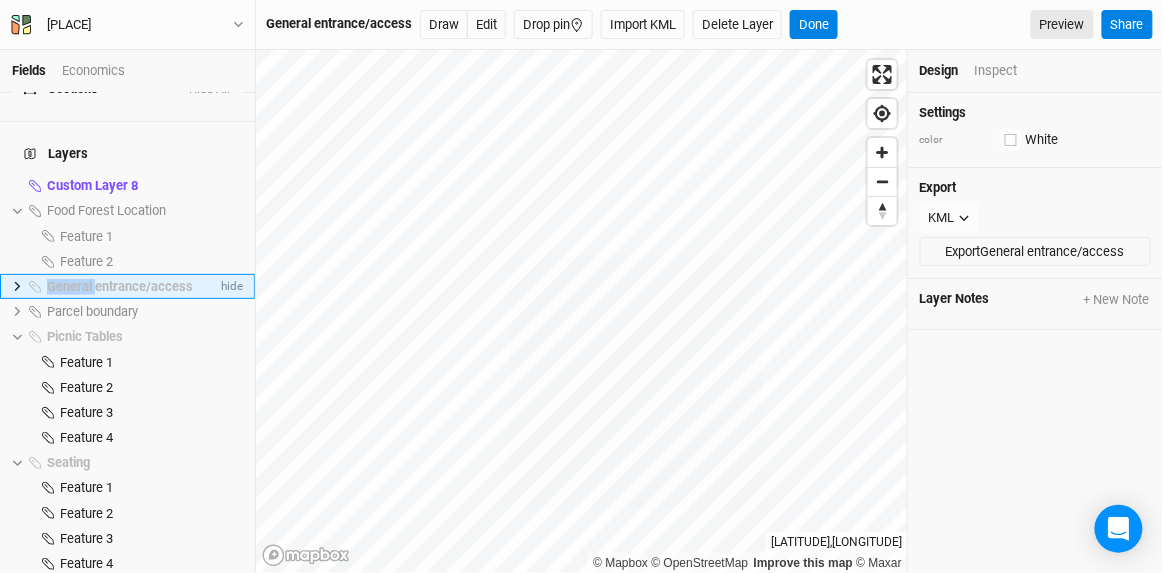 click on "General entrance/access" at bounding box center [120, 286] 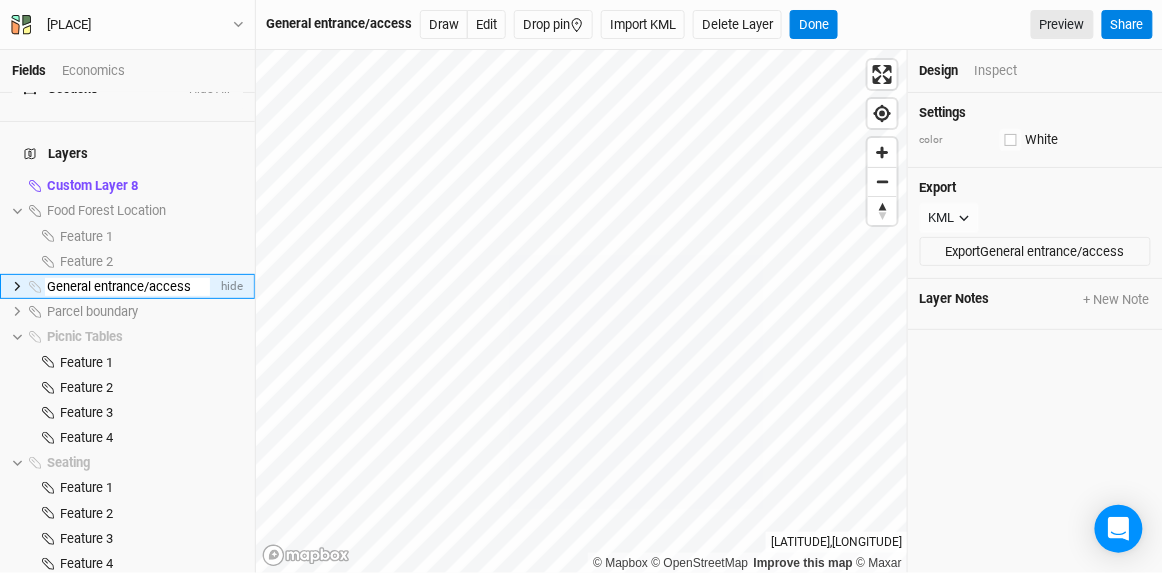 scroll, scrollTop: 0, scrollLeft: 4, axis: horizontal 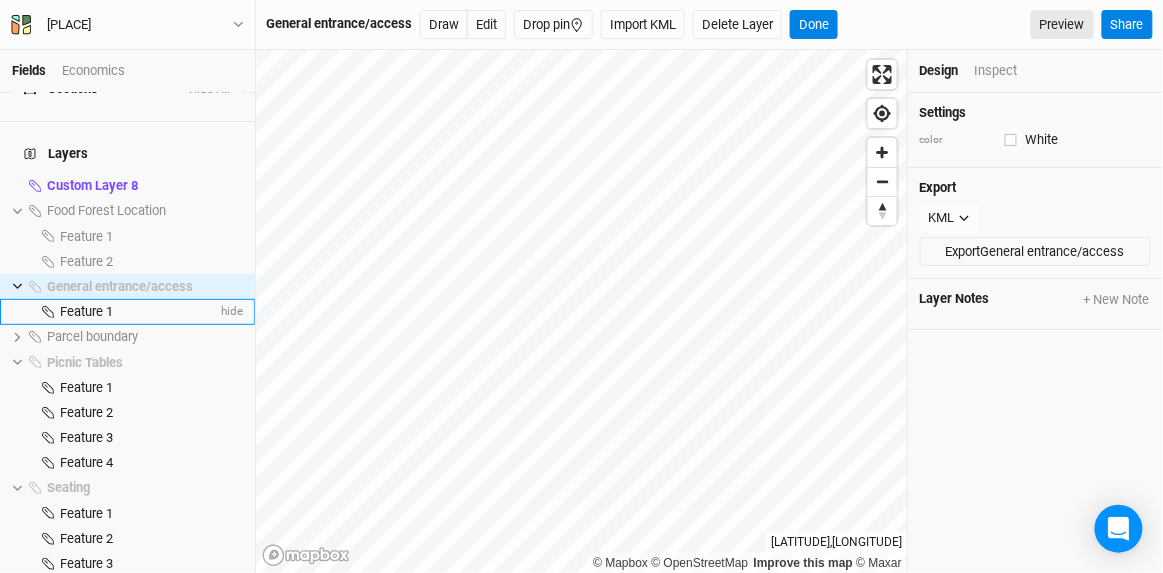 click on "Feature 1" at bounding box center [86, 311] 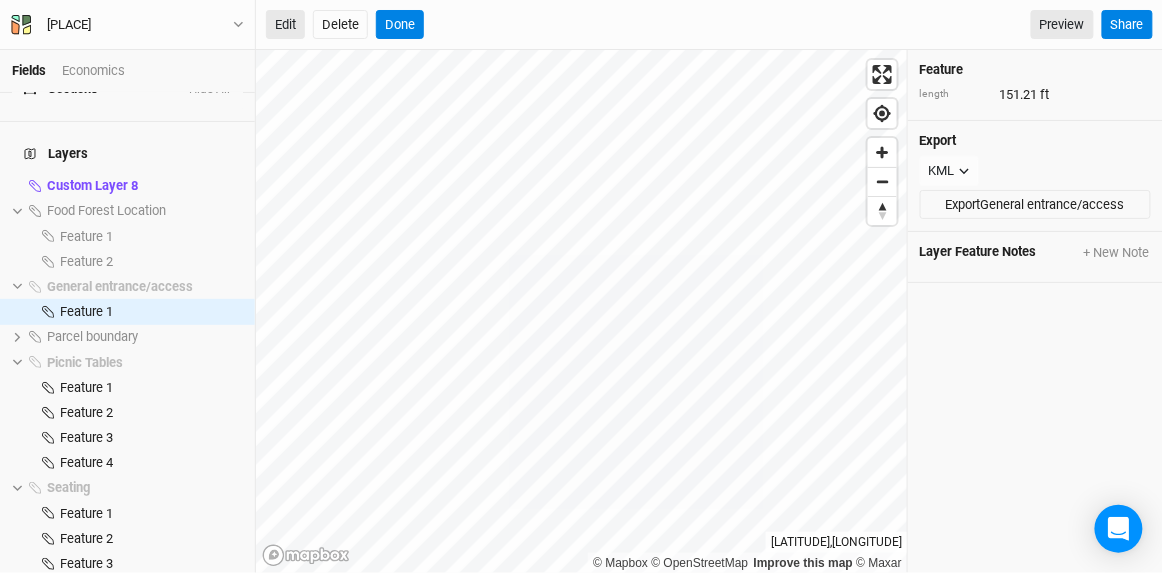 click on "Edit" at bounding box center [285, 25] 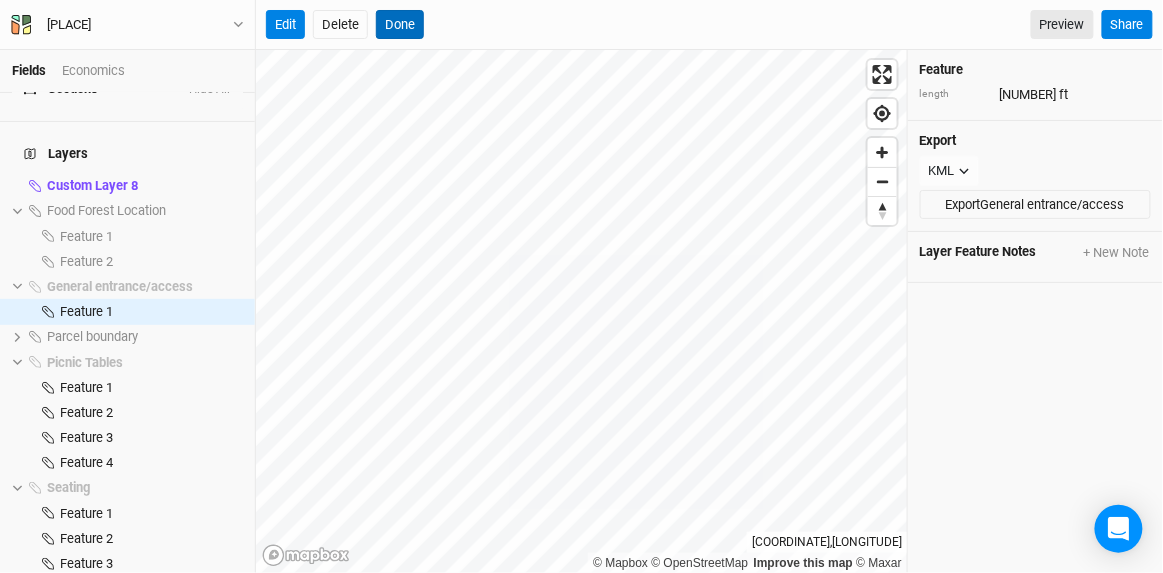 click on "Done" at bounding box center (400, 25) 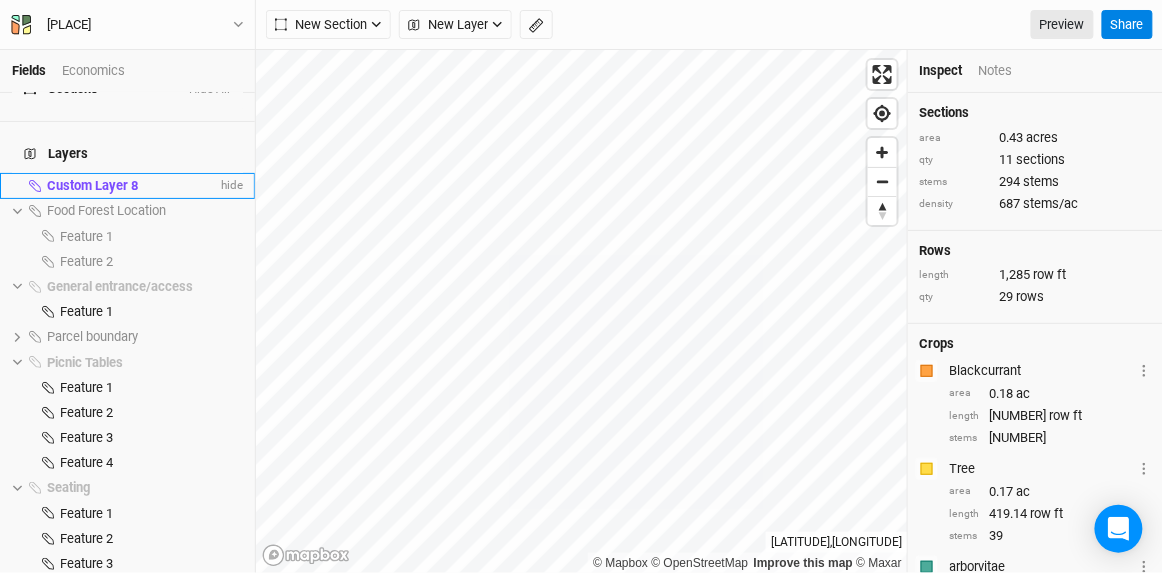 scroll, scrollTop: 313, scrollLeft: 0, axis: vertical 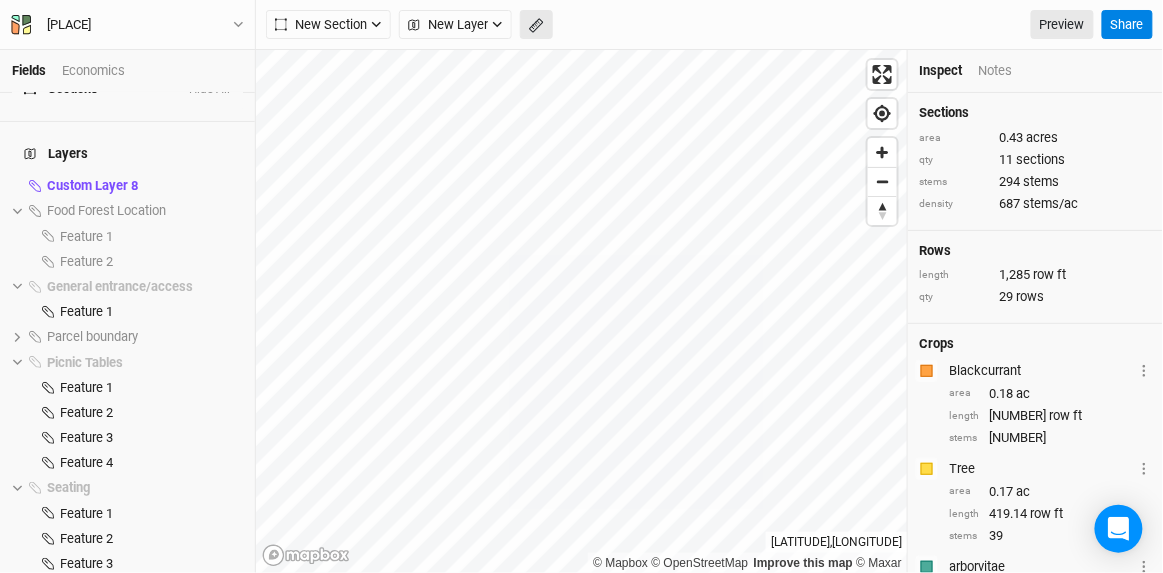 click 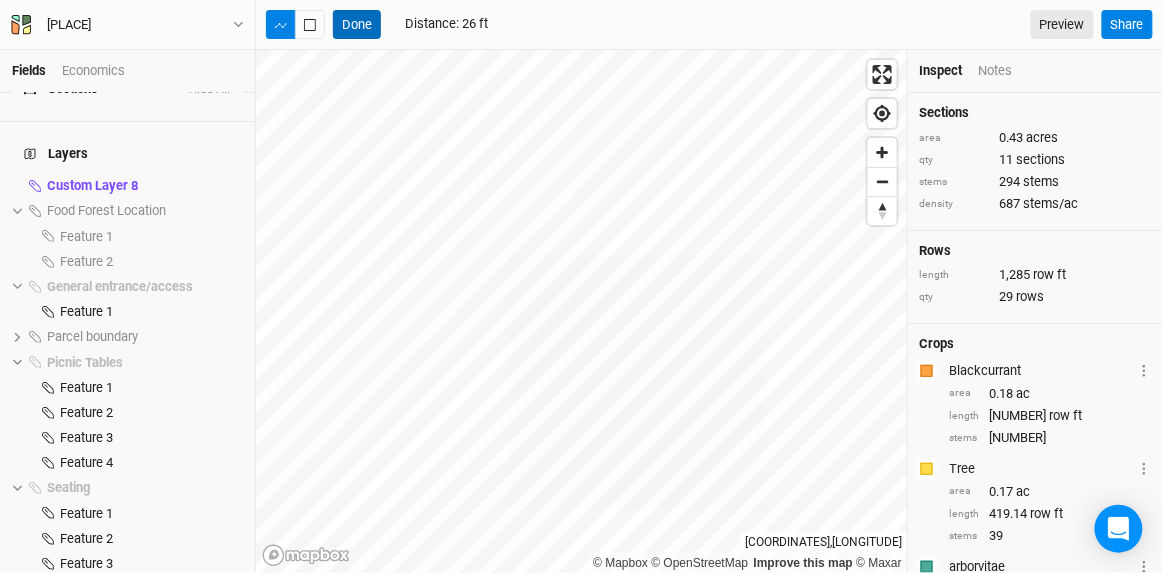 click on "Done" at bounding box center [357, 25] 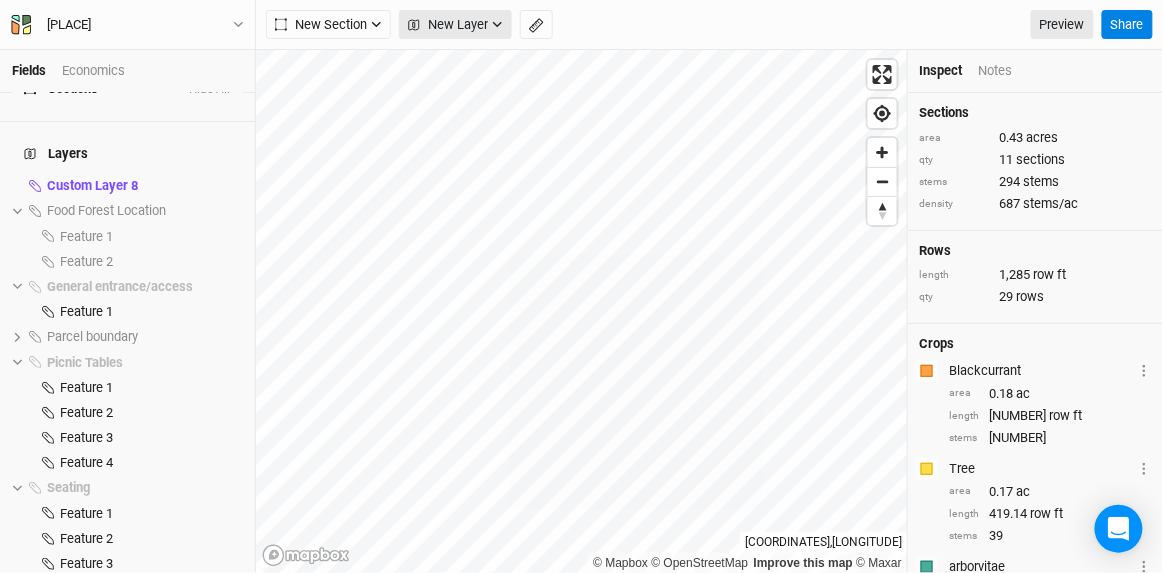 click on "New Layer" at bounding box center (448, 25) 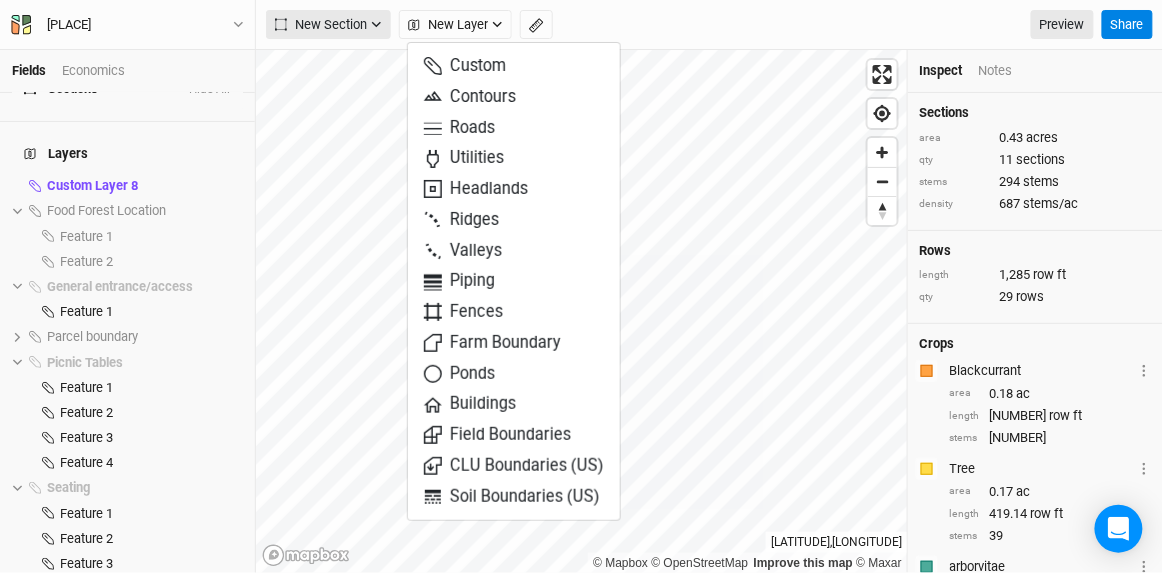 click on "New Section" at bounding box center [321, 25] 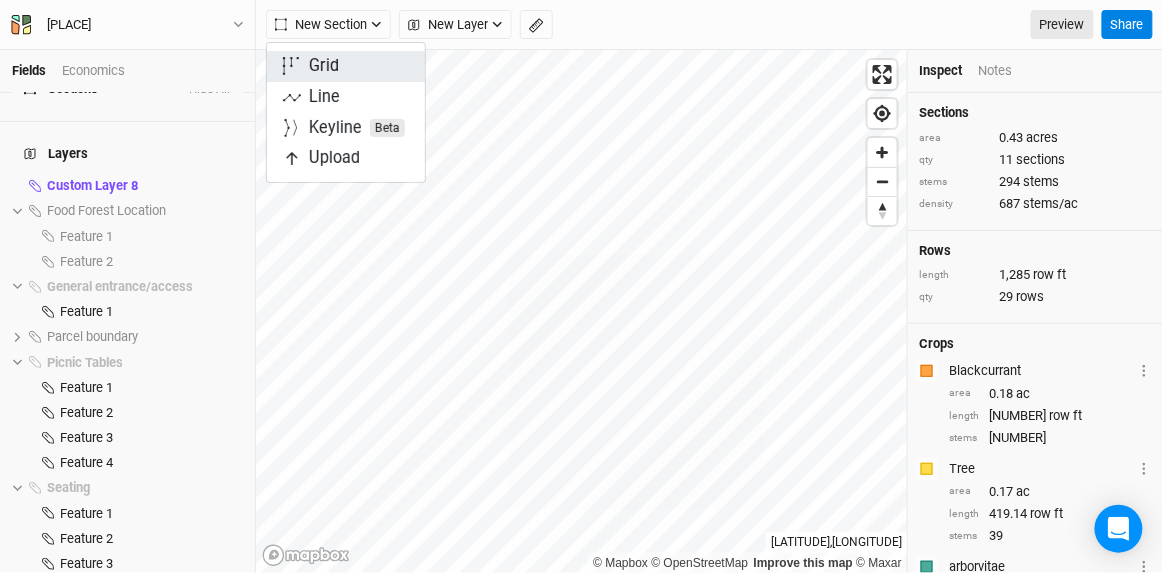 click on "Grid" at bounding box center [346, 66] 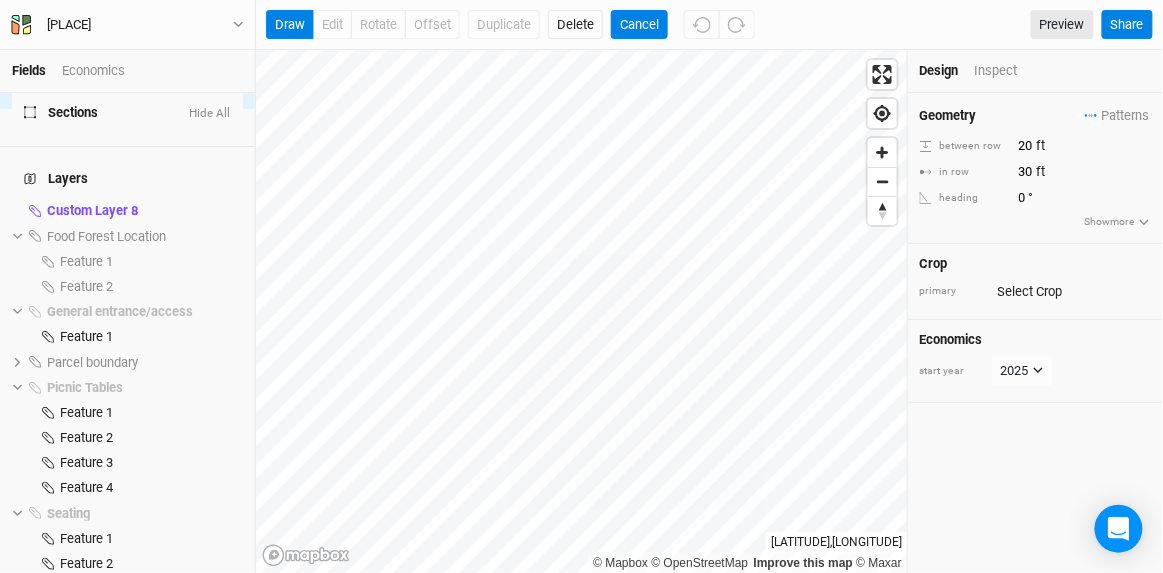 scroll, scrollTop: 97, scrollLeft: 0, axis: vertical 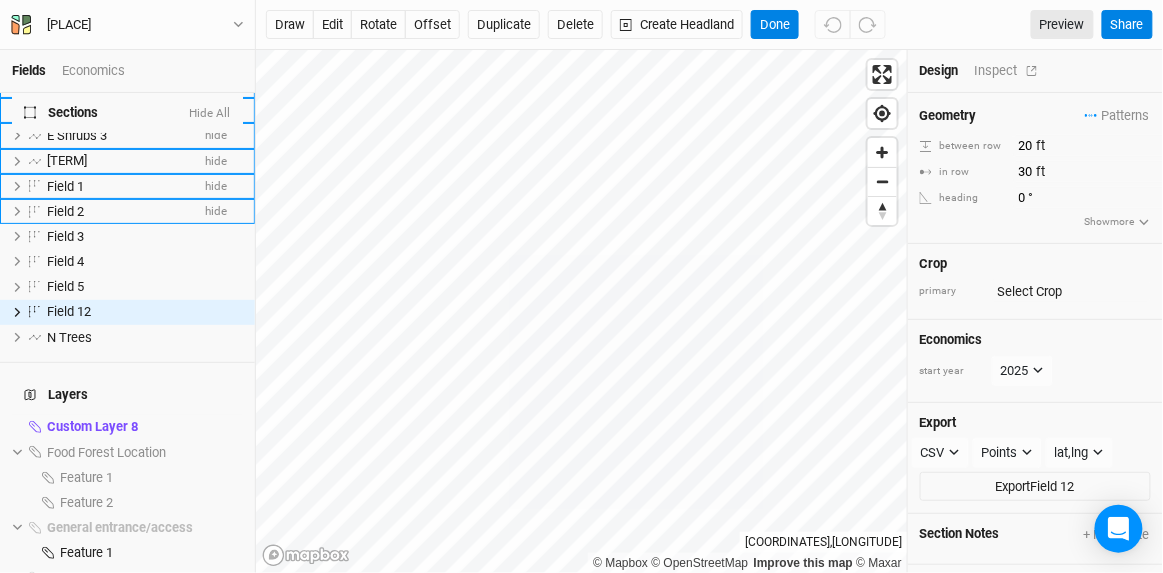 click on "Inspect" at bounding box center [1010, 71] 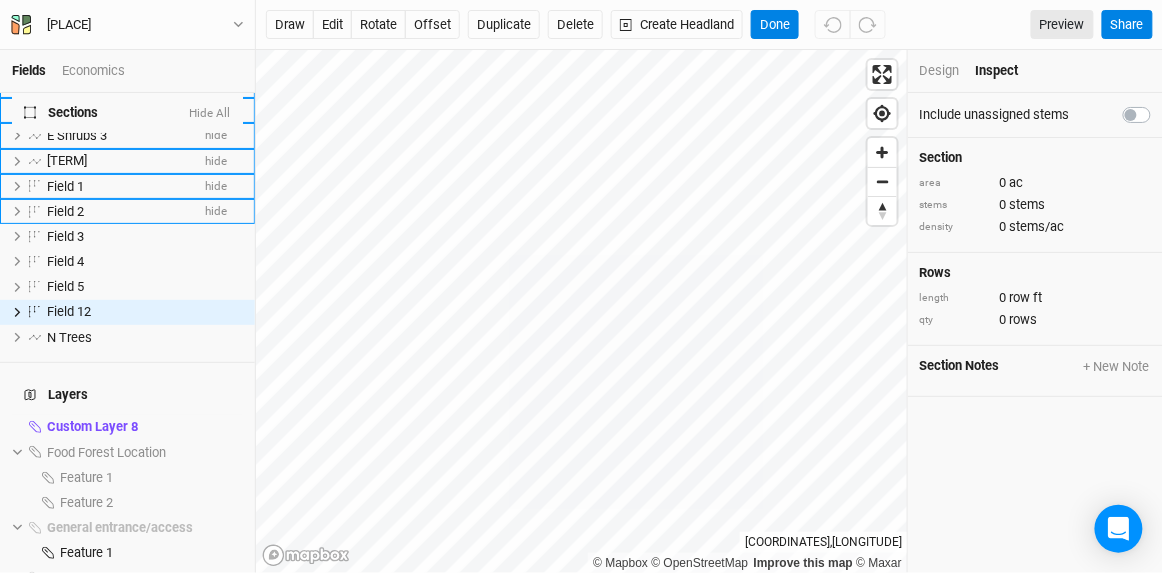 click on "Design" at bounding box center (940, 71) 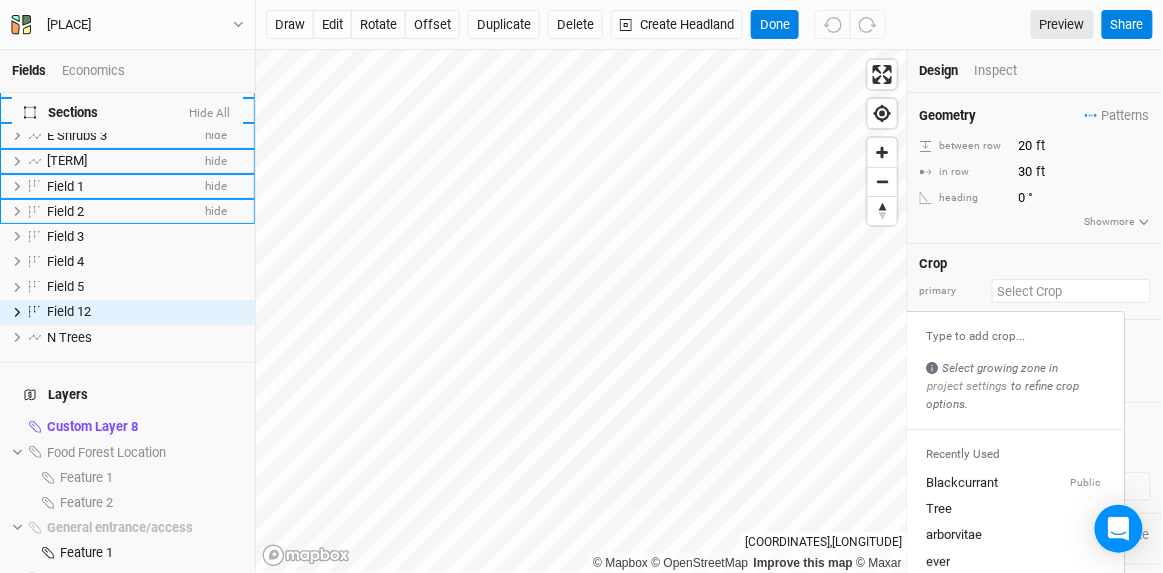 click at bounding box center (1071, 291) 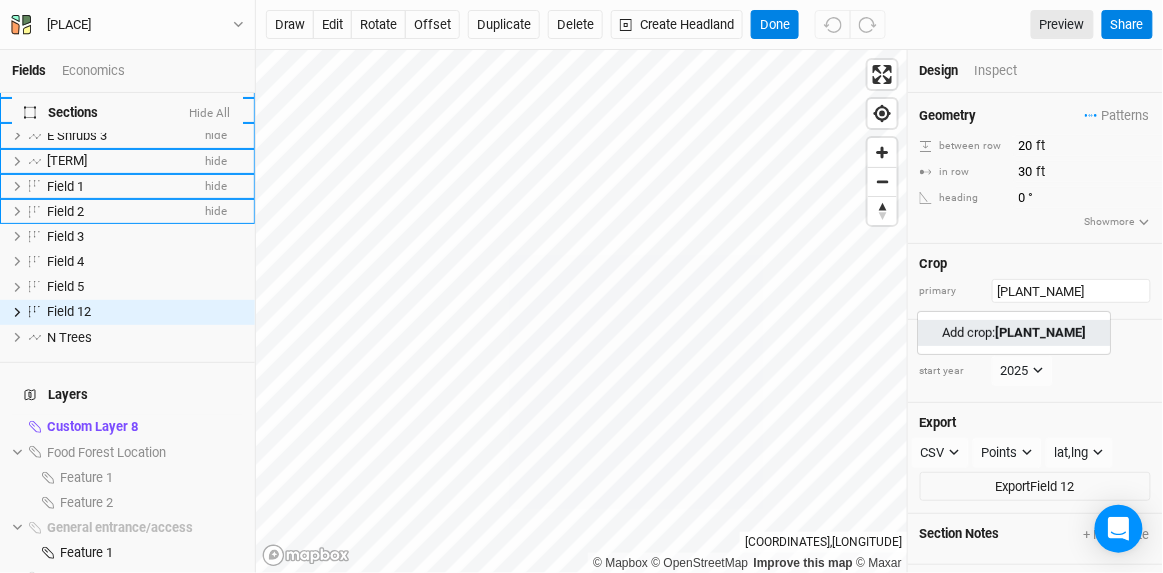 click on "[PLANT_NAME]" at bounding box center (1040, 332) 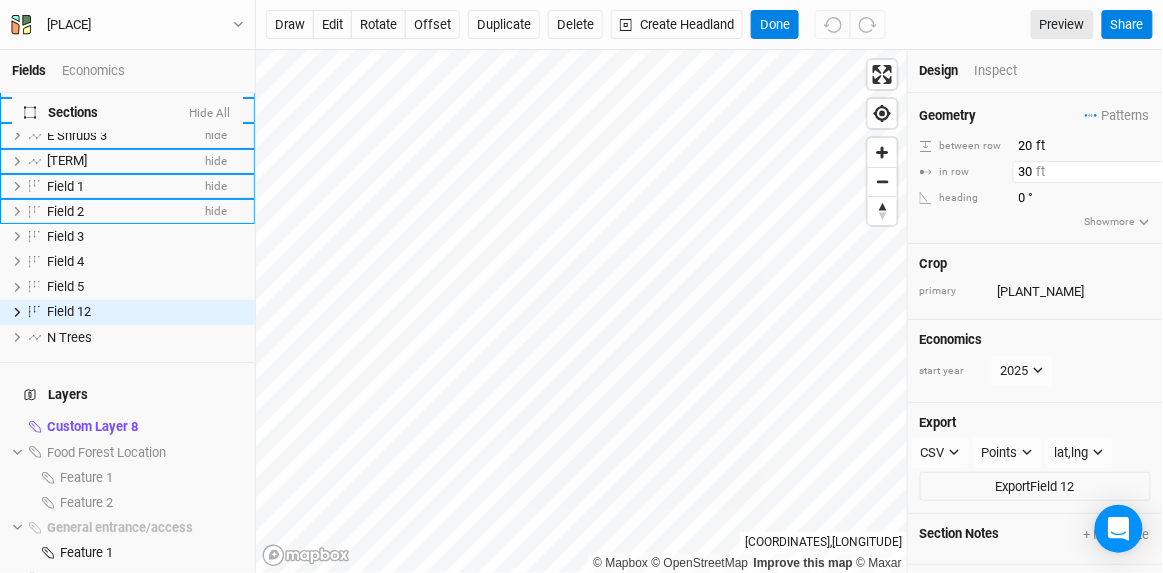 type 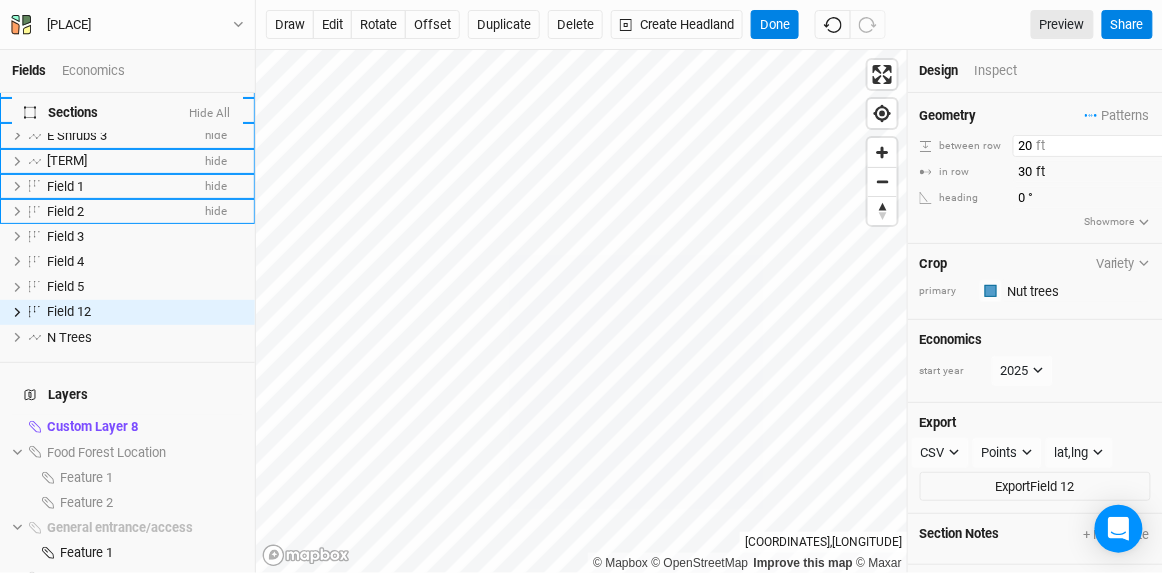 click on "20" at bounding box center [1100, 146] 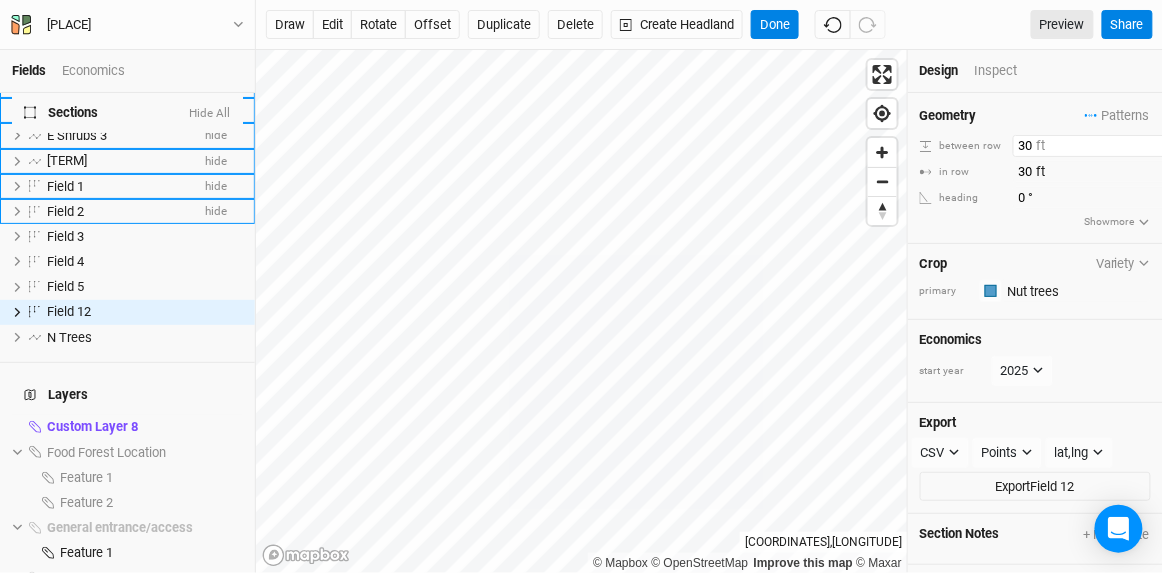 click on "30" at bounding box center [1100, 146] 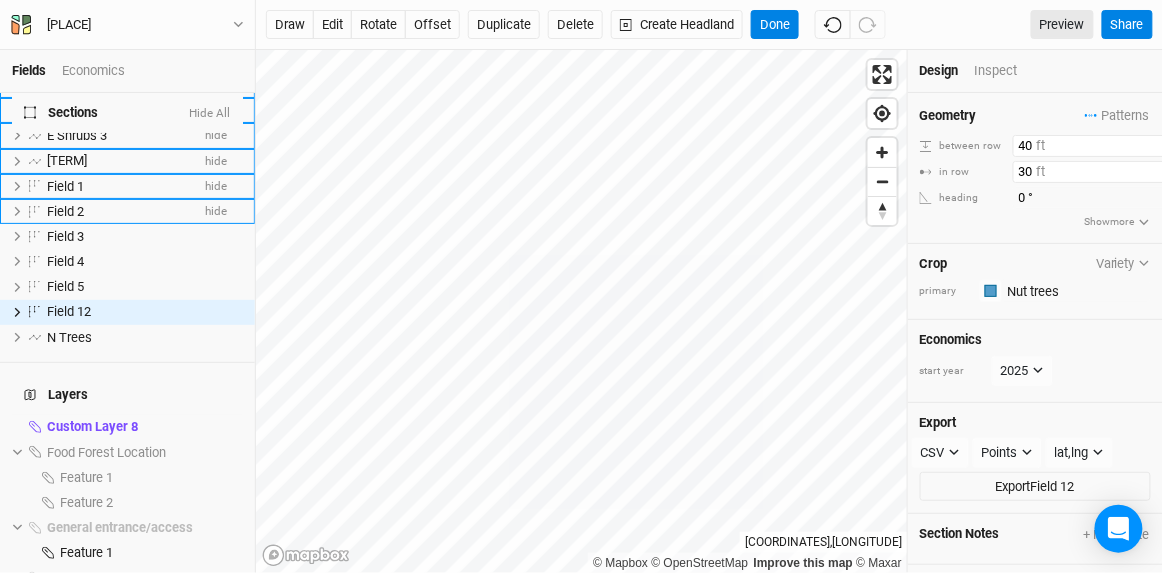 type on "40" 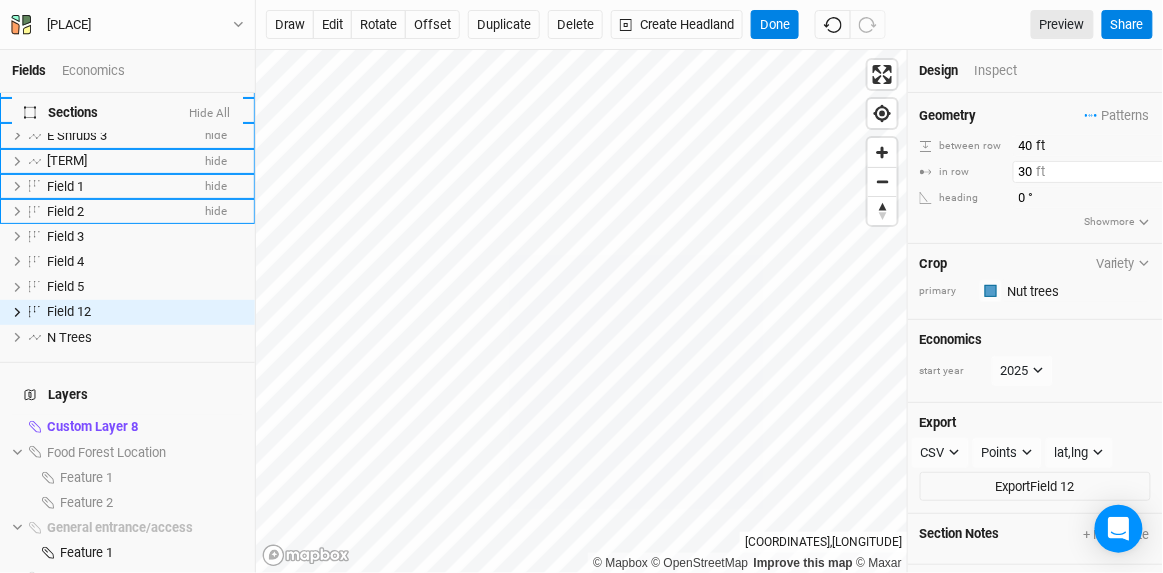 click on "30" at bounding box center (1100, 172) 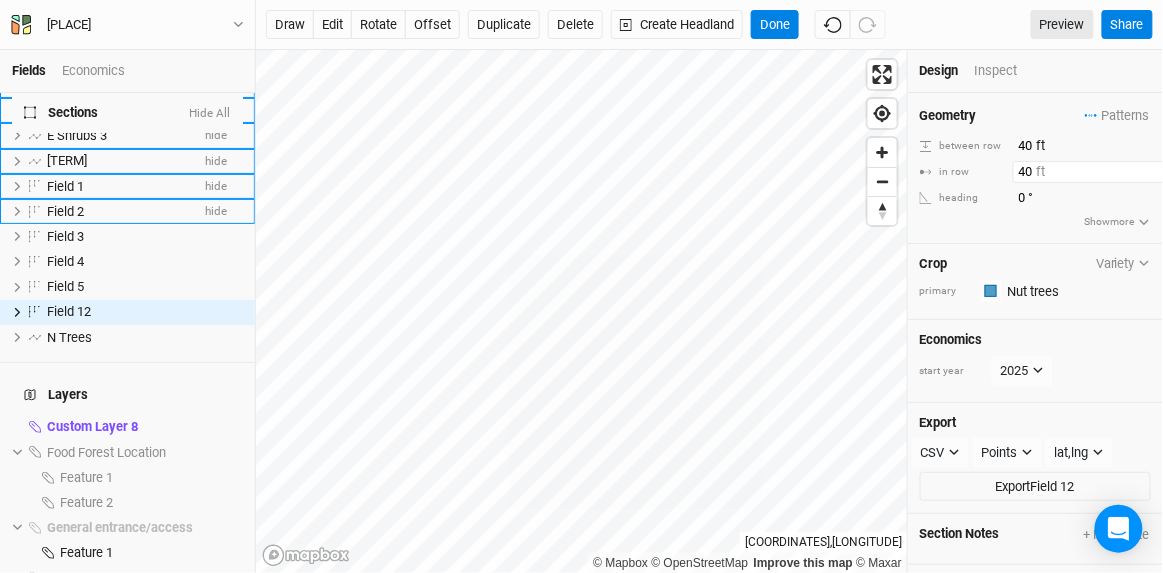type on "40" 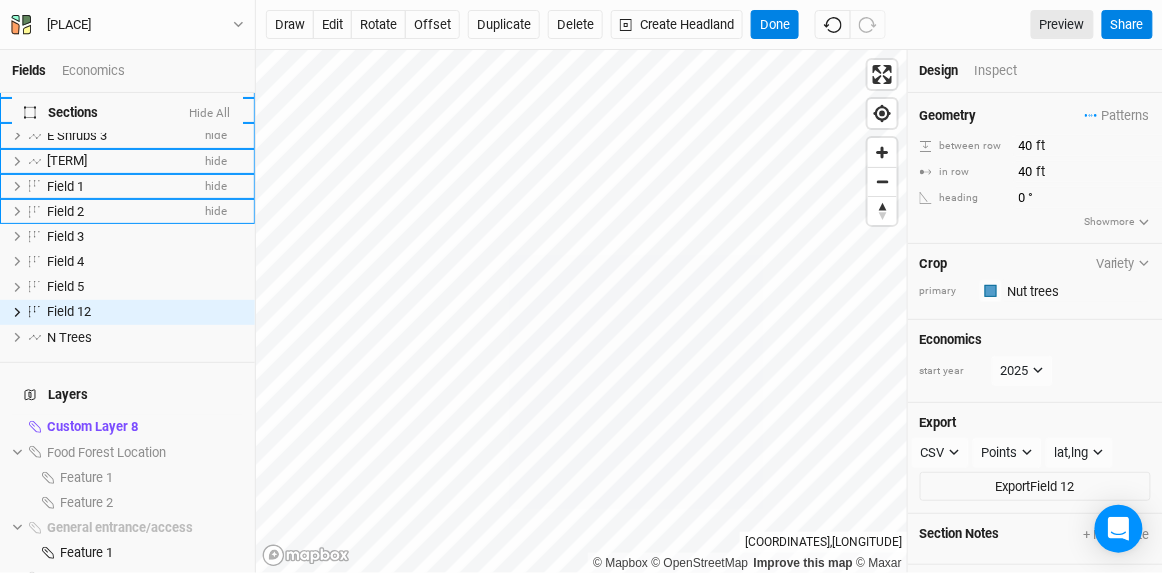 click on "[GEOMETRY_INFO]" at bounding box center (1035, 168) 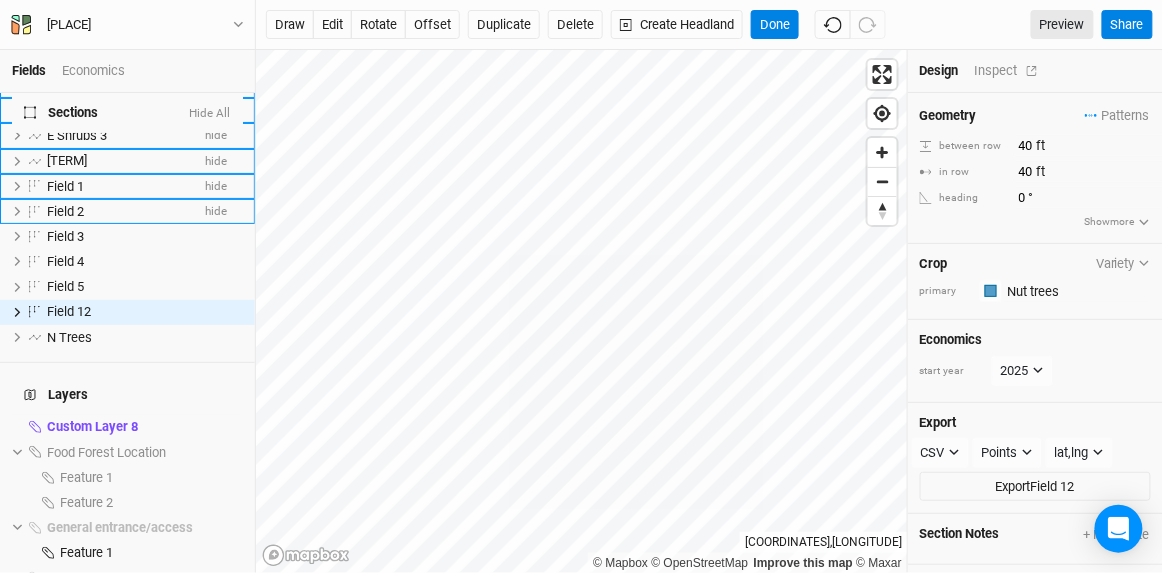 click on "Inspect" at bounding box center [1010, 71] 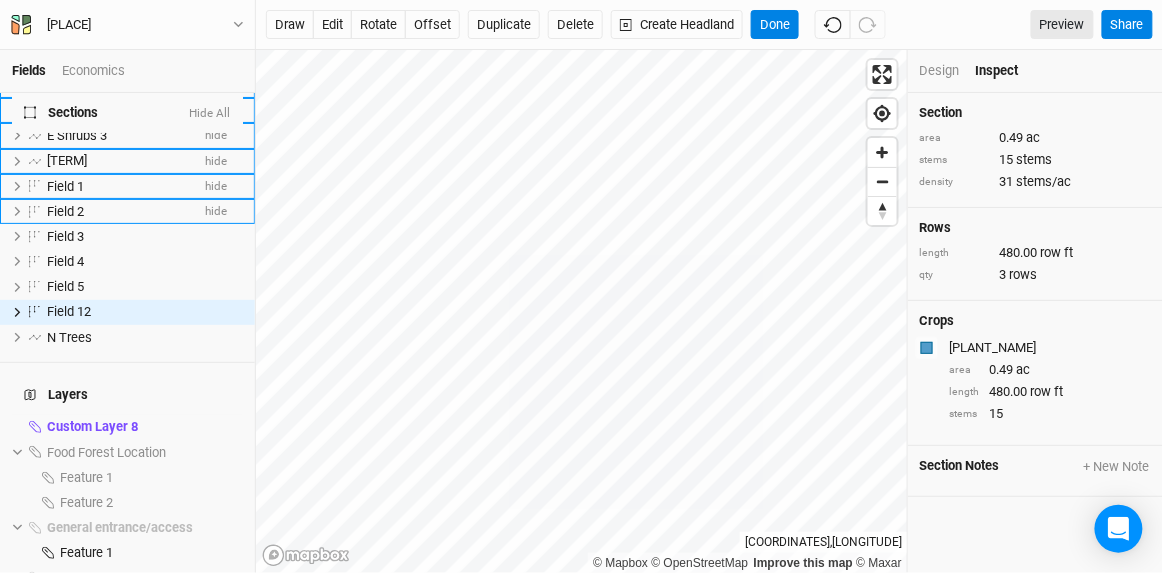 click on "Design" at bounding box center (940, 71) 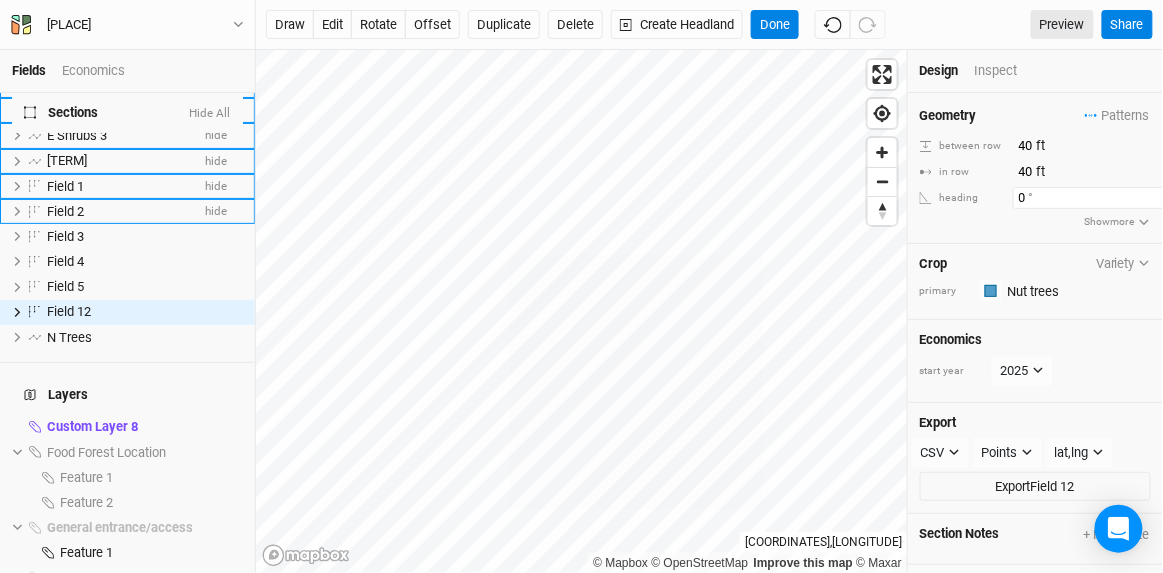click on "0" at bounding box center [1100, 198] 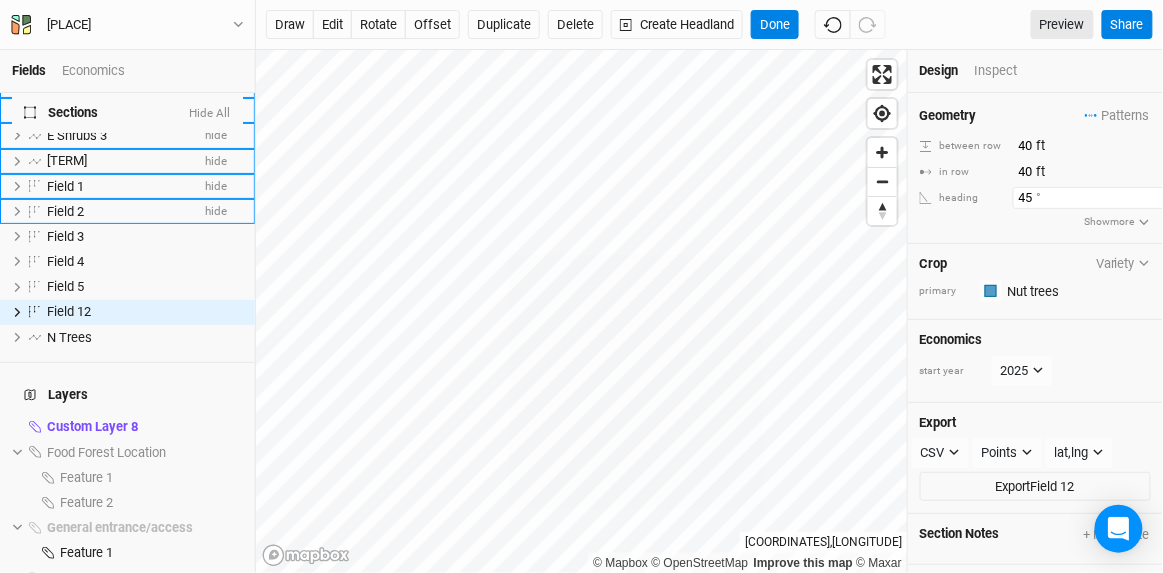 type on "45" 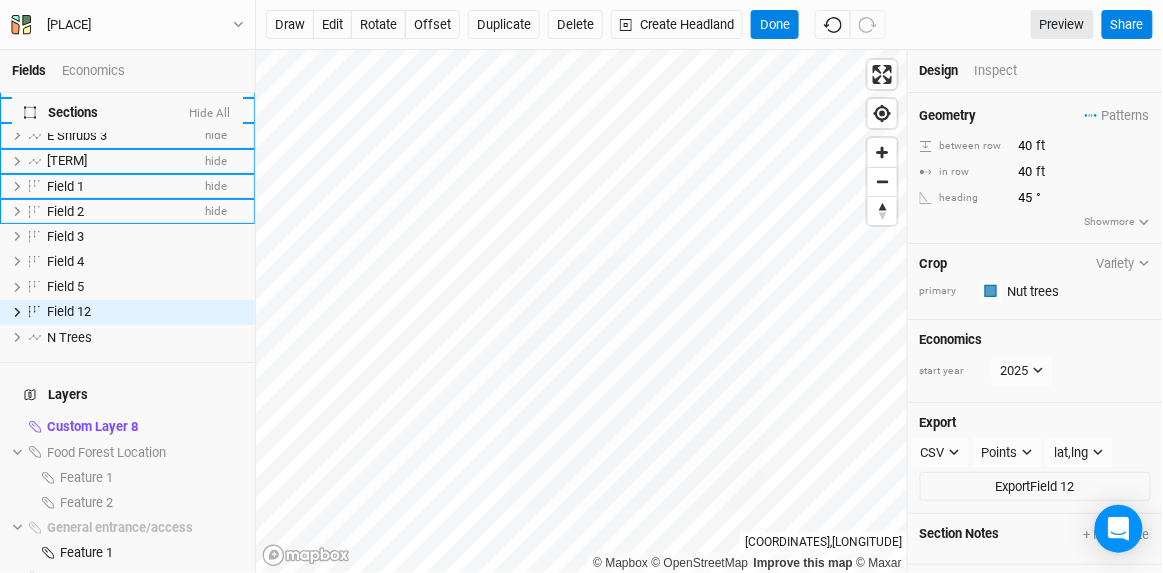click on "[GEOMETRY_PATTERNS] [NUMBER] [UNIT] [PATTERN] [ROW] [NUMBER] [UNIT] [ROW] [NUMBER] [UNIT] [HEADING] [NUMBER] [DEGREE] [SHOW] [MORE]" at bounding box center (1035, 168) 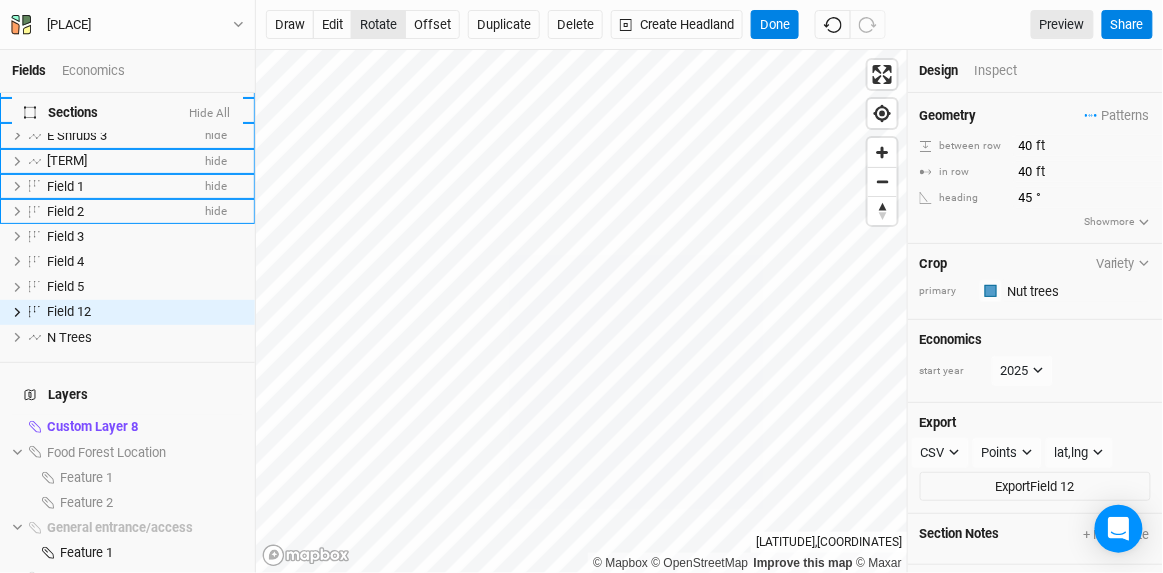 click on "rotate" at bounding box center [378, 25] 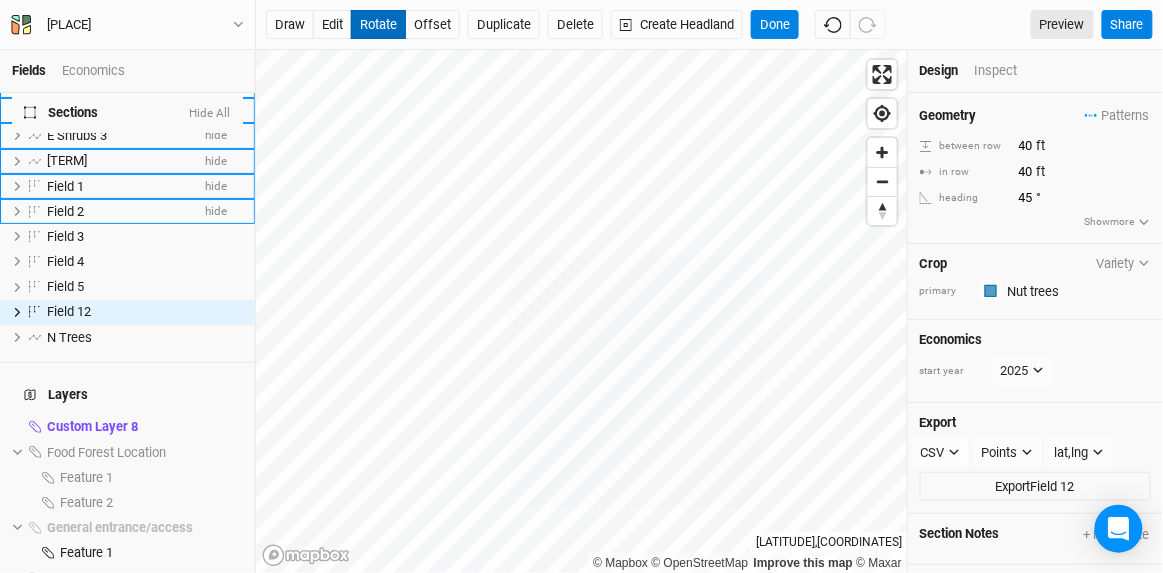 type 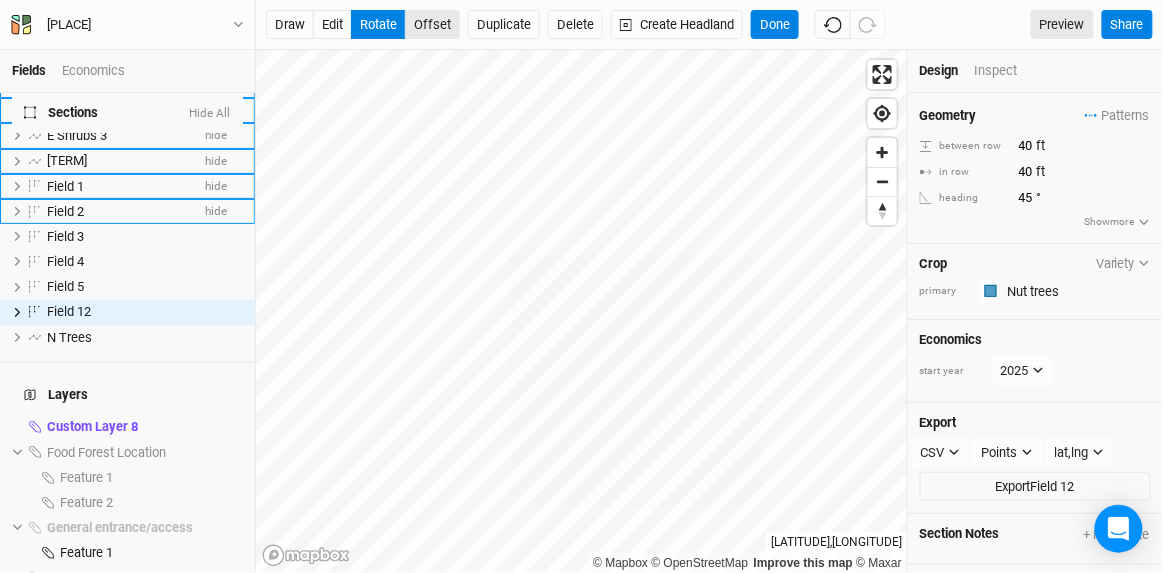 click on "offset" at bounding box center [432, 25] 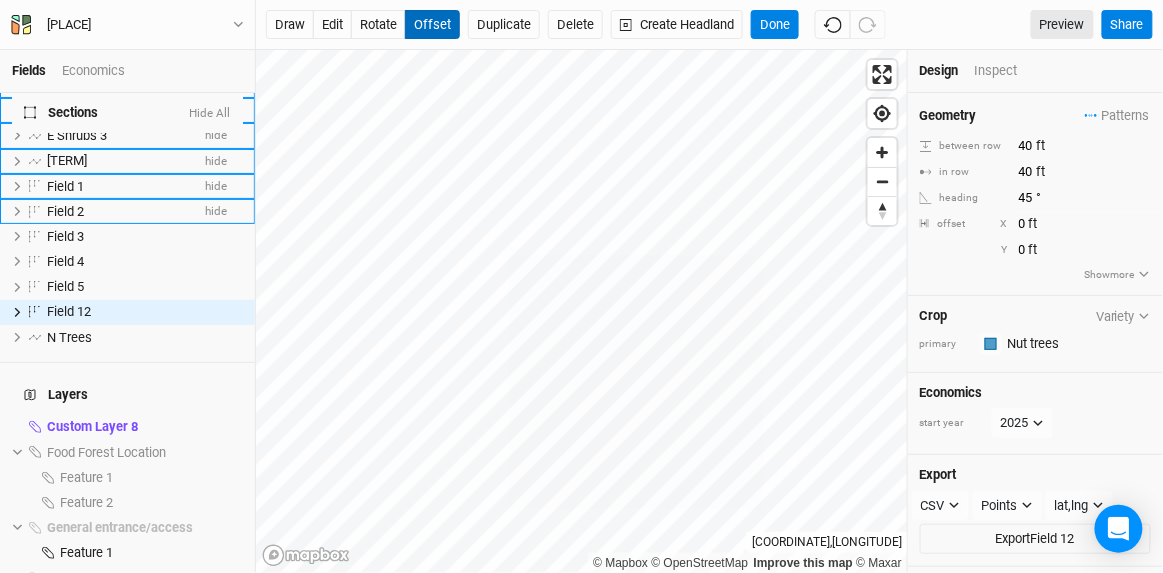 type 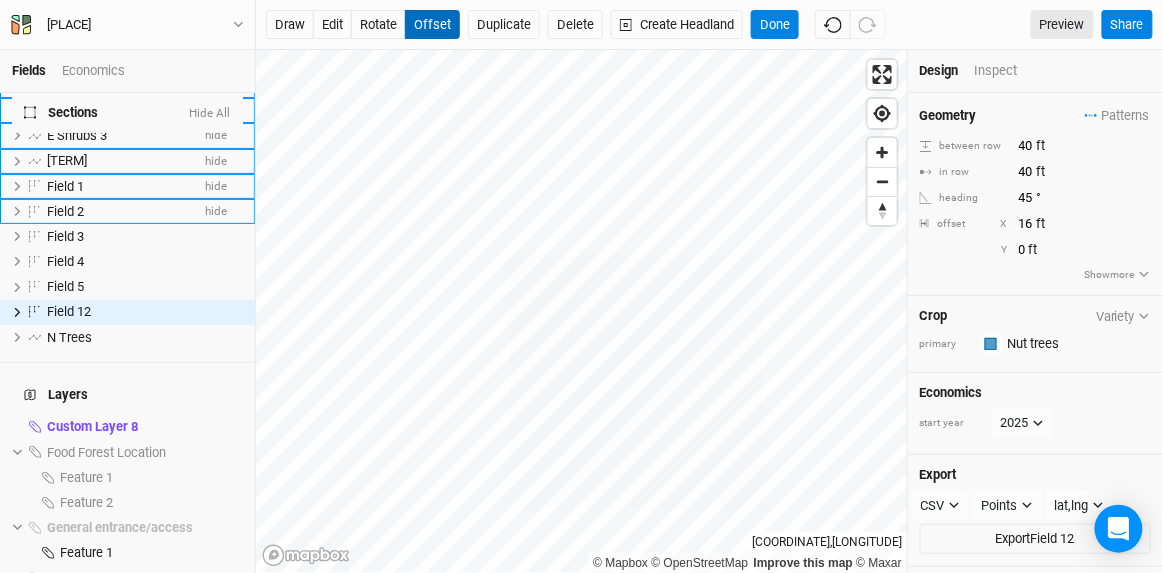 type on "17" 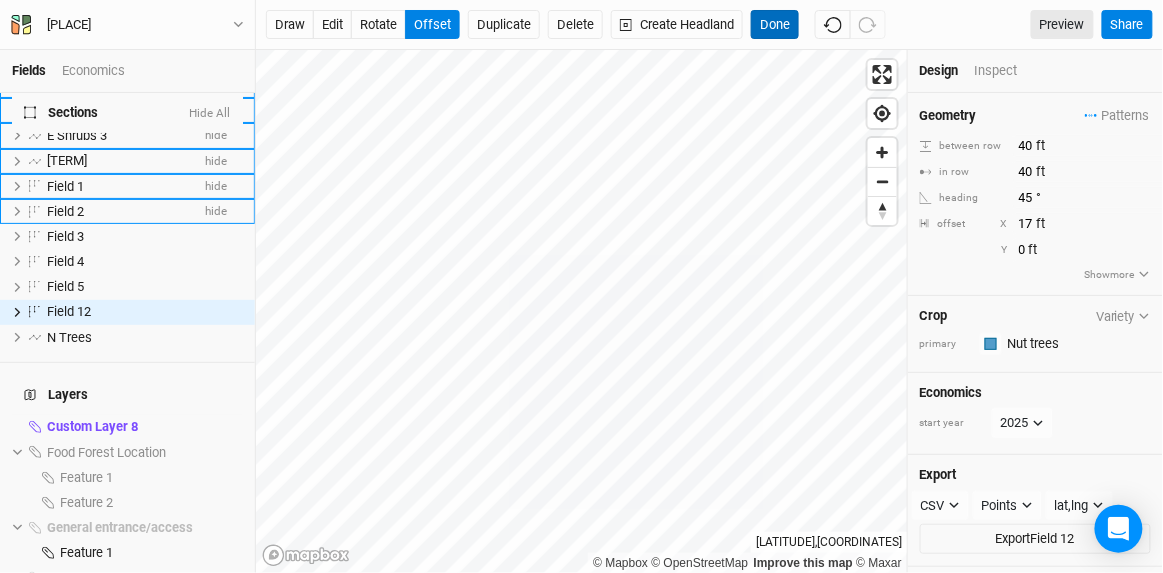 click on "Done" at bounding box center [775, 25] 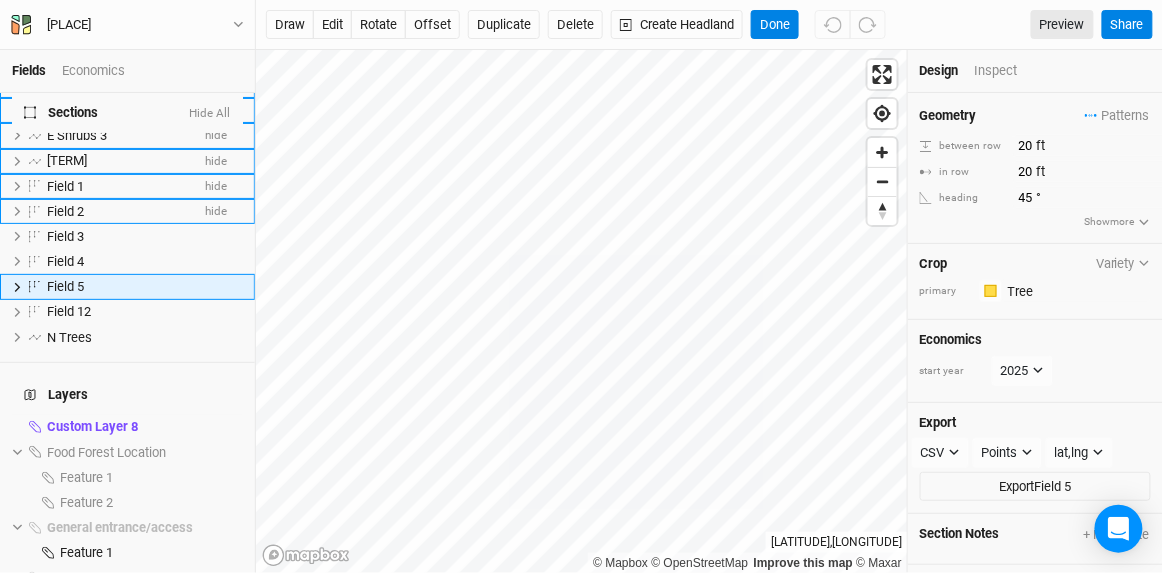 scroll, scrollTop: 70, scrollLeft: 0, axis: vertical 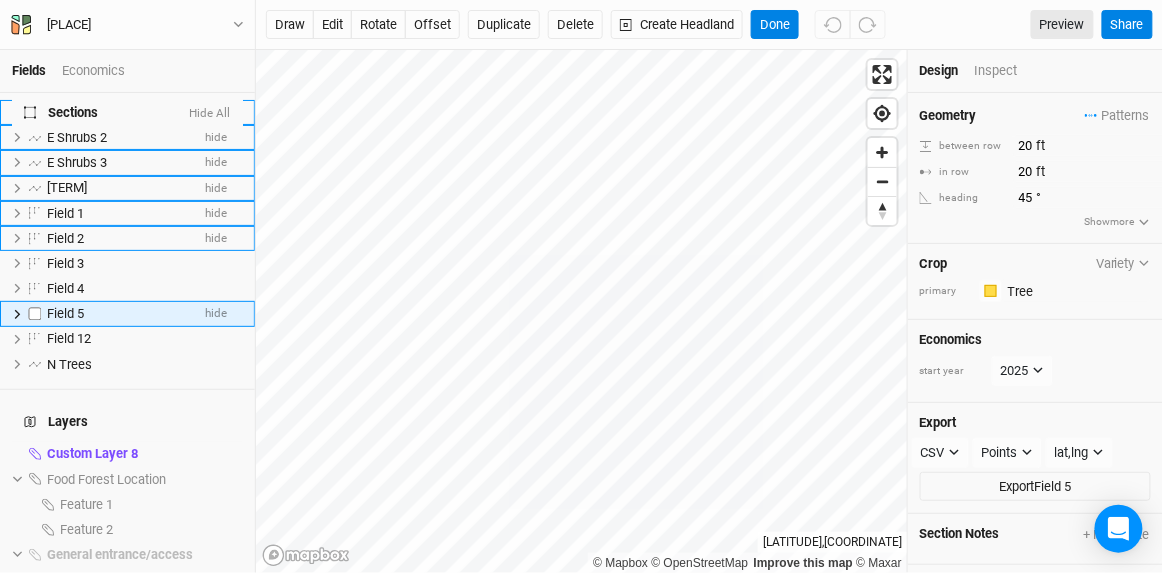 click at bounding box center (17, 314) 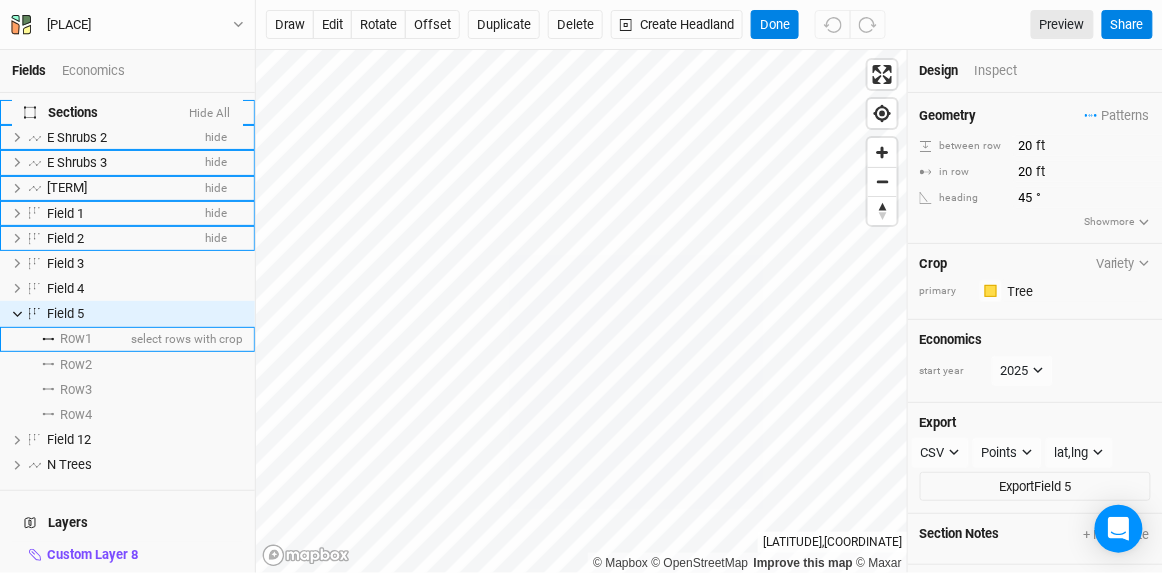 click on "Row  1" at bounding box center (76, 339) 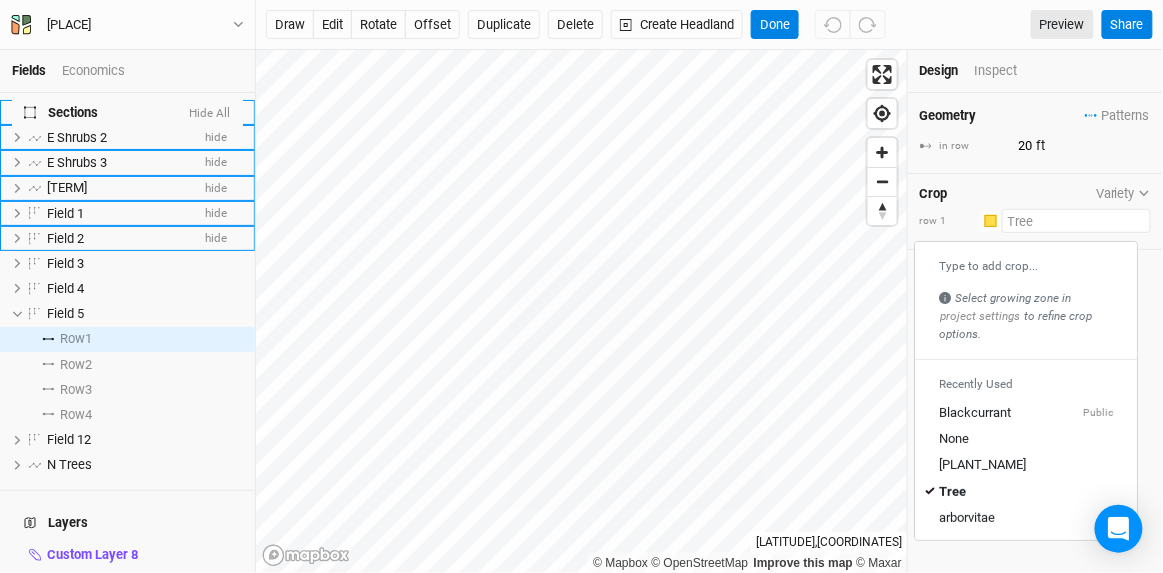 click at bounding box center [1076, 221] 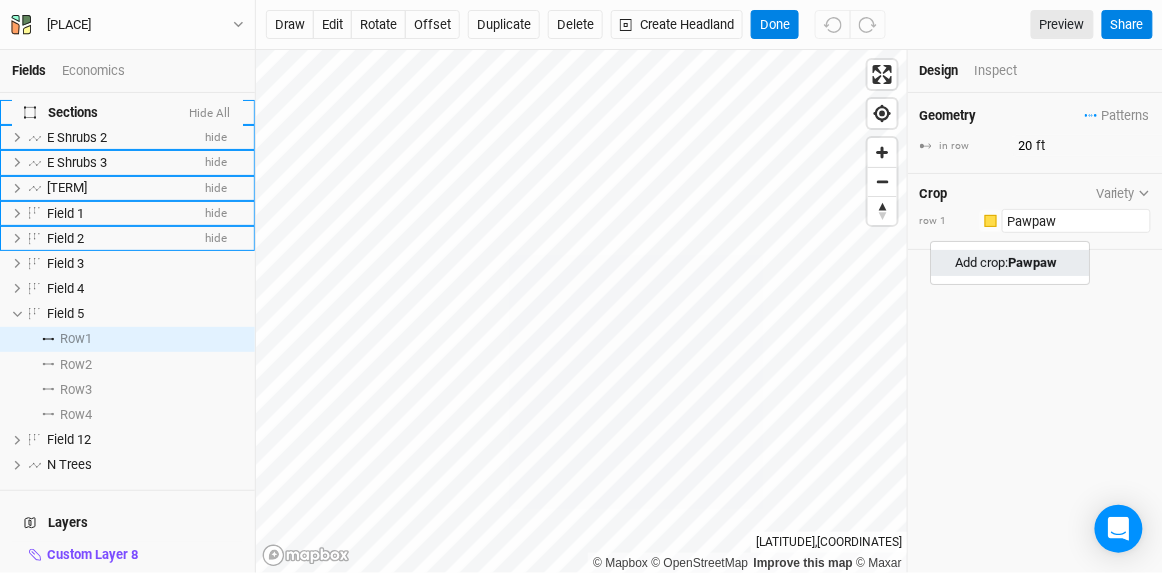 click on "Pawpaw" at bounding box center [1032, 262] 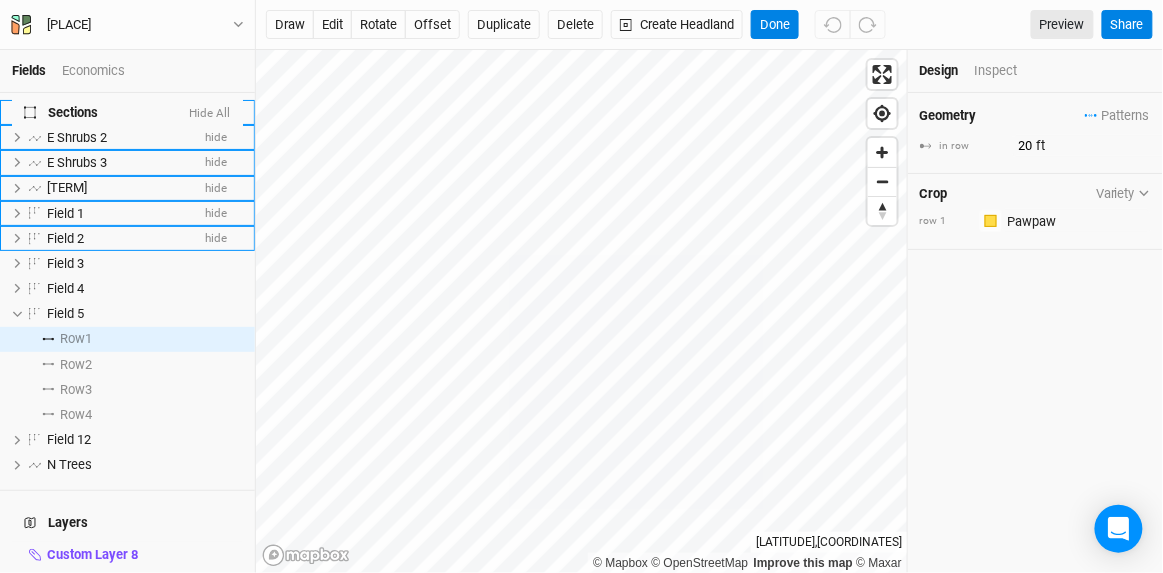 type on "30" 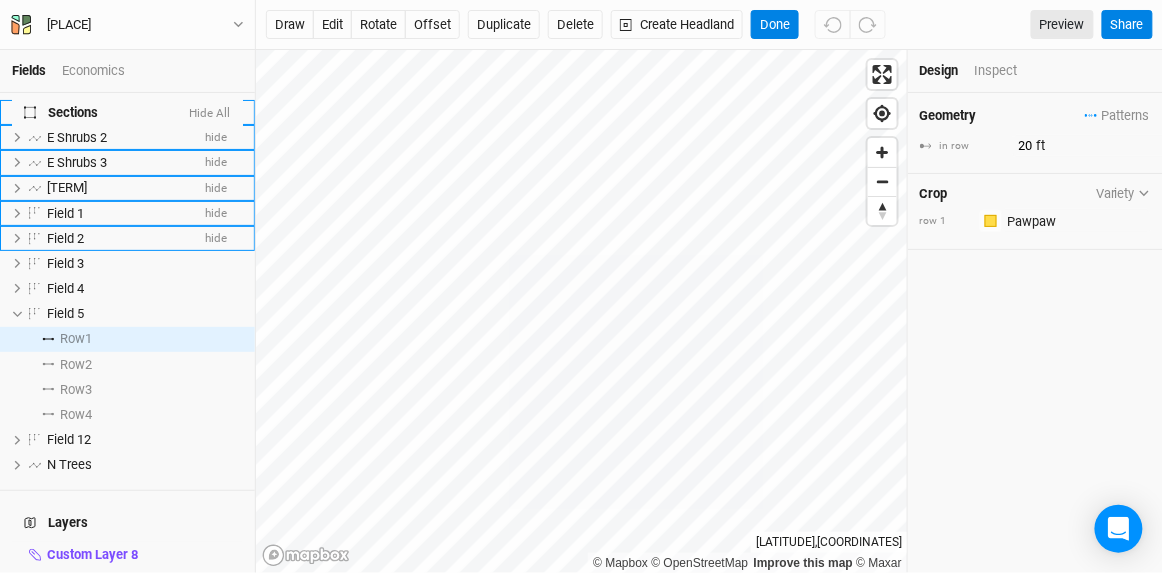 type 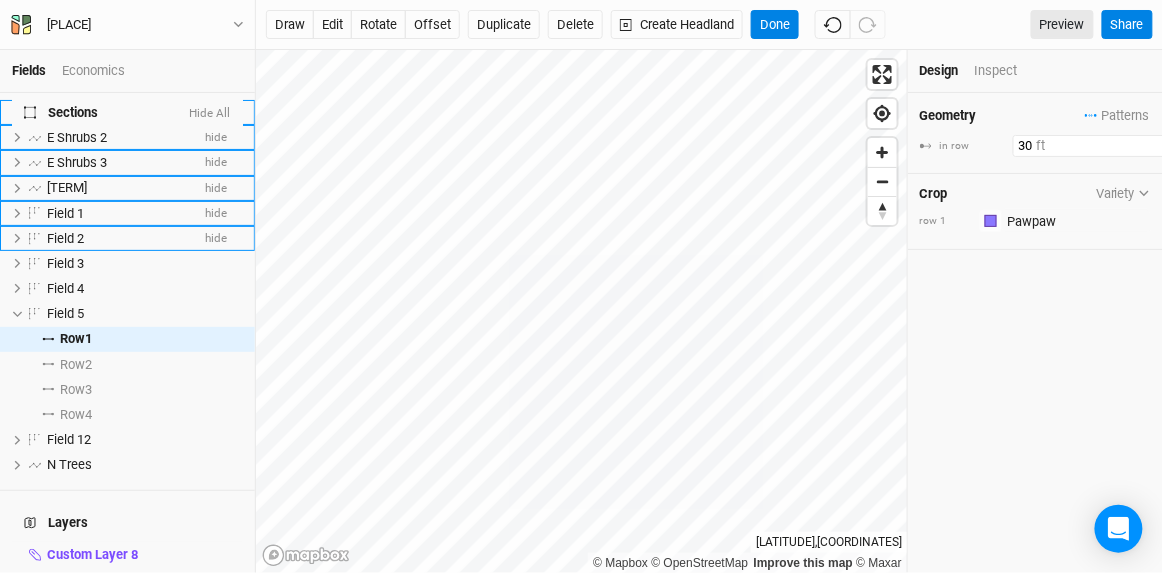 click on "30" at bounding box center (1100, 146) 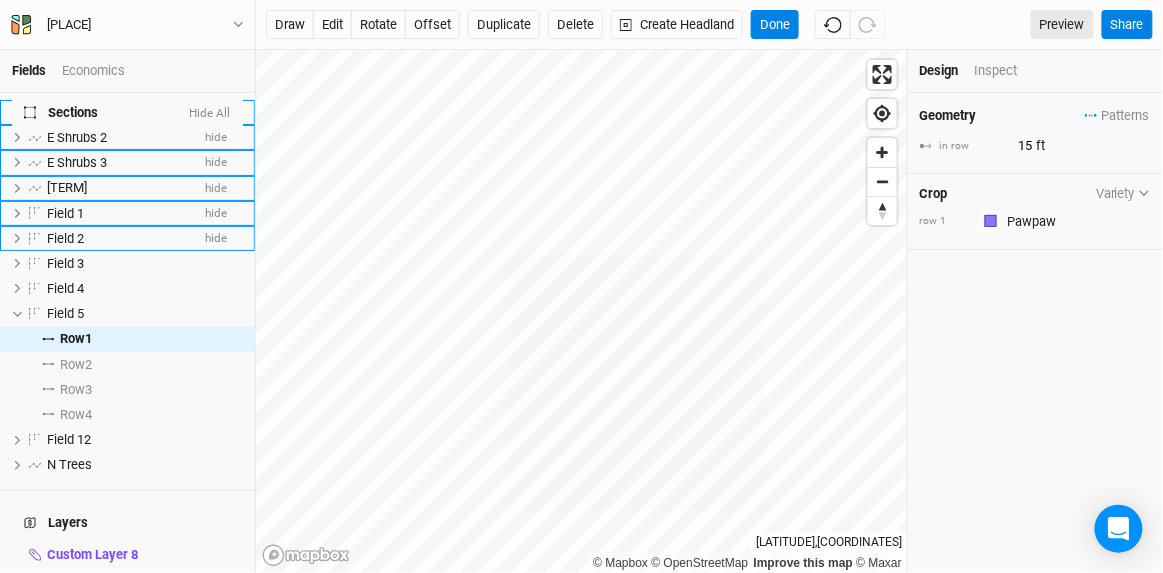 click on "[CATEGORY]  [PATTERN] ＋ [BRAND] [PATTERN] in [NUMBER] [UNIT] [BRAND] [BRAND] [NUMBER] [BRAND] [BRAND] [BRAND] [BRAND] [BRAND] [BRAND] [BRAND] [BRAND]" at bounding box center (1035, 333) 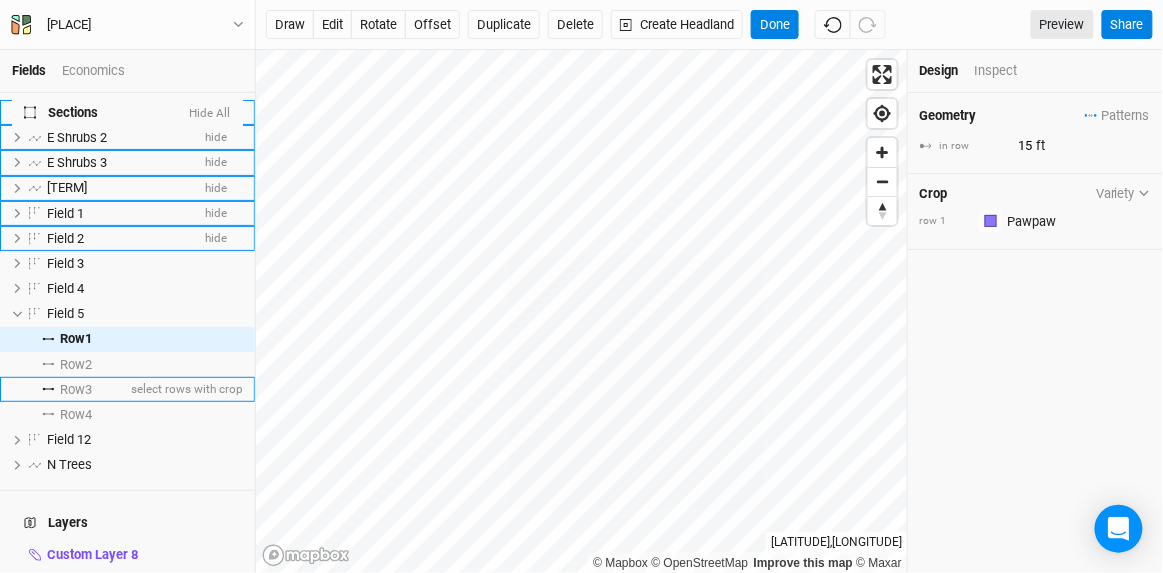 click on "Row  3" at bounding box center (76, 390) 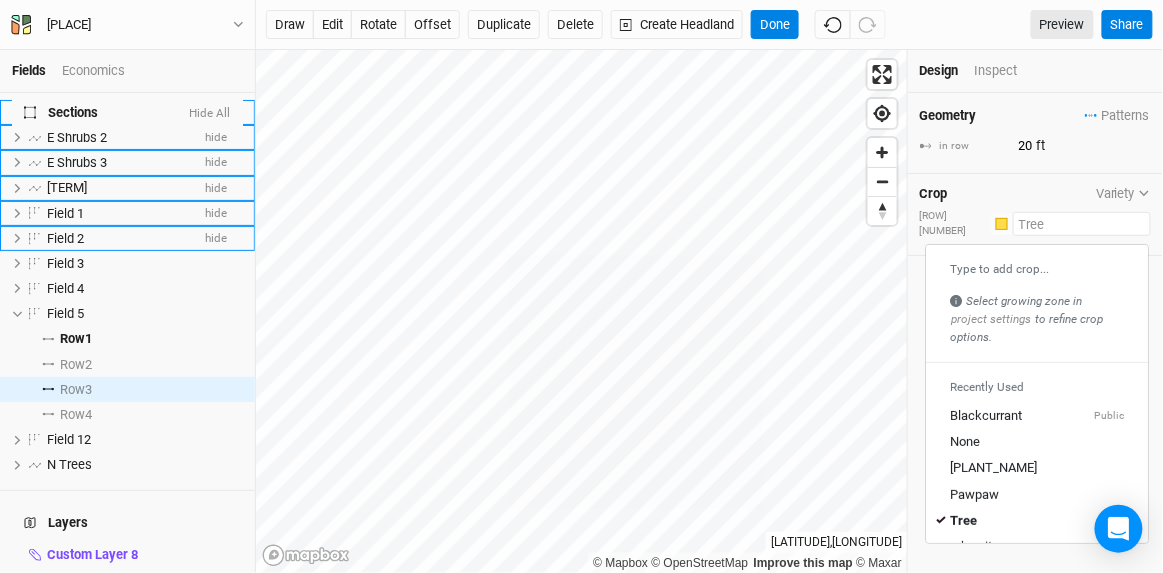 click at bounding box center [1082, 224] 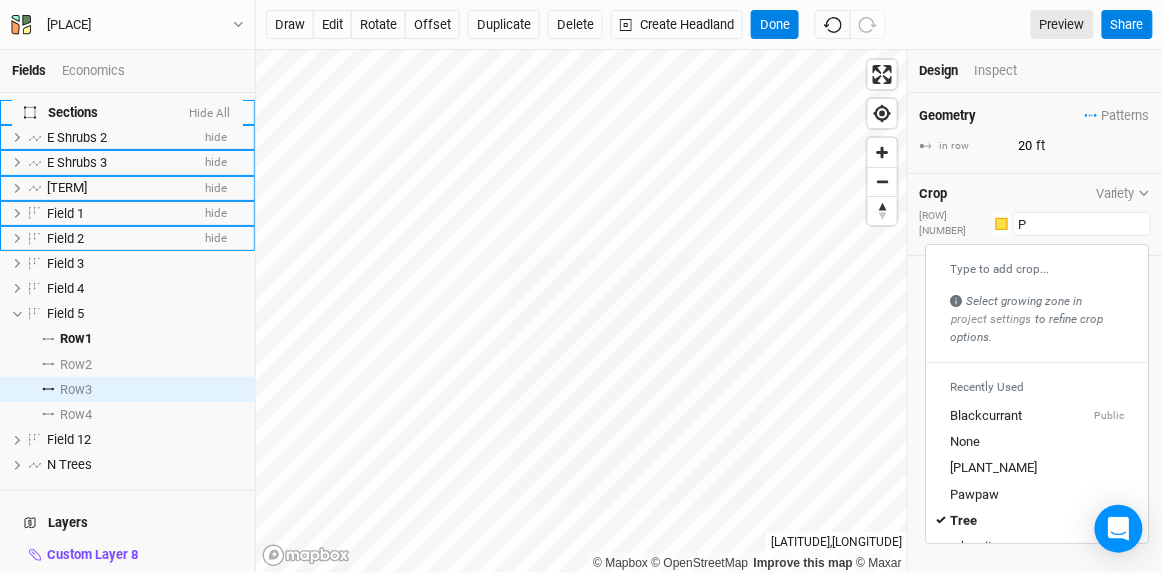 type on "Pawpaw" 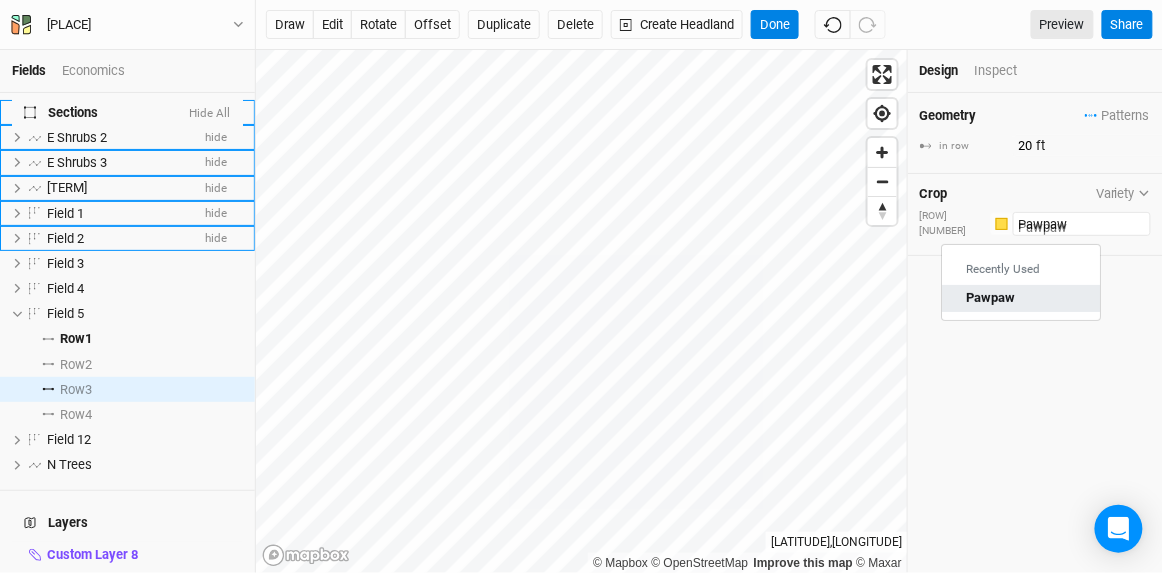 drag, startPoint x: 964, startPoint y: 326, endPoint x: 1030, endPoint y: 327, distance: 66.007576 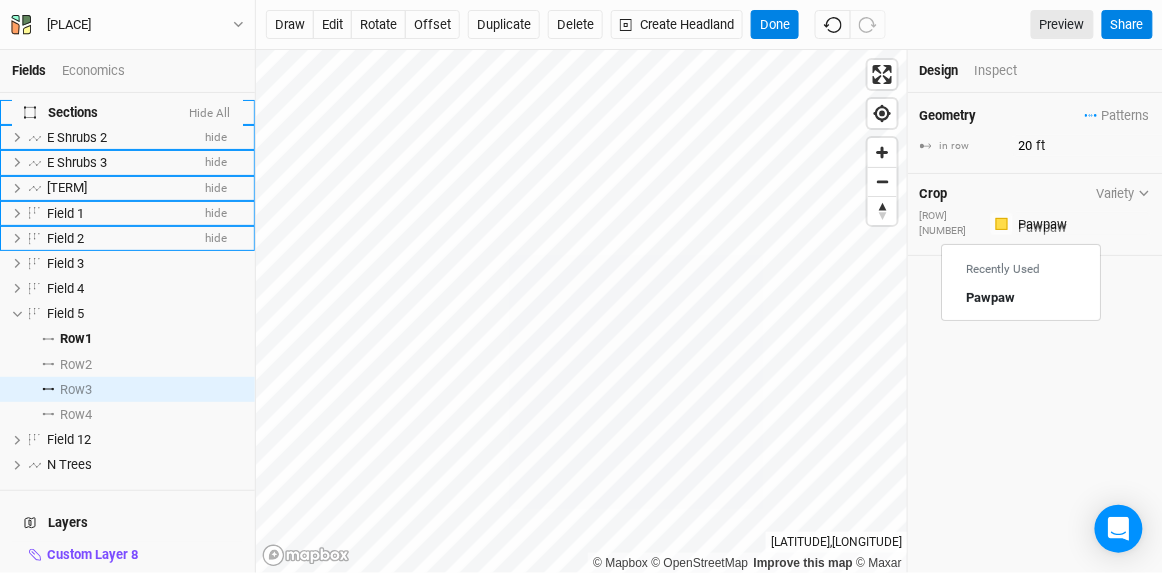 type on "30" 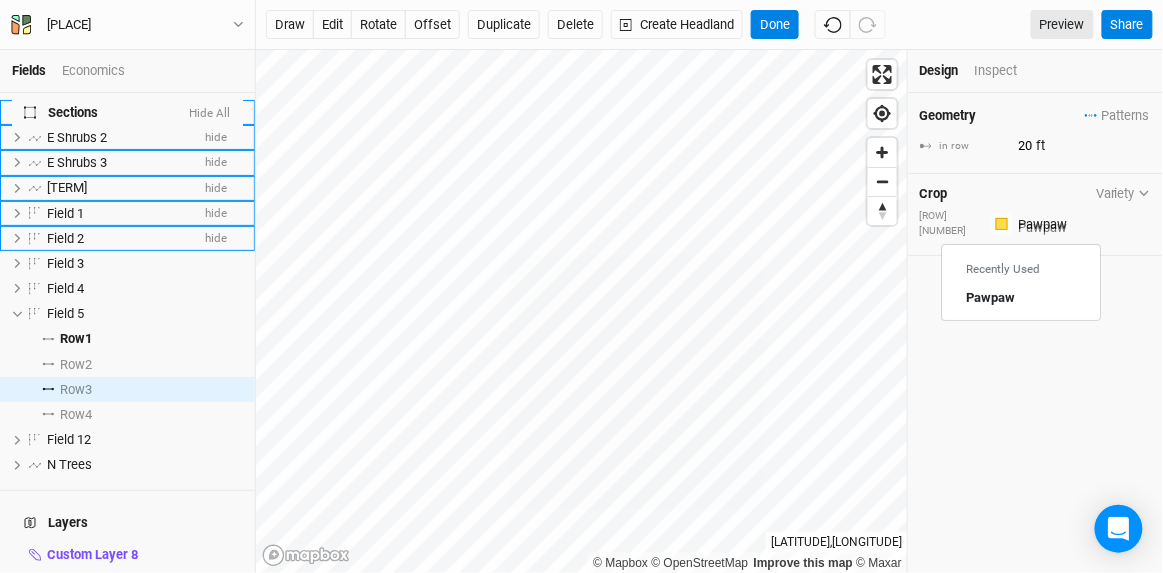 type 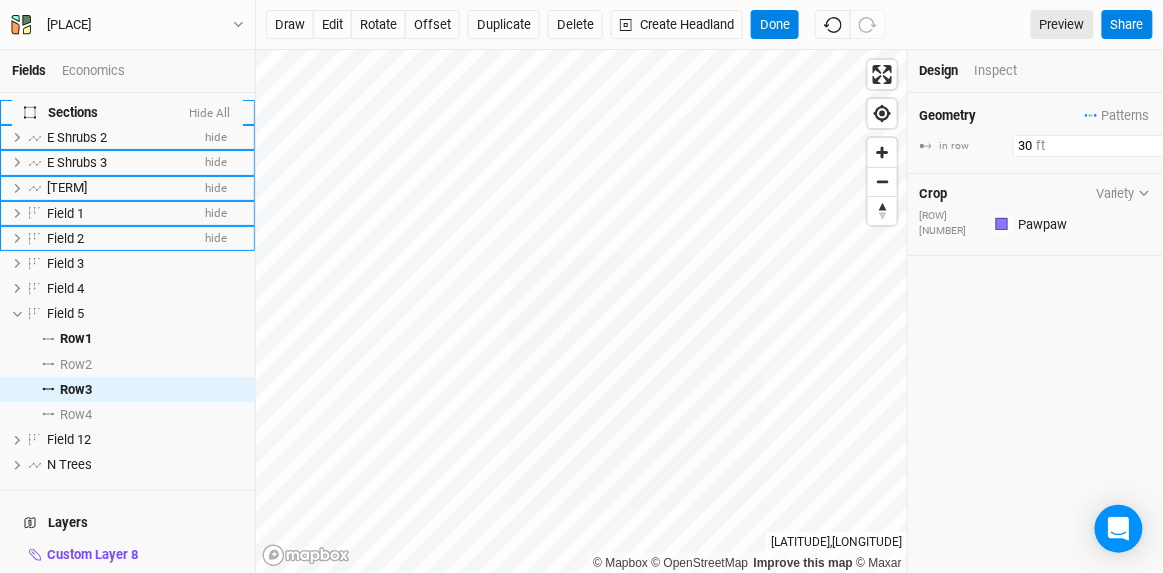 click on "30" at bounding box center (1100, 146) 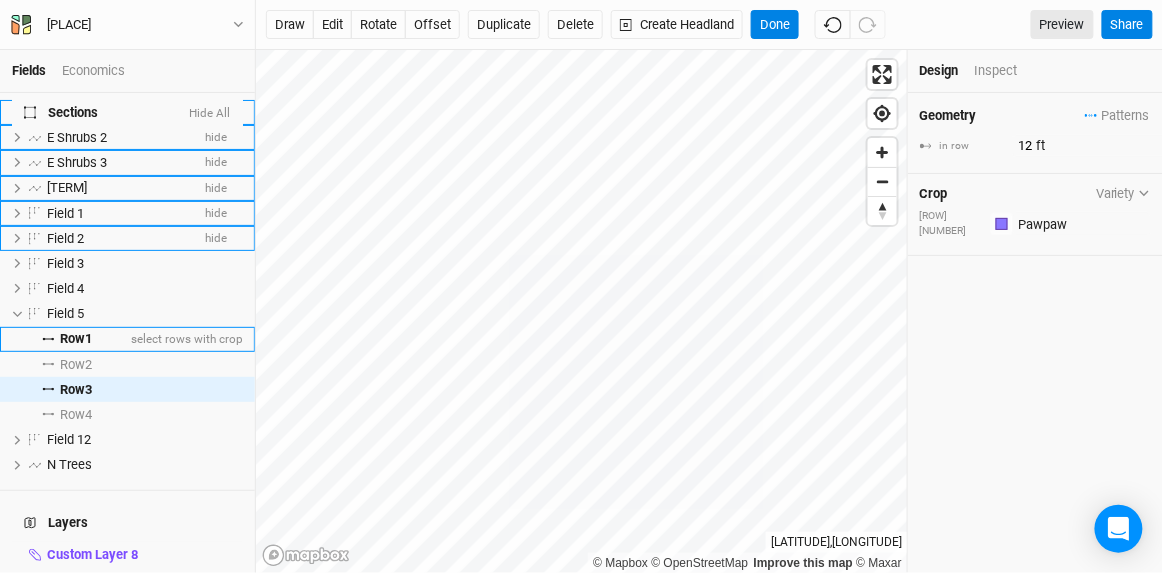 click on "Row  1" at bounding box center [76, 339] 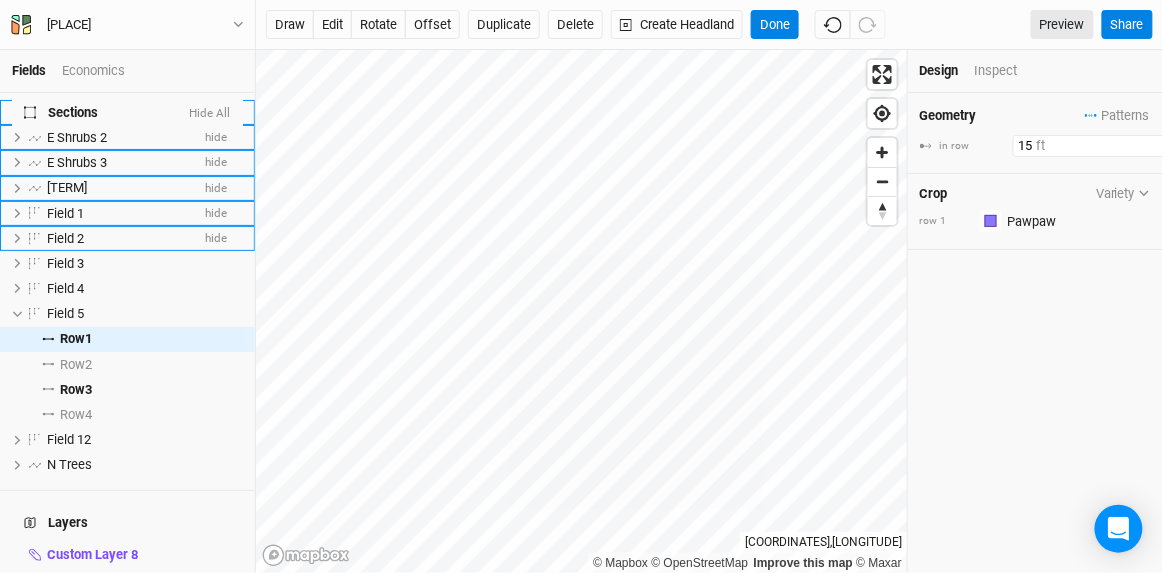 click on "15" at bounding box center [1100, 146] 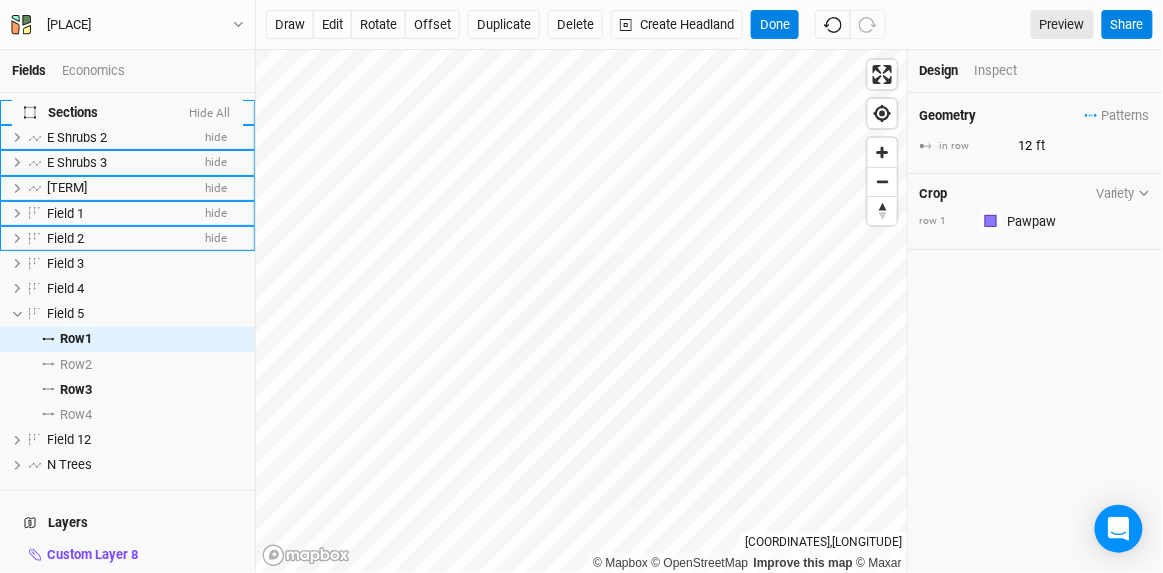 click on "Geometry Patterns ＋ New in-row pattern in row 12 ft Crop Variety row 1 Colors Brown Orange Yellow Green Blue Purple Red" at bounding box center [1035, 333] 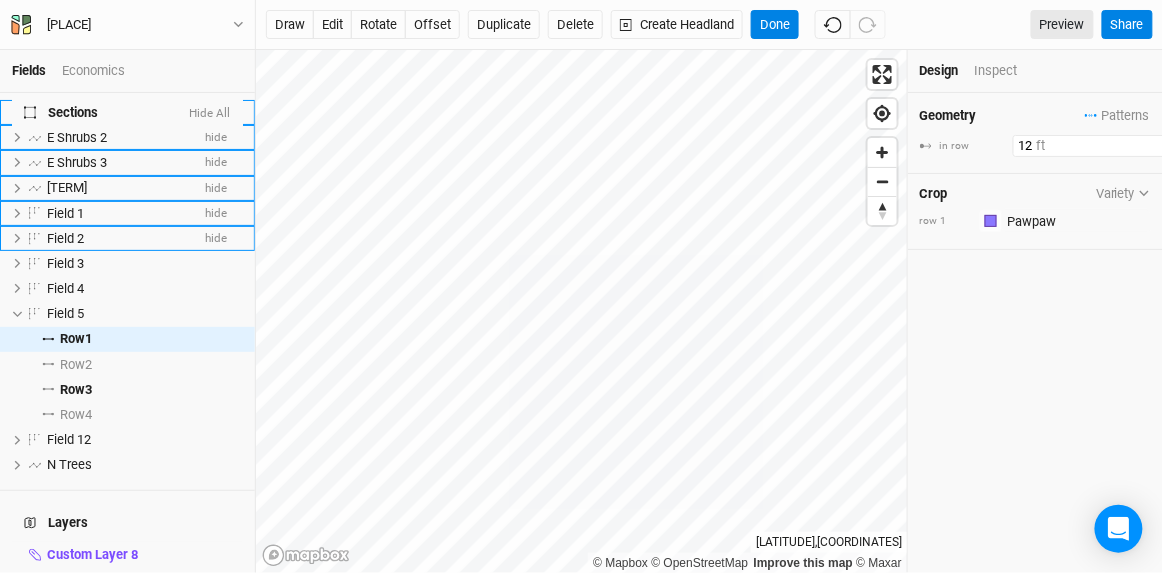 click on "12" at bounding box center [1100, 146] 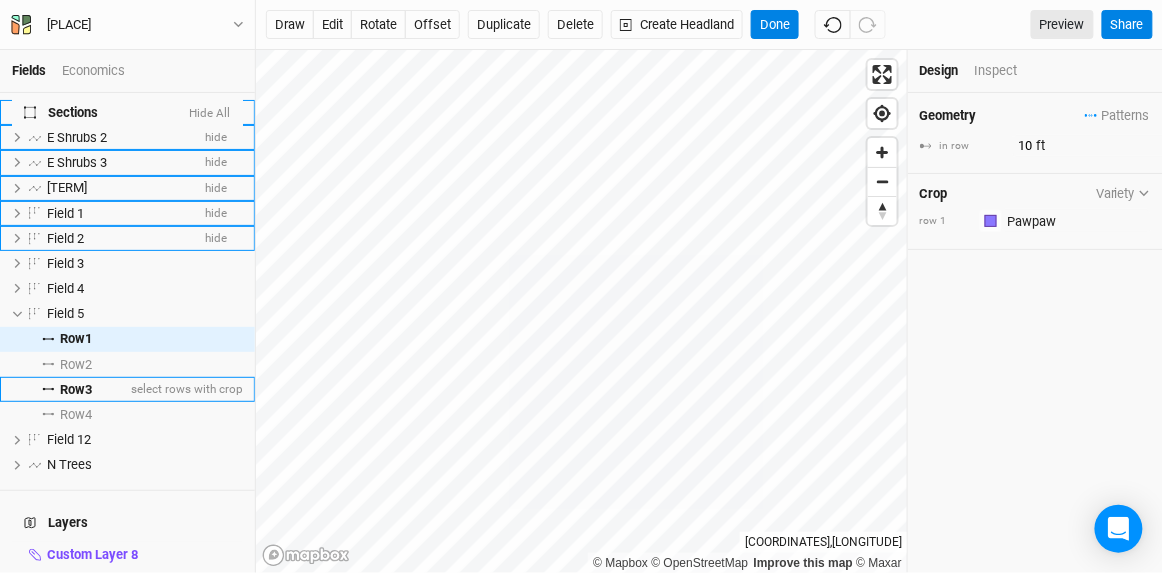 click on "[ACTION] [NUMBER] [ACTION] with [BRAND]" at bounding box center [127, 389] 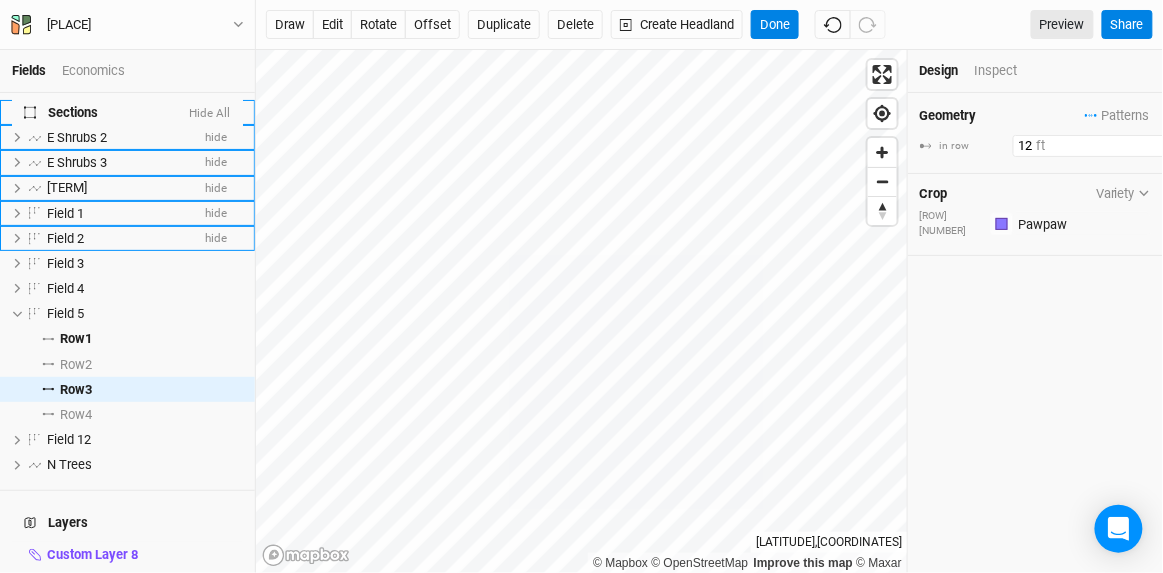 click on "12" at bounding box center (1100, 146) 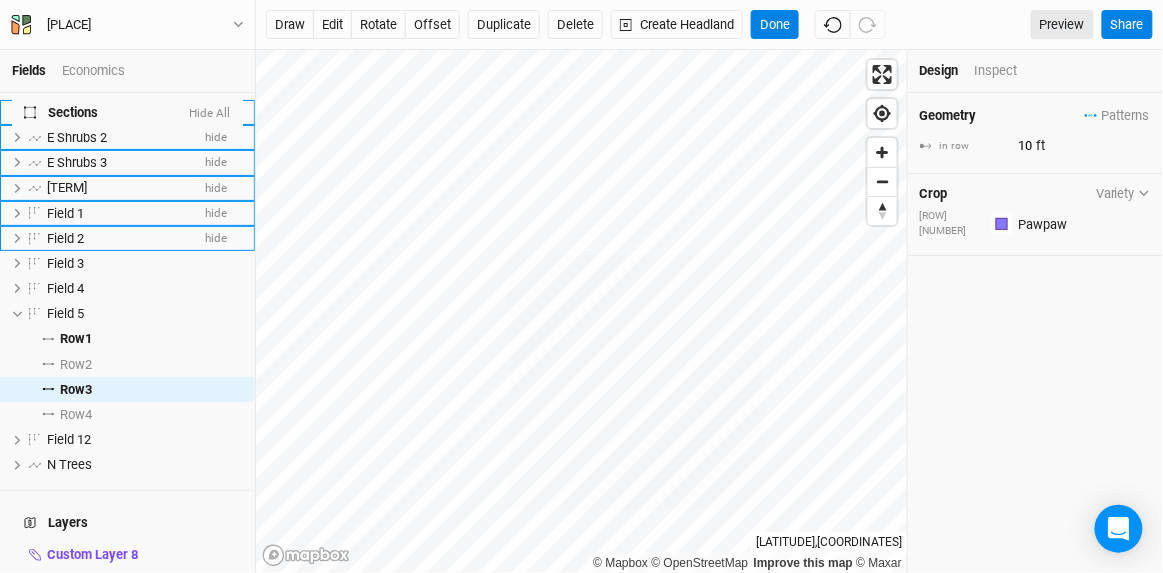 click on "Geometry Patterns ＋ New in-row pattern in row 10 ft Crop Variety row 3 Colors Brown Orange Yellow Green Blue Purple Red" at bounding box center [1035, 333] 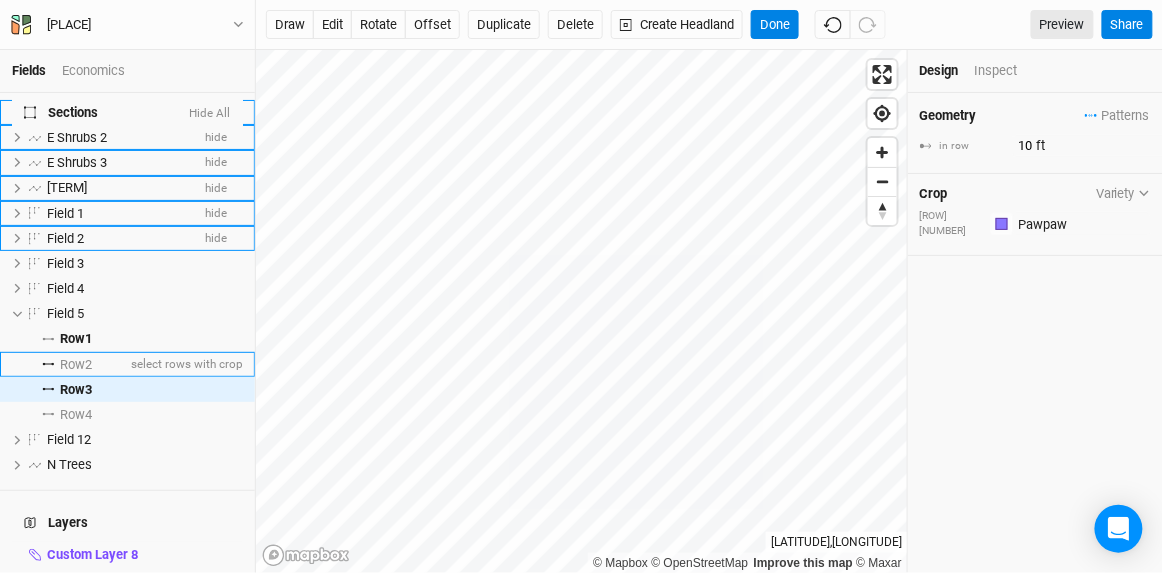 click on "Row  2 select rows with crop" at bounding box center (127, 364) 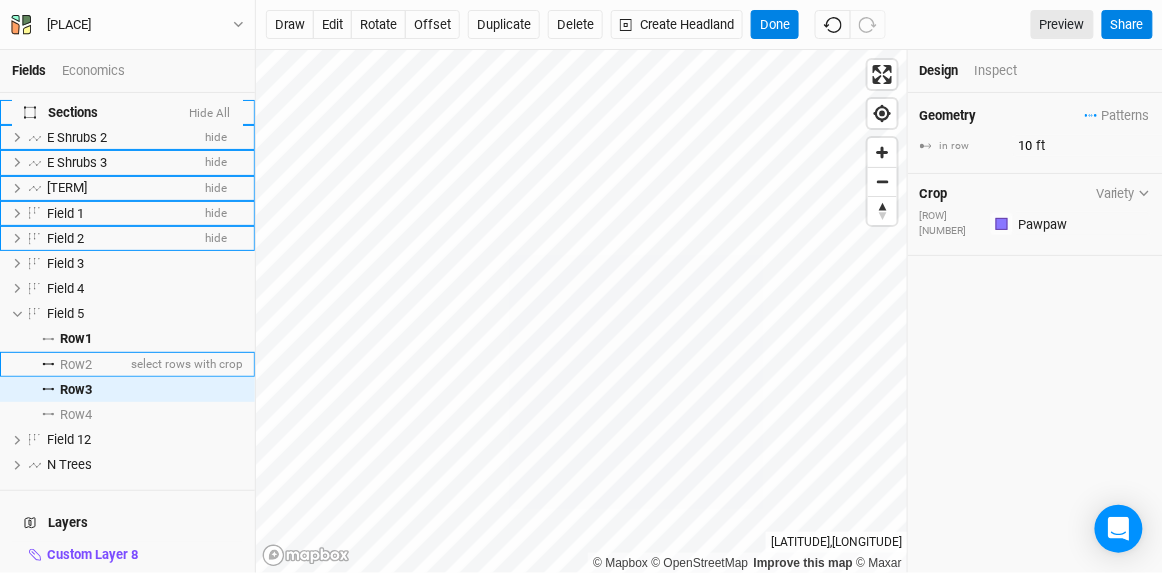 type on "20" 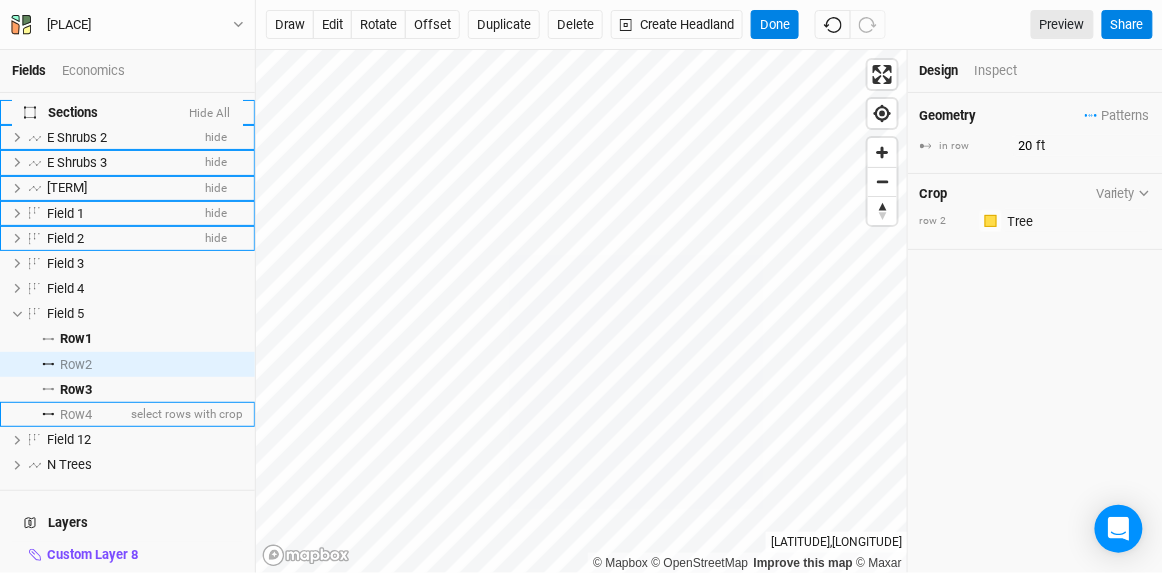 click on "Row  4" at bounding box center (76, 415) 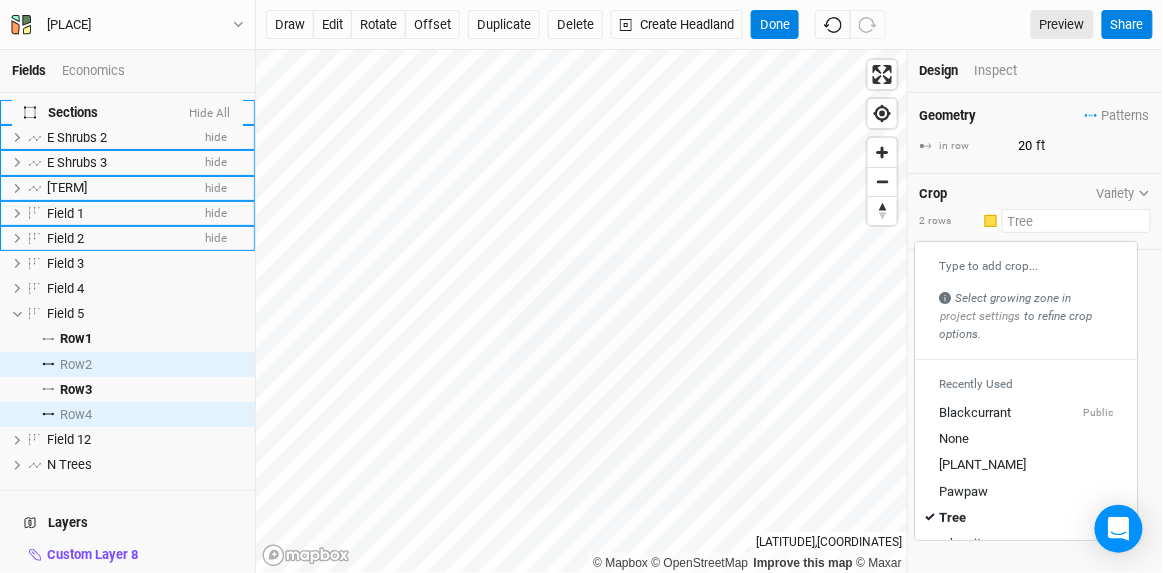 click at bounding box center (1076, 221) 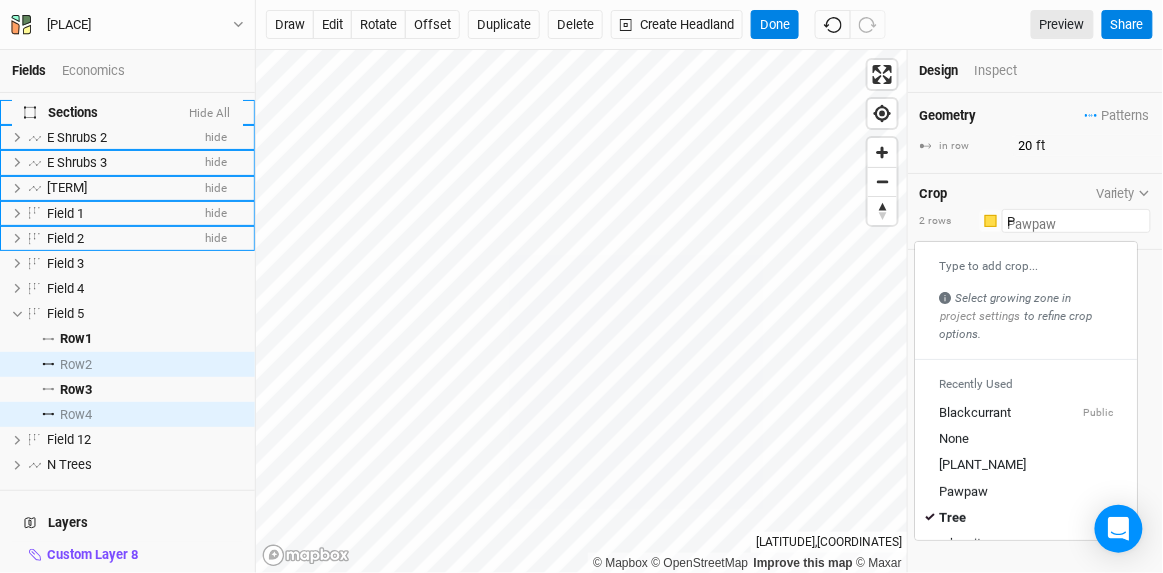 type on "[BRAND_ABBR]" 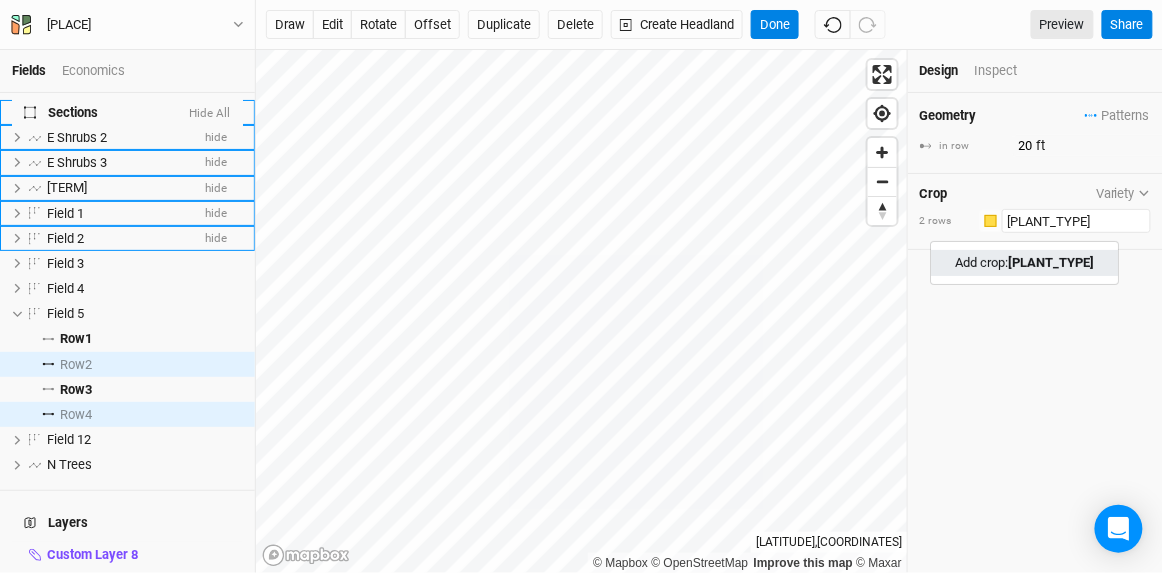 click on "Add crop: [PERSON]" at bounding box center [1024, 263] 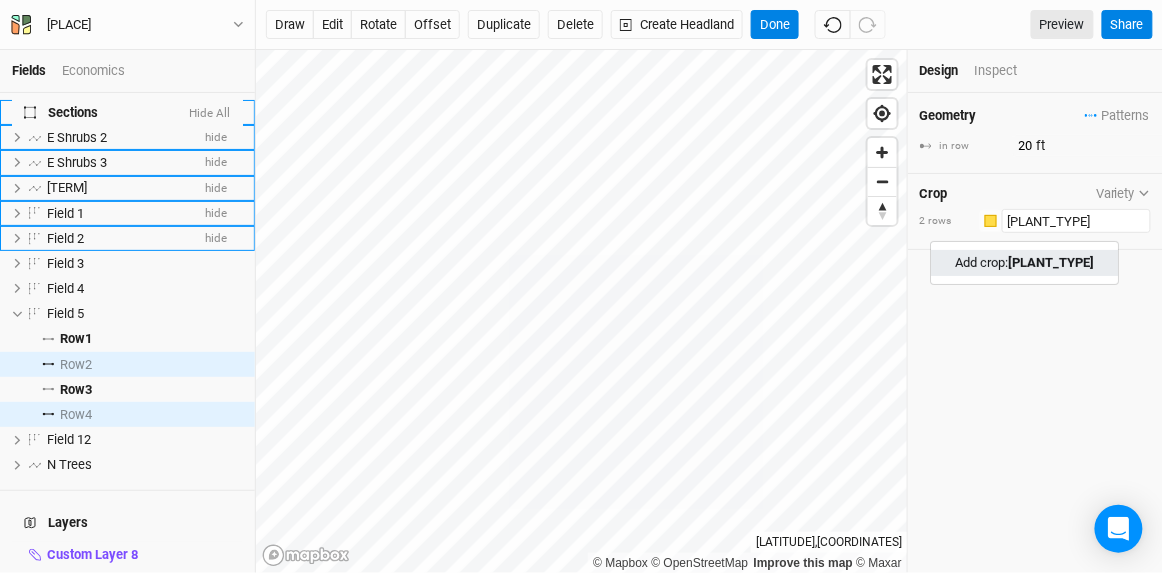 type on "[PLANT_TYPE]" 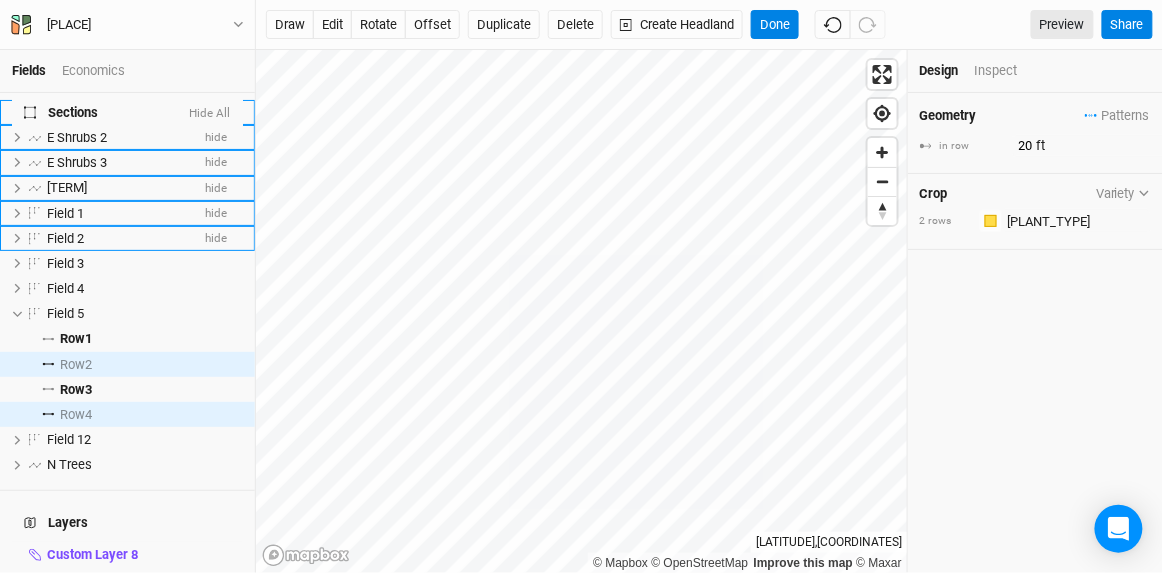 type on "30" 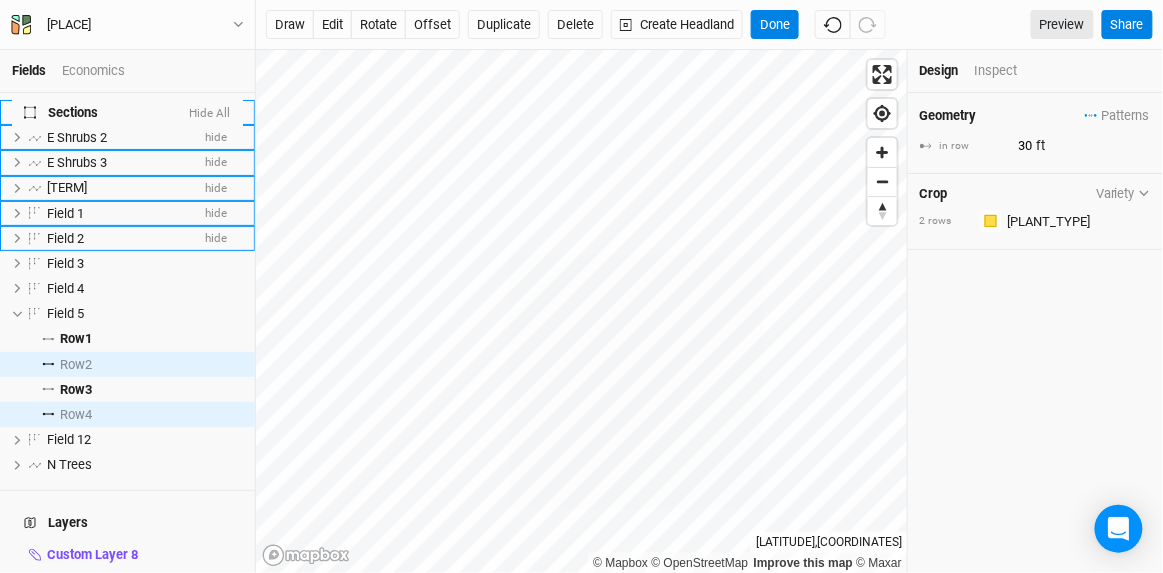type 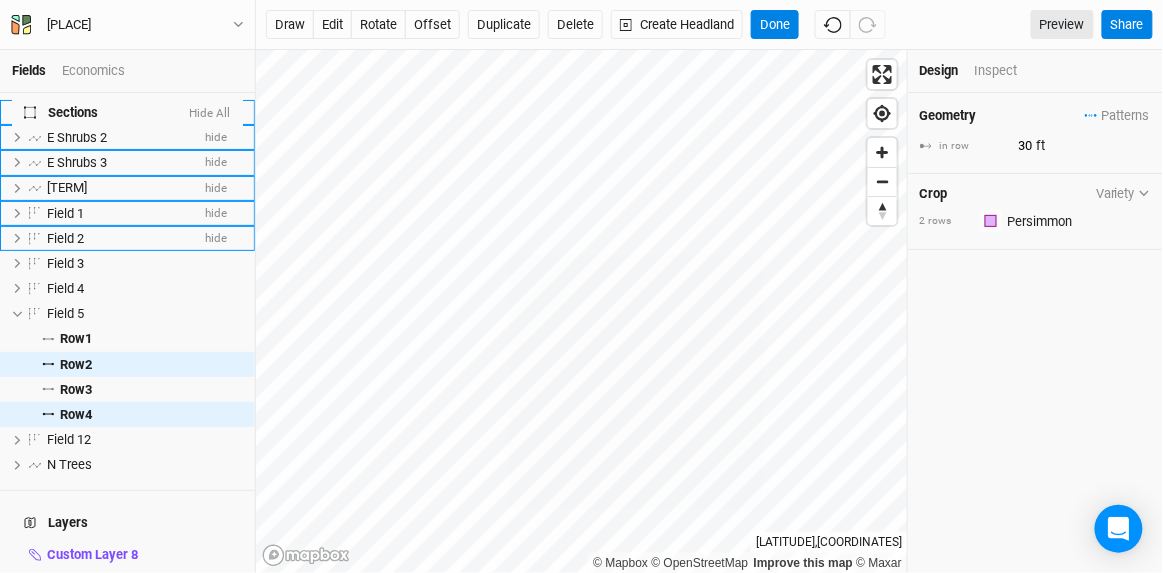 click on "[GEOMETRY_PATTERNS] [NUMBER] [UNIT] [CROP_VARIETY] [NUMBER] [UNIT] [COLORS] [COLOR], [COLOR], [COLOR], [COLOR], [COLOR], [COLOR], [COLOR]" at bounding box center [1035, 333] 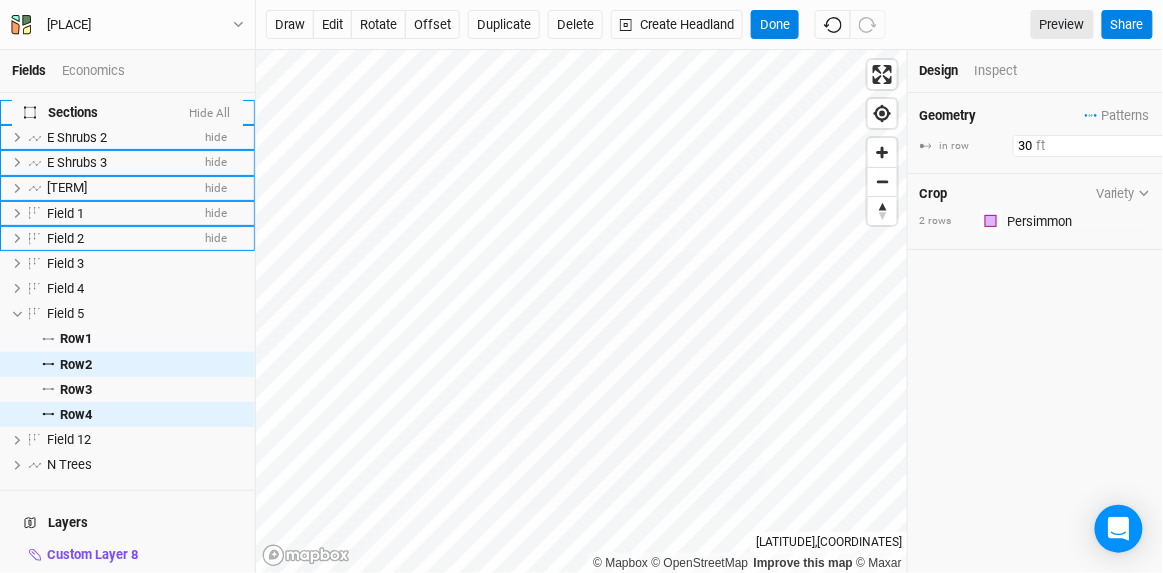 click on "30" at bounding box center [1100, 146] 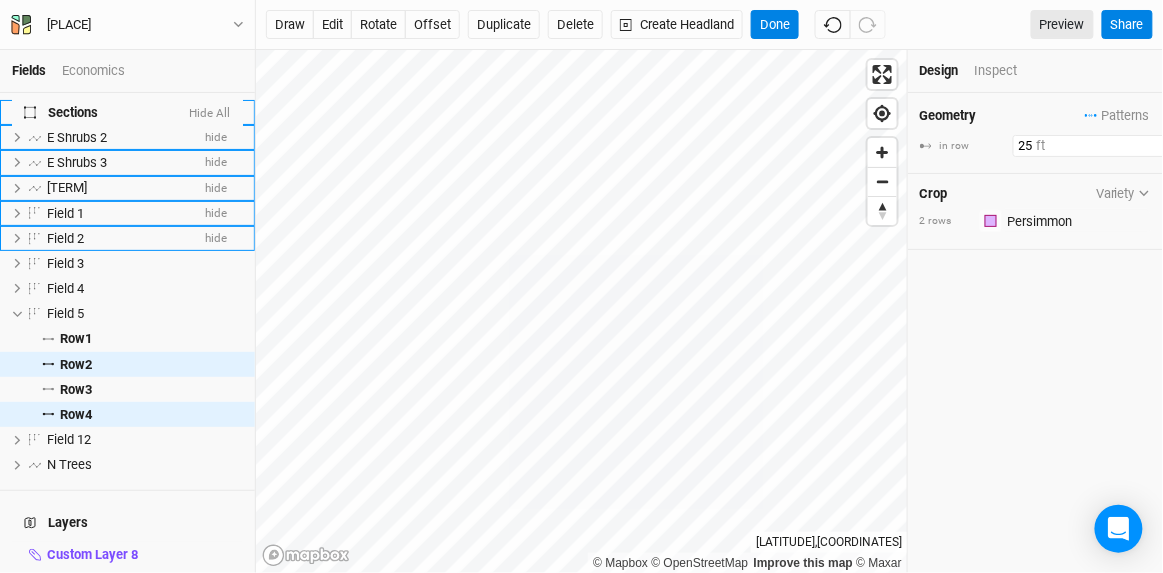 click on "25" at bounding box center (1100, 146) 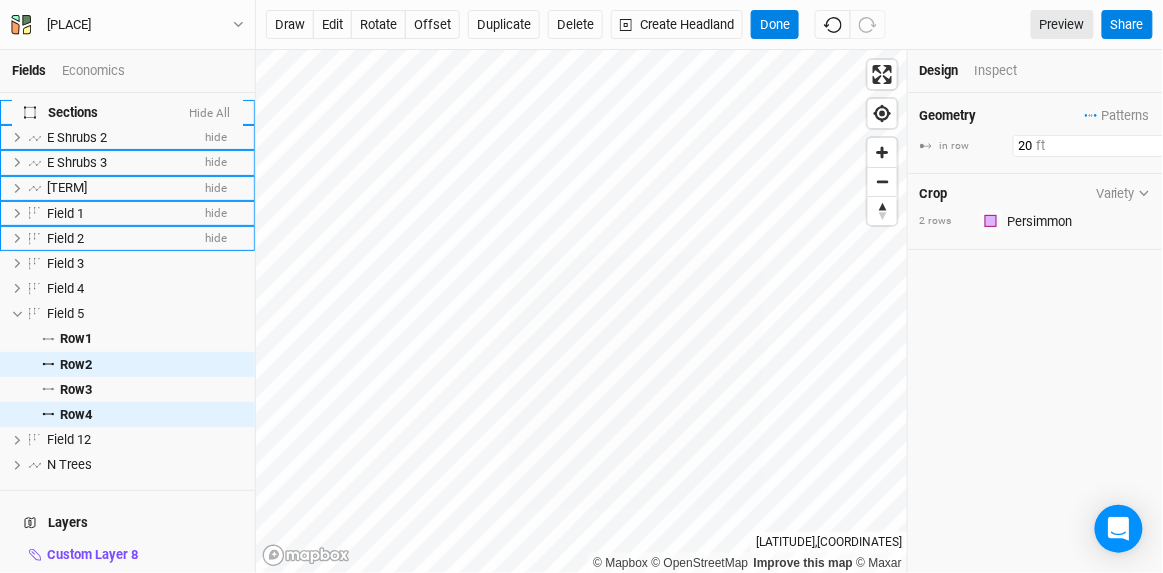 type on "20" 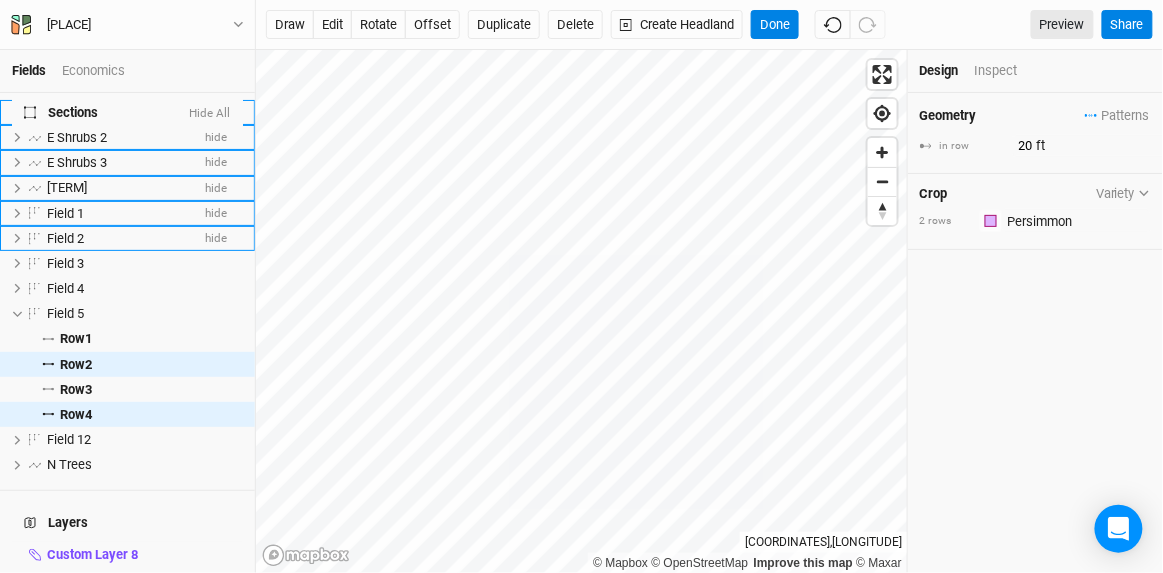 click on "[GEOMETRY_PATTERNS] [NUMBER] [UNIT] [PATTERN] [ROW] [NUMBER] [UNIT] [CROP_VARIETY] [NUMBER] [UNIT] [COLORS] [COLOR], [COLOR], [COLOR], [COLOR], [COLOR], [COLOR], [COLOR]" at bounding box center (1035, 333) 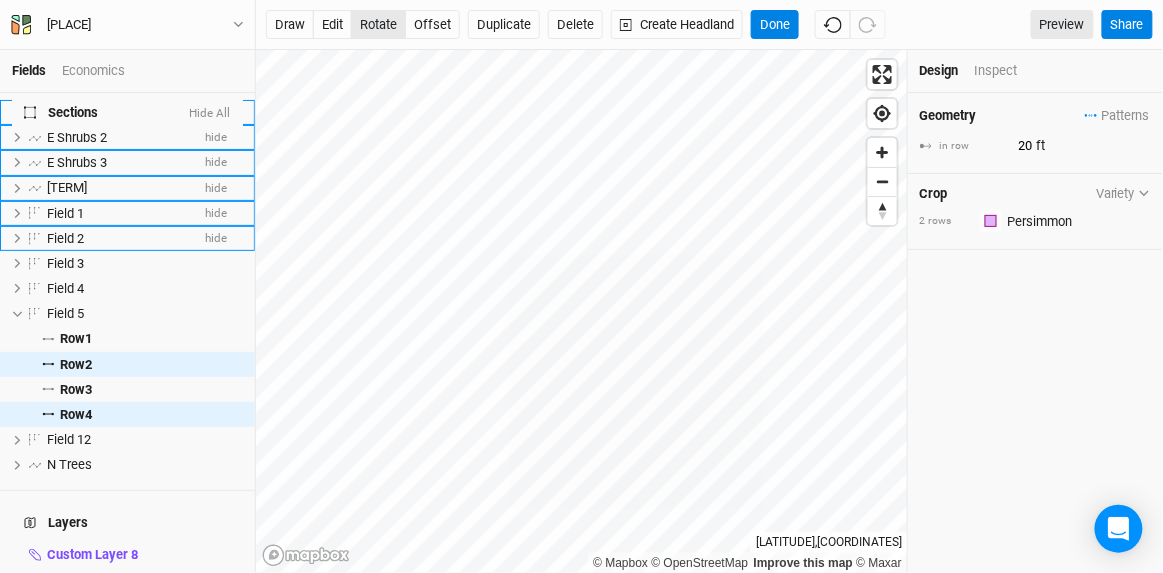 click on "rotate" at bounding box center [378, 25] 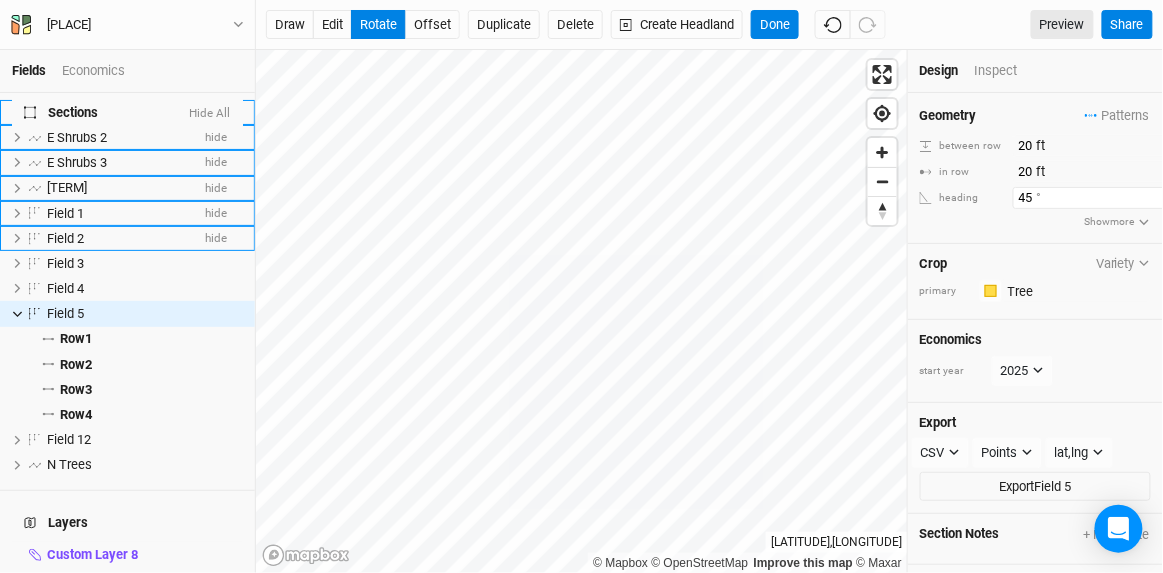 click on "45" at bounding box center [1100, 198] 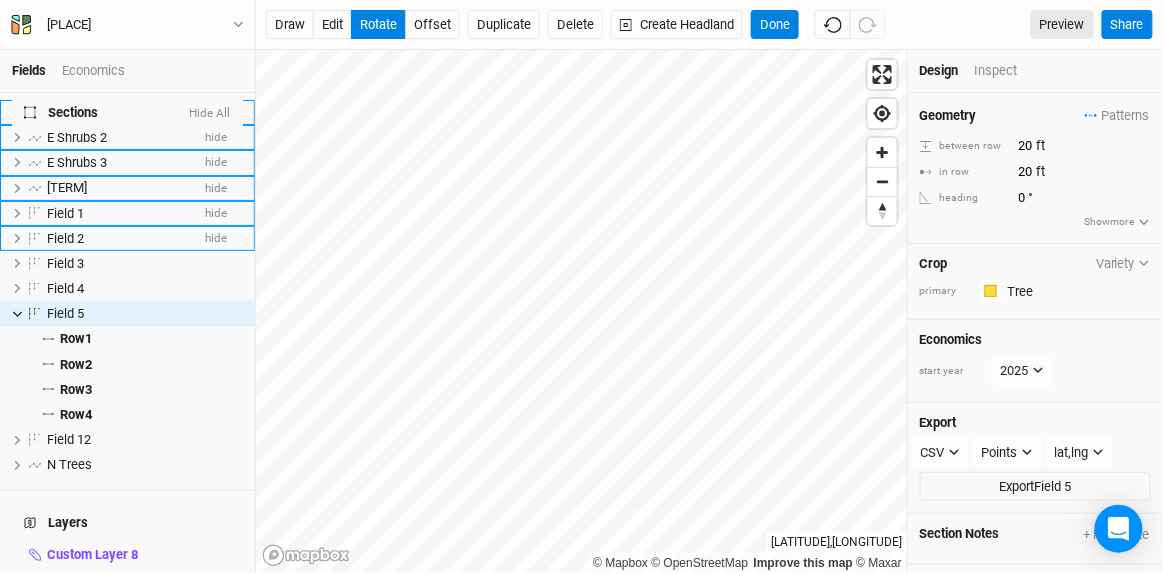 click on "Geometry  Patterns ＋ New in-row pattern between row 20 ft in row 20 ft heading 0 ° Show  more" at bounding box center [1035, 168] 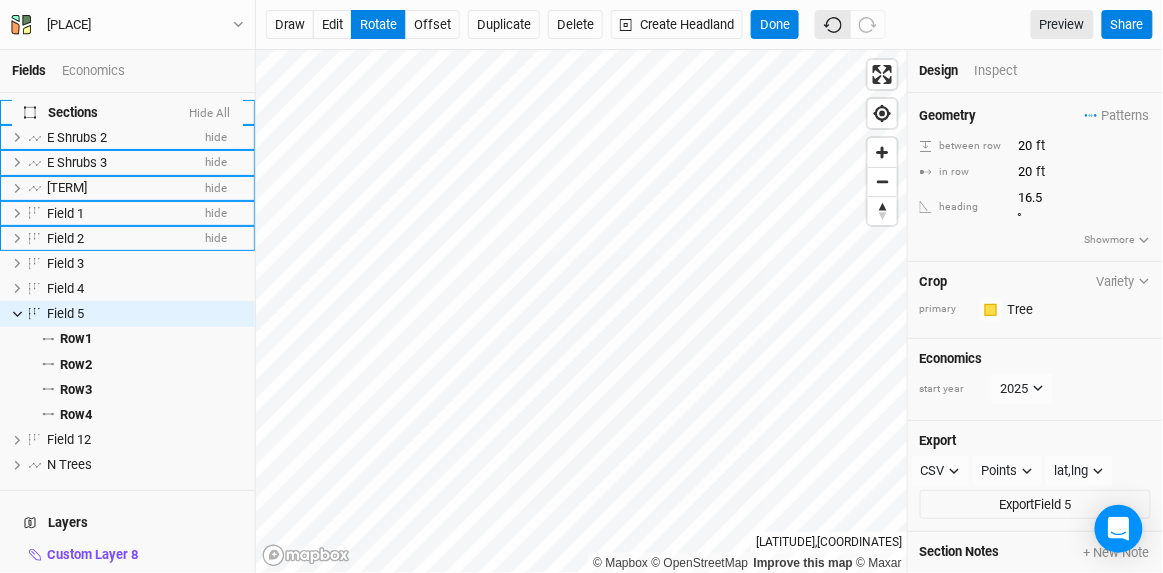 click 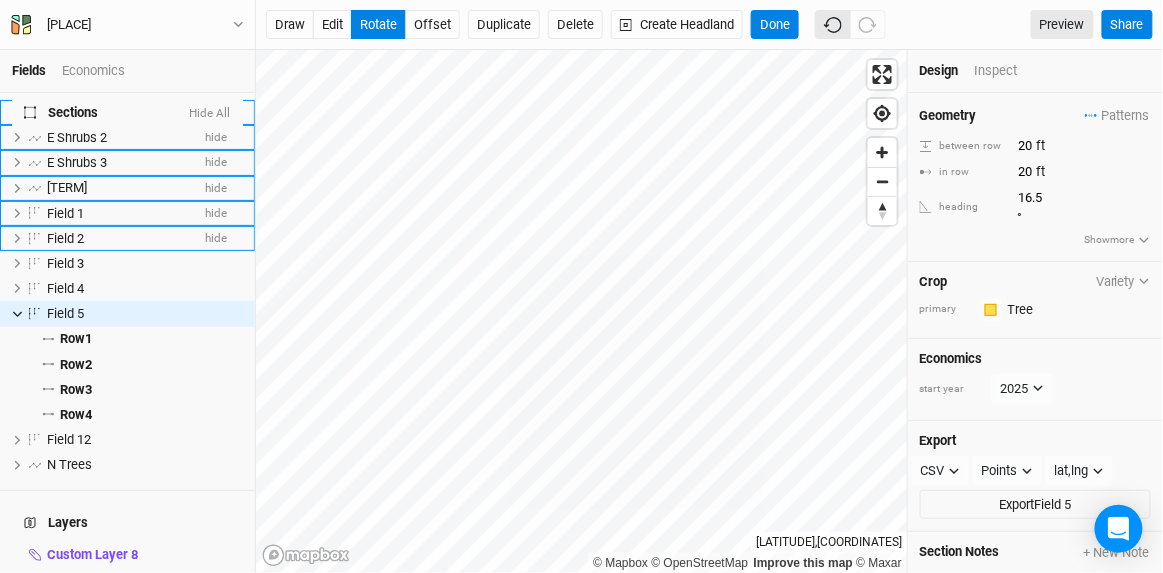 type on "0" 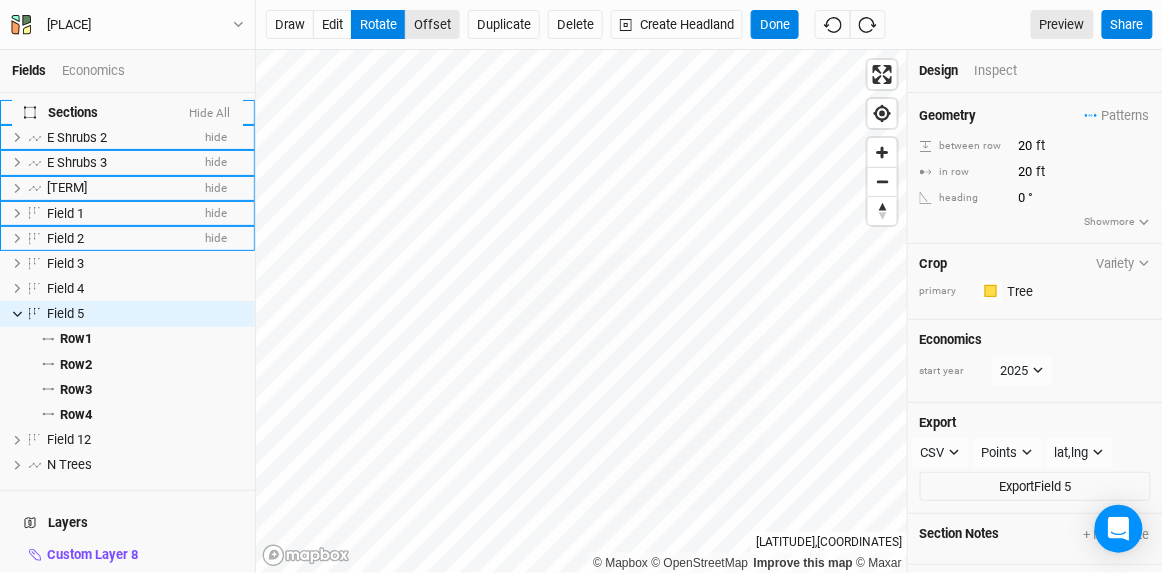 click on "offset" at bounding box center (432, 25) 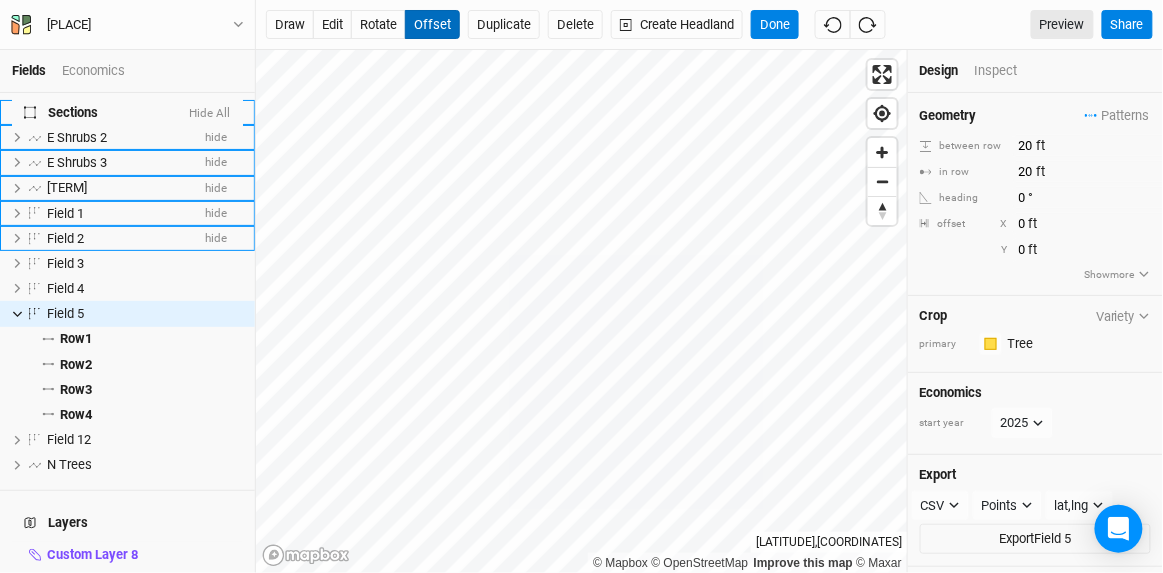 type 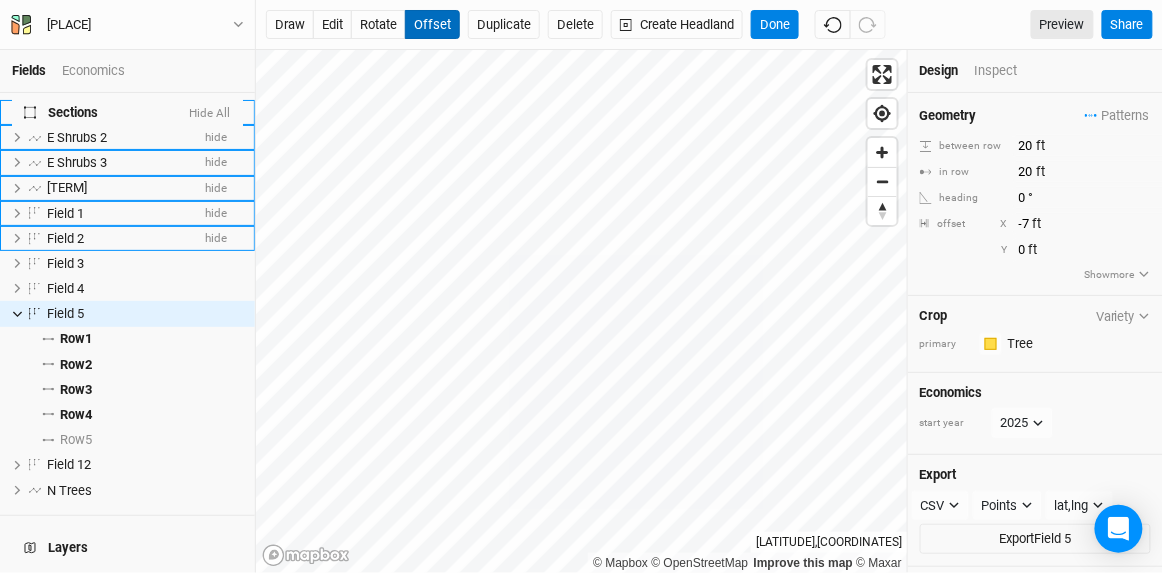 type on "[NUMBER]" 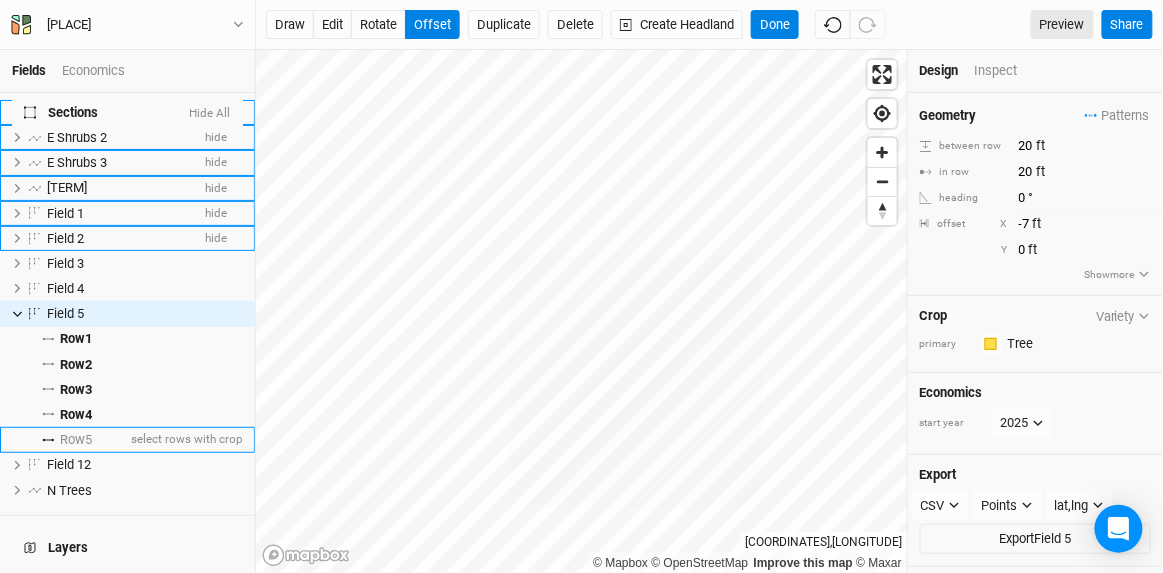 click on "Row 5 select rows with crop" at bounding box center (127, 439) 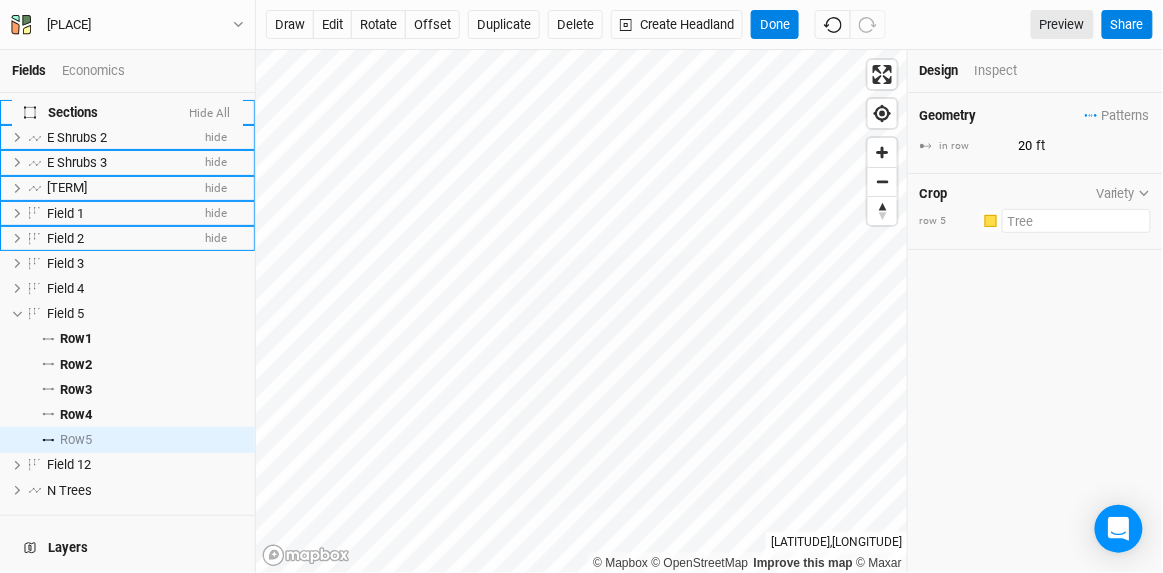 click at bounding box center [1076, 221] 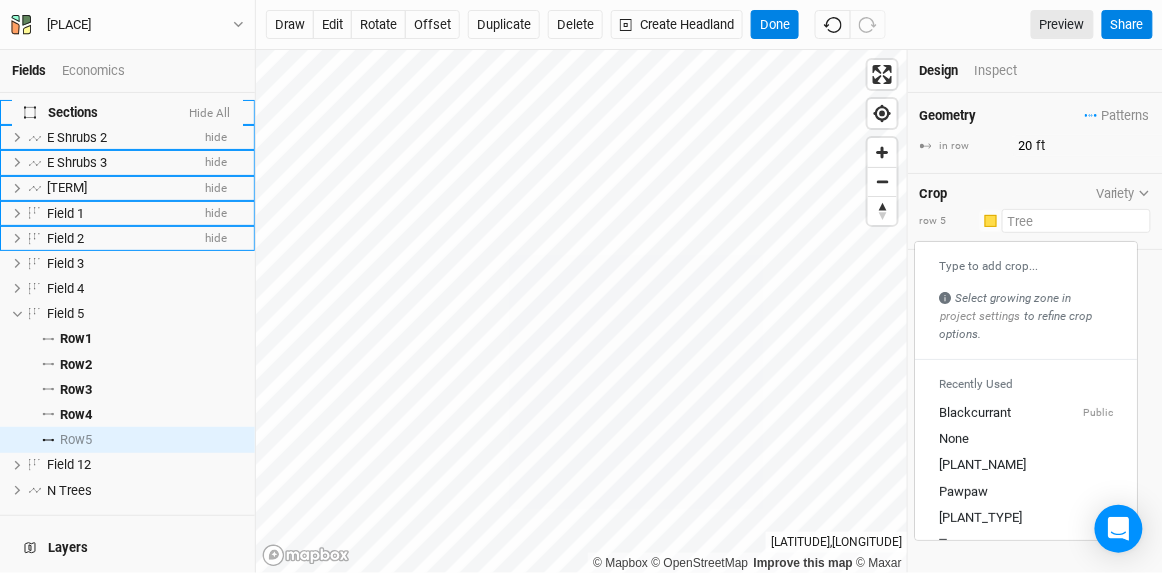 click at bounding box center (1076, 221) 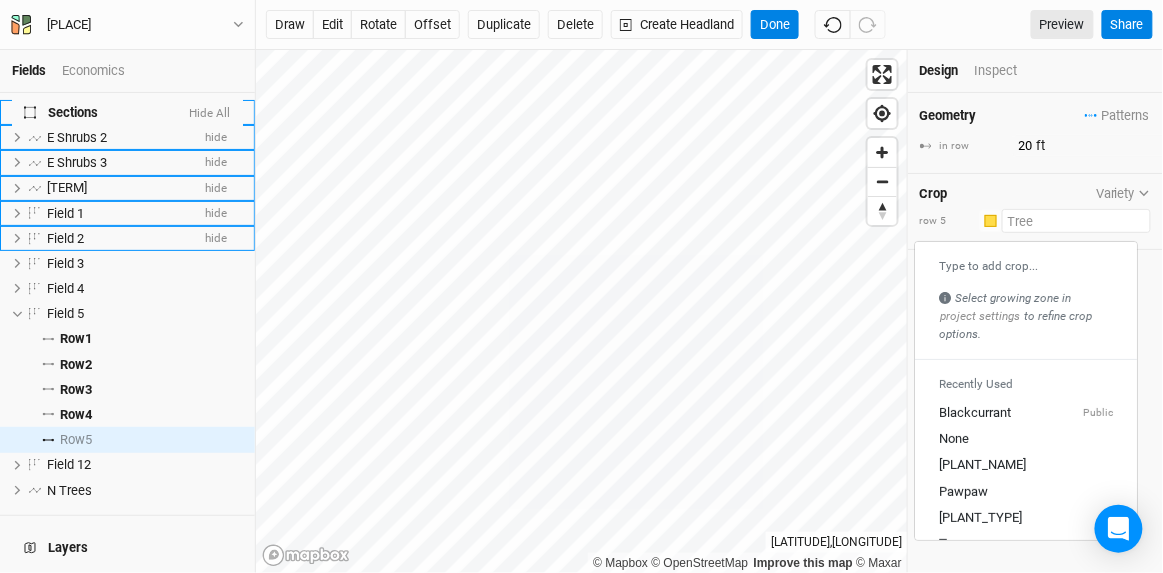 type on "P" 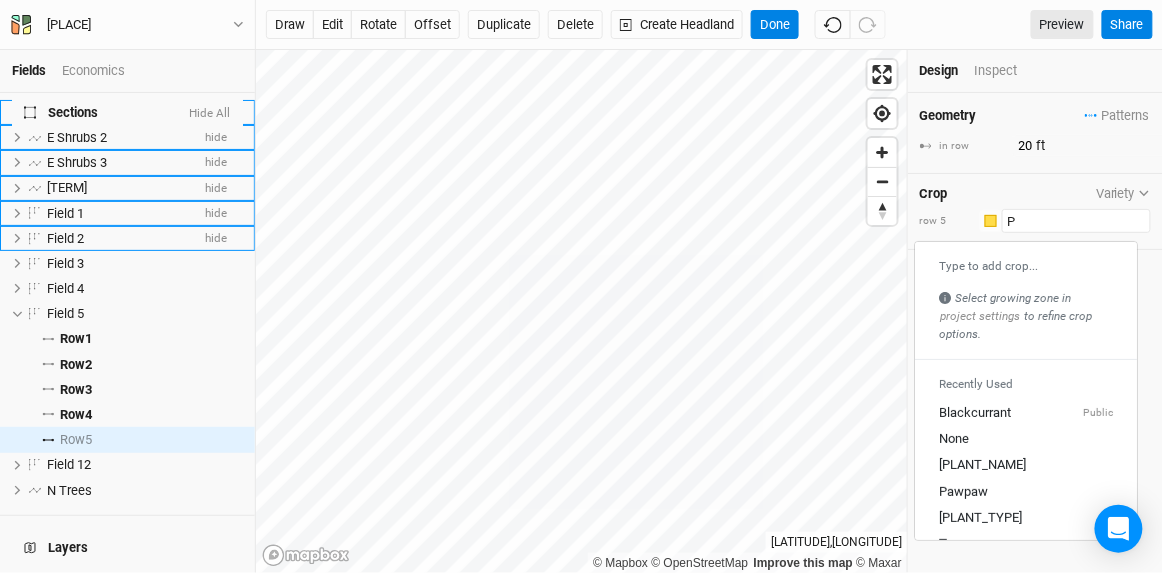 type on "Pawpaw" 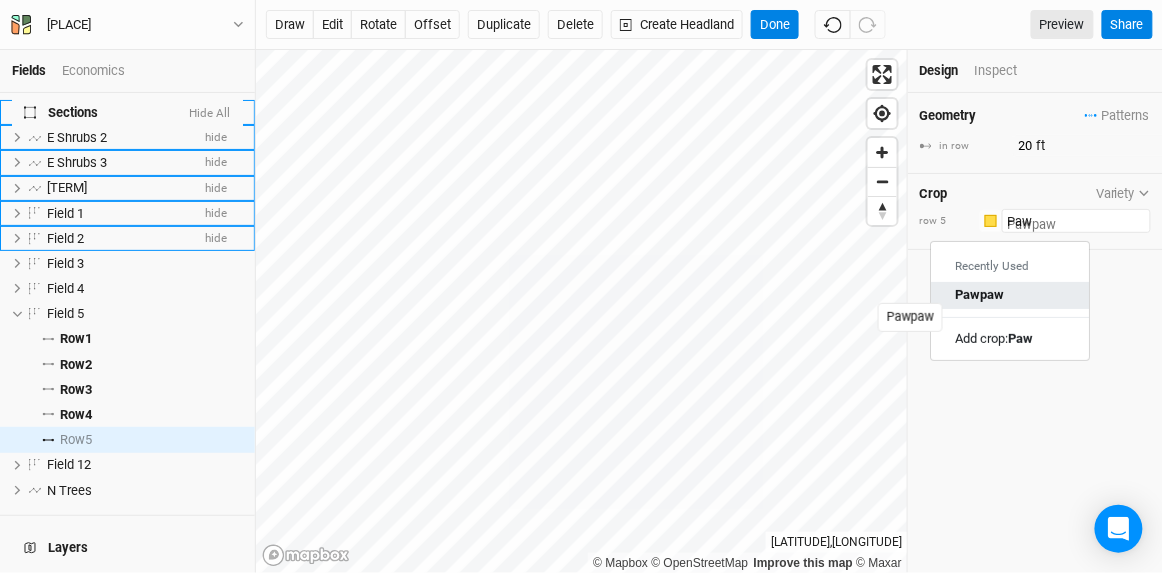 click on "Paw" at bounding box center [967, 295] 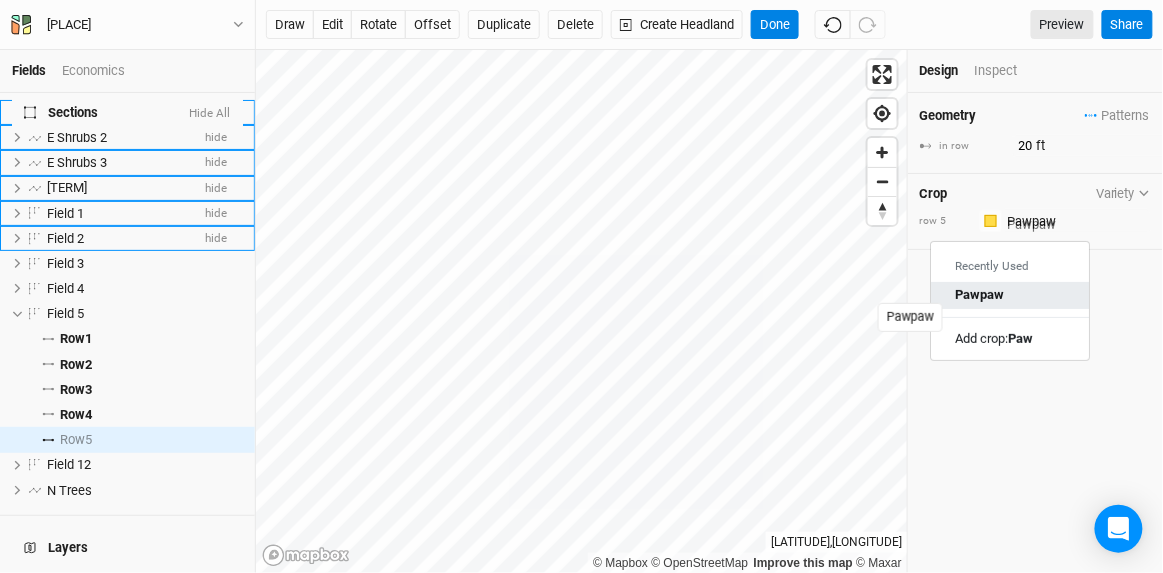 type on "30" 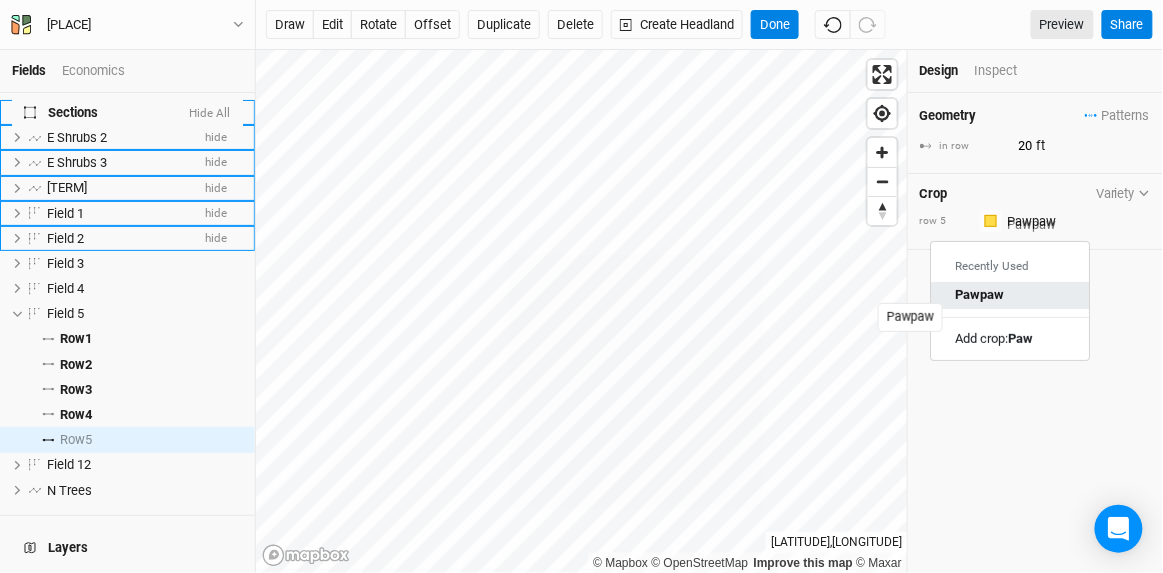type 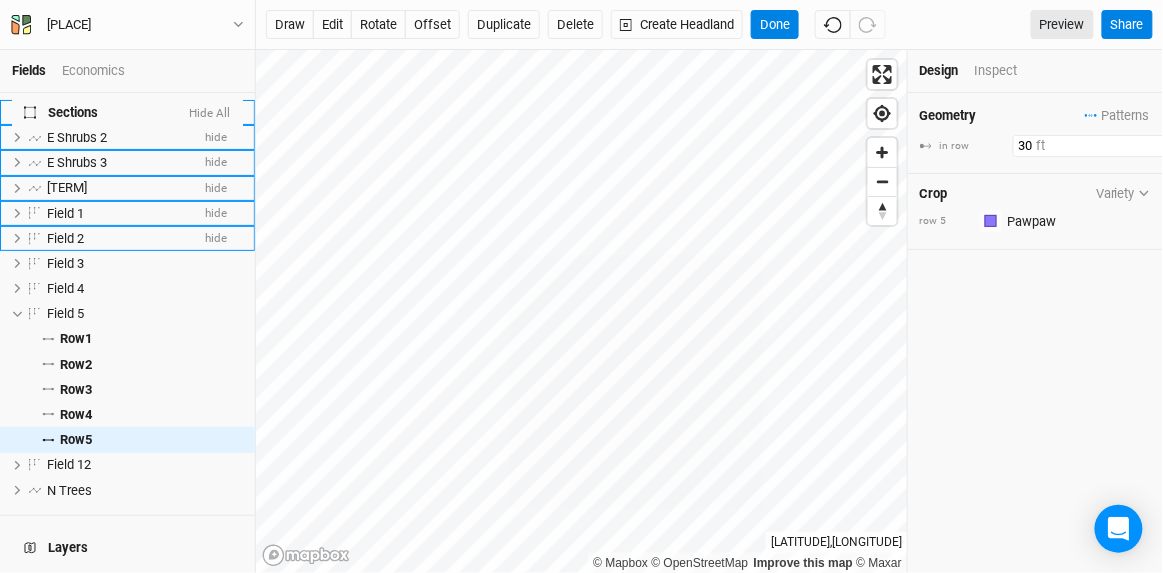 click on "30" at bounding box center (1100, 146) 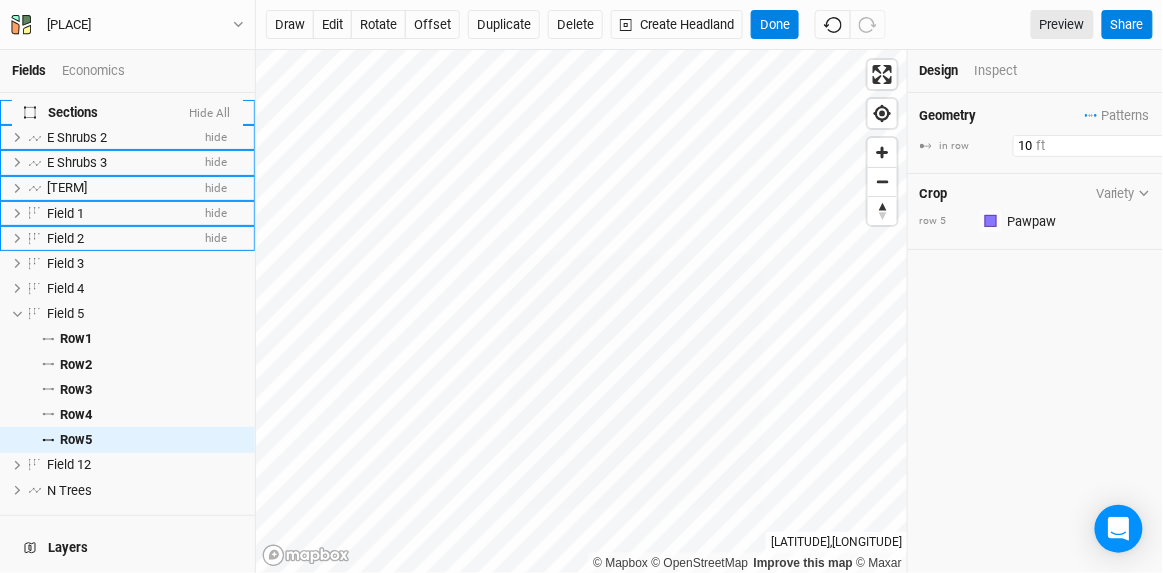 type on "10" 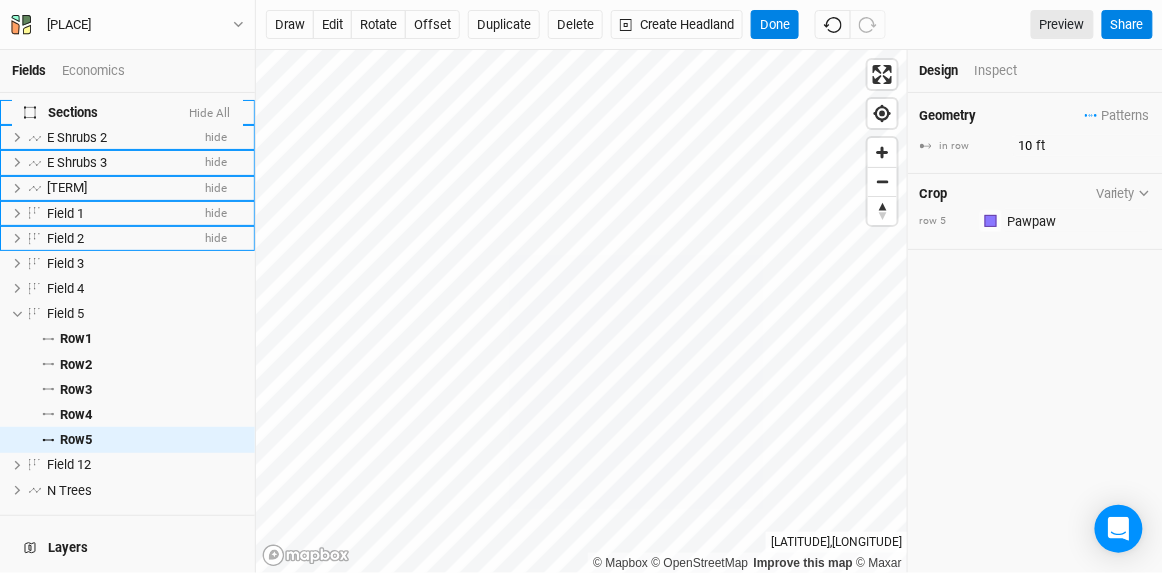 click on "Geometry Patterns New in-row pattern in row 10 ft Crop Variety row 5 Colors Brown Orange Yellow Green Blue Purple Red" at bounding box center [1035, 333] 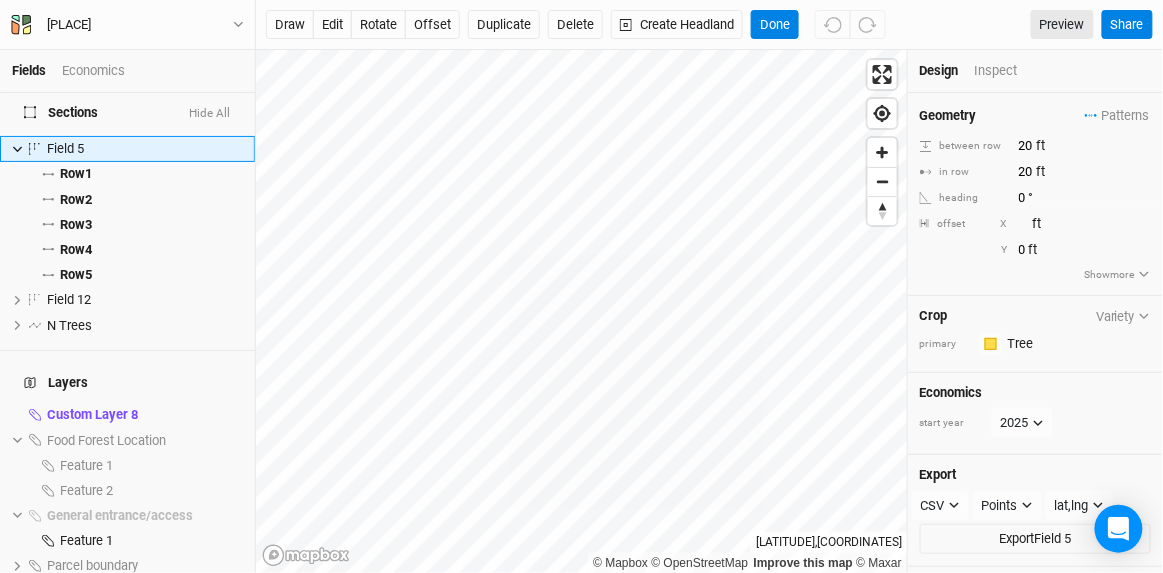 scroll, scrollTop: 70, scrollLeft: 0, axis: vertical 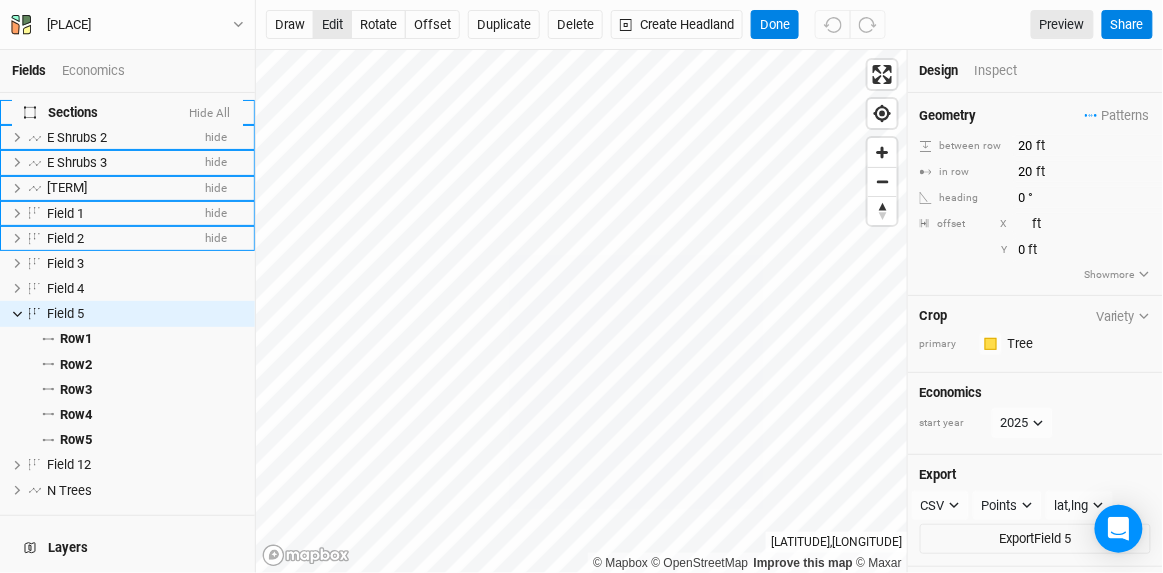 click on "edit" at bounding box center [332, 25] 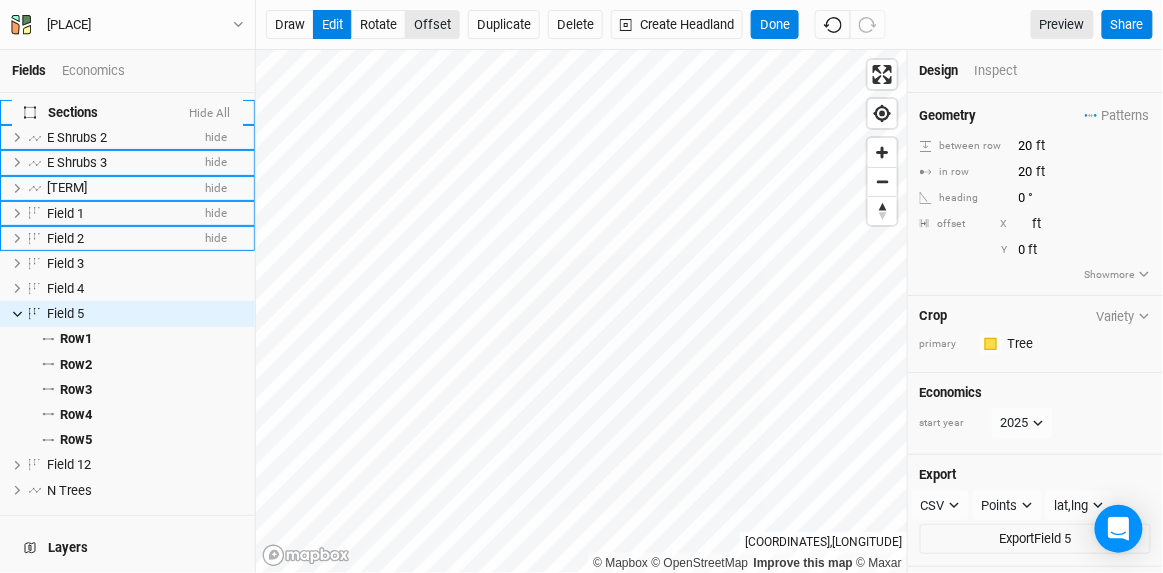 click on "offset" at bounding box center [432, 25] 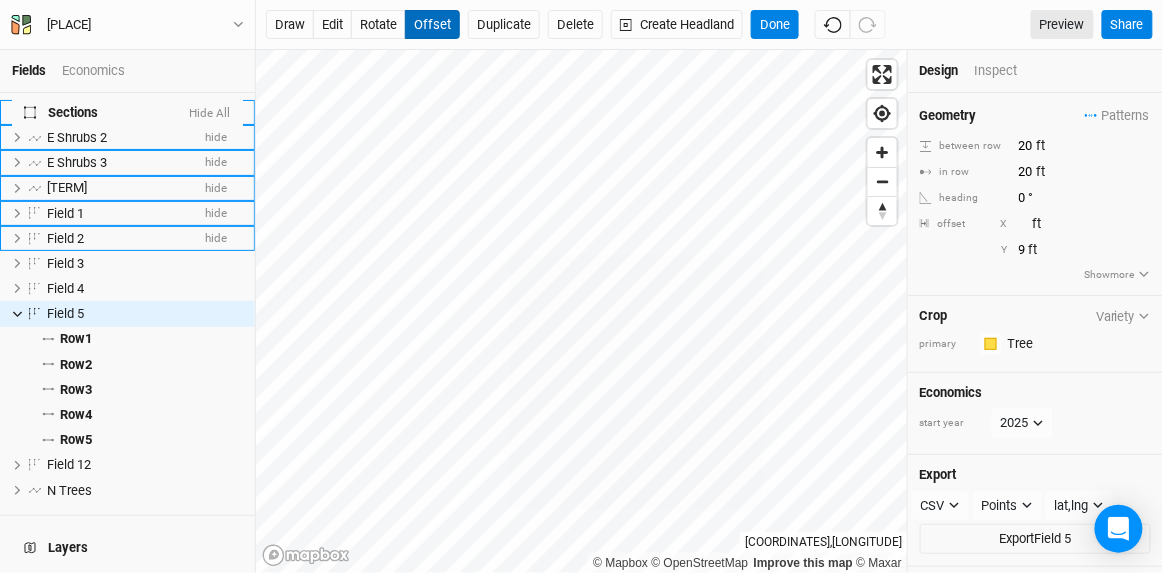 type on "10" 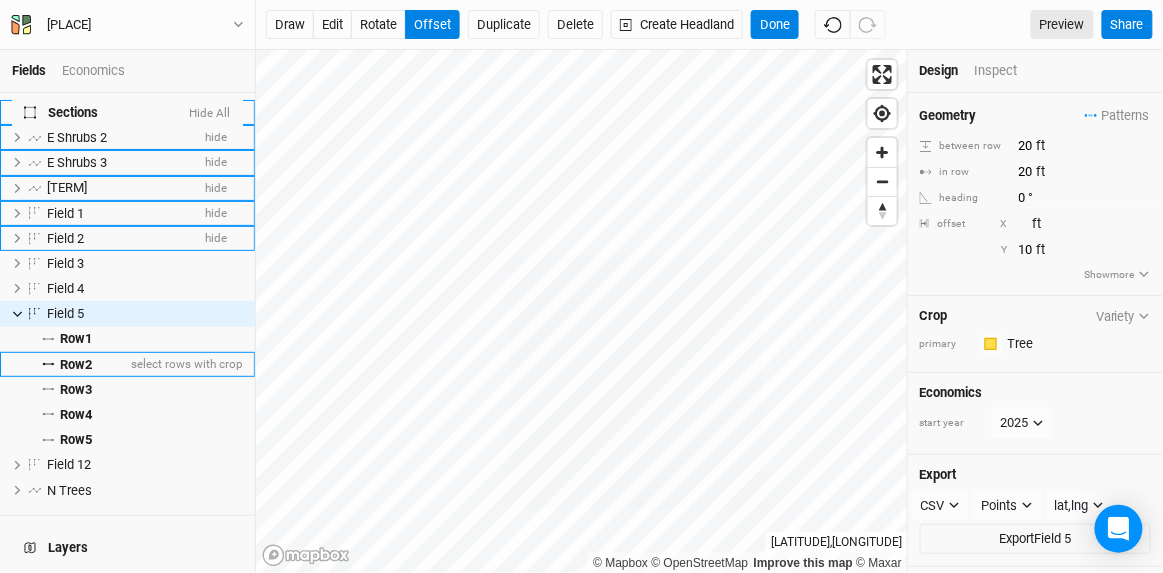 click on "Row  2" at bounding box center (76, 365) 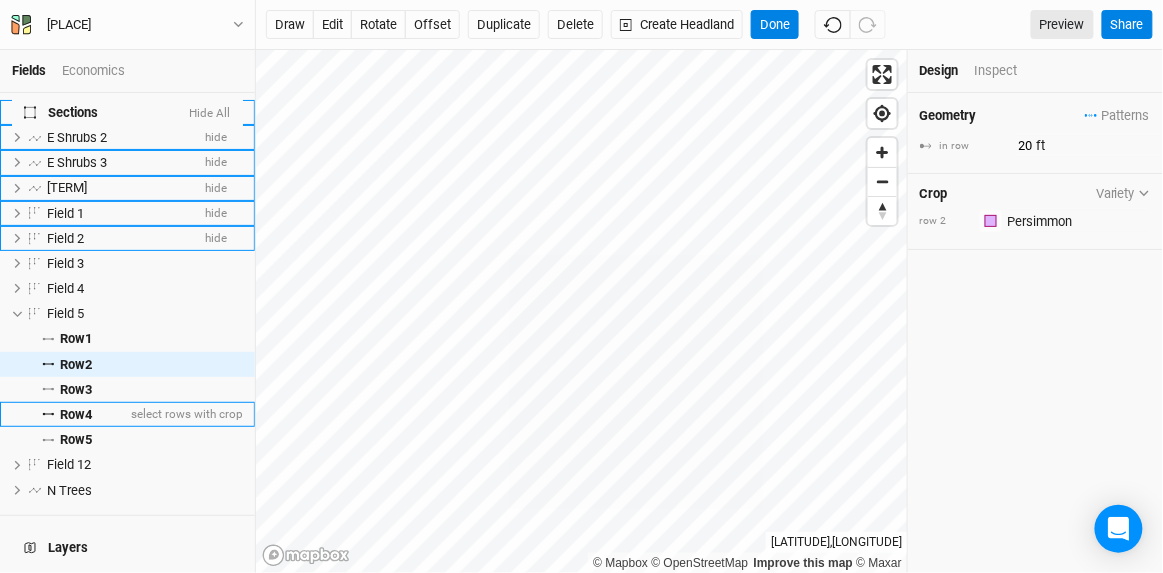 click on "Row  4" at bounding box center (76, 415) 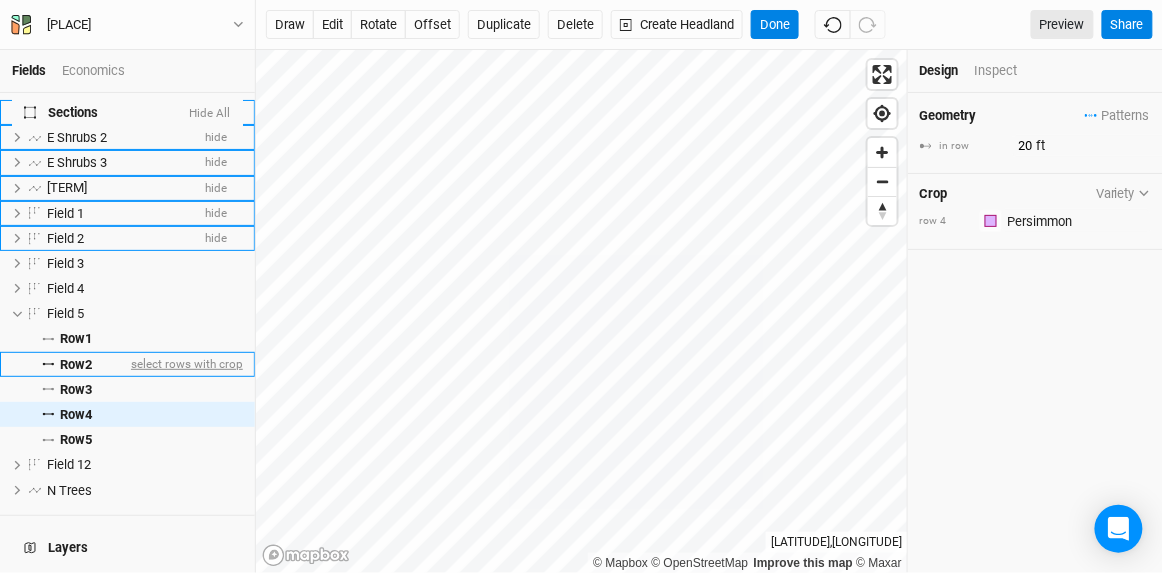click on "select rows with crop" at bounding box center [185, 364] 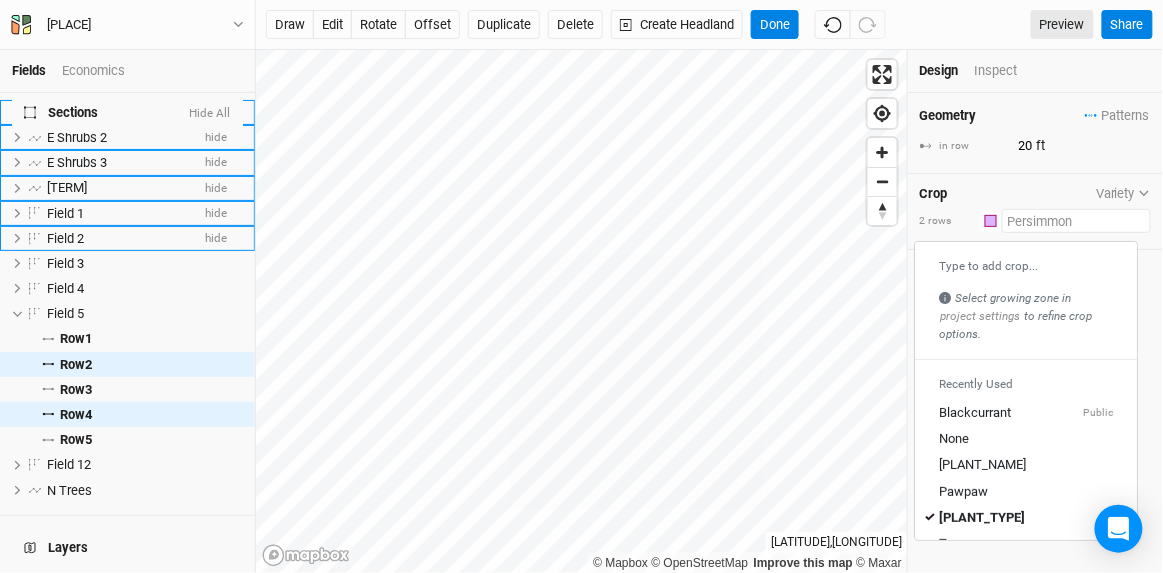 click at bounding box center (1076, 221) 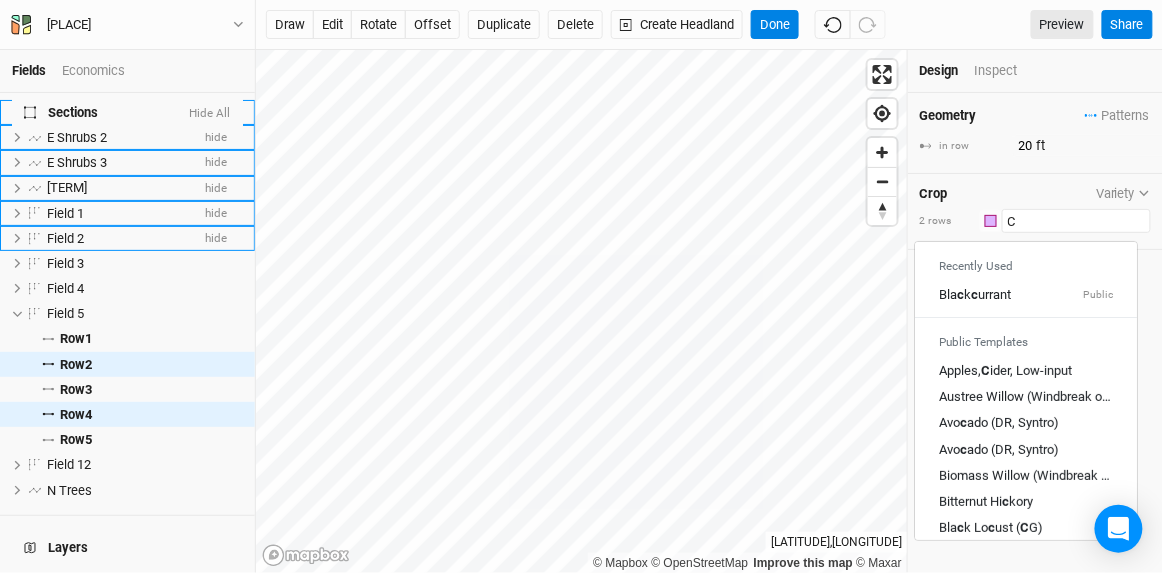 type on "Ch" 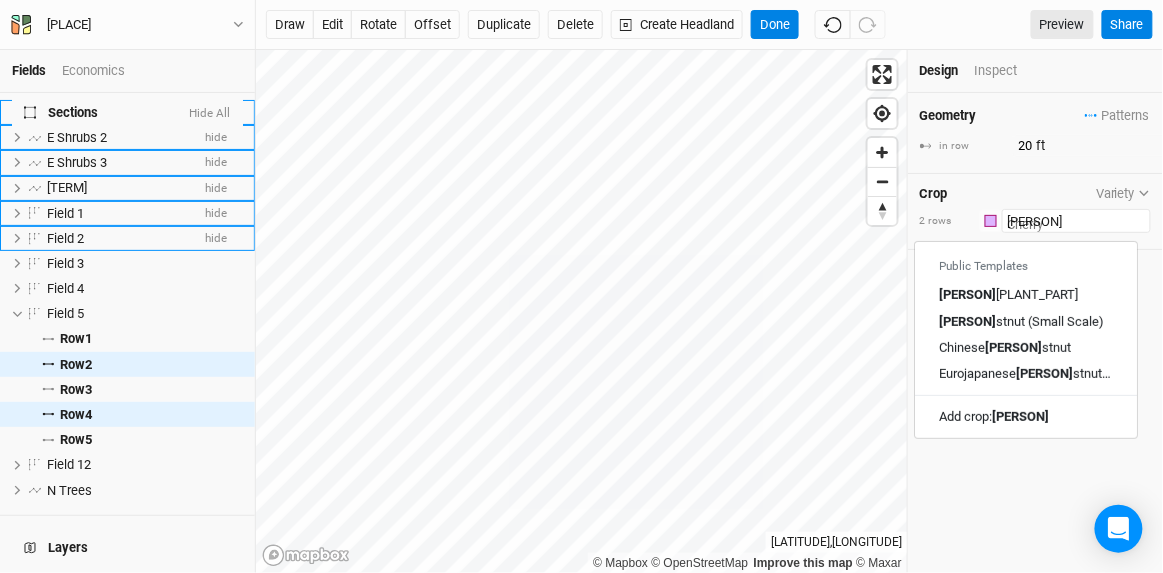type on "Ches" 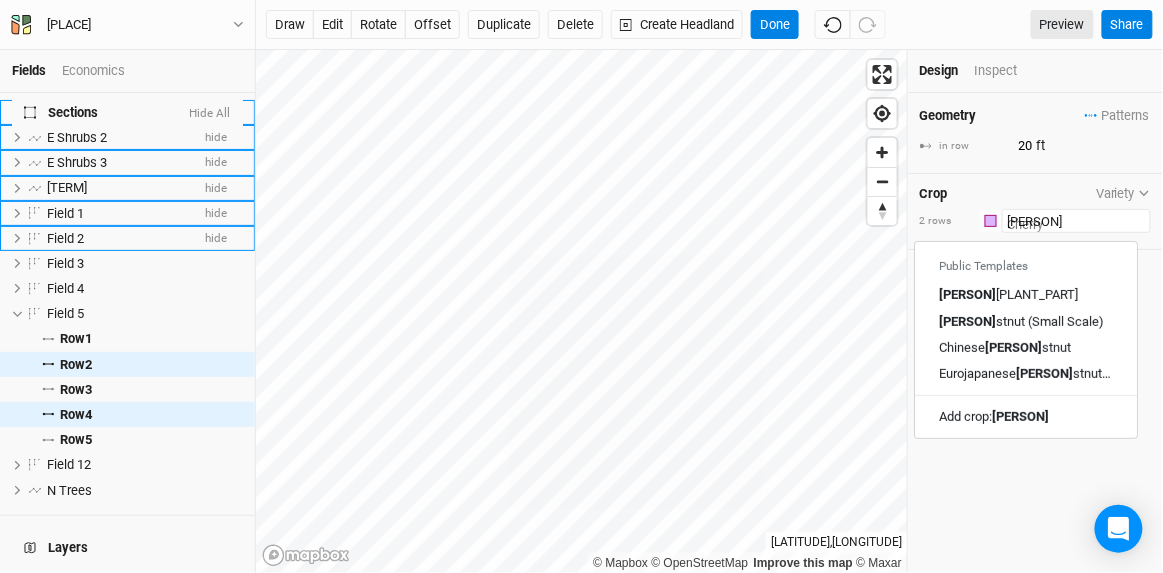 type on "Chestnut (Small Scale)" 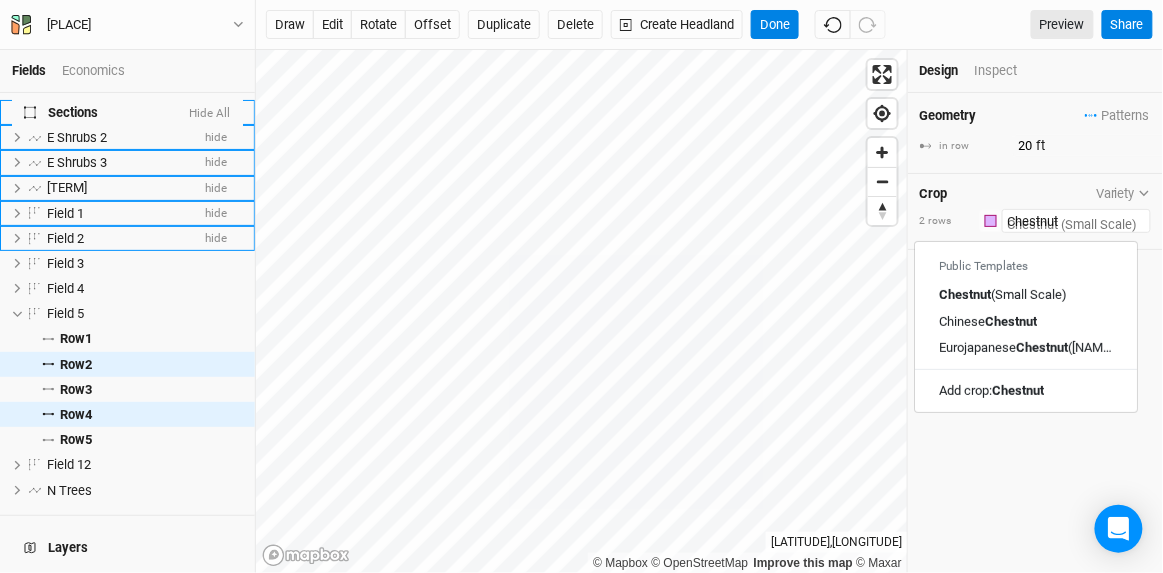 type on "Chestnuts" 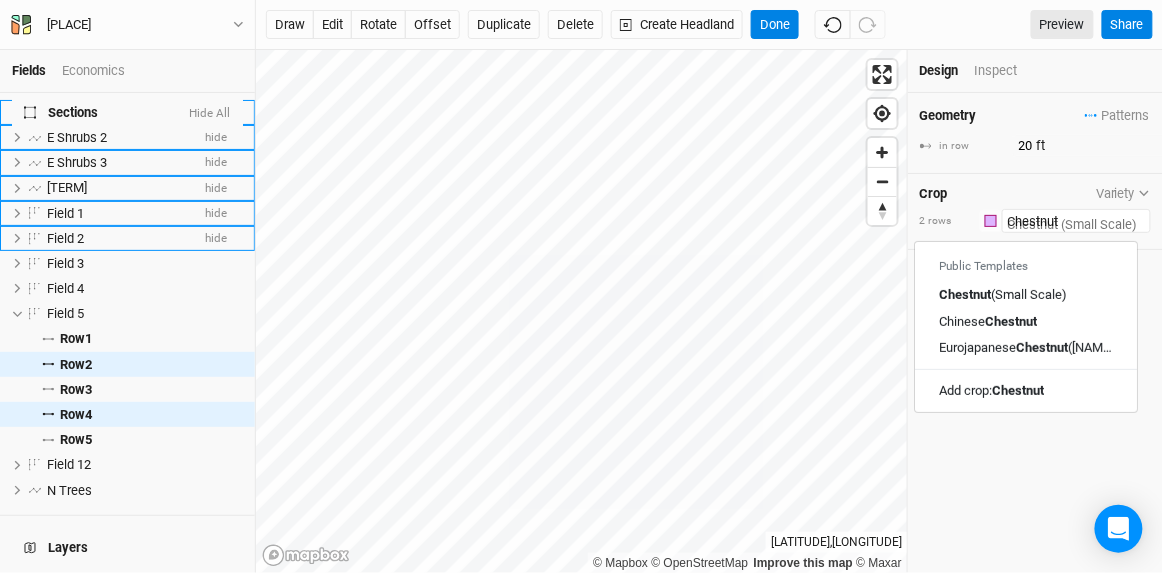 type 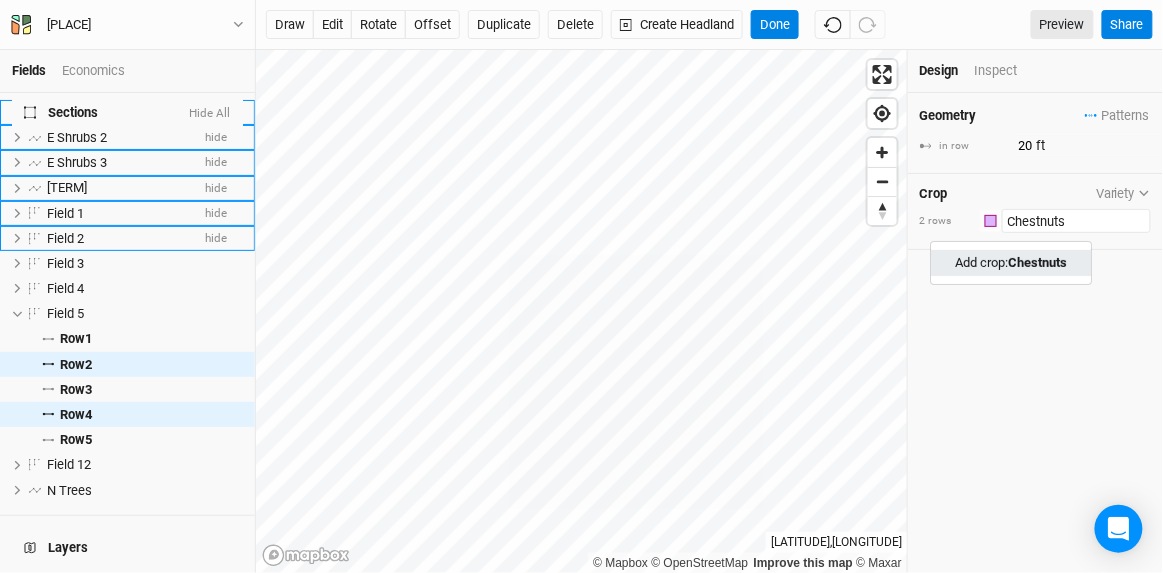 click on "Chestnuts" at bounding box center (1037, 262) 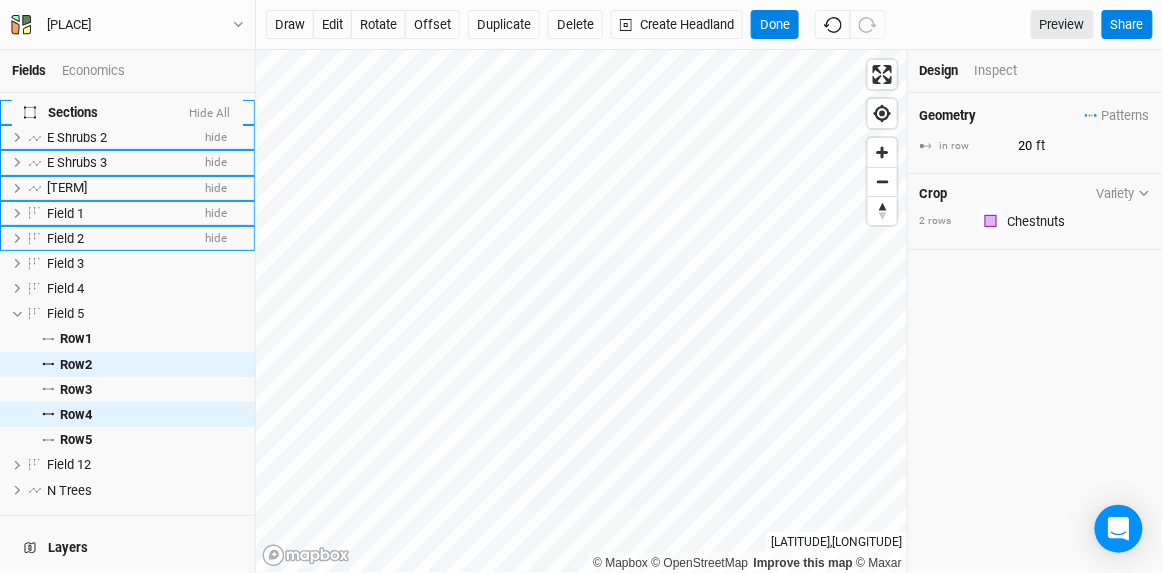 type on "30" 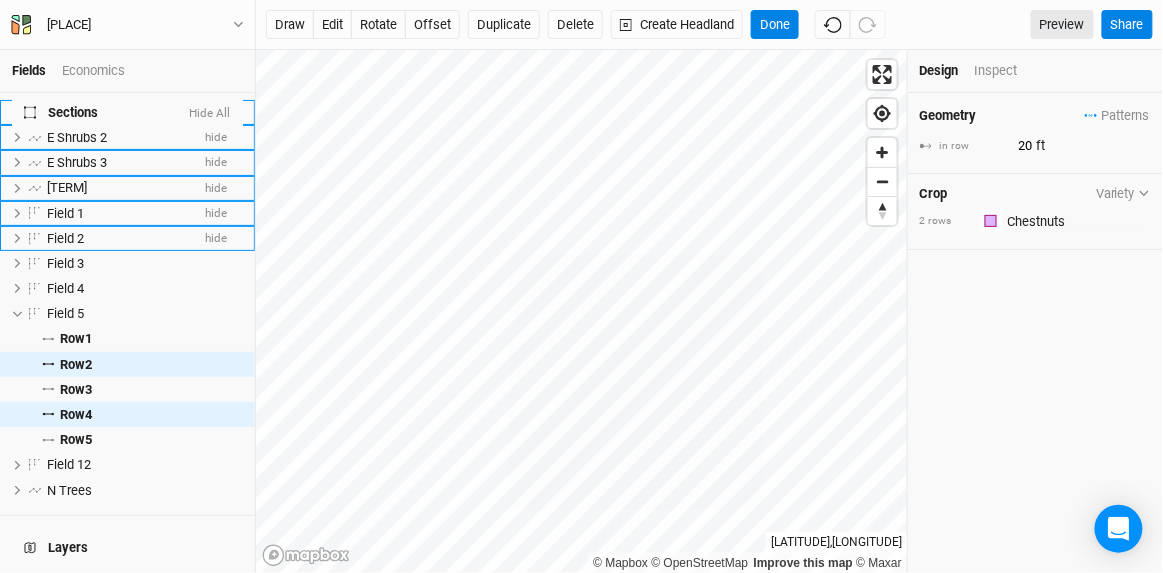 type 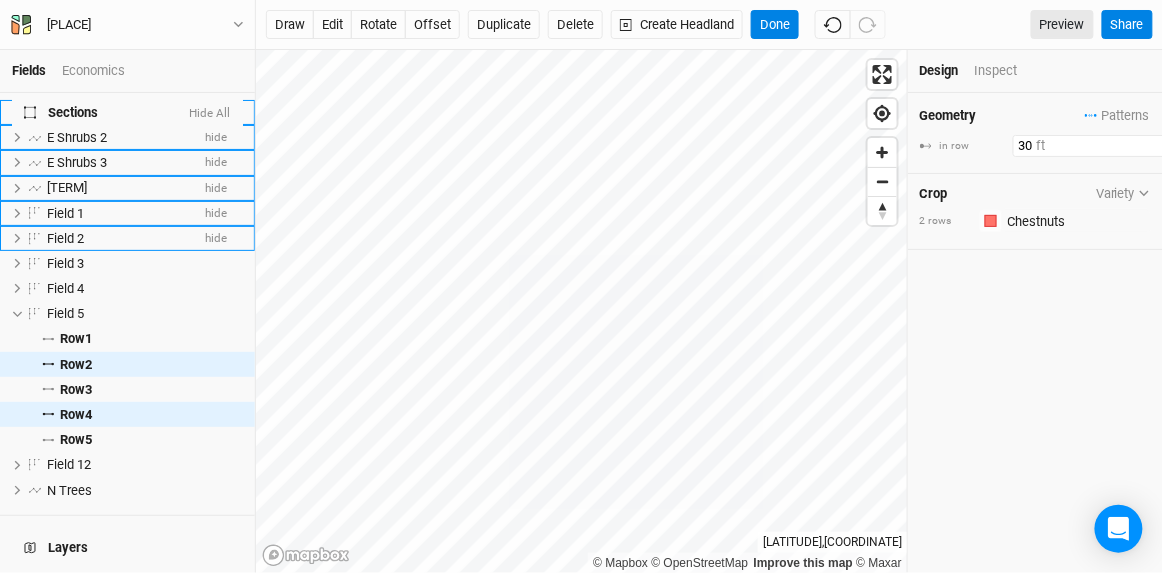 click on "30" at bounding box center (1100, 146) 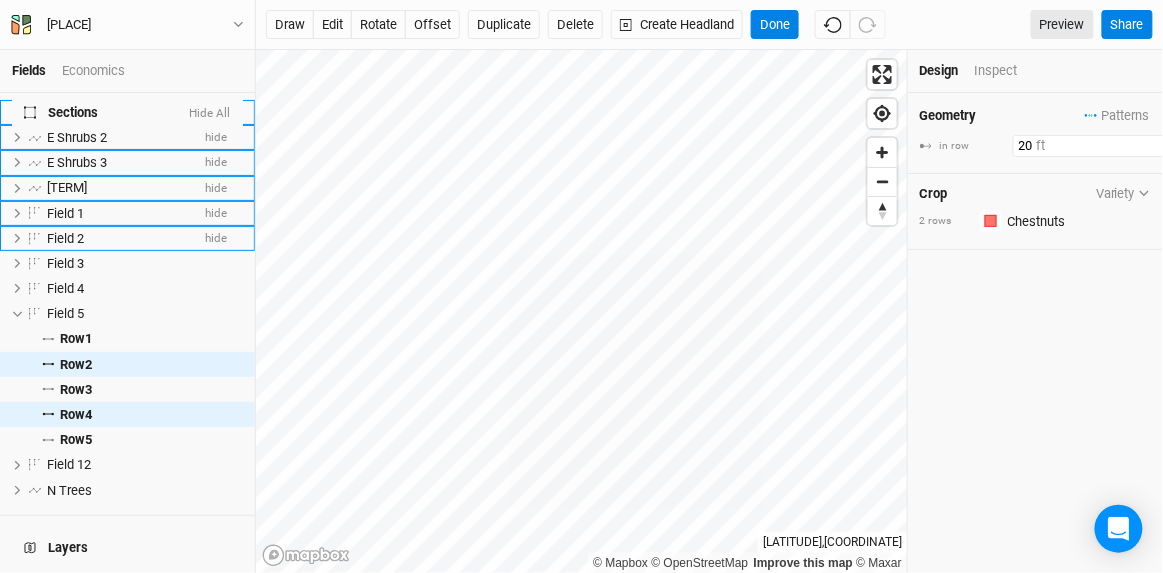 type on "20" 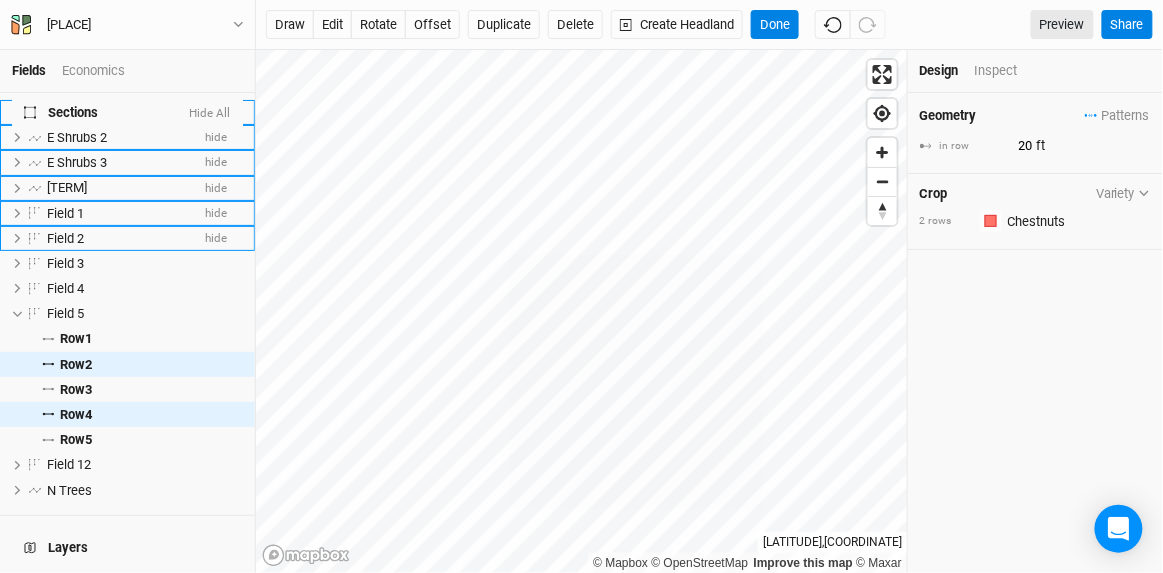 click on "[GEOMETRY_PATTERNS] [NUMBER] [UNIT] [PATTERN] [ROW] [NUMBER] [UNIT] [CROP_VARIETY] [NUMBER] [UNIT] [COLORS] [COLOR], [COLOR], [COLOR], [COLOR], [COLOR], [COLOR], [COLOR]" at bounding box center (1035, 333) 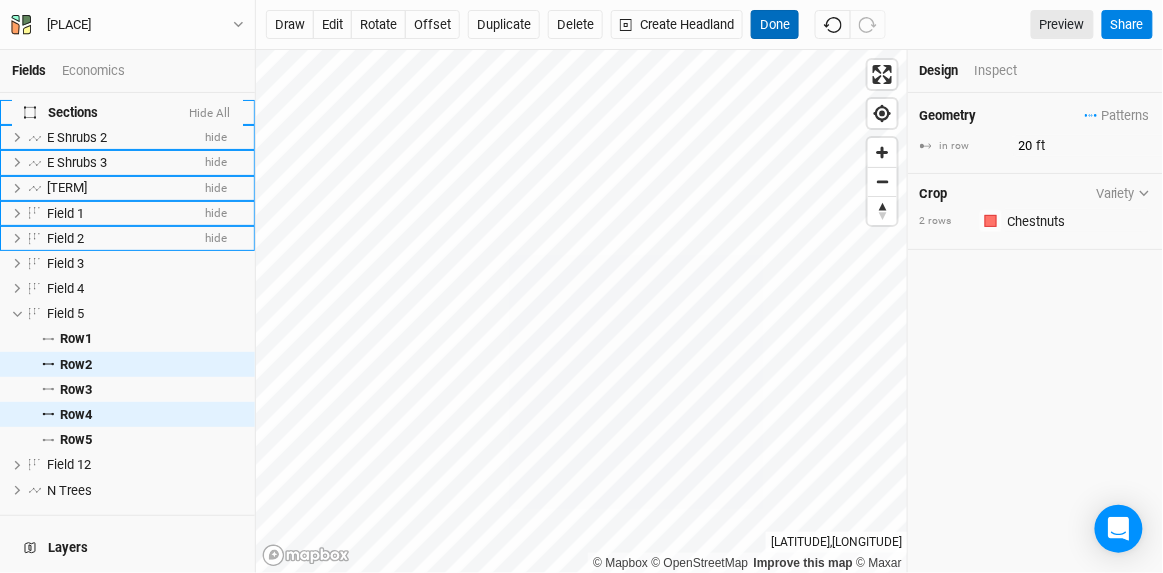 click on "Done" at bounding box center (775, 25) 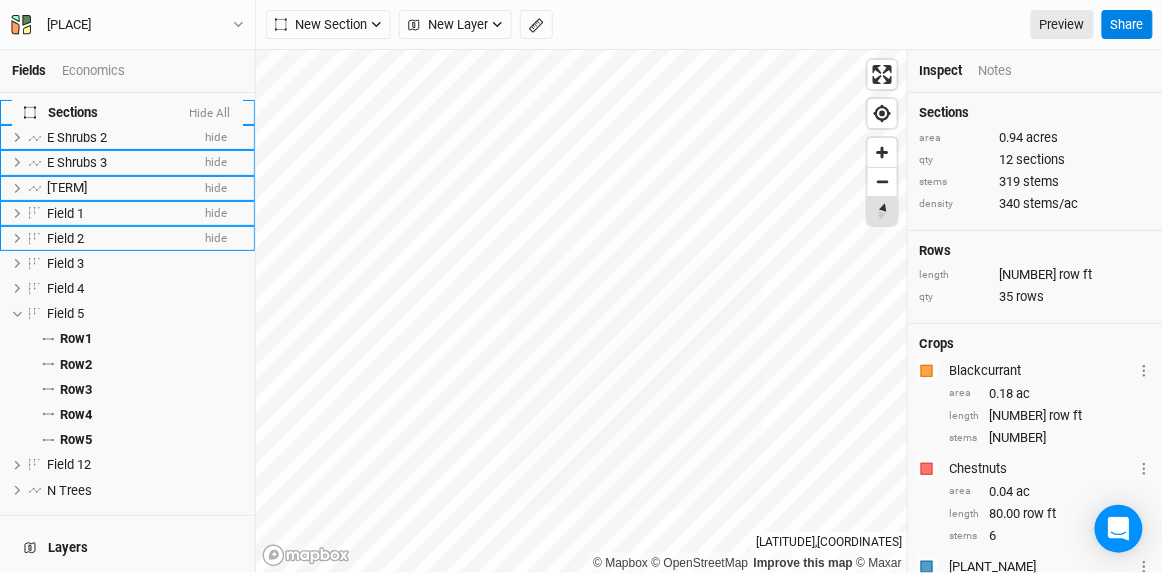 click at bounding box center (883, 210) 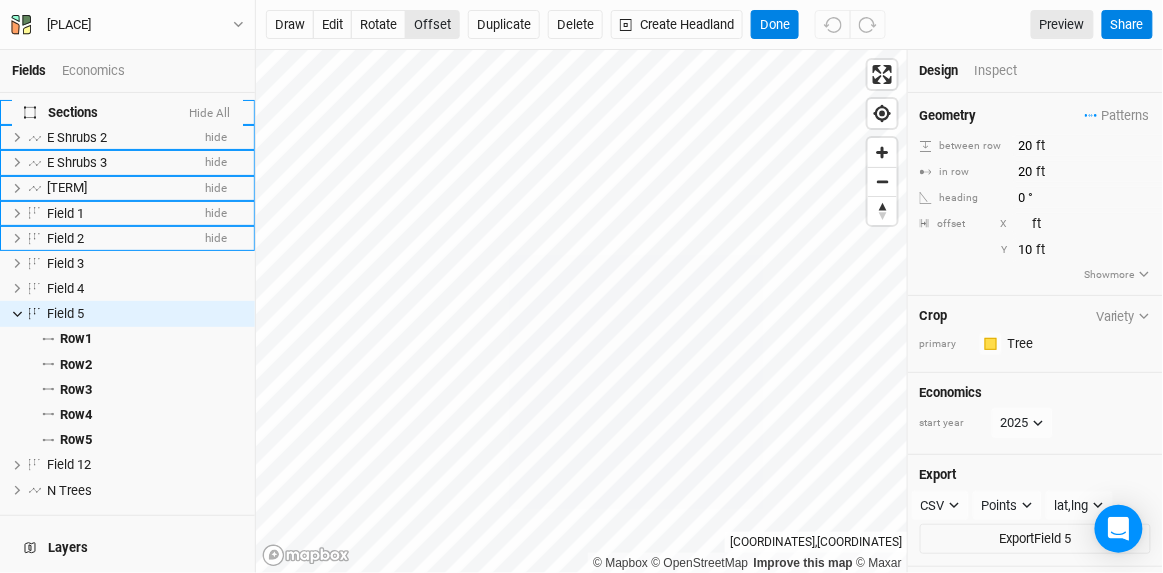 click on "offset" at bounding box center [432, 25] 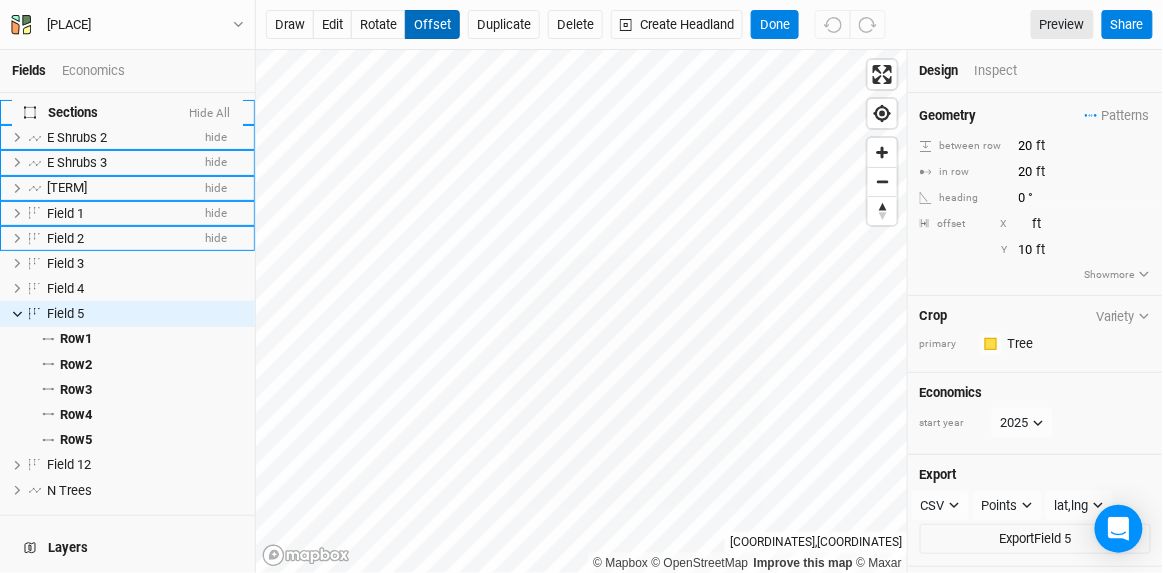 type 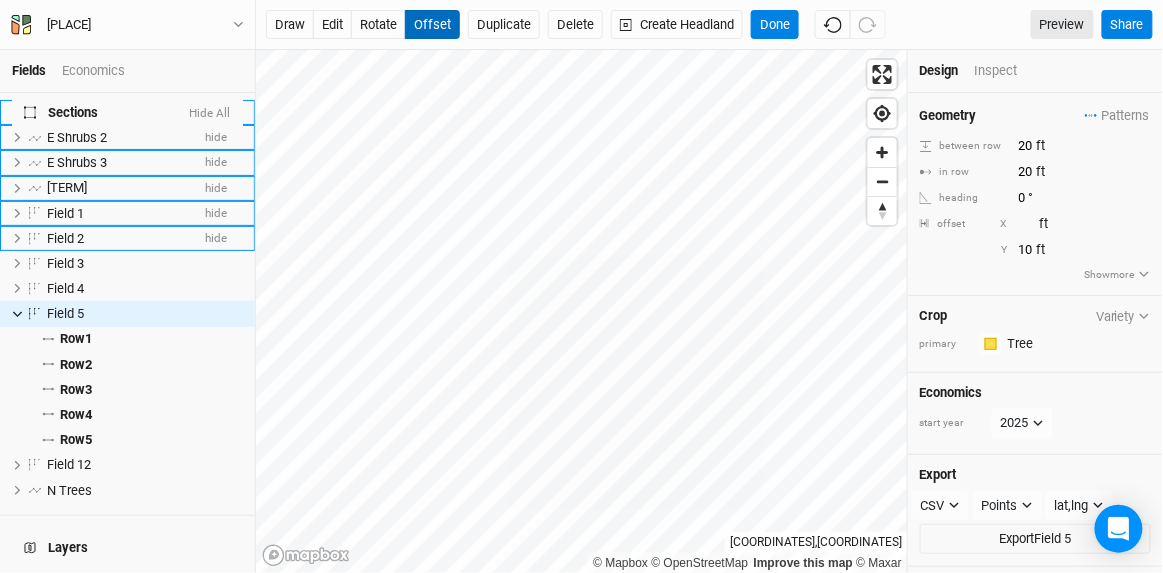 type on "-12" 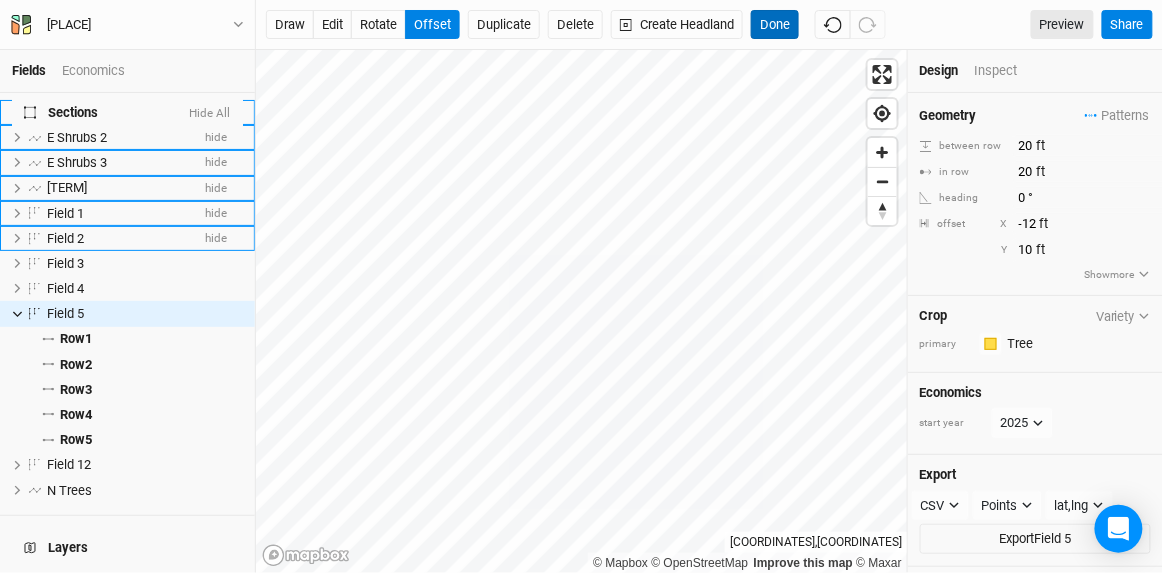 click on "Done" at bounding box center [775, 25] 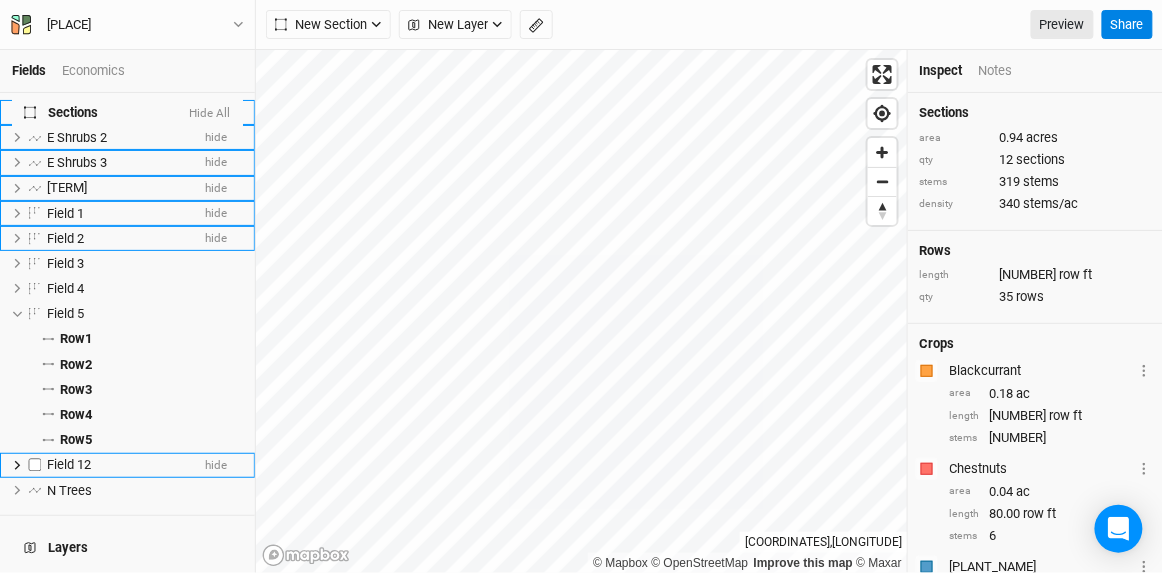 click on "Field 12 hide" at bounding box center [127, 465] 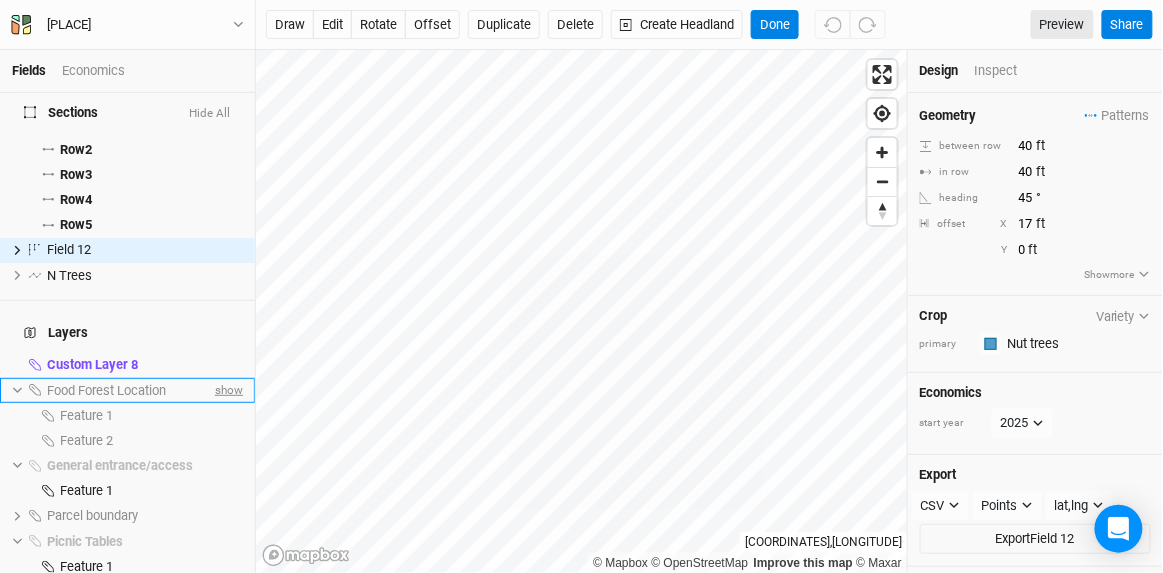 scroll, scrollTop: 287, scrollLeft: 0, axis: vertical 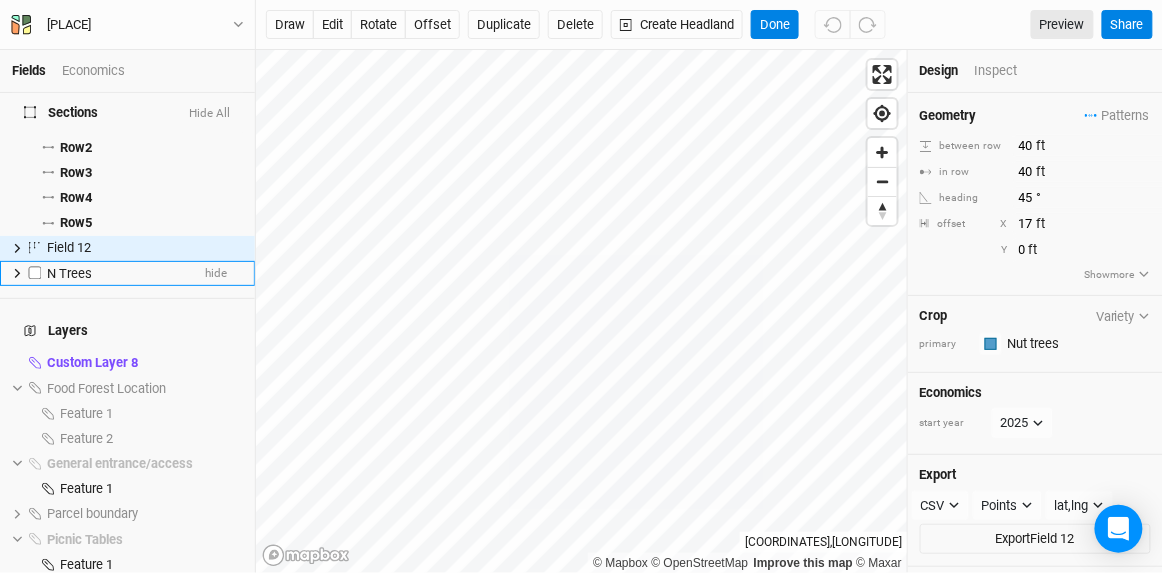 click 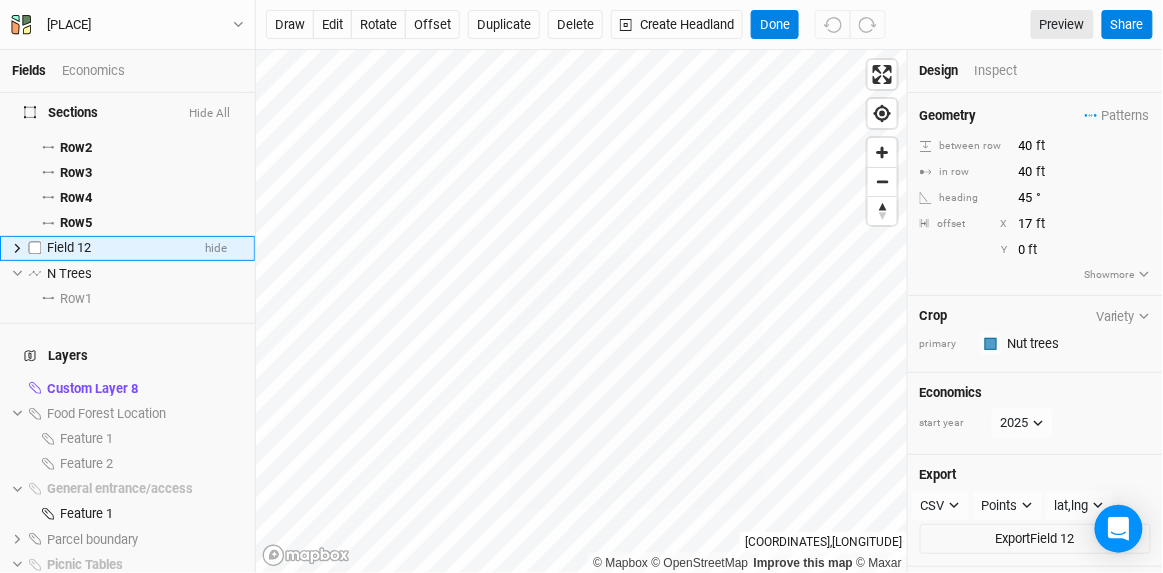 click on "Field 12 hide" at bounding box center (127, 248) 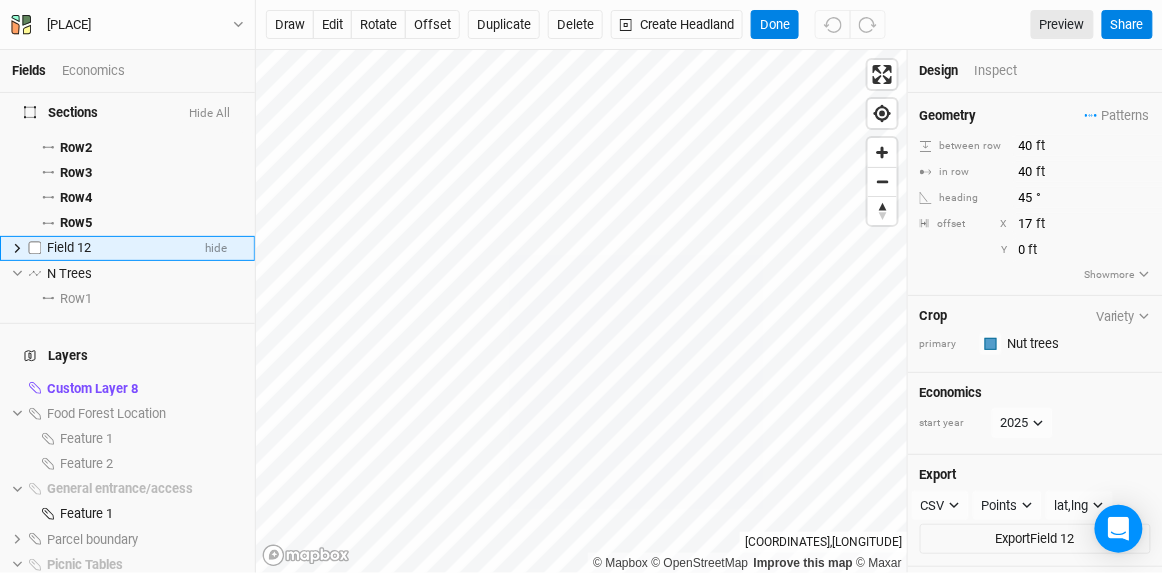 click on "Field 12 hide" at bounding box center (127, 248) 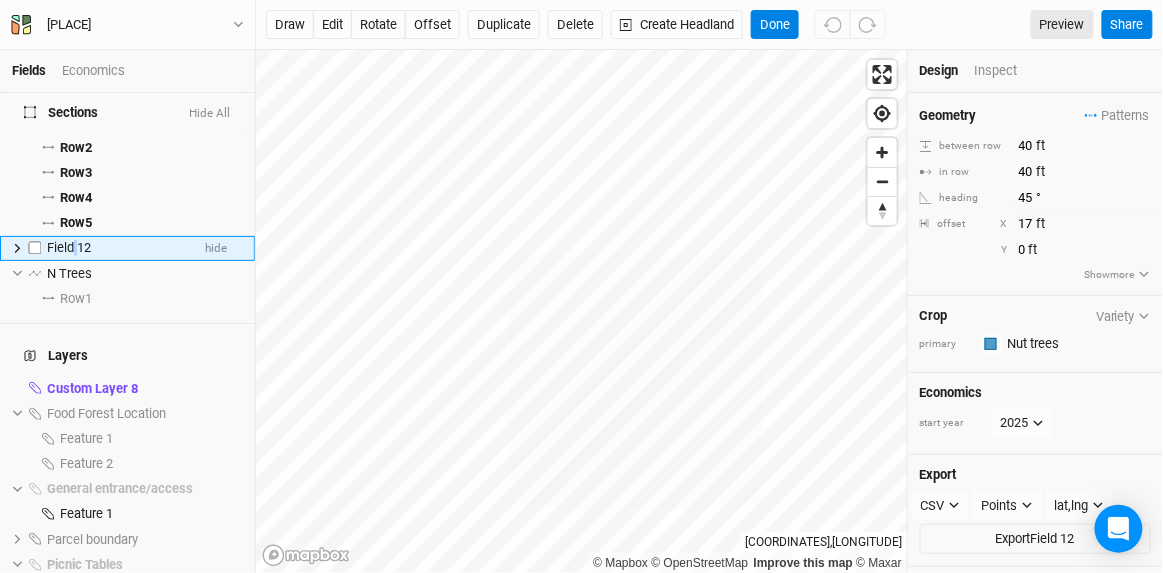 click on "Field 12" at bounding box center (69, 247) 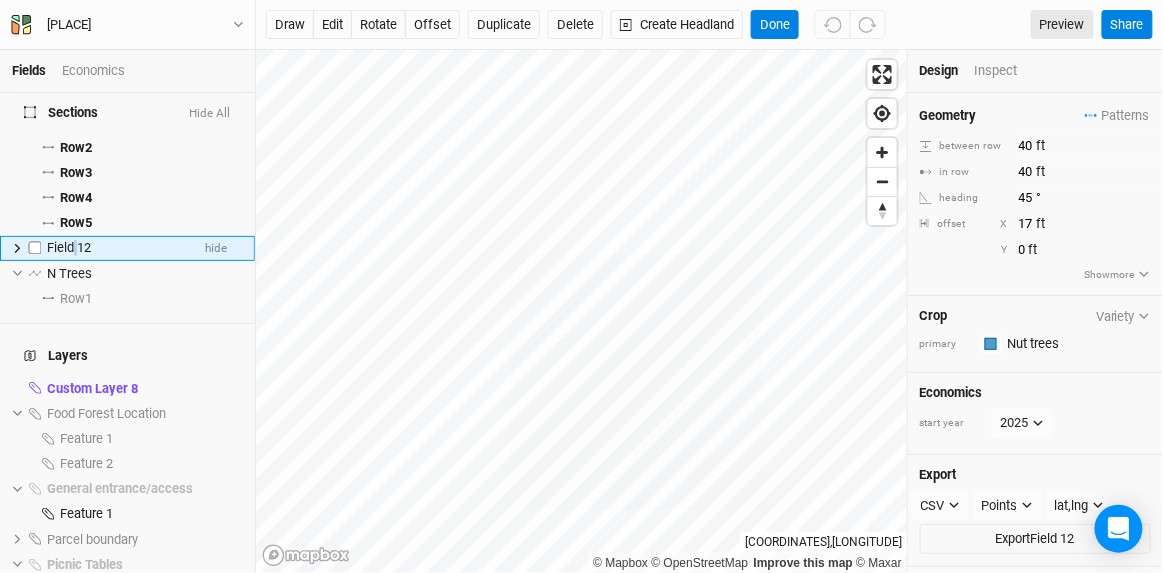 click on "Field 12" at bounding box center (69, 247) 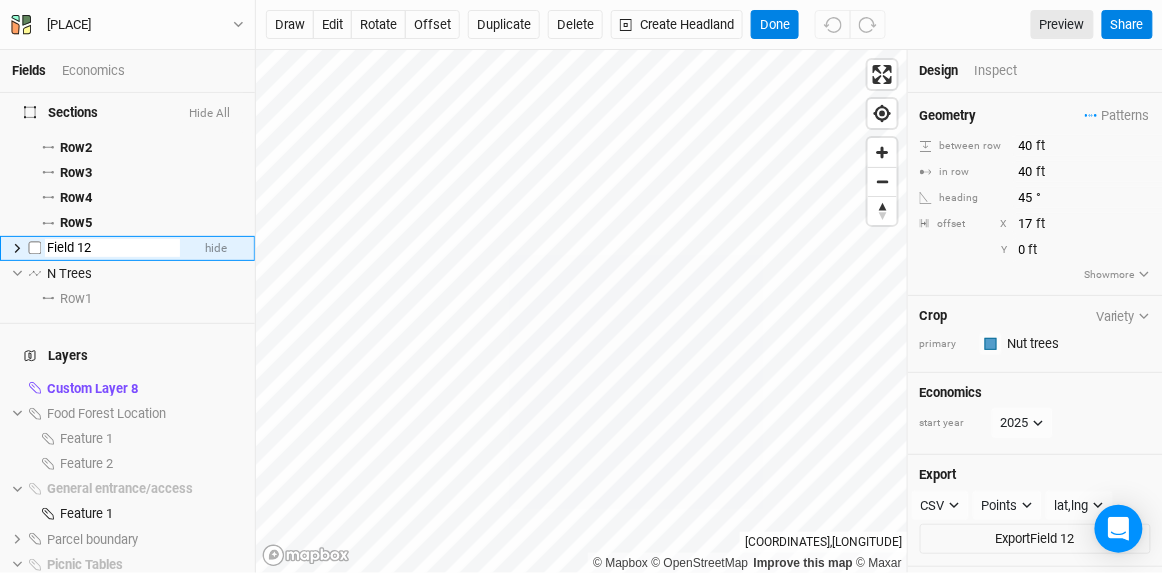 click on "Field 12" at bounding box center [112, 248] 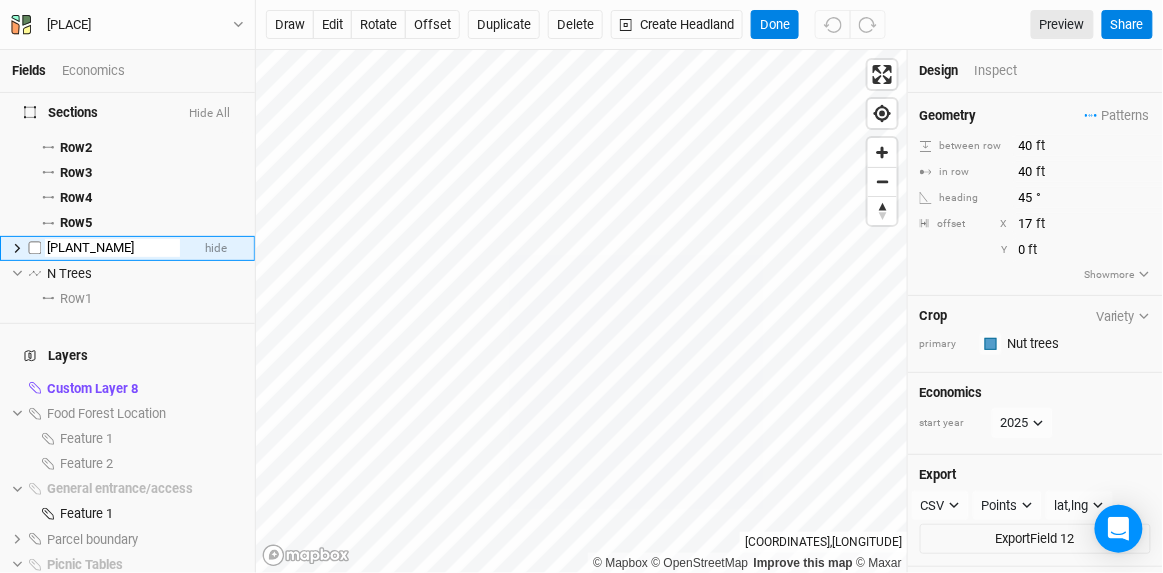 type on "[PLANT_NAME]" 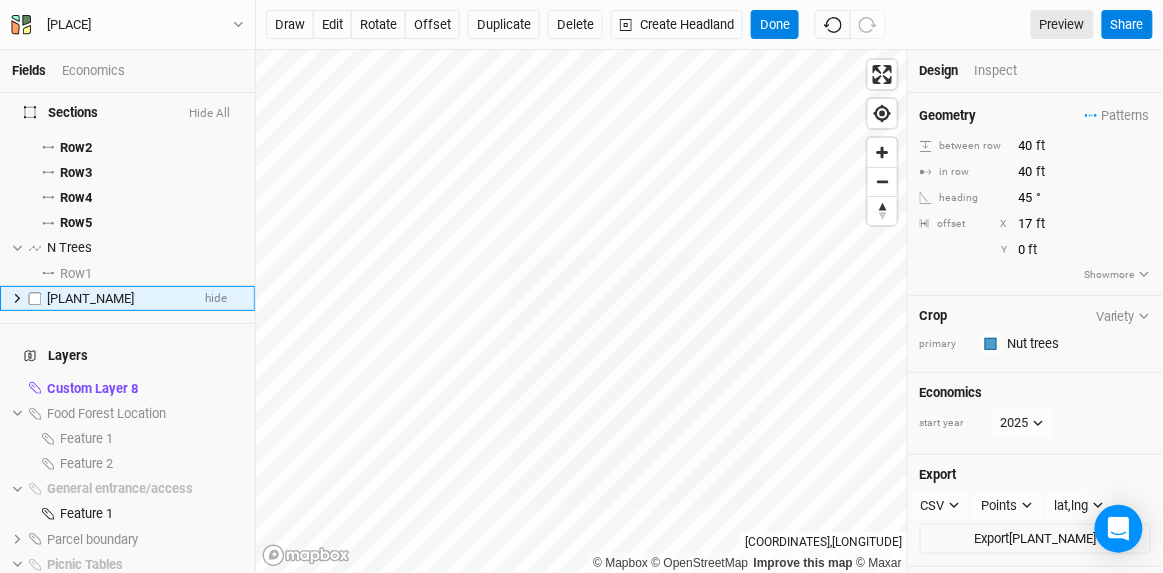 click 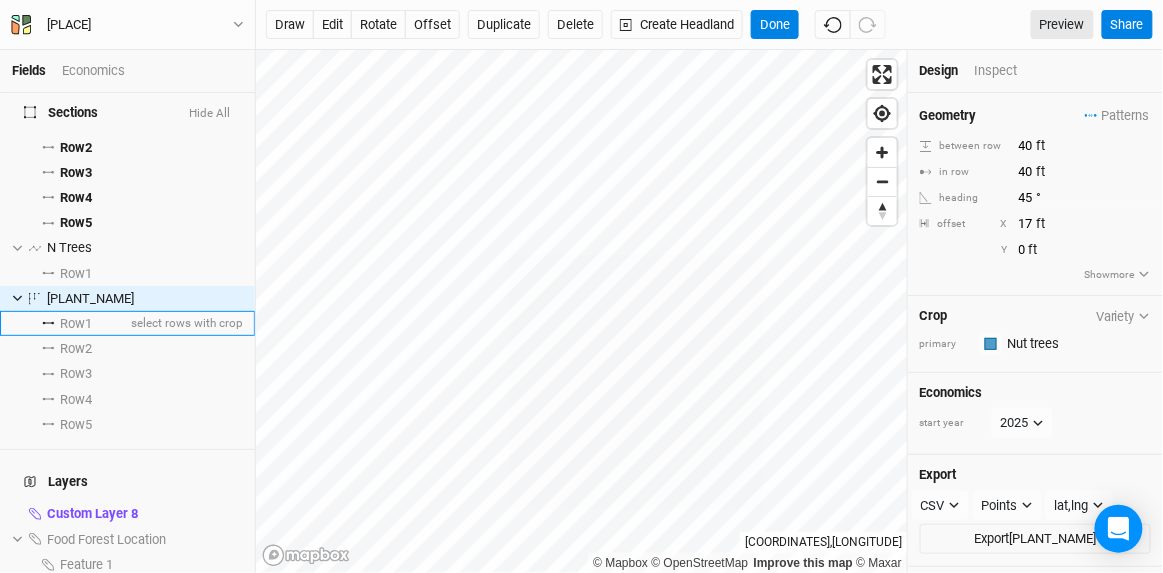 click on "Row  1" at bounding box center (76, 324) 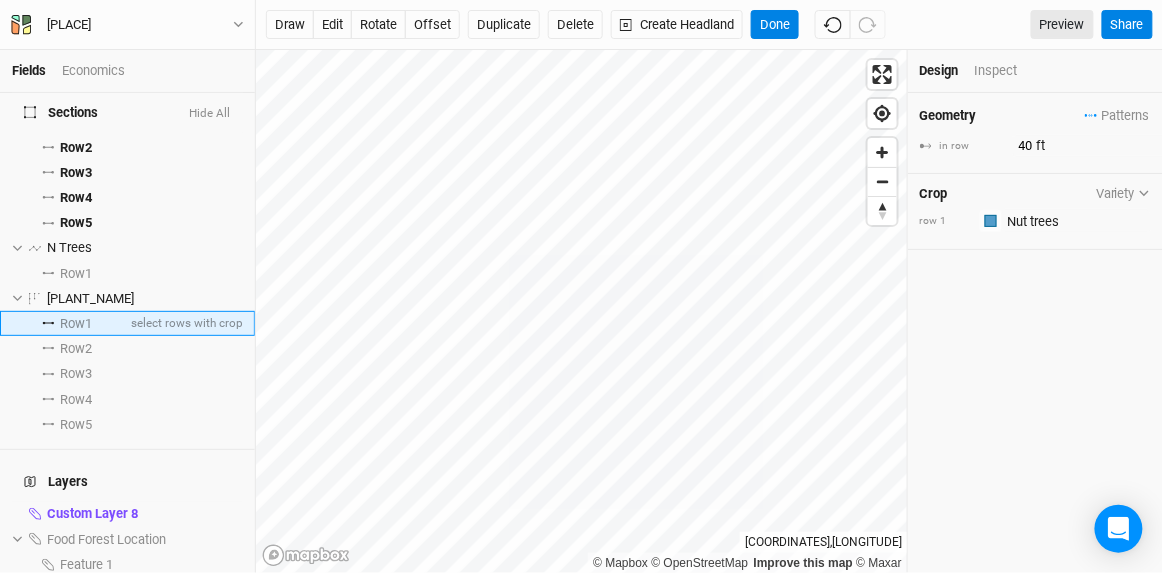 click on "Row  1" at bounding box center (76, 324) 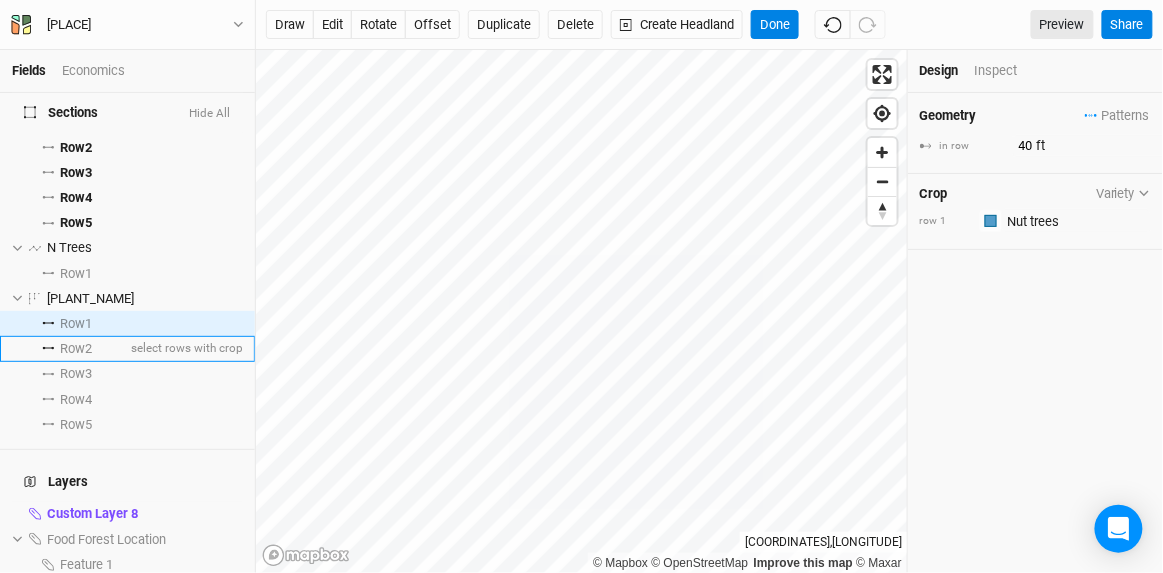 click on "Row  2" at bounding box center [76, 349] 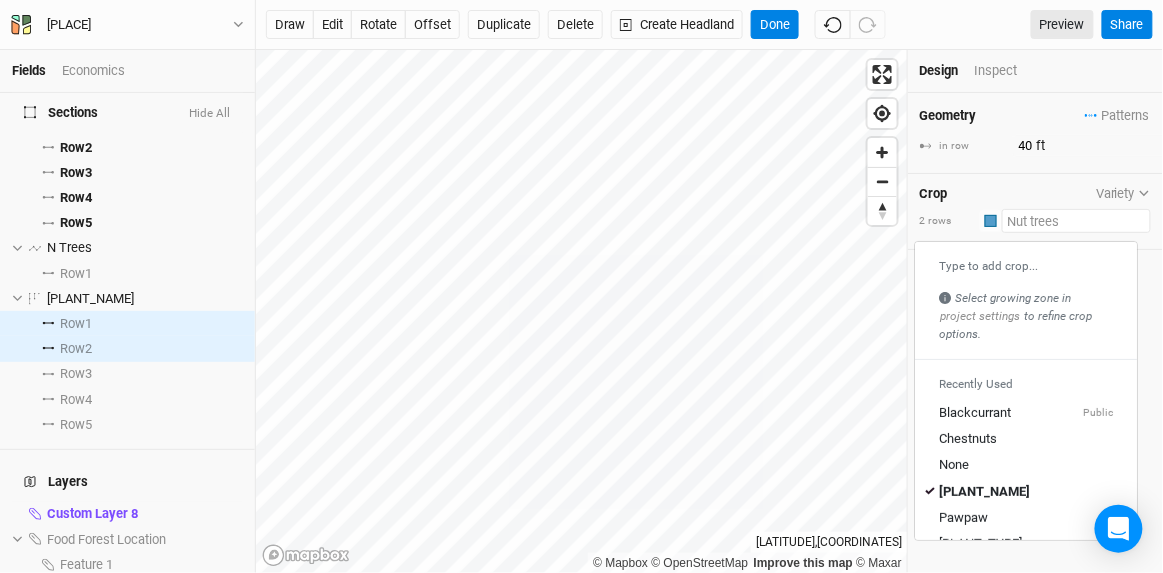 click at bounding box center (1076, 221) 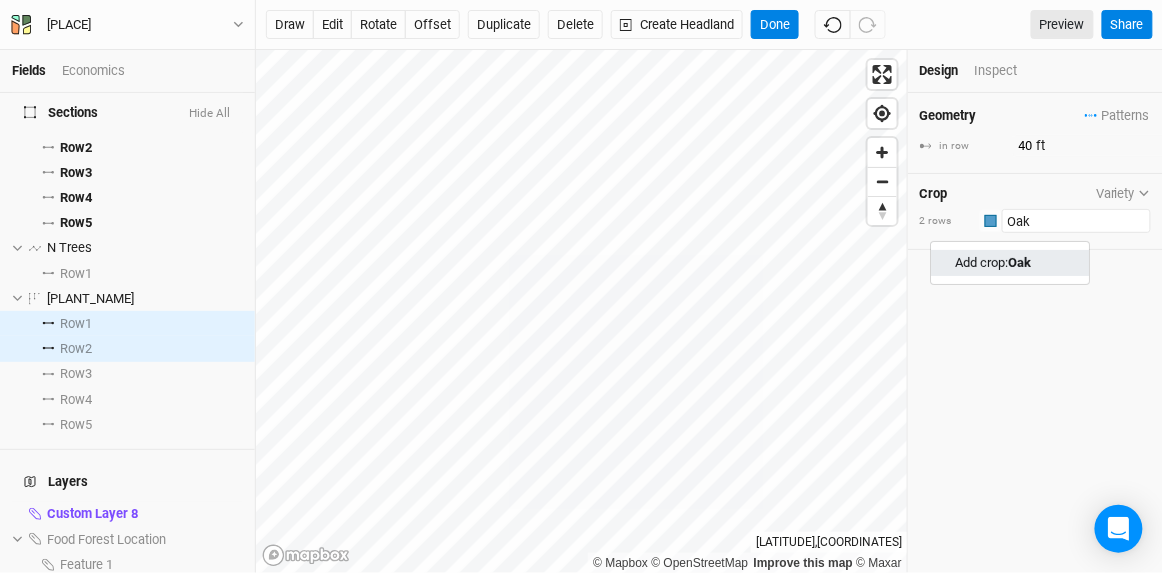 click on "Oak" at bounding box center [1019, 262] 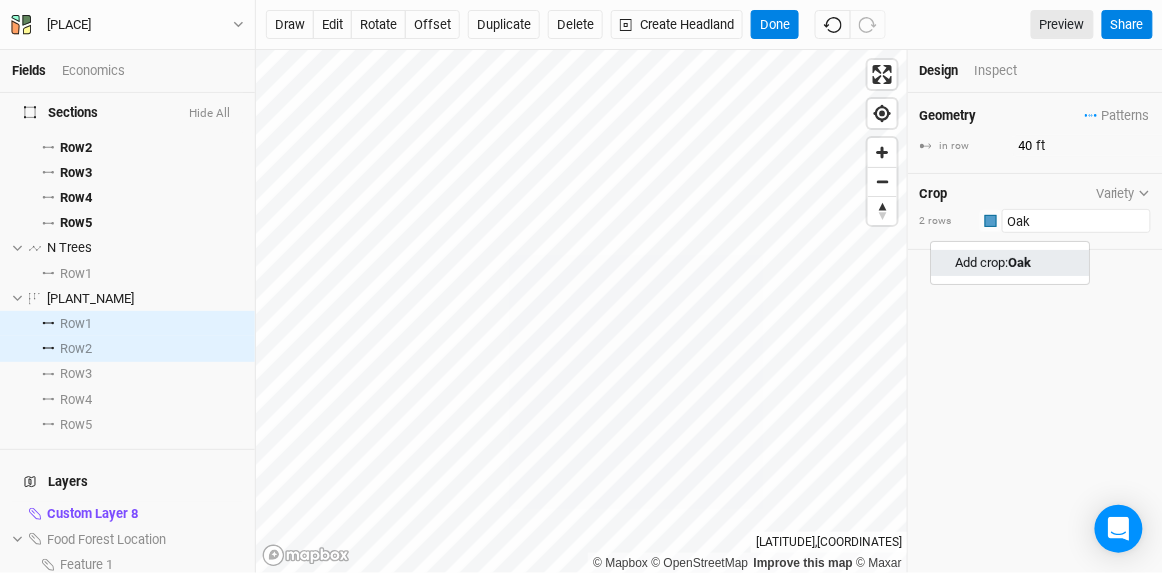 type on "Oak" 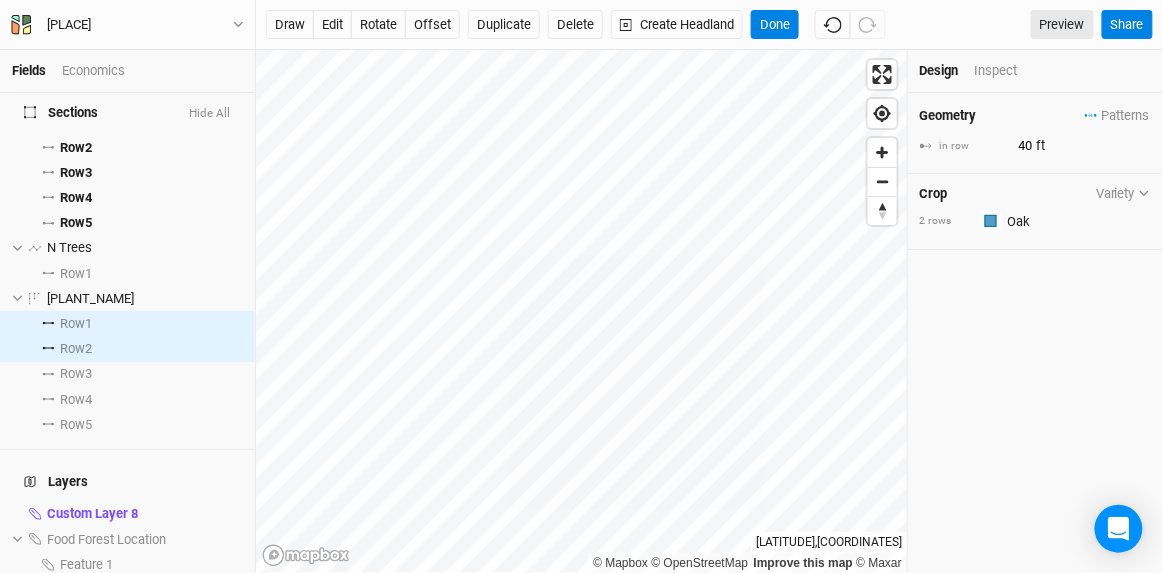 type on "30" 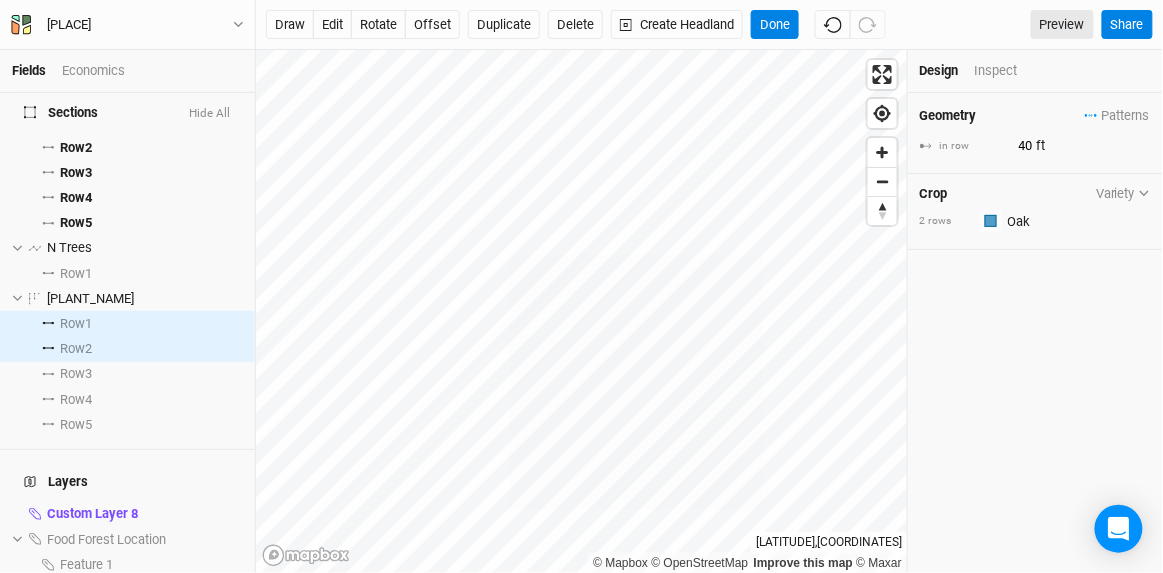 type 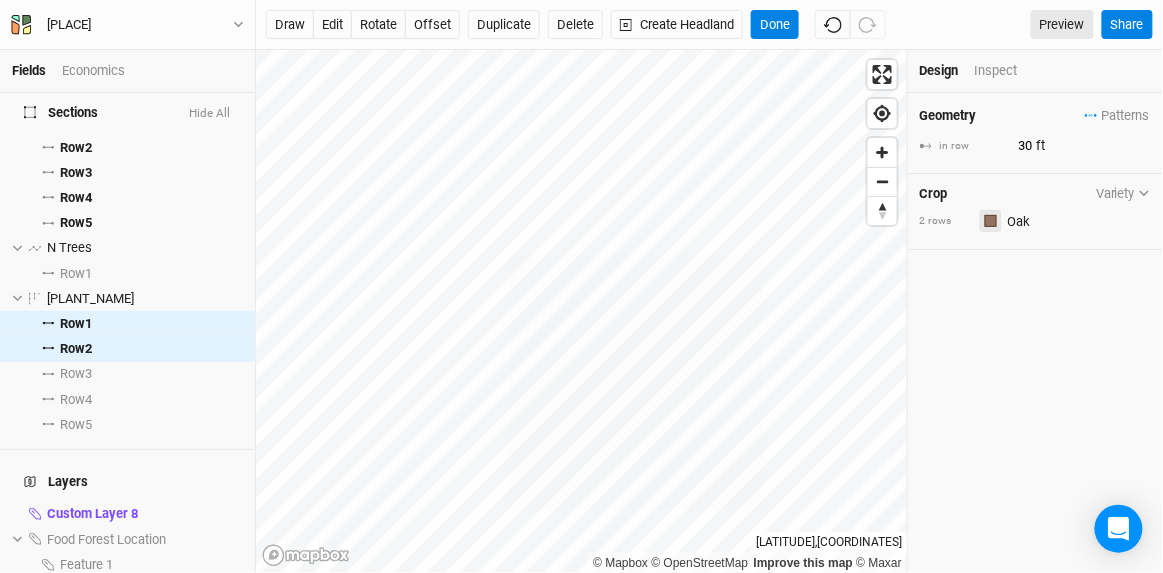 click at bounding box center (991, 221) 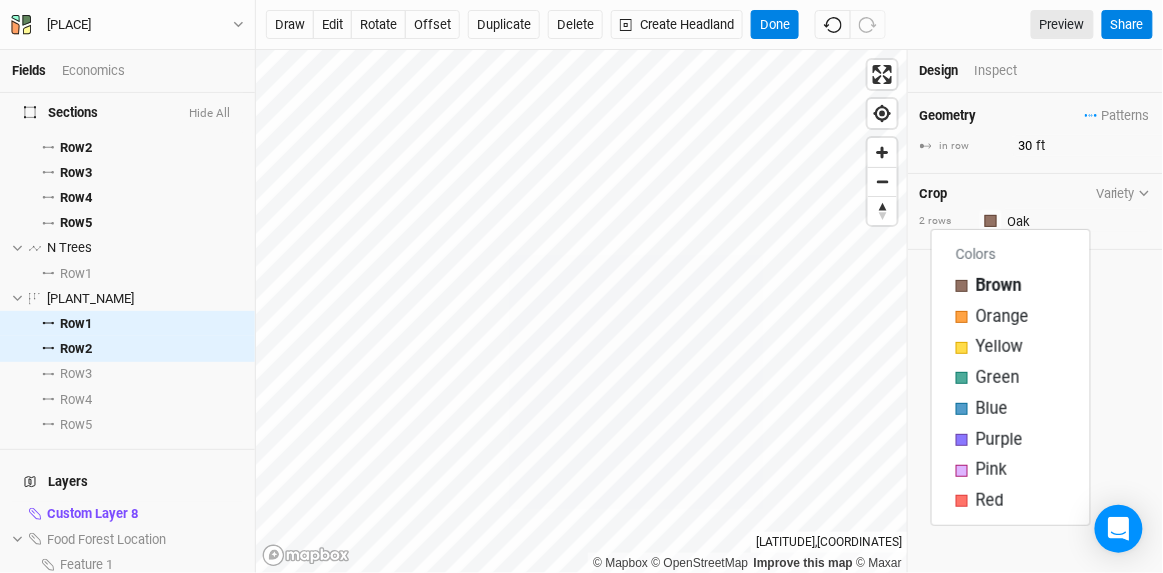 click on "Crop Variety 2 rows" at bounding box center (1035, 212) 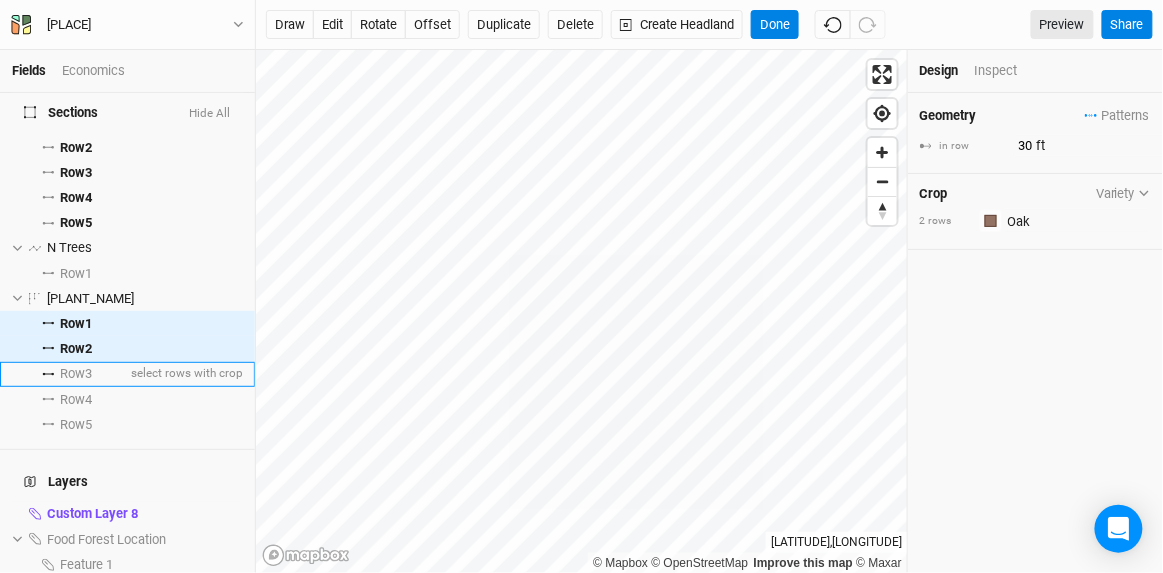 click on "Row  3" at bounding box center (76, 374) 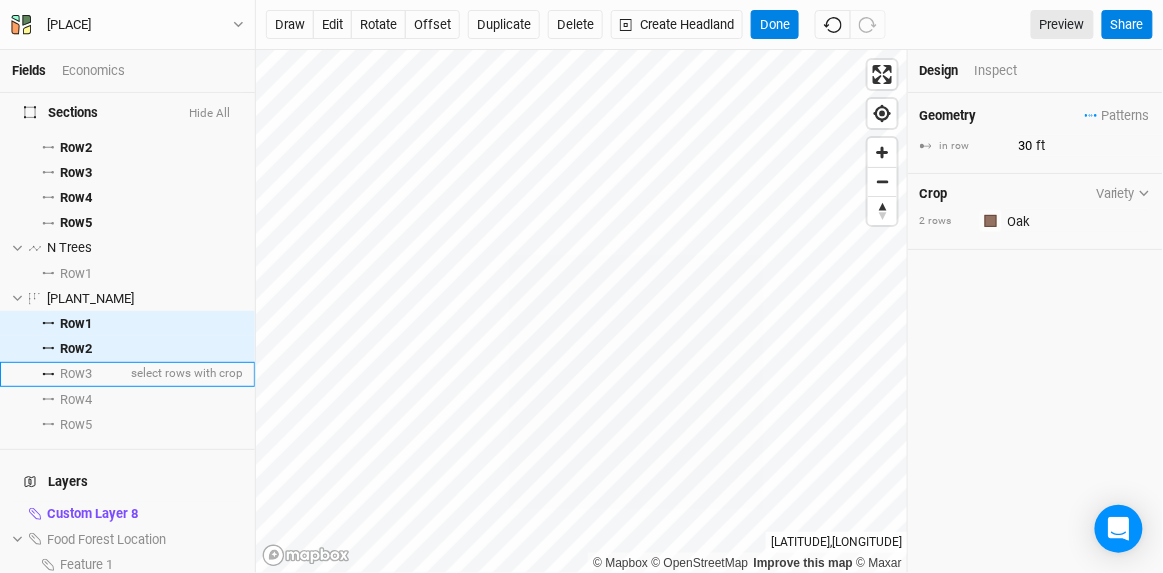 type on "40" 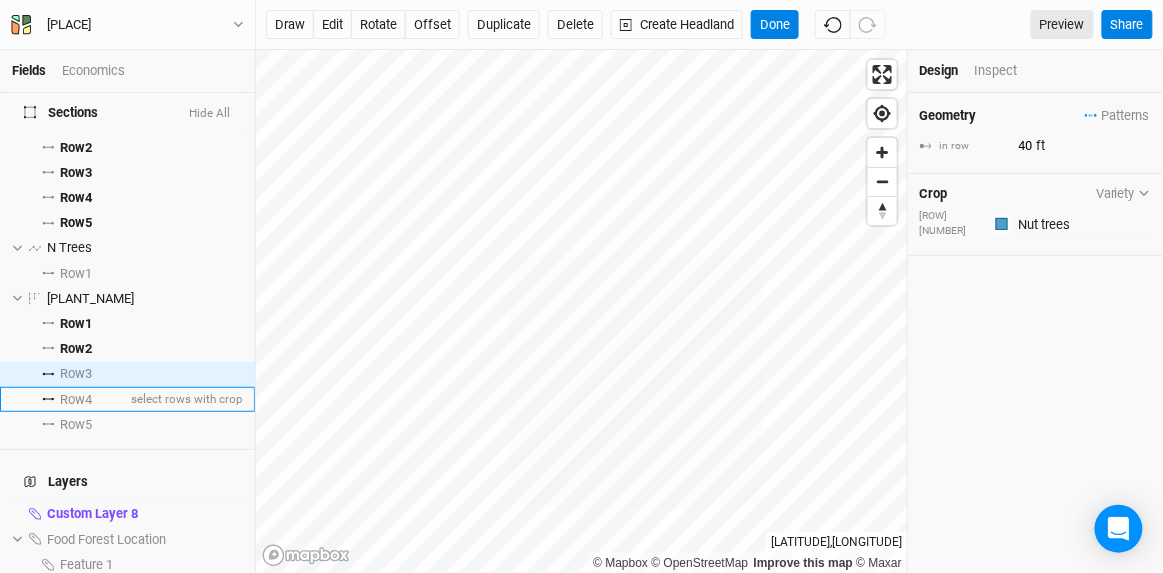 click on "Row  4" at bounding box center (76, 400) 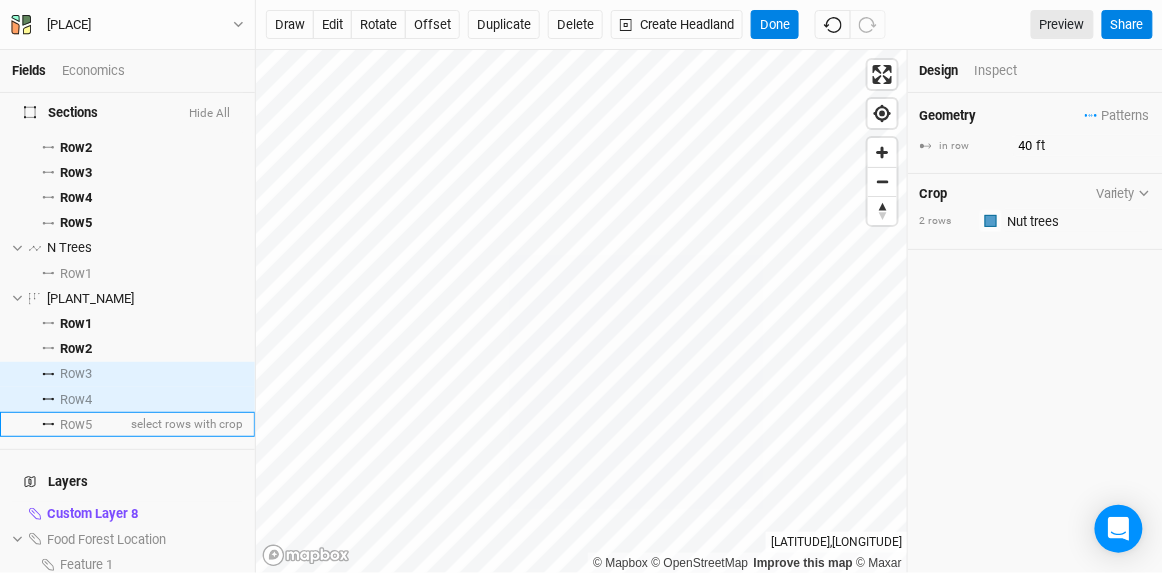 click on "Row  5" at bounding box center [76, 425] 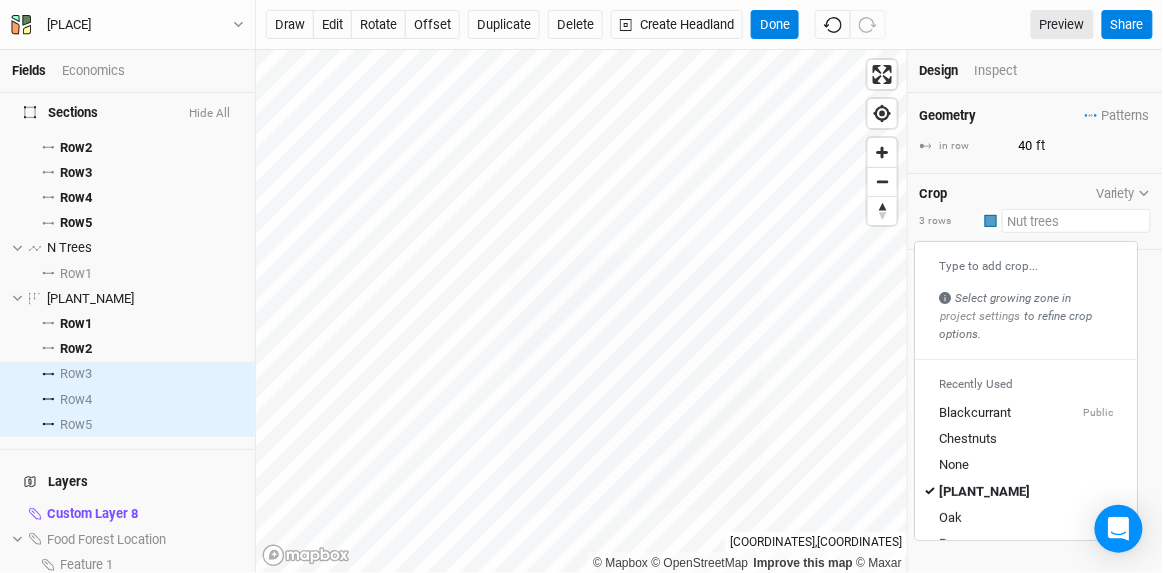 click at bounding box center (1076, 221) 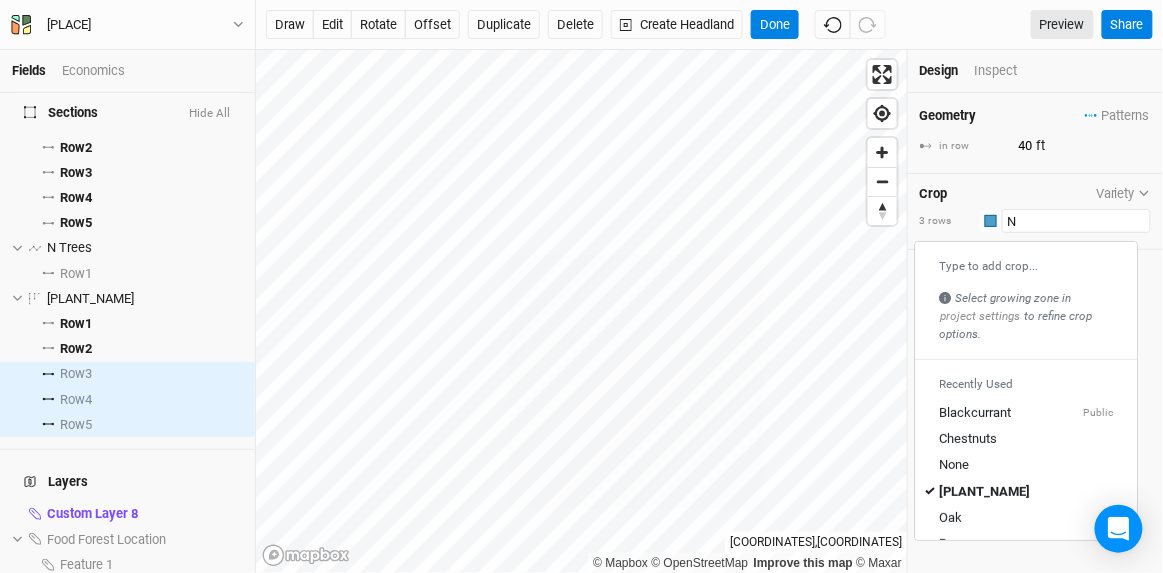 type on "No" 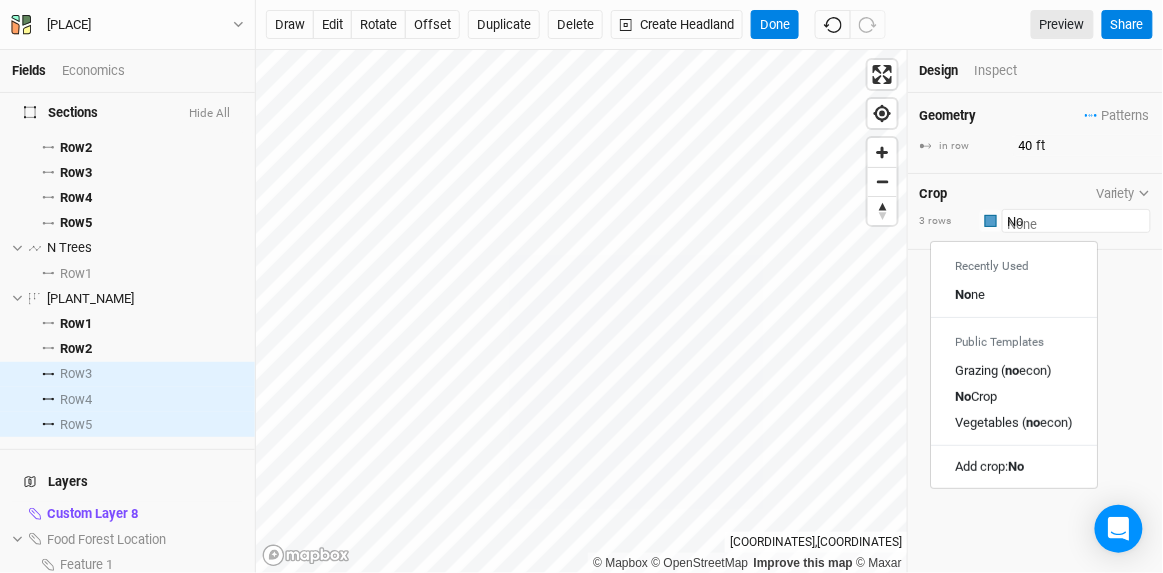 type on "Nor" 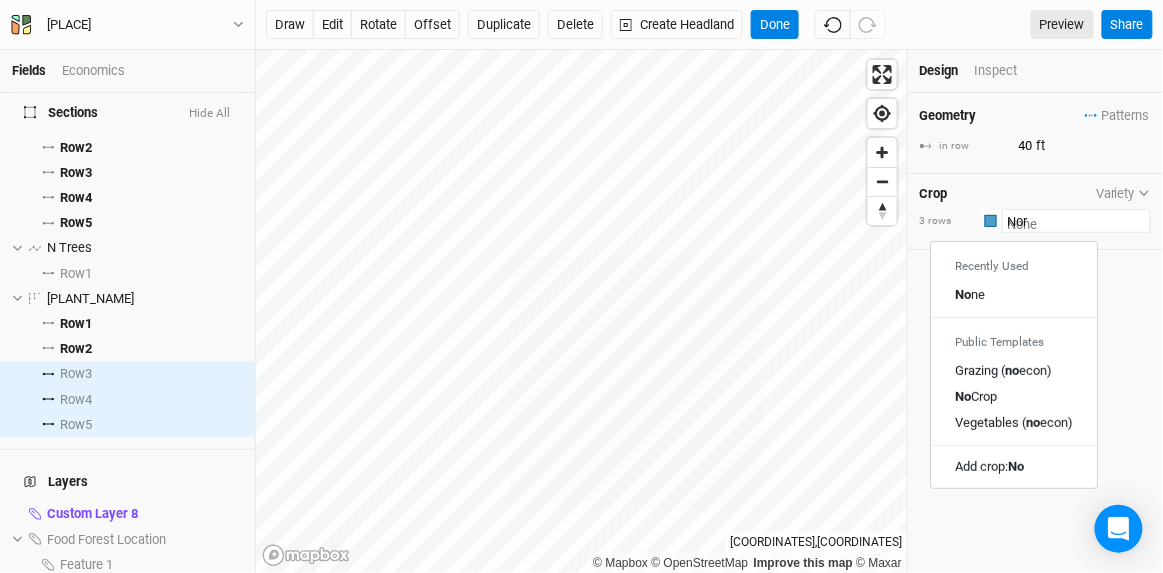 type 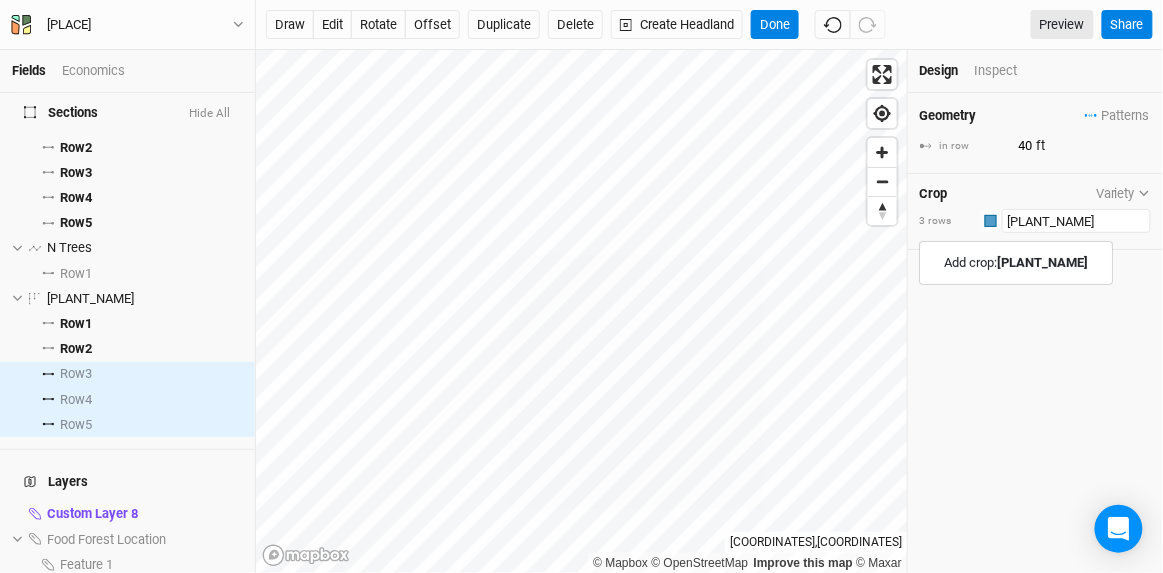 type on "[PLANT_NAME]" 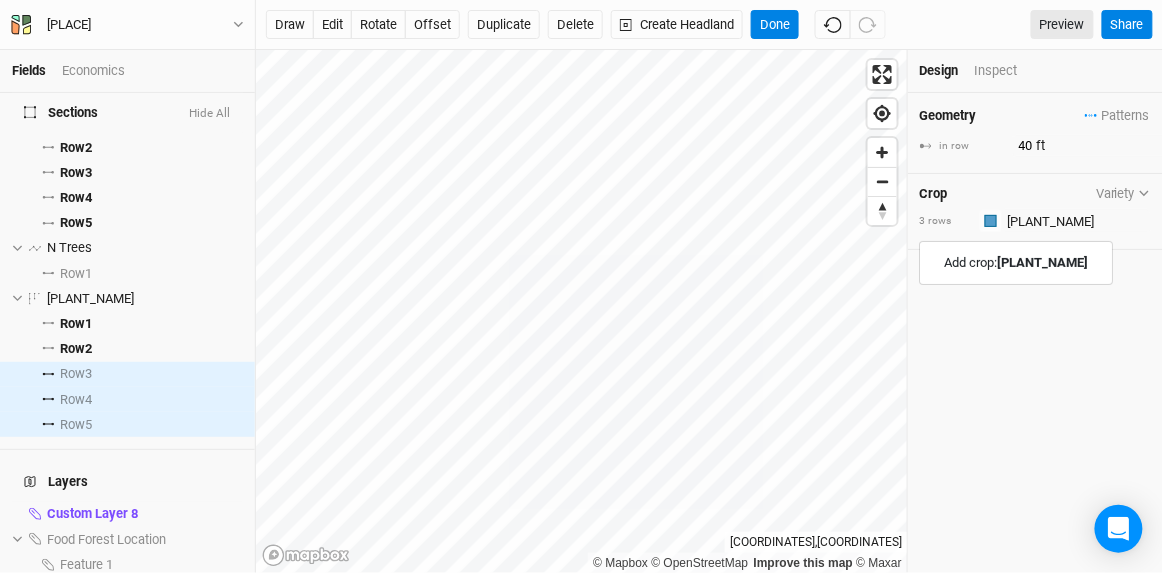 click on "Geometry Patterns ＋ New in-row pattern in row [NUMBER] ft Crop Variety [NUMBER] rows Colors Brown Orange Yellow Green Blue Purple Red Northern pecan Add crop: Northern pecan" at bounding box center [1035, 333] 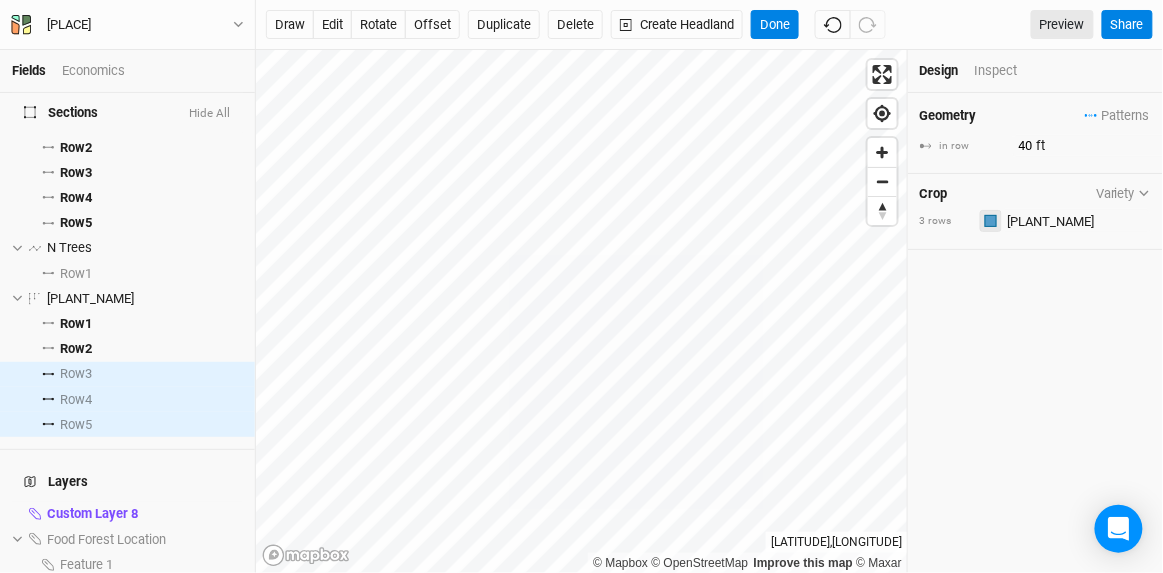 click at bounding box center (991, 221) 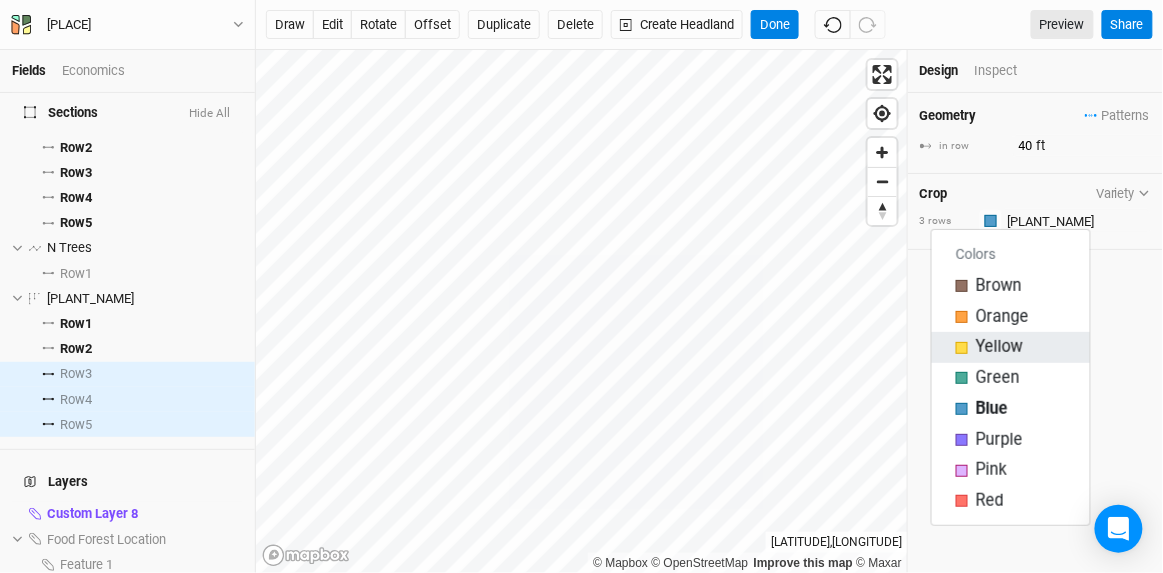 click at bounding box center (962, 348) 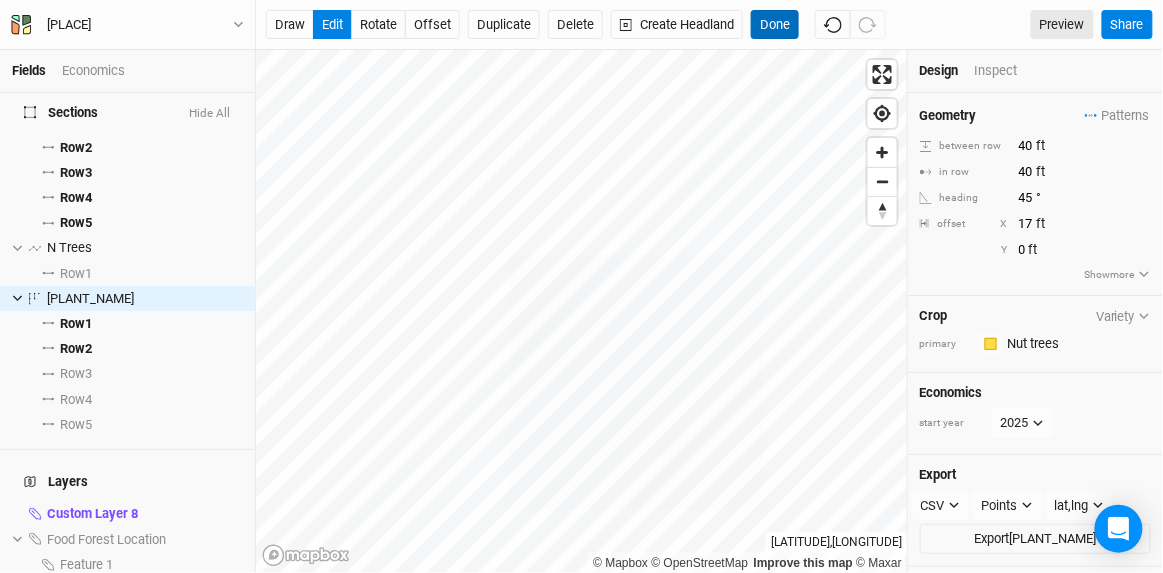 click on "Done" at bounding box center [775, 25] 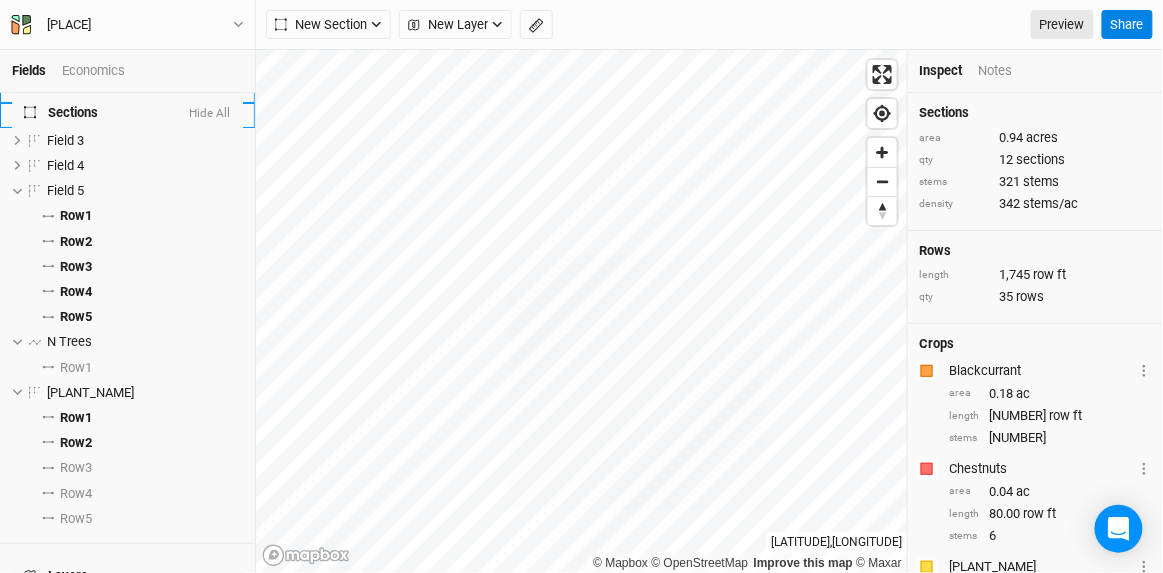 scroll, scrollTop: 0, scrollLeft: 0, axis: both 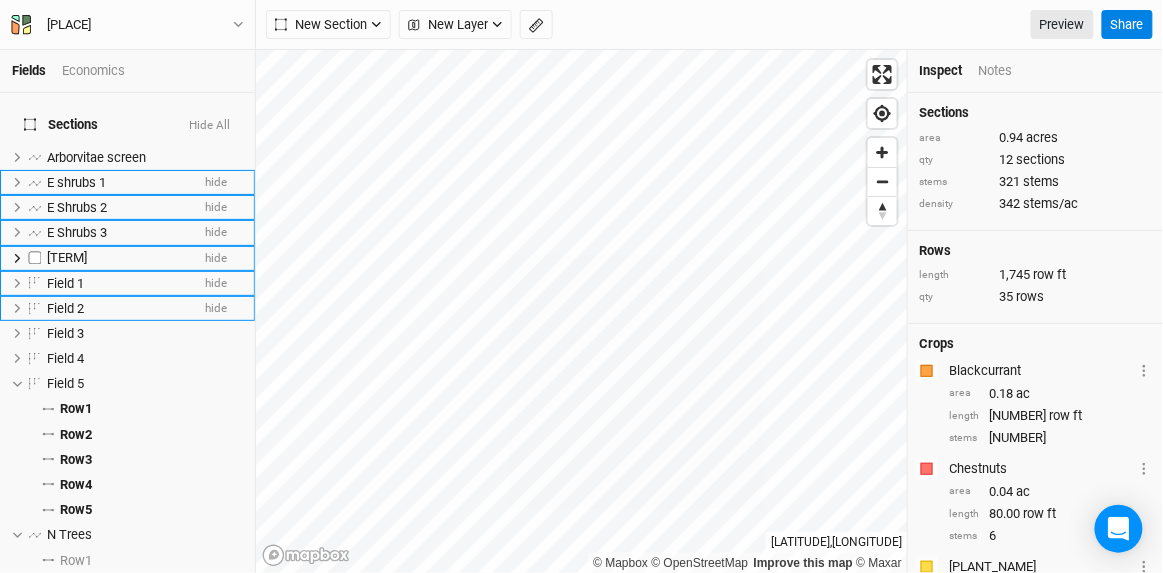 click on "E Shrubs 4 hide" at bounding box center (127, 258) 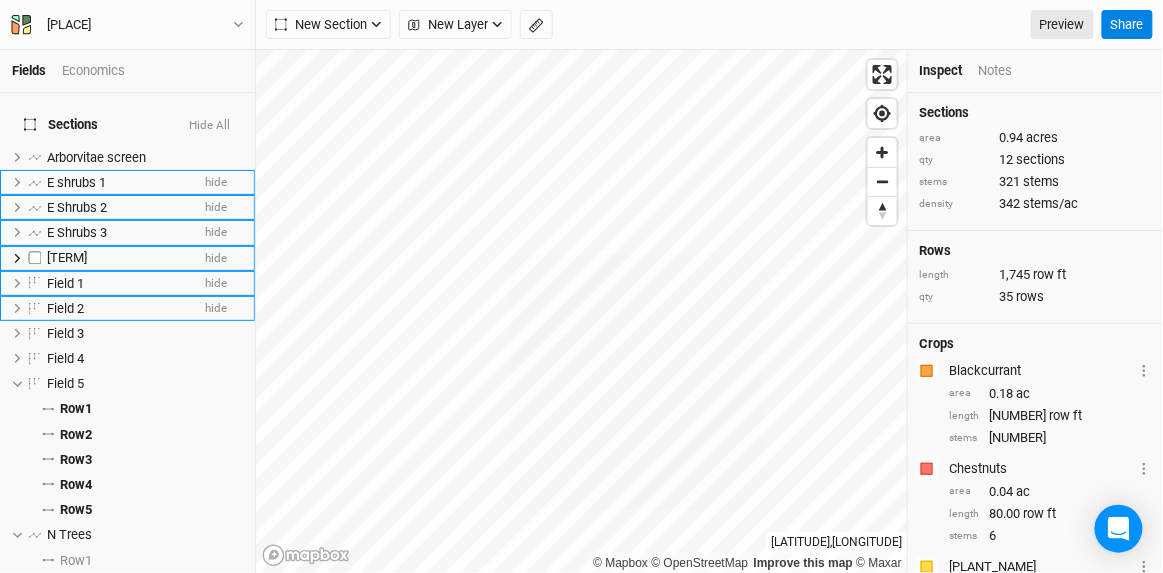 click on "E Shrubs 4 hide" at bounding box center [127, 258] 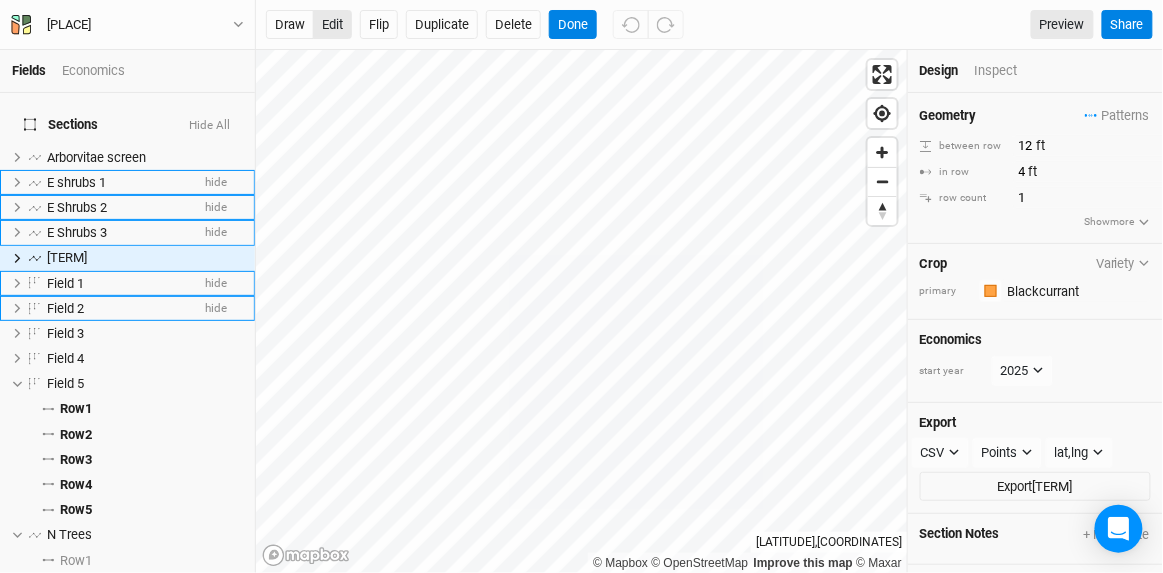 click on "edit" at bounding box center [332, 25] 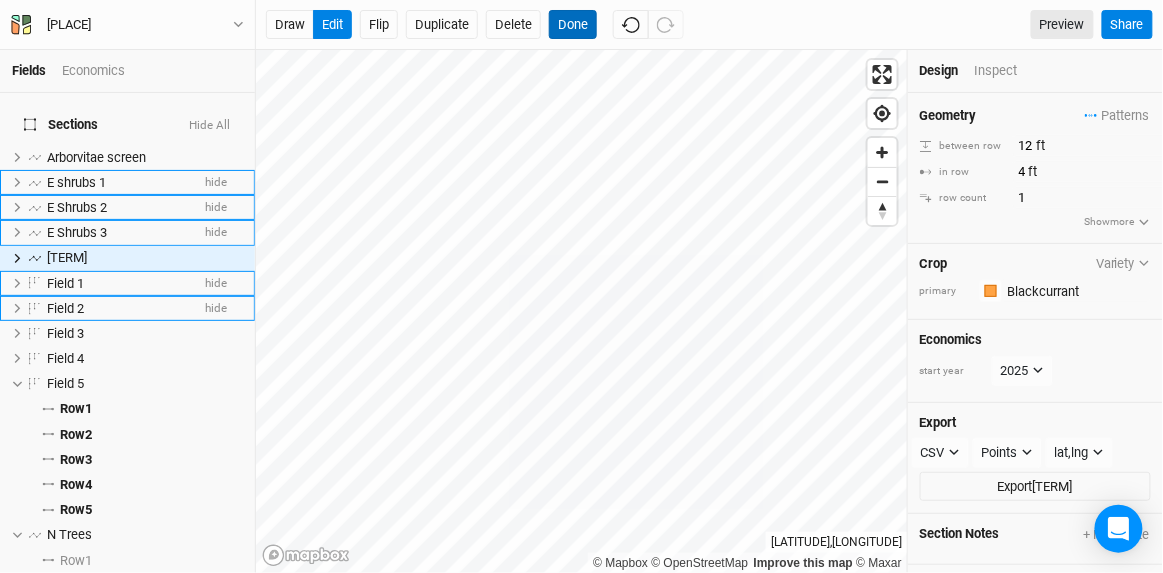 click on "Done" at bounding box center (573, 25) 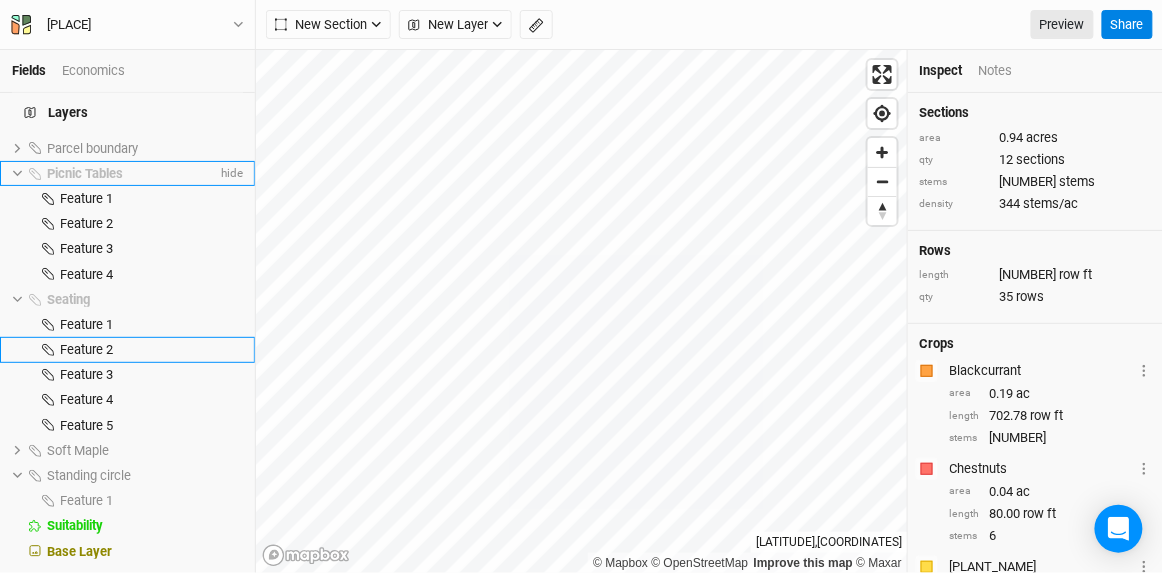 scroll, scrollTop: 805, scrollLeft: 0, axis: vertical 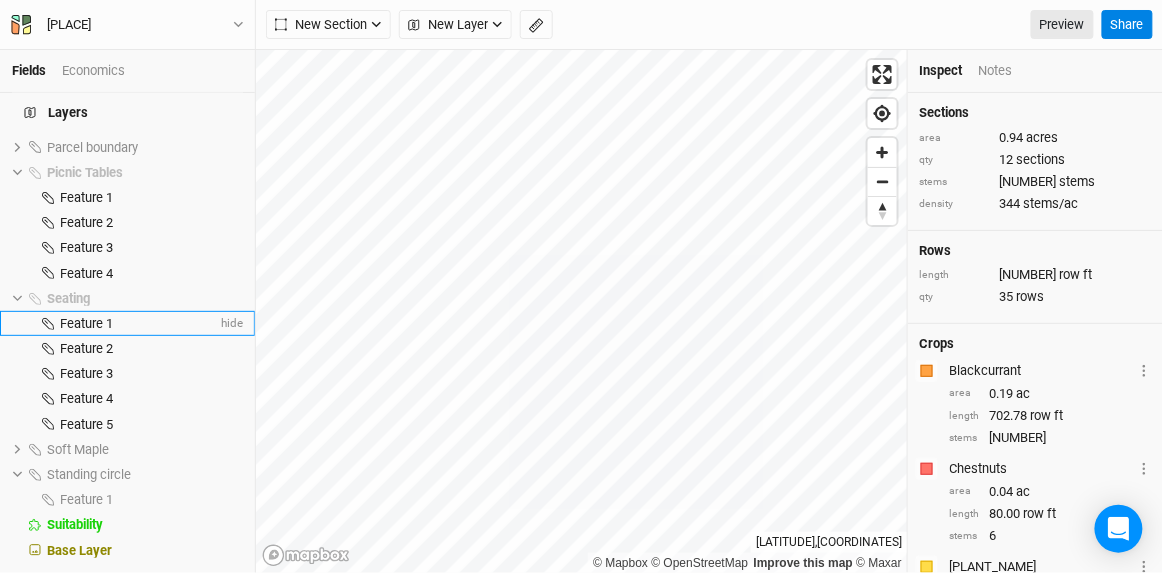click on "Feature 1" at bounding box center [86, 323] 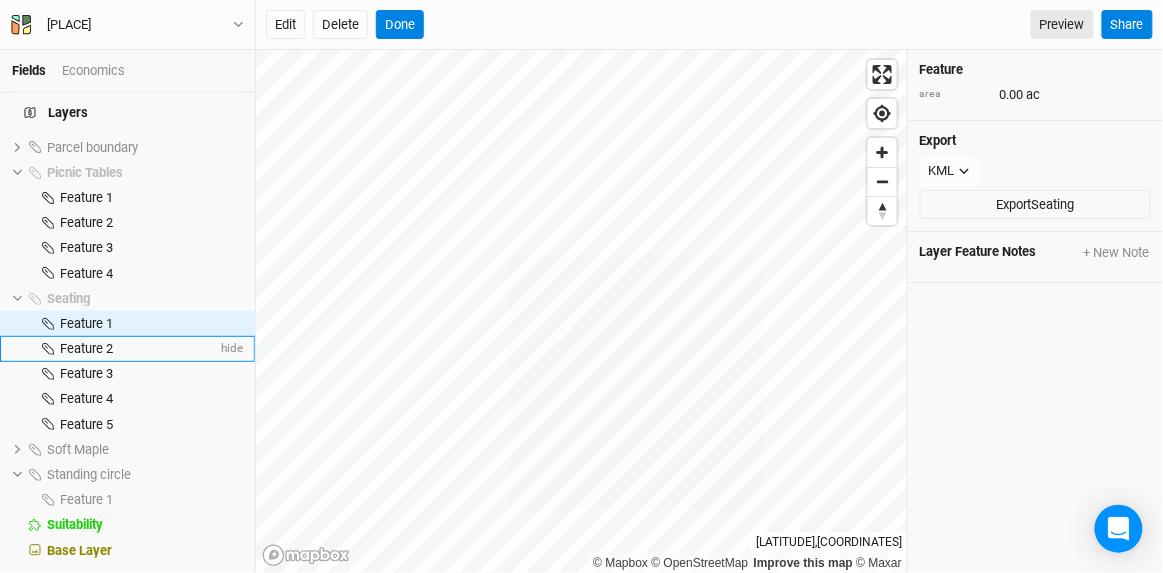 click on "Feature 2" at bounding box center [86, 348] 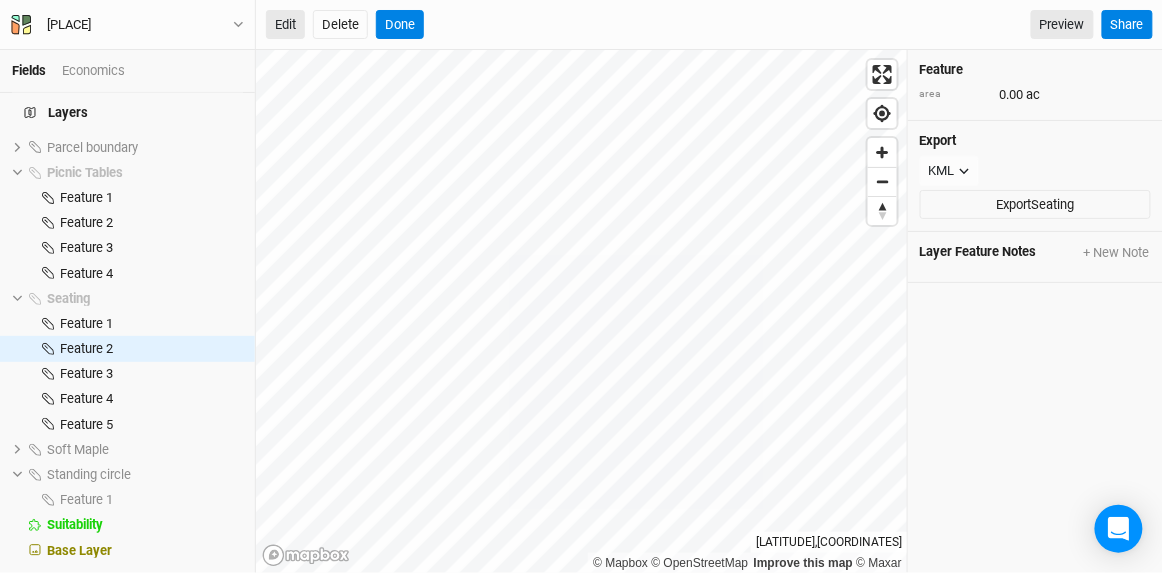 click on "Edit" at bounding box center [285, 25] 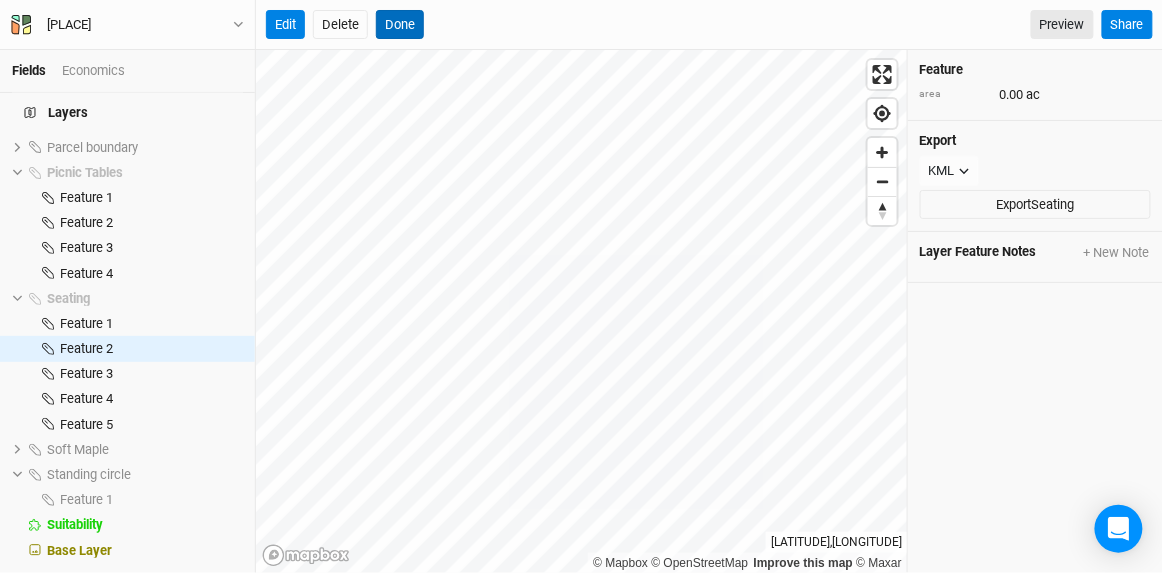 click on "Done" at bounding box center (400, 25) 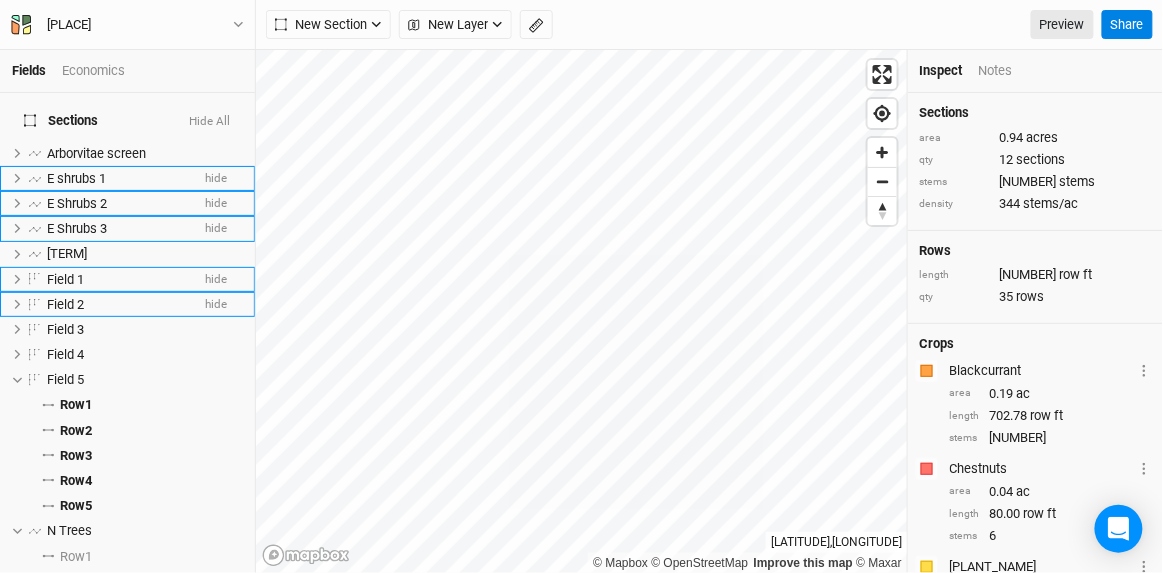 scroll, scrollTop: 0, scrollLeft: 0, axis: both 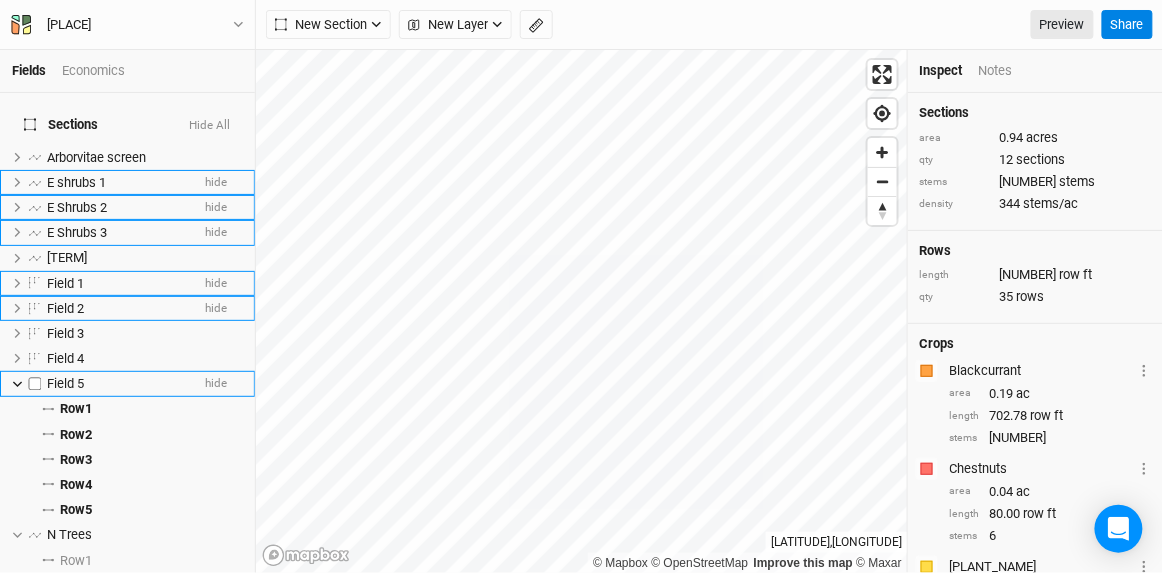 click on "Field 5 hide" at bounding box center [127, 383] 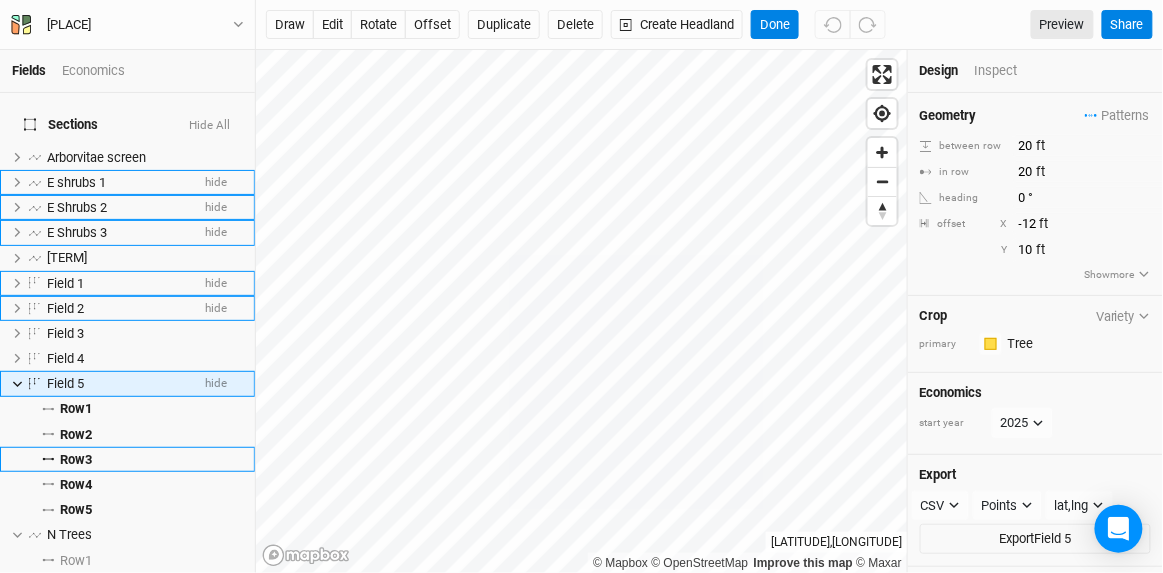 scroll, scrollTop: 70, scrollLeft: 0, axis: vertical 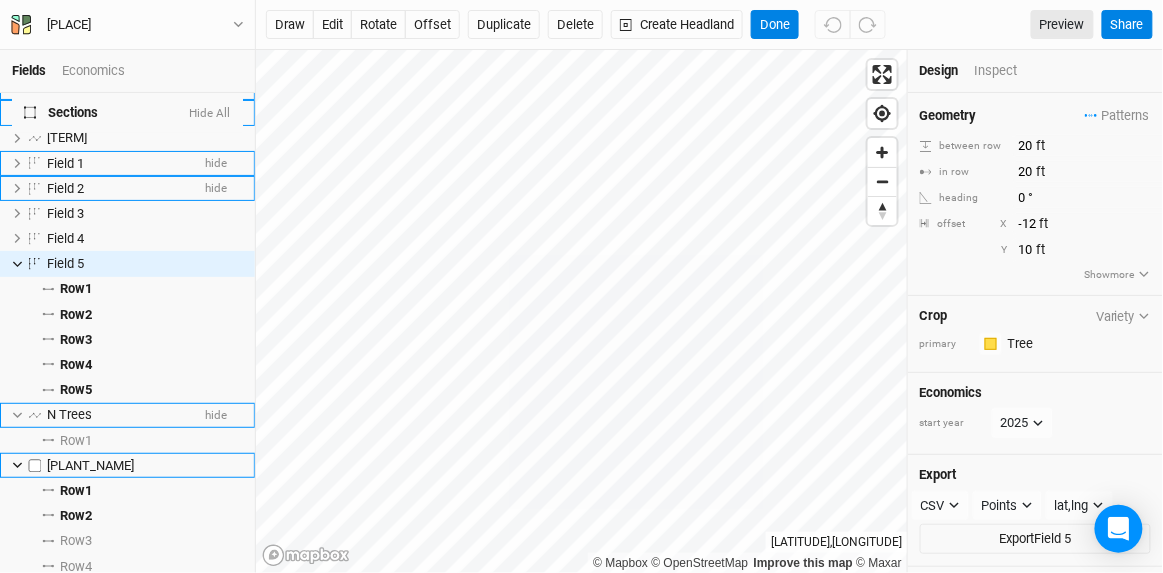 click on "Oak and pecan hide" at bounding box center (127, 465) 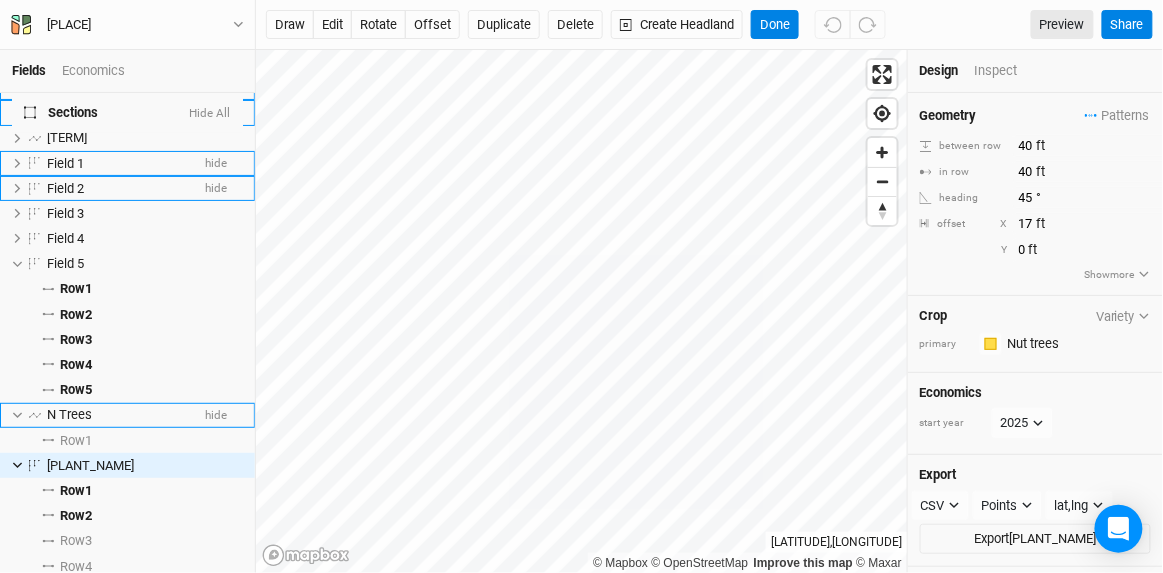 scroll, scrollTop: 290, scrollLeft: 0, axis: vertical 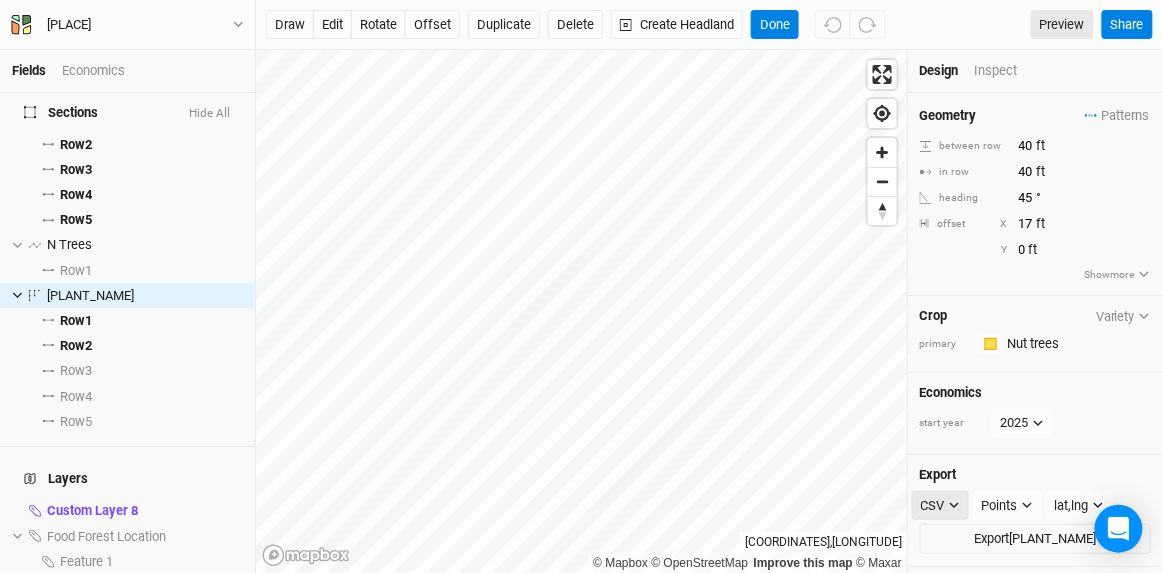 click on "CSV" at bounding box center [933, 506] 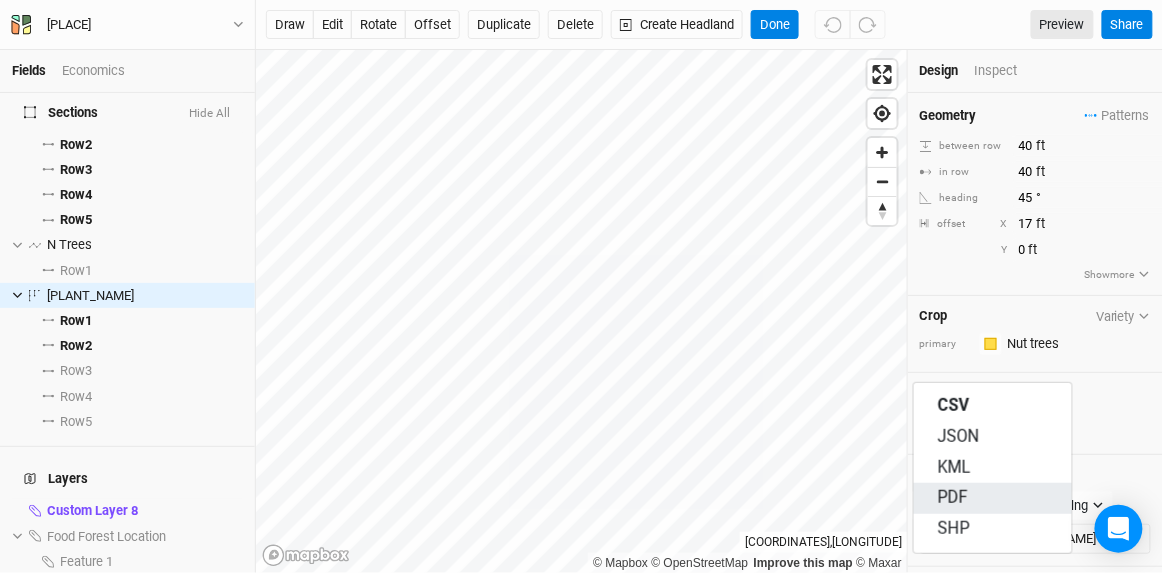 click on "PDF" at bounding box center (953, 498) 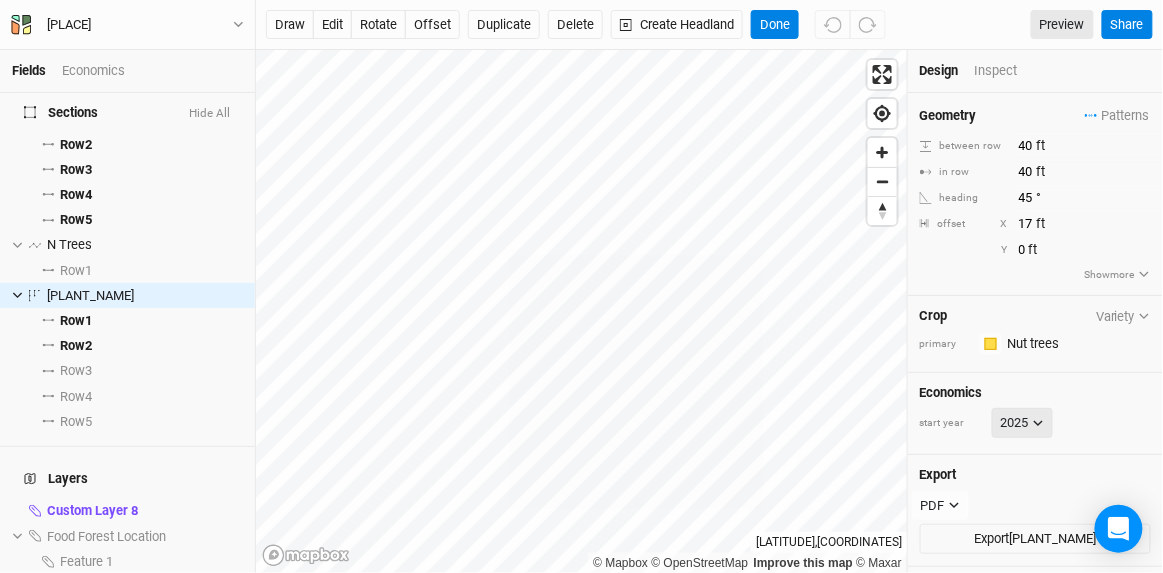 scroll, scrollTop: 110, scrollLeft: 0, axis: vertical 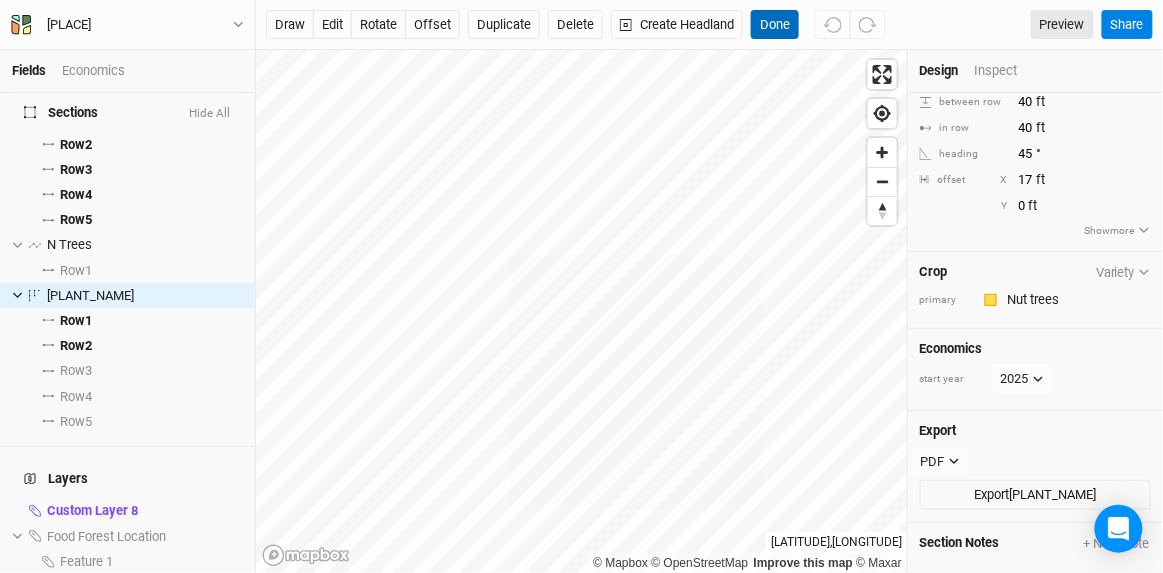 click on "Done" at bounding box center (775, 25) 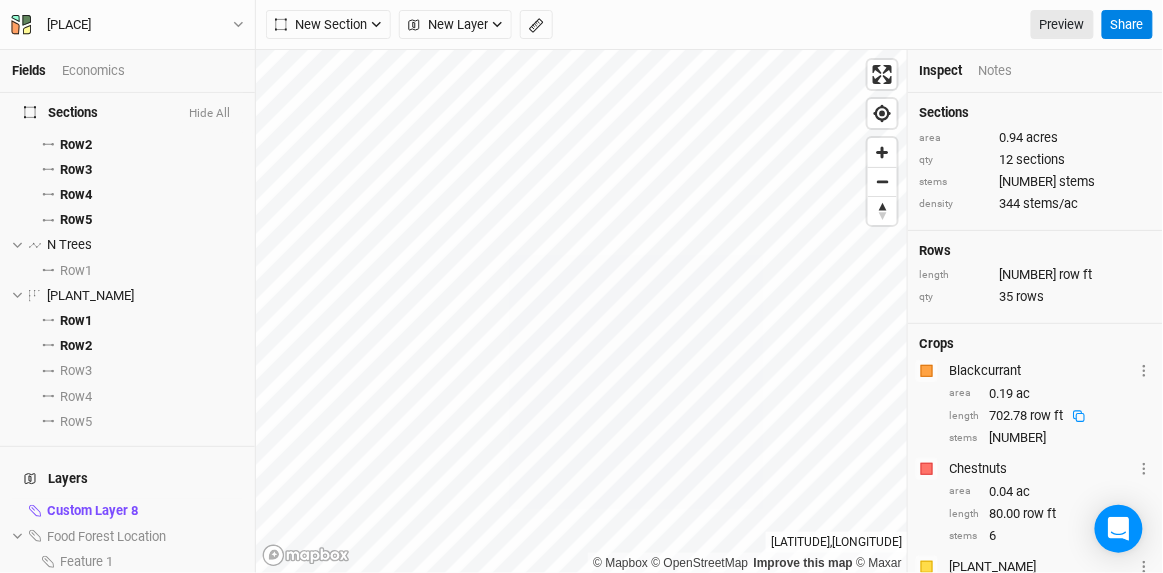 scroll, scrollTop: 694, scrollLeft: 0, axis: vertical 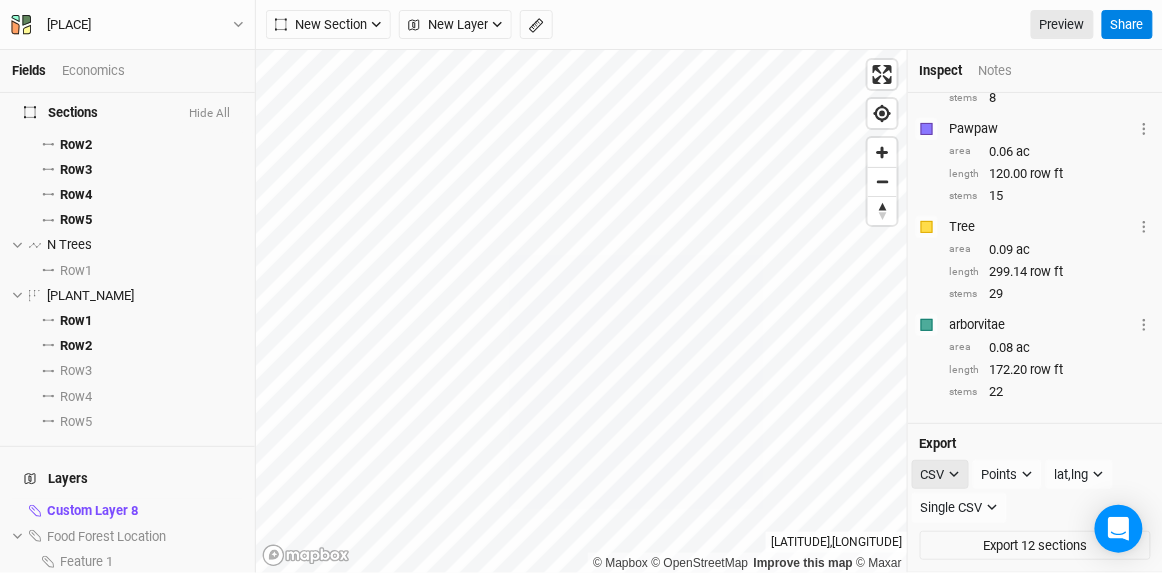 click 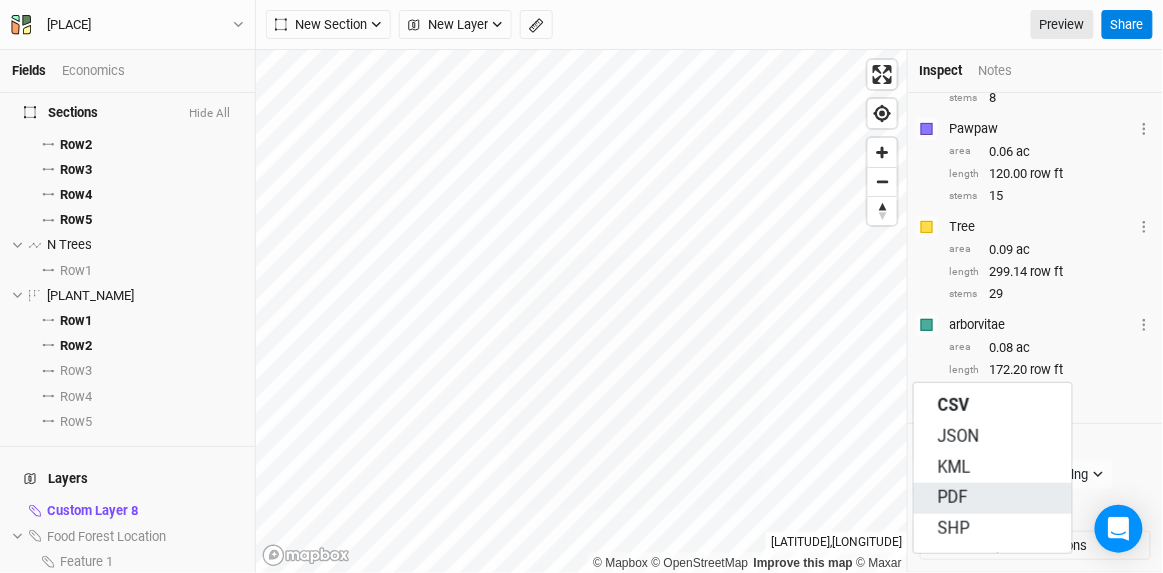 click on "PDF" at bounding box center (953, 498) 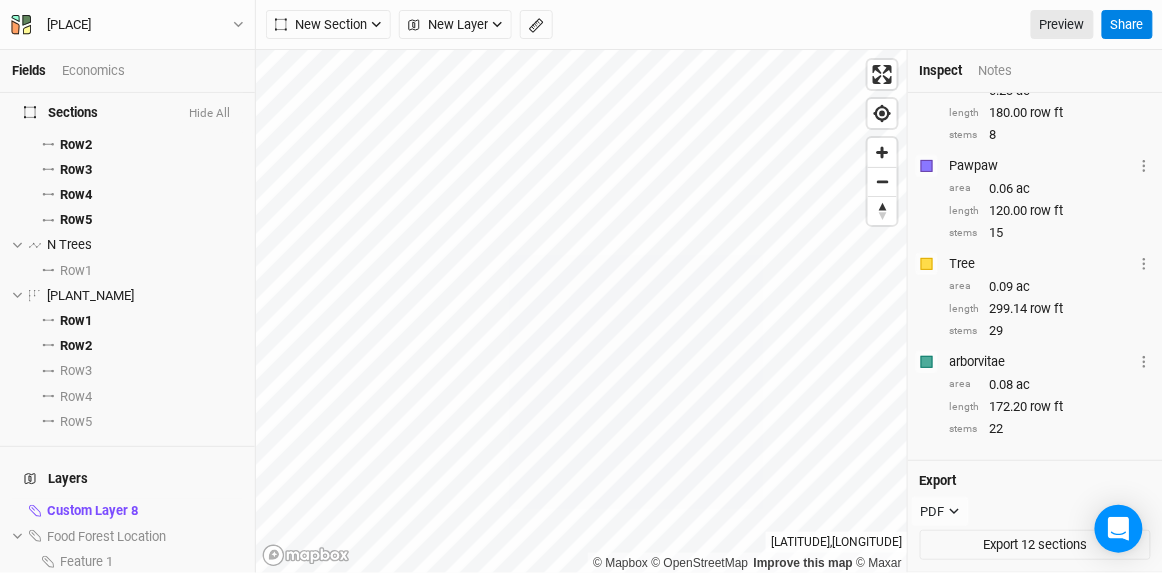 scroll, scrollTop: 652, scrollLeft: 0, axis: vertical 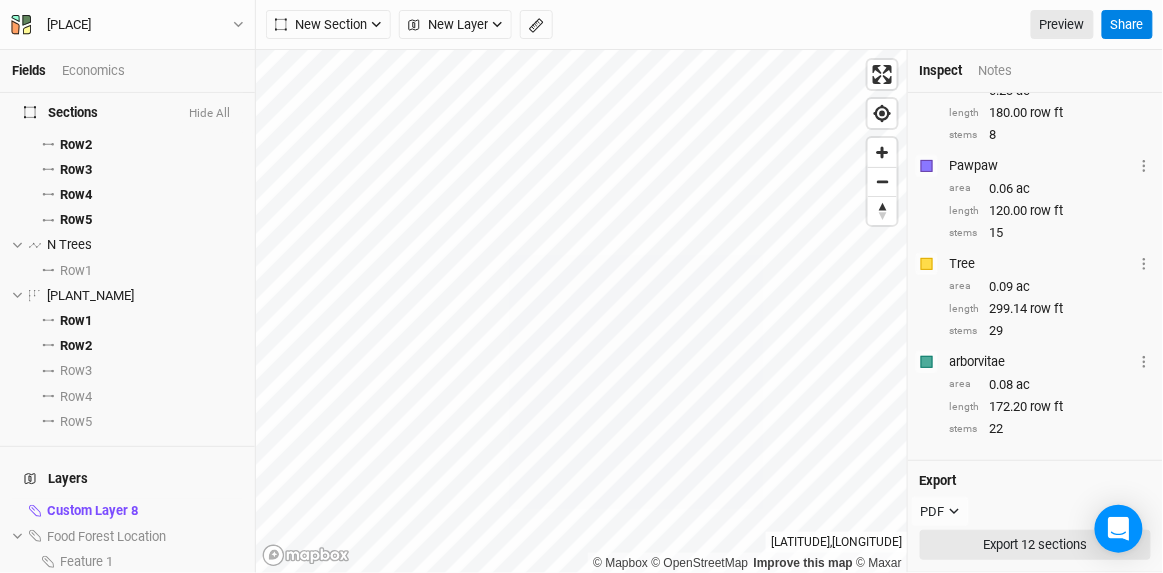click on "Export 12 sections" at bounding box center [1035, 545] 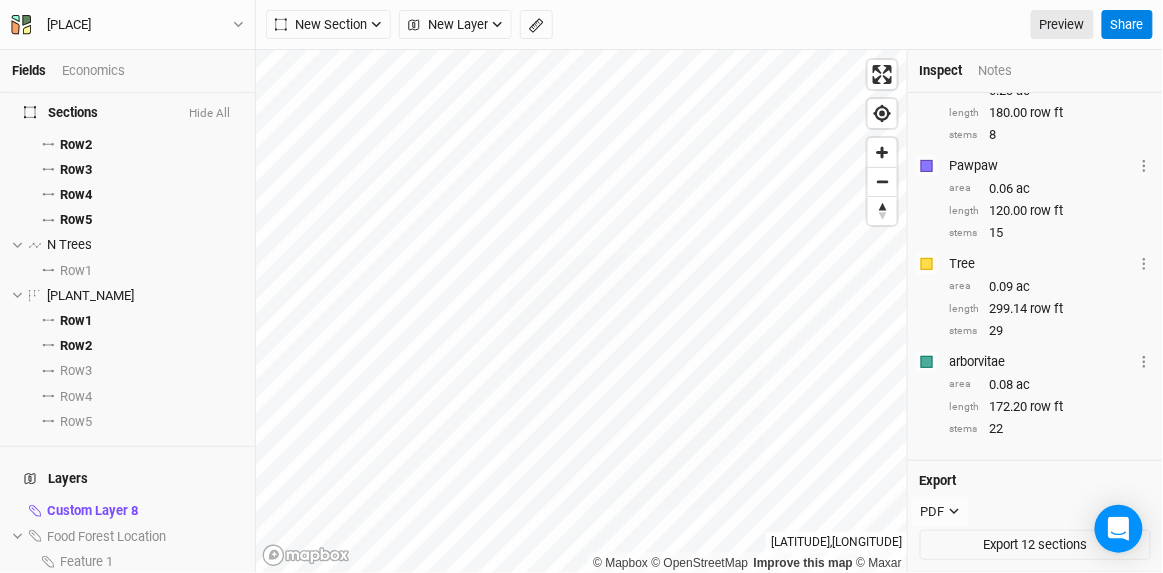 scroll, scrollTop: 290, scrollLeft: 0, axis: vertical 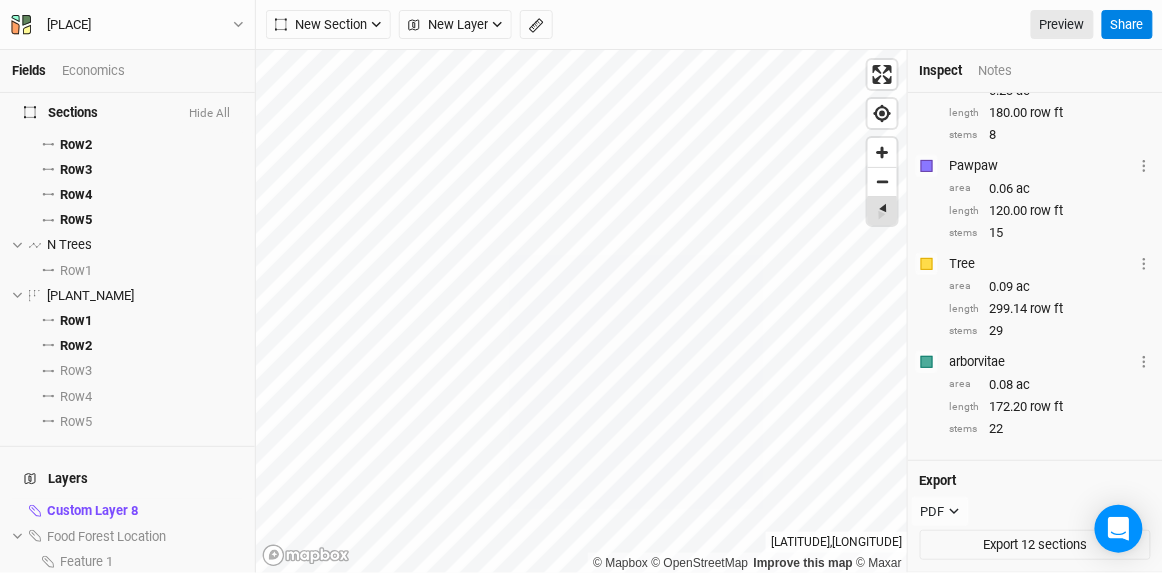 click at bounding box center [882, 211] 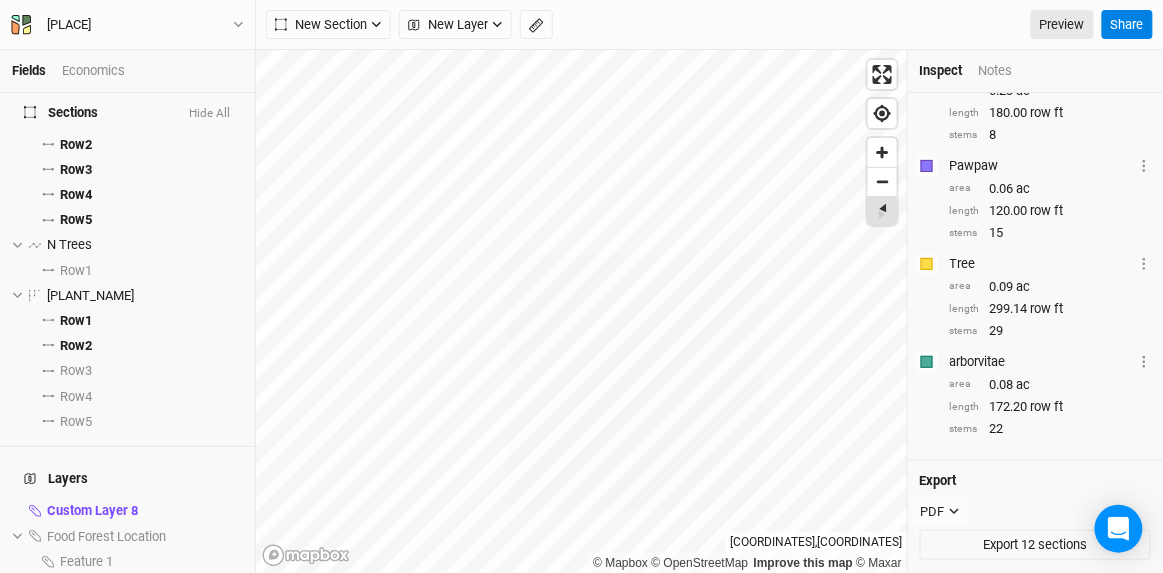 click at bounding box center [882, 210] 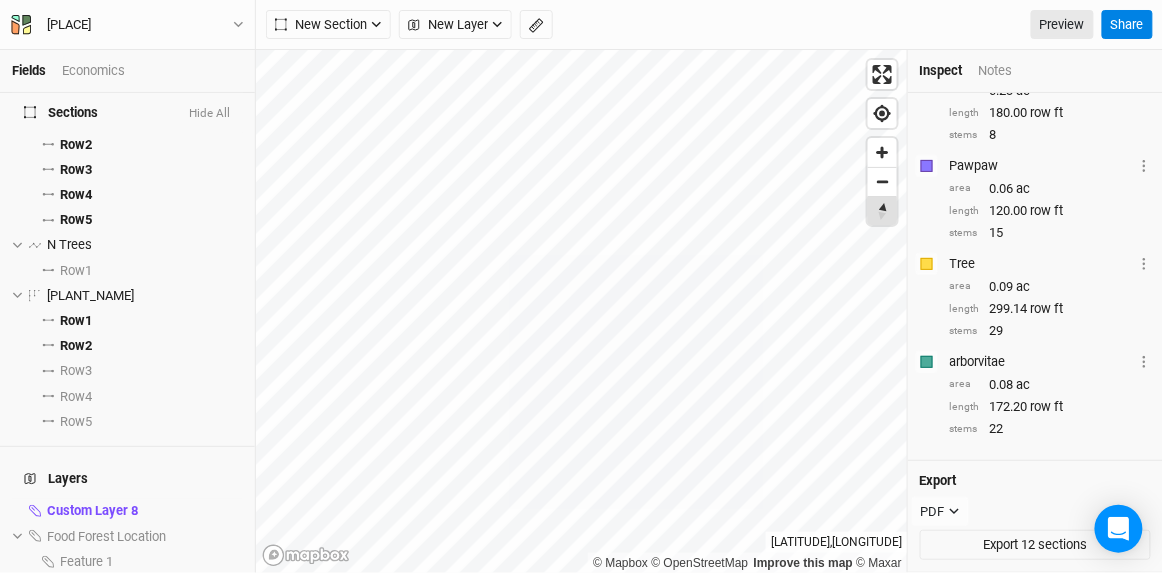 click at bounding box center (883, 210) 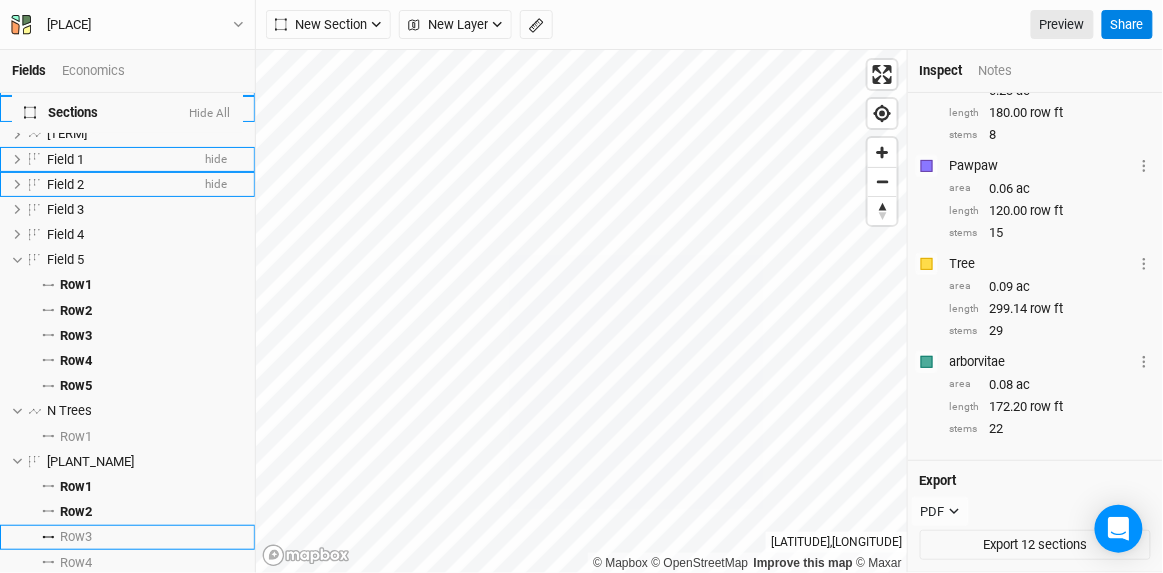scroll, scrollTop: 122, scrollLeft: 0, axis: vertical 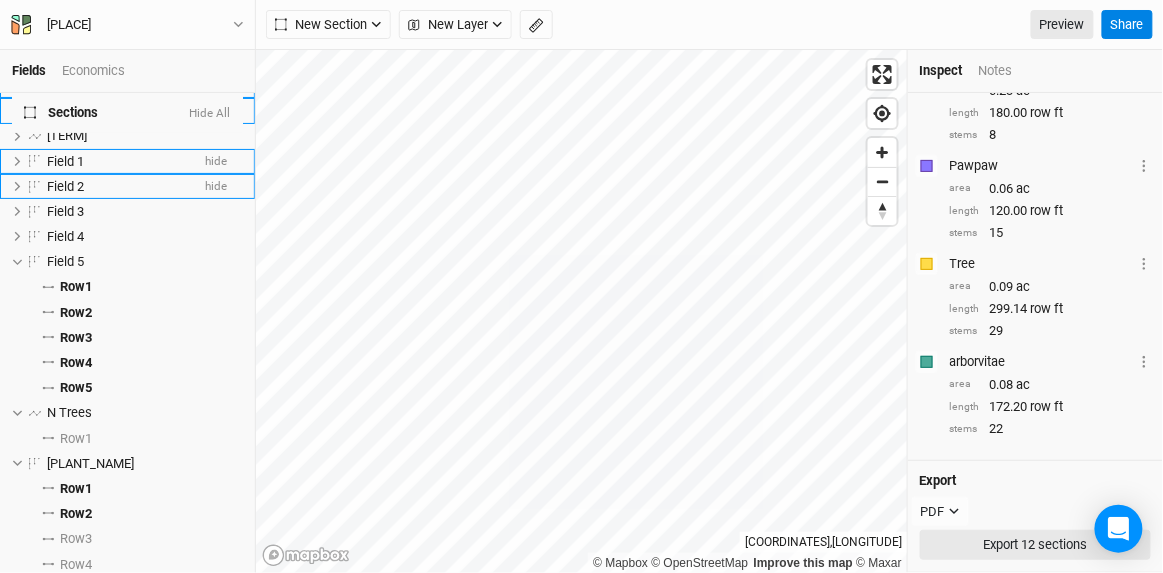 click on "Export 12 sections" at bounding box center (1035, 545) 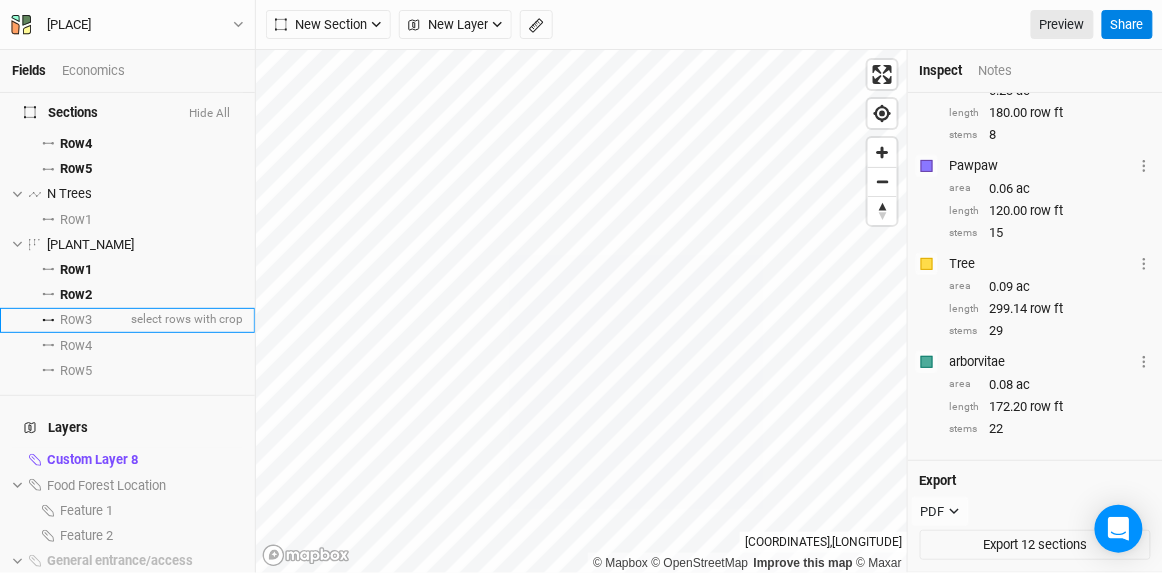 click on "Row  3" at bounding box center [76, 320] 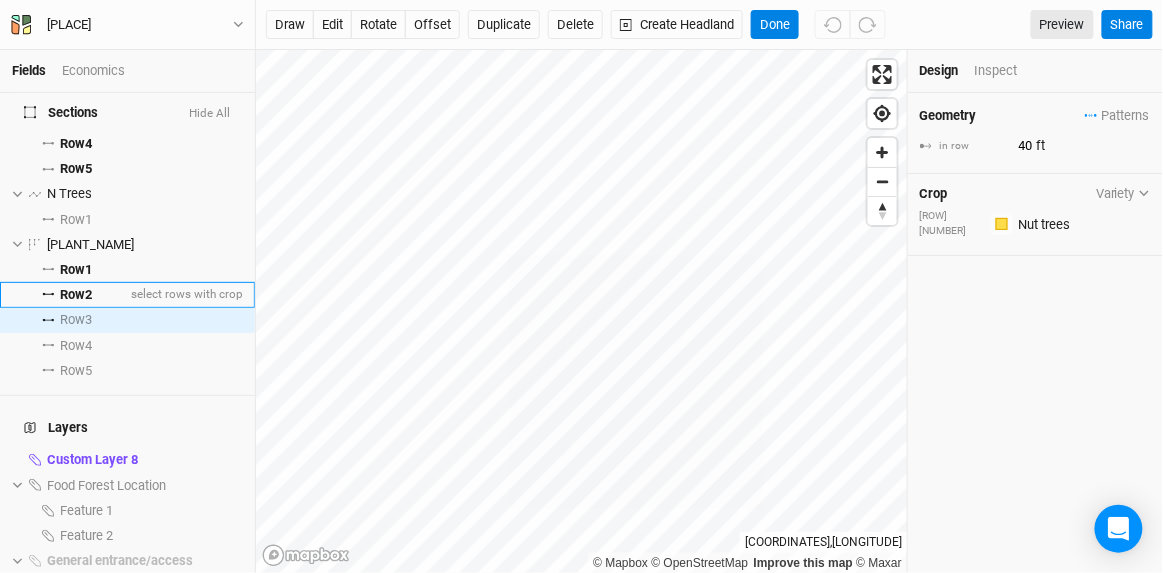 scroll, scrollTop: 290, scrollLeft: 0, axis: vertical 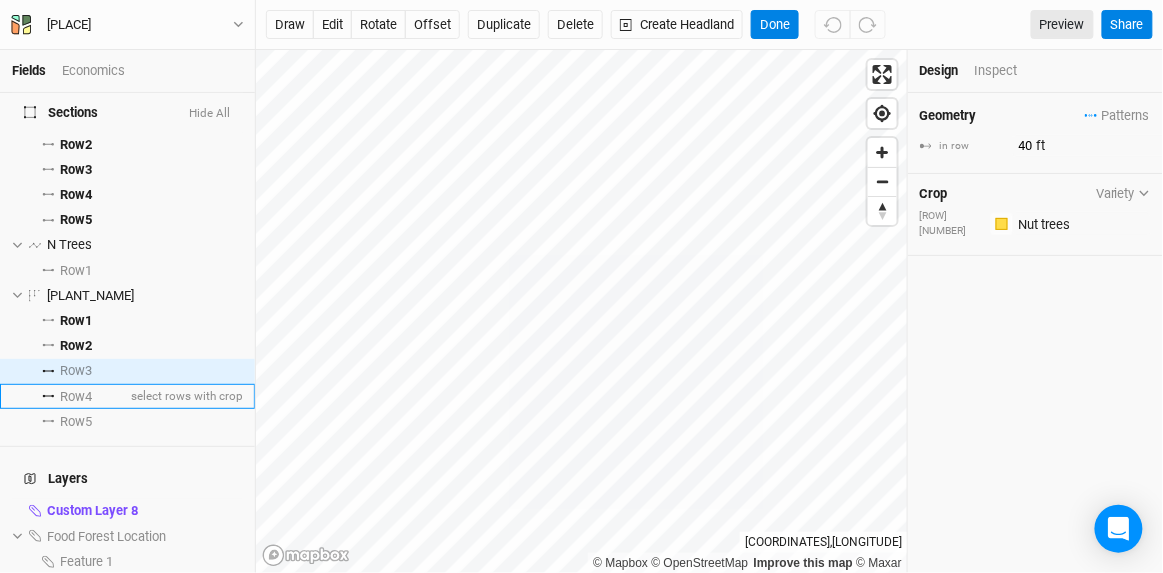 click on "Row  4" at bounding box center [76, 397] 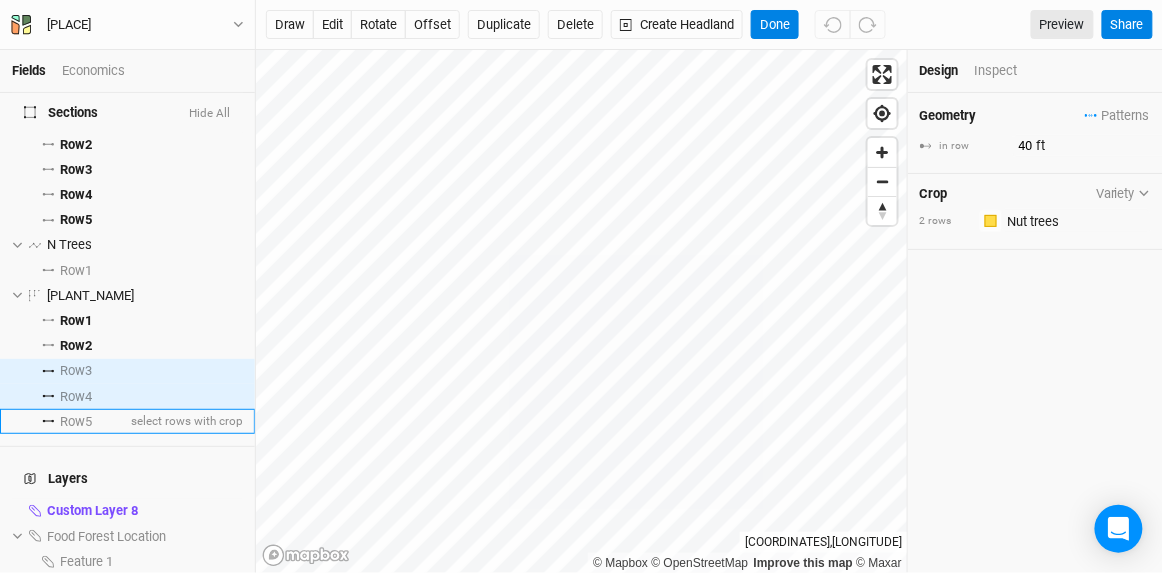 click on "Row  5" at bounding box center (76, 422) 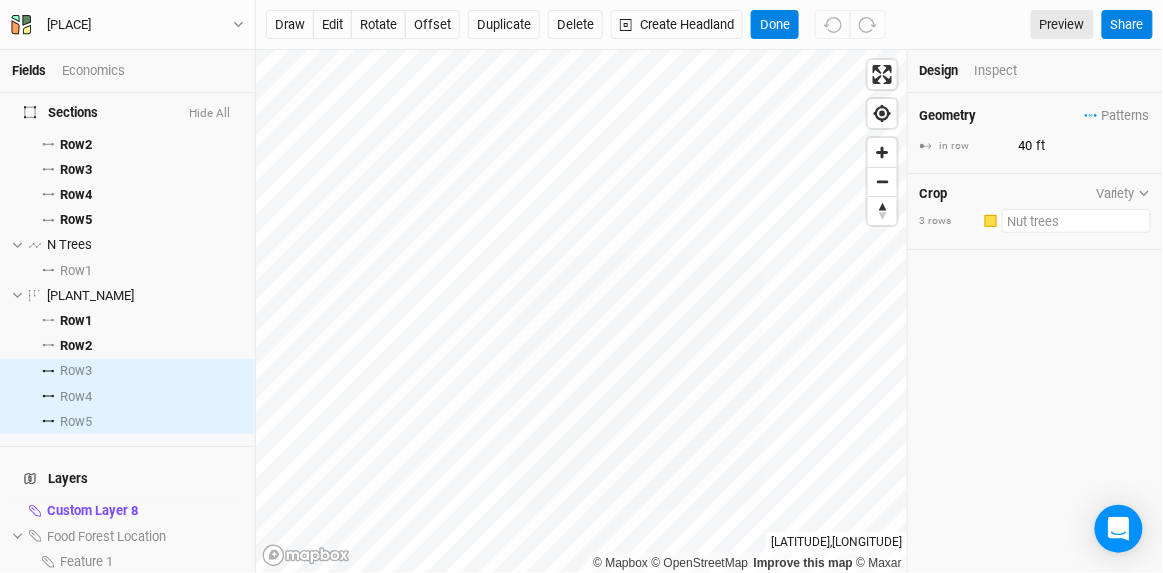 click at bounding box center [1076, 221] 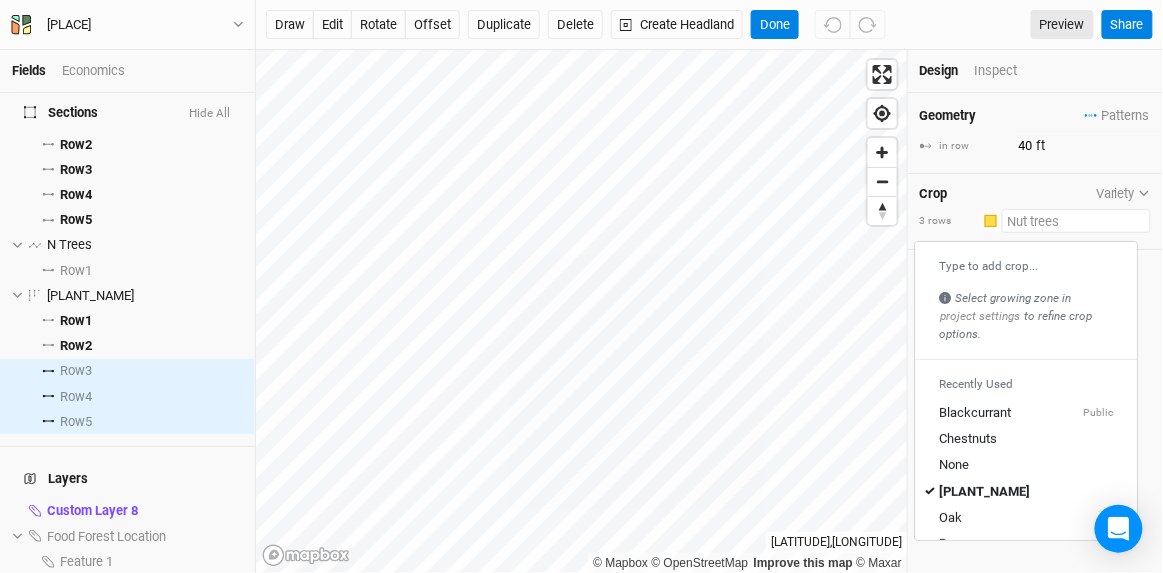 click at bounding box center [1076, 221] 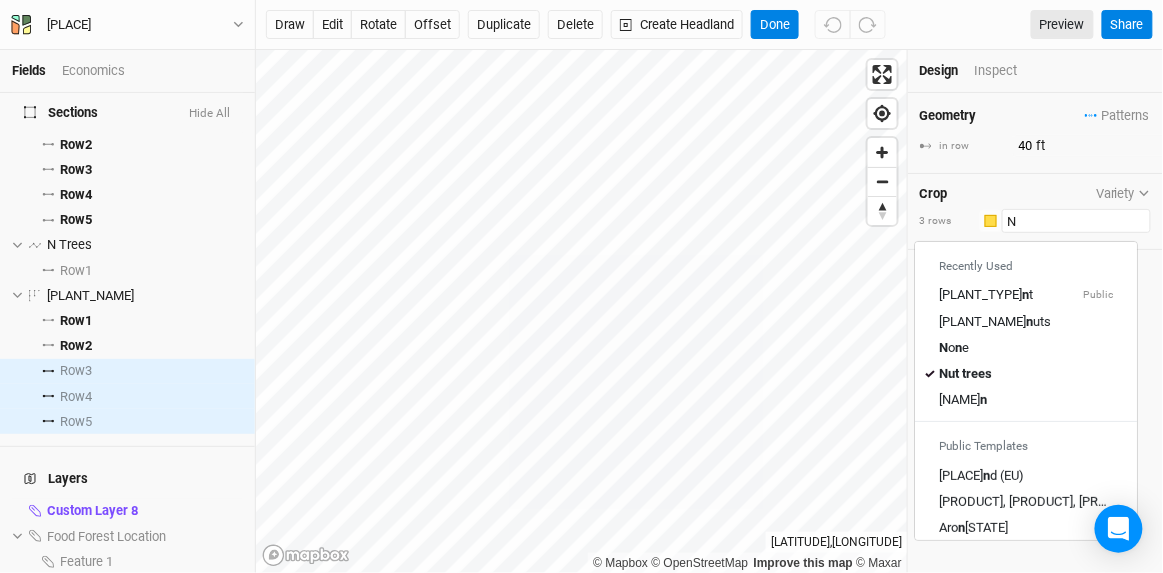 type on "No" 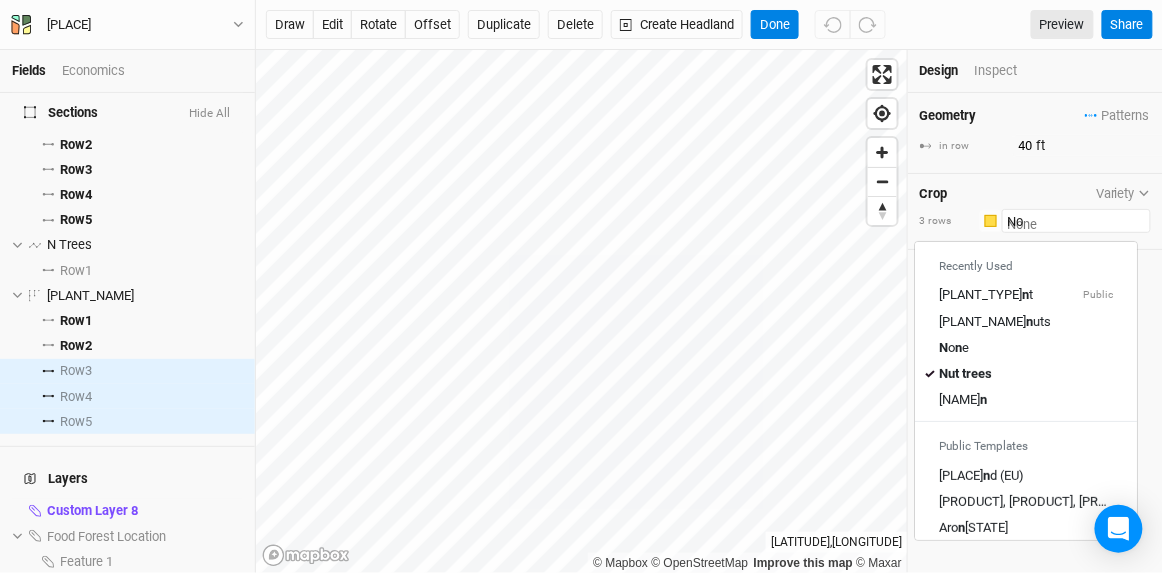 type on "Nor" 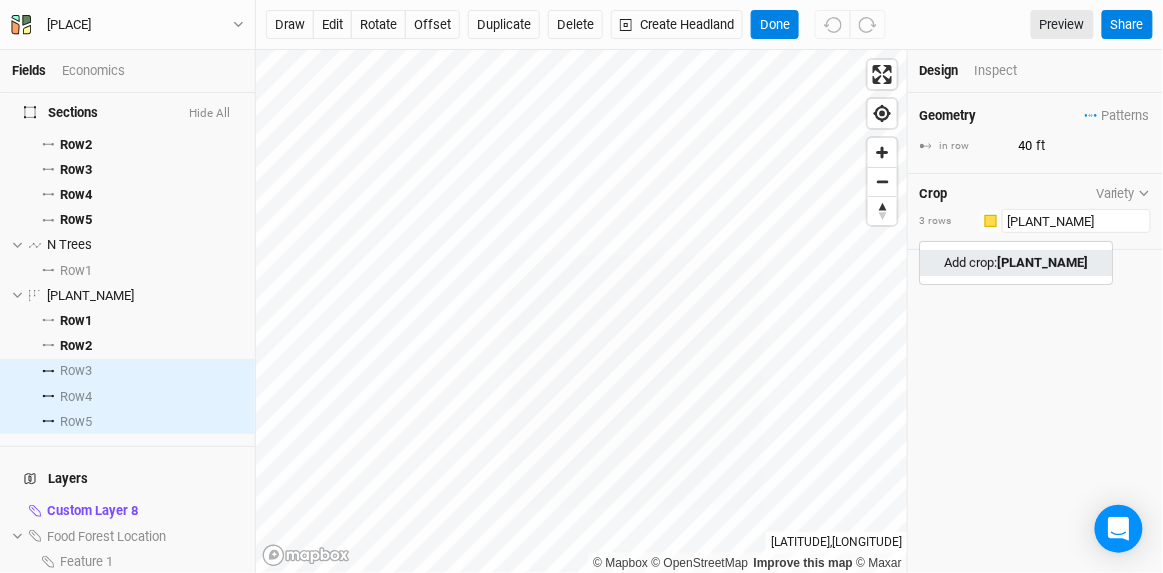 click on "Add crop: [PLANT_NAME]" at bounding box center (1016, 263) 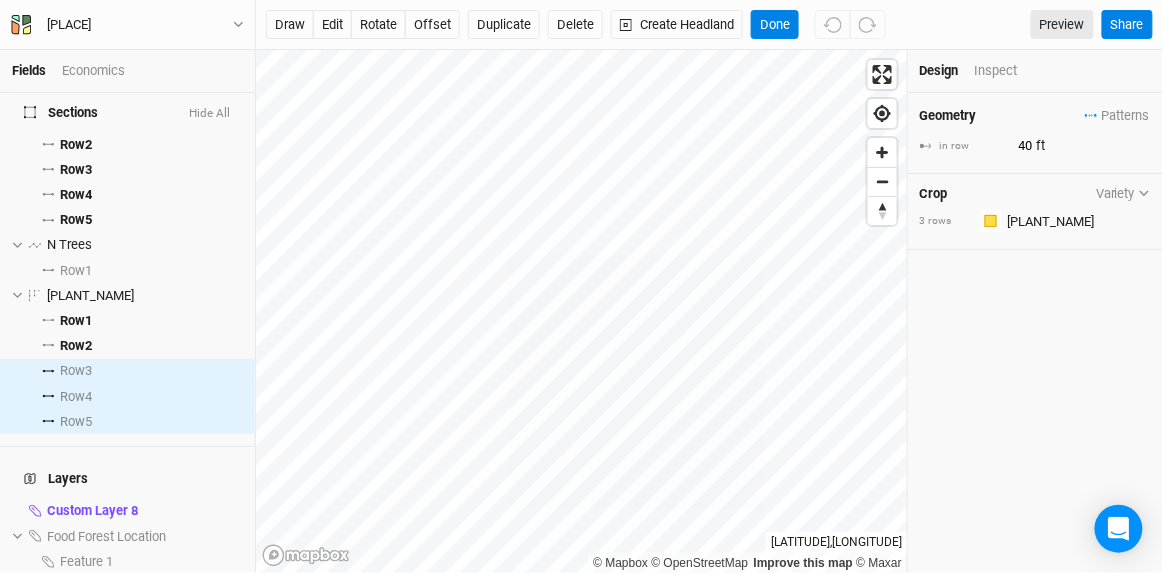 type on "30" 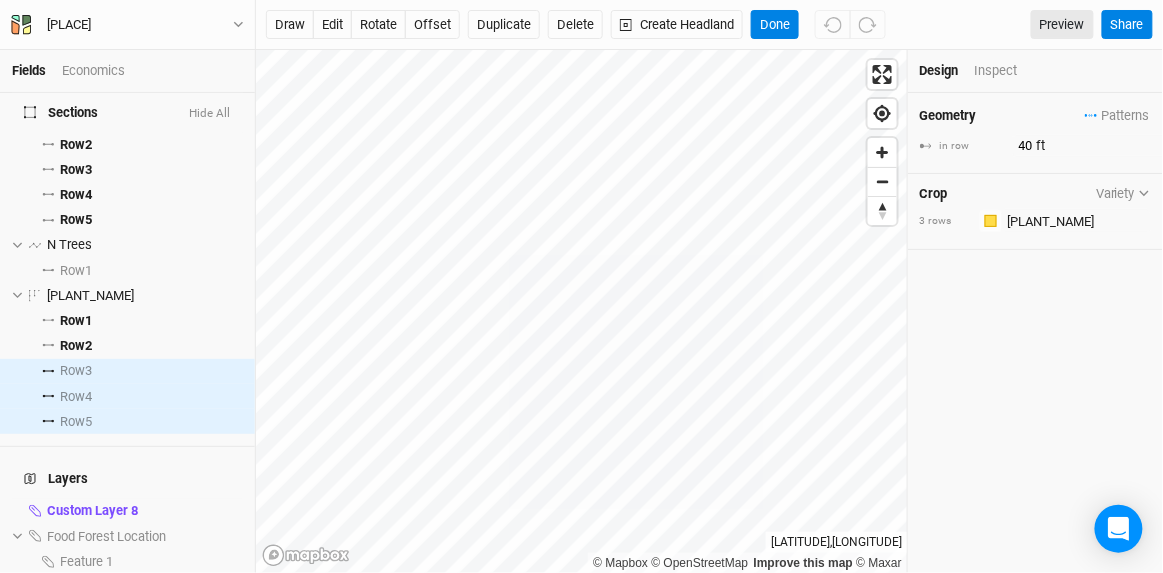type 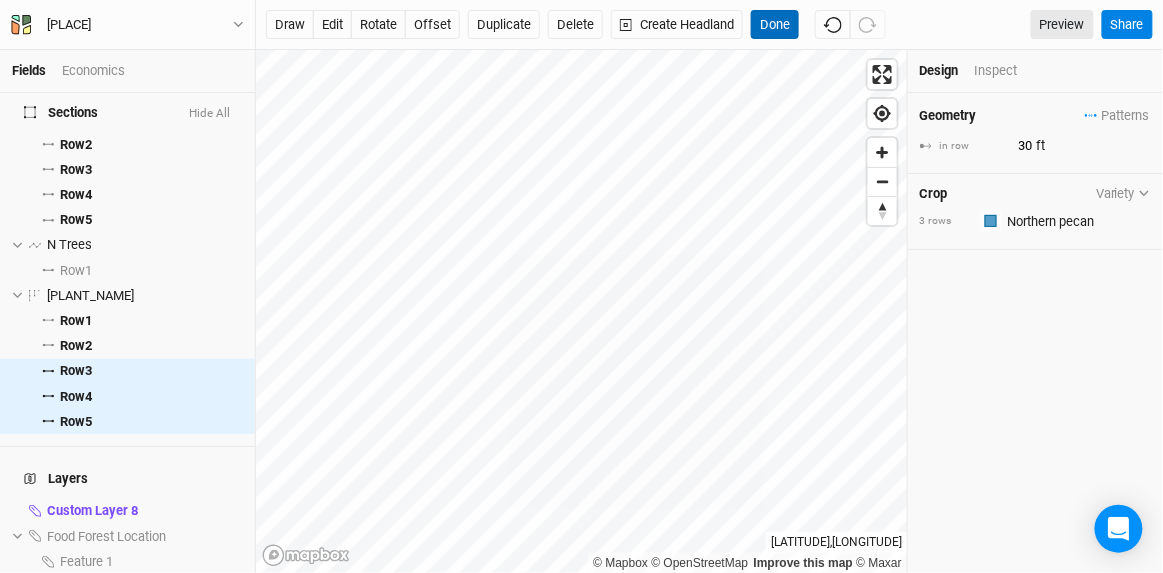 click on "Done" at bounding box center (775, 25) 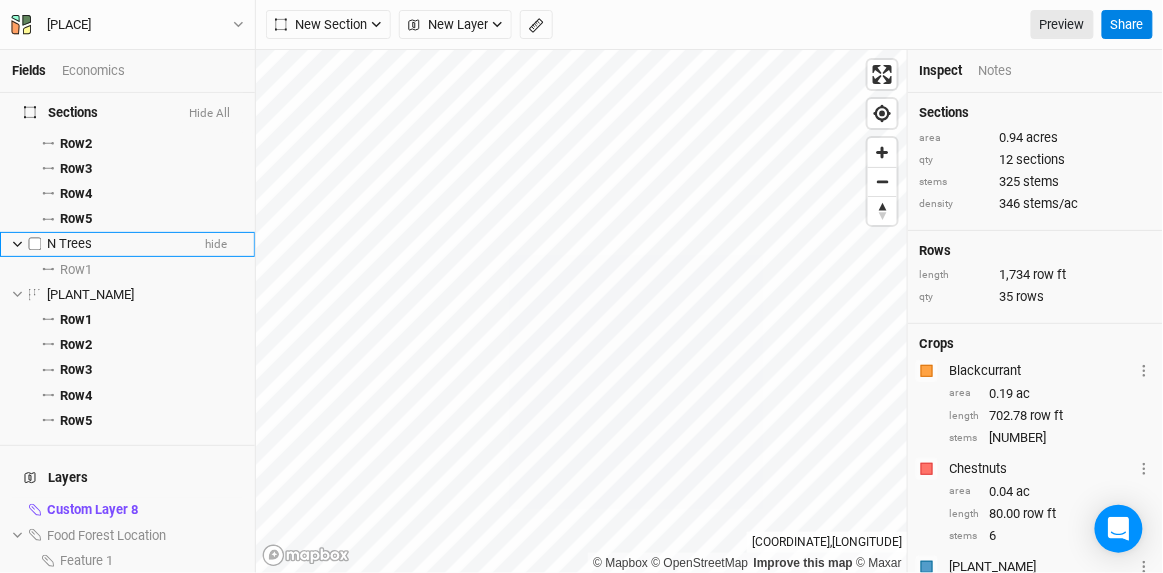 scroll, scrollTop: 0, scrollLeft: 0, axis: both 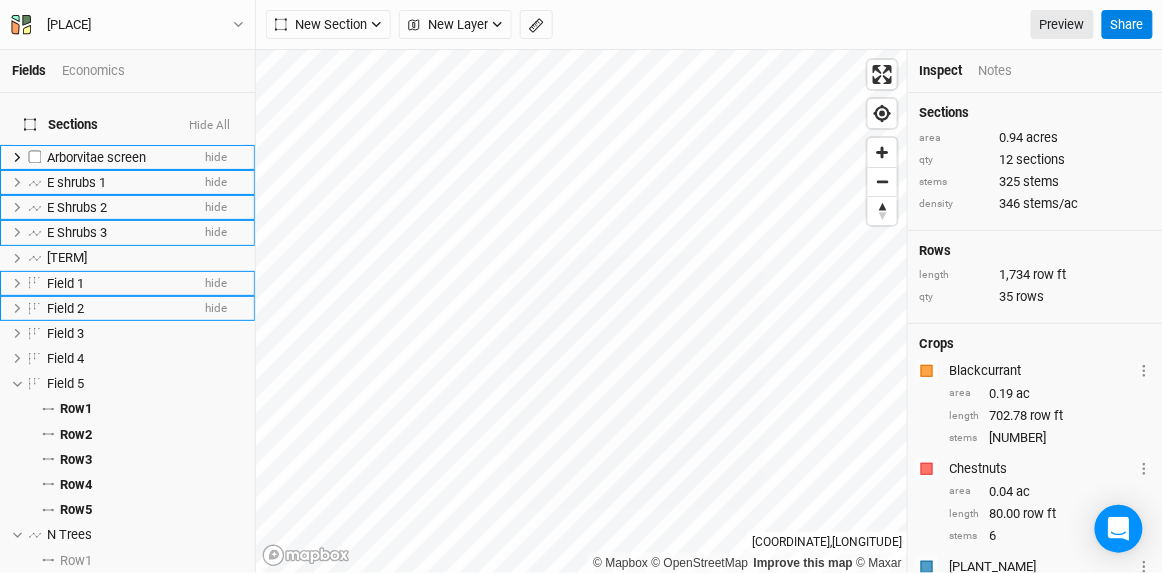 click on "Arborvitae screen" at bounding box center (96, 157) 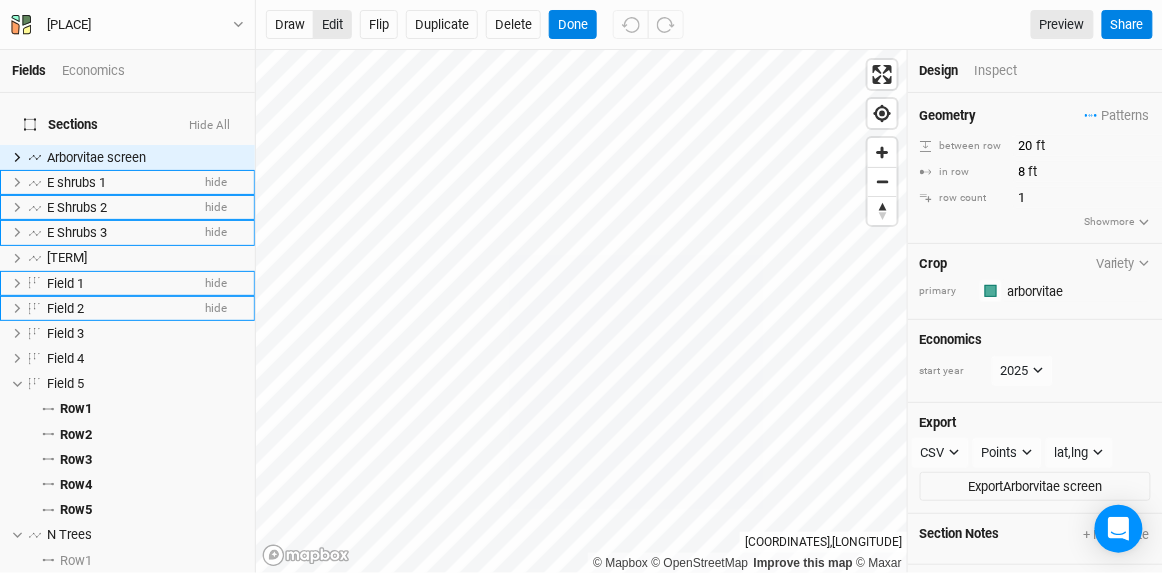 click on "edit" at bounding box center [332, 25] 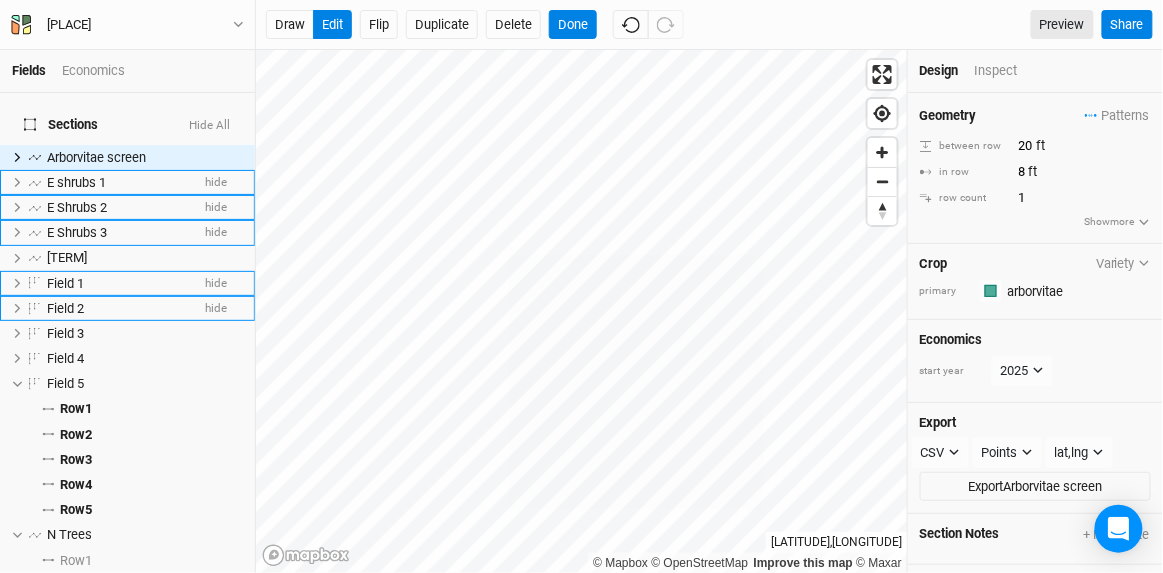 click on "draw edit Flip Duplicate Delete Done Preview Share" at bounding box center (709, 25) 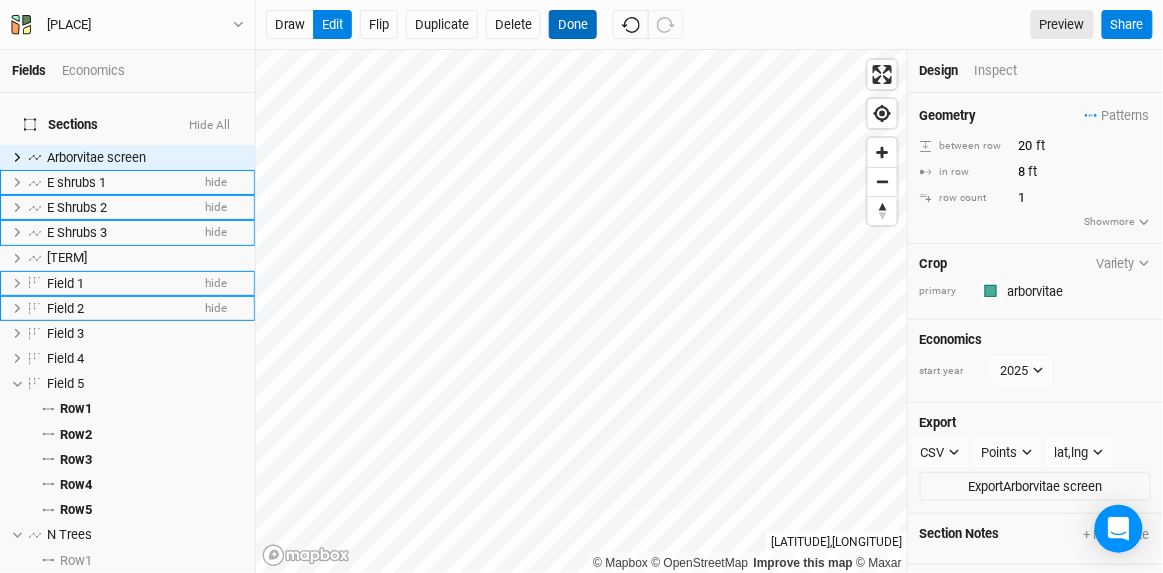 click on "Done" at bounding box center [573, 25] 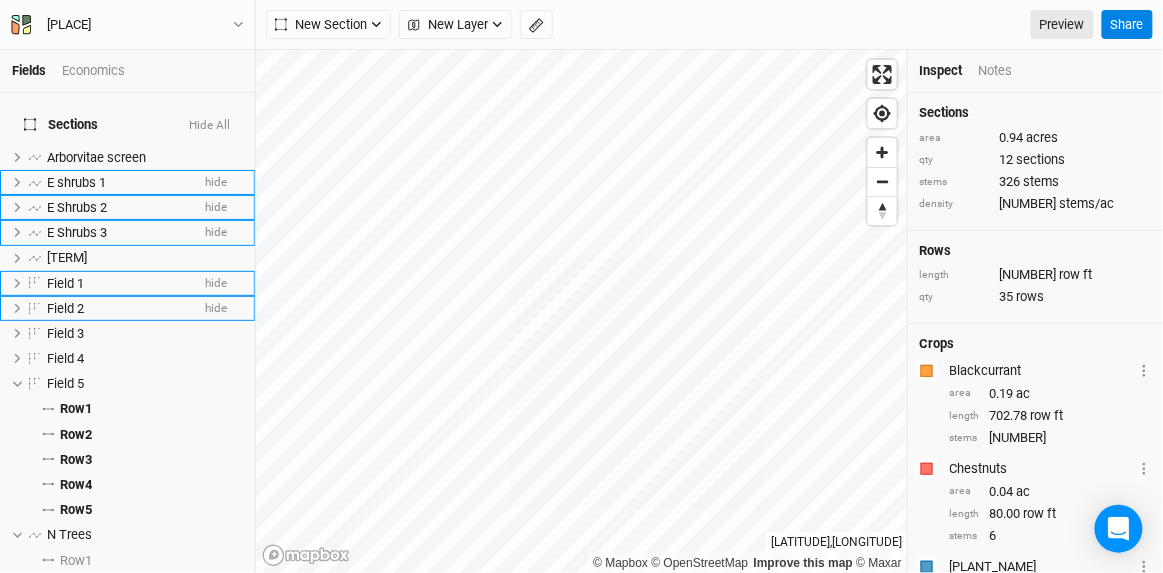 scroll, scrollTop: 694, scrollLeft: 0, axis: vertical 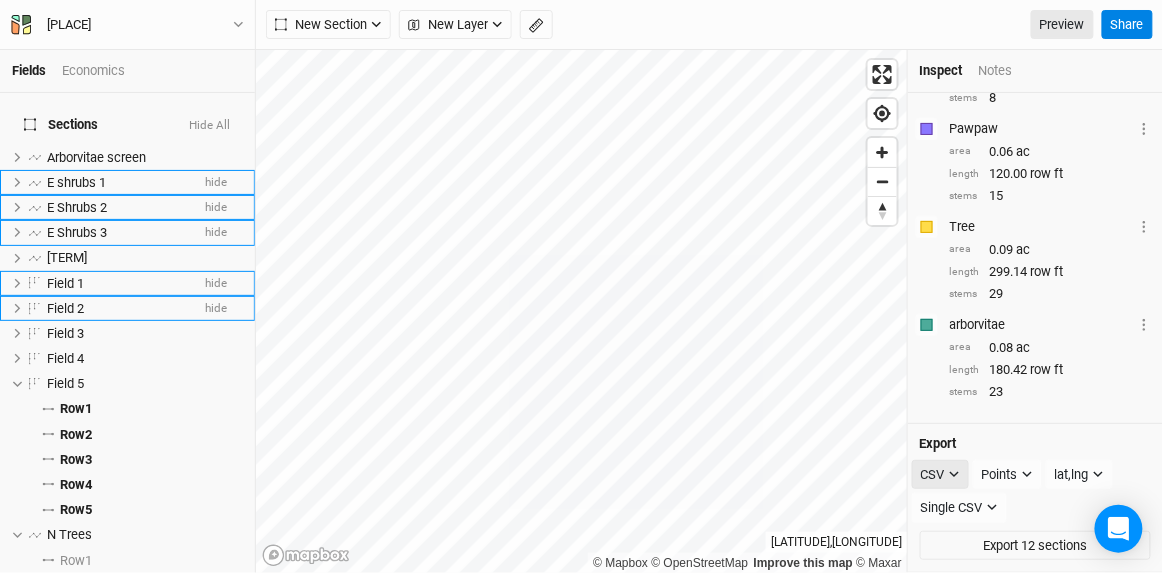 click 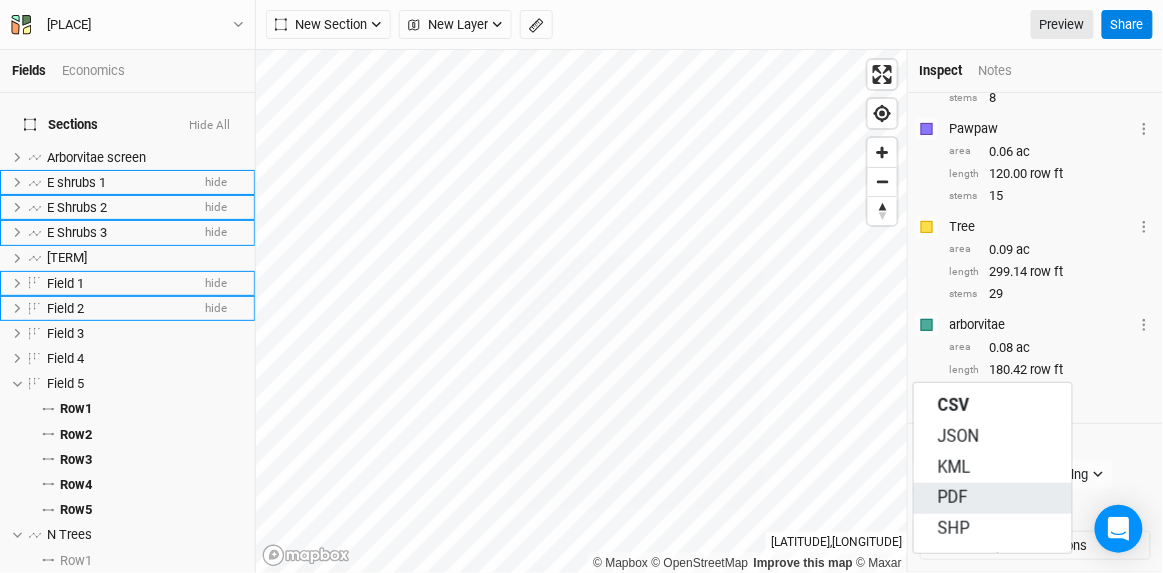click on "PDF" at bounding box center (953, 498) 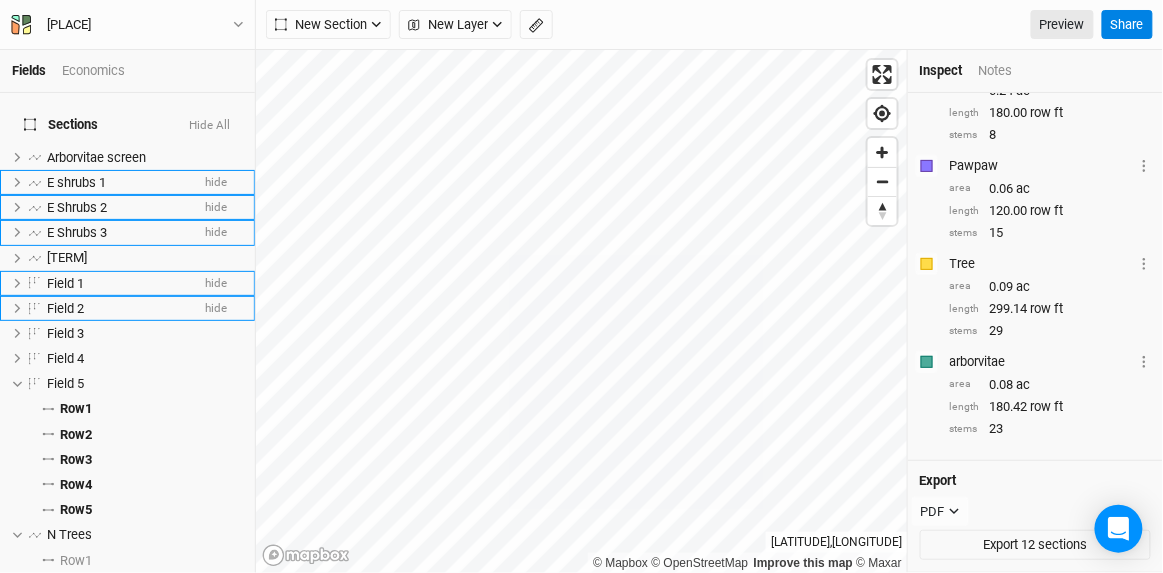 scroll, scrollTop: 652, scrollLeft: 0, axis: vertical 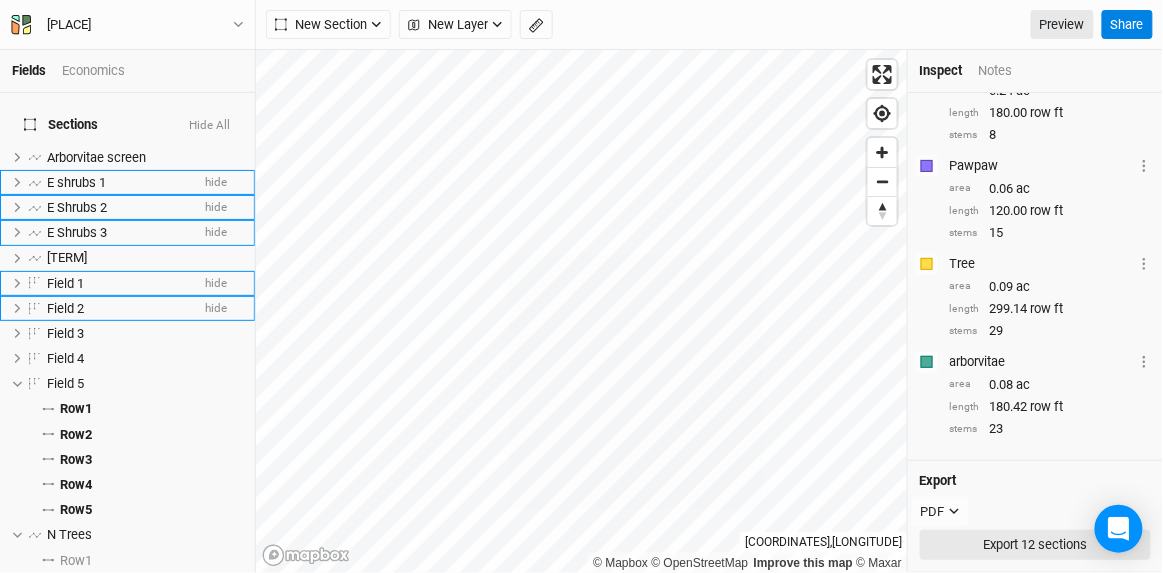click on "Export 12 sections" at bounding box center (1035, 545) 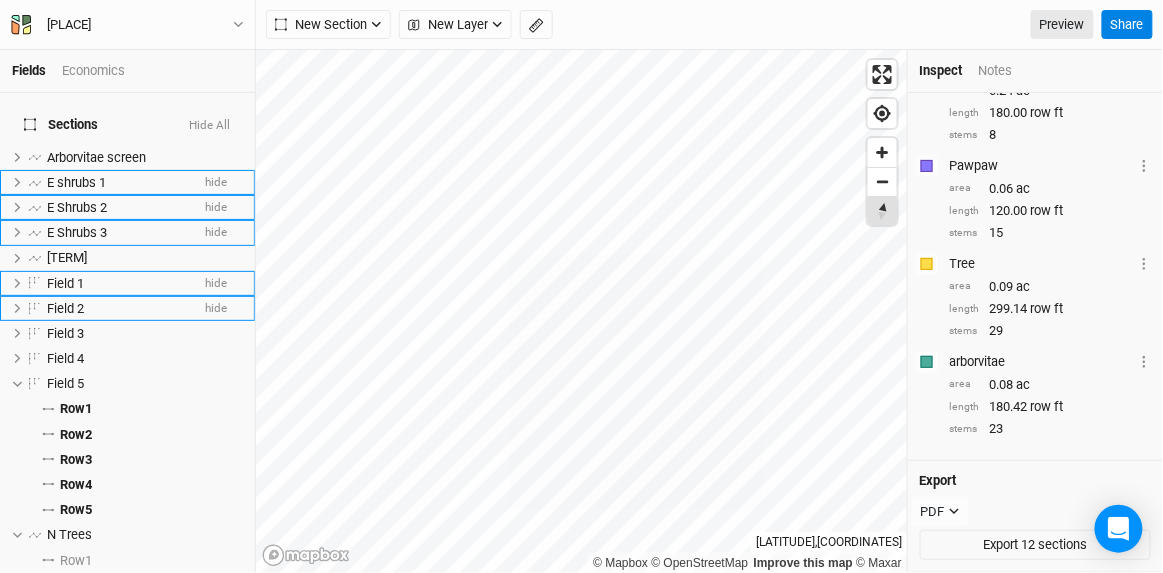 click at bounding box center [882, 211] 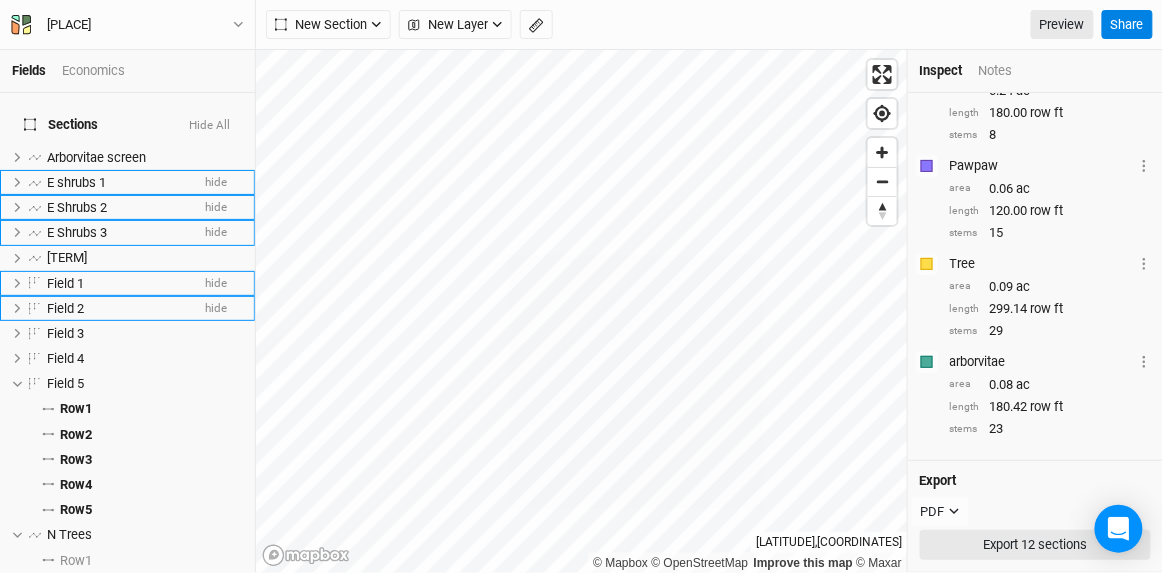 click on "Export 12 sections" at bounding box center [1035, 545] 